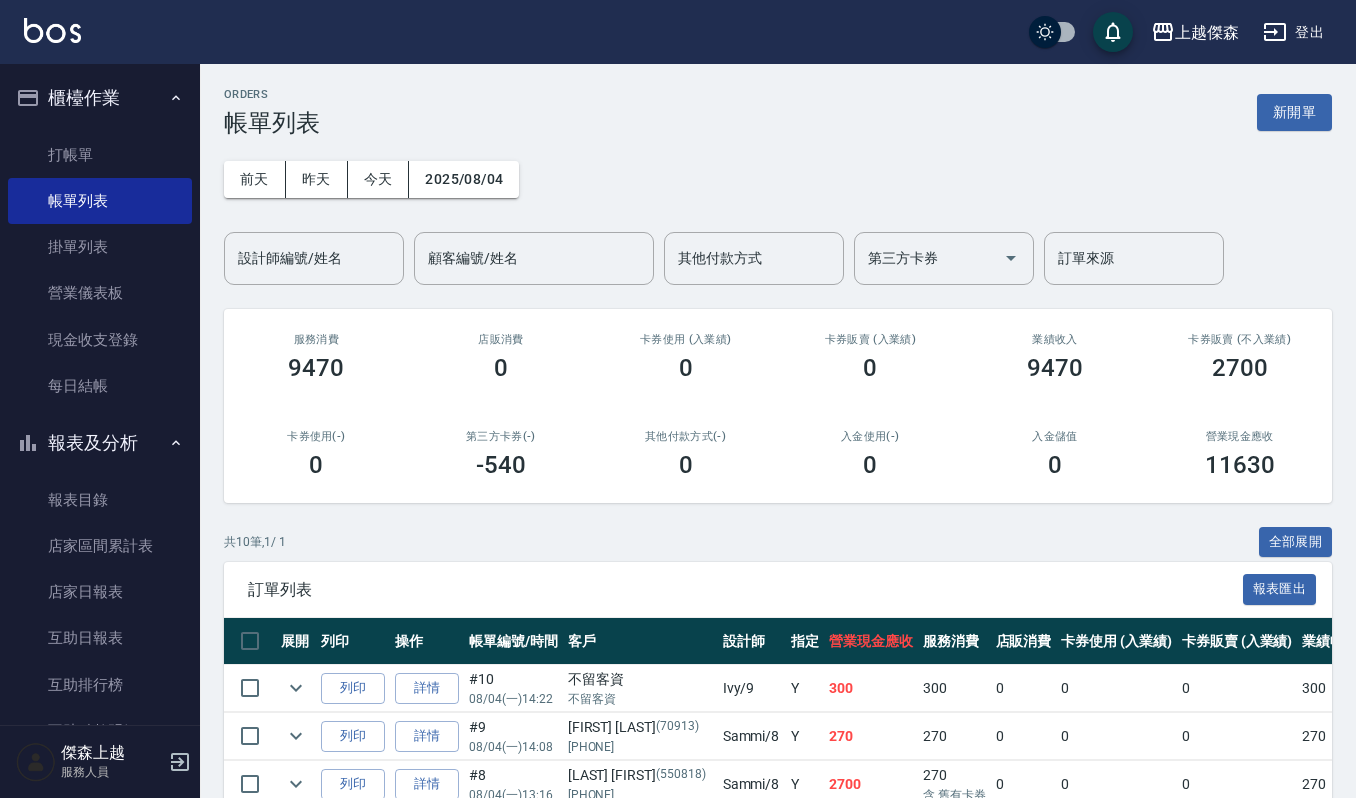 scroll, scrollTop: 0, scrollLeft: 0, axis: both 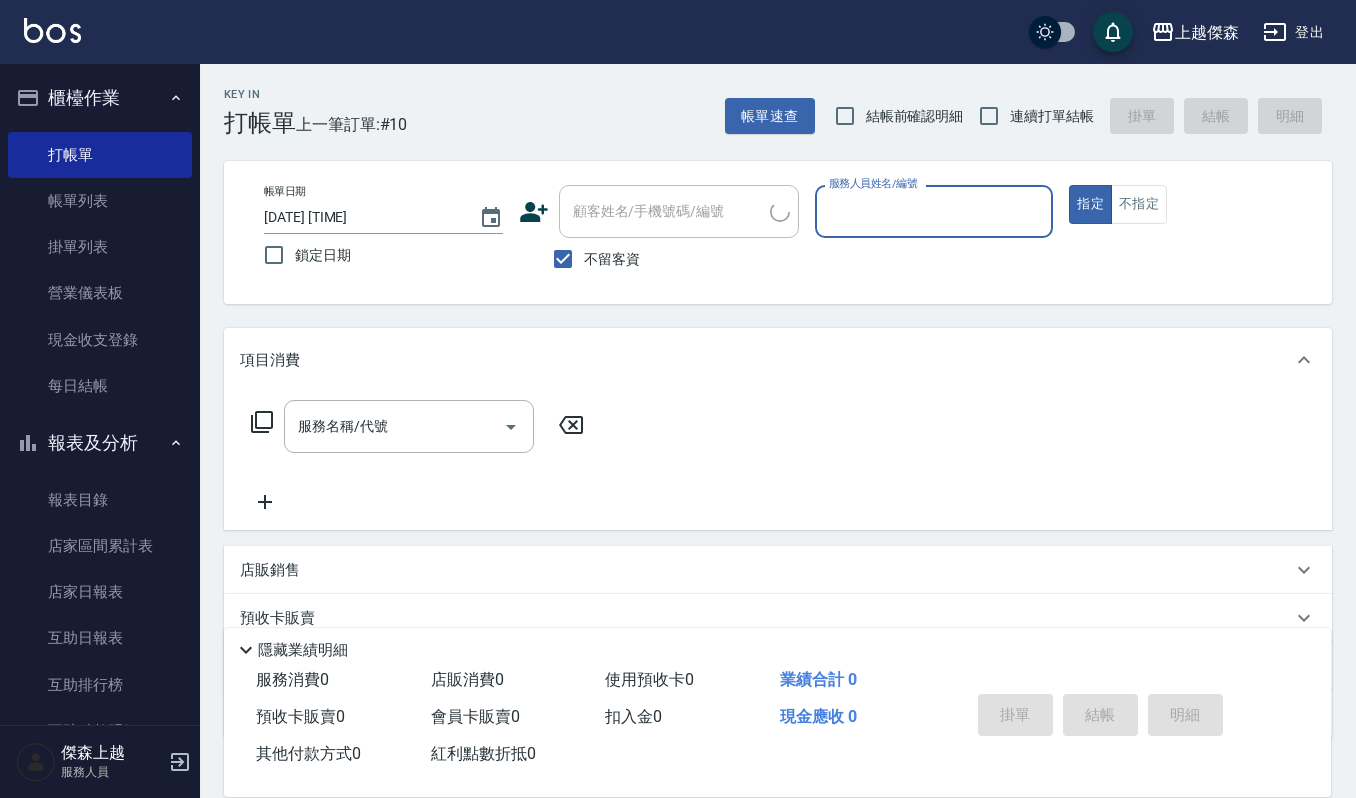 click on "顧客姓名/手機號碼/編號" at bounding box center (679, 211) 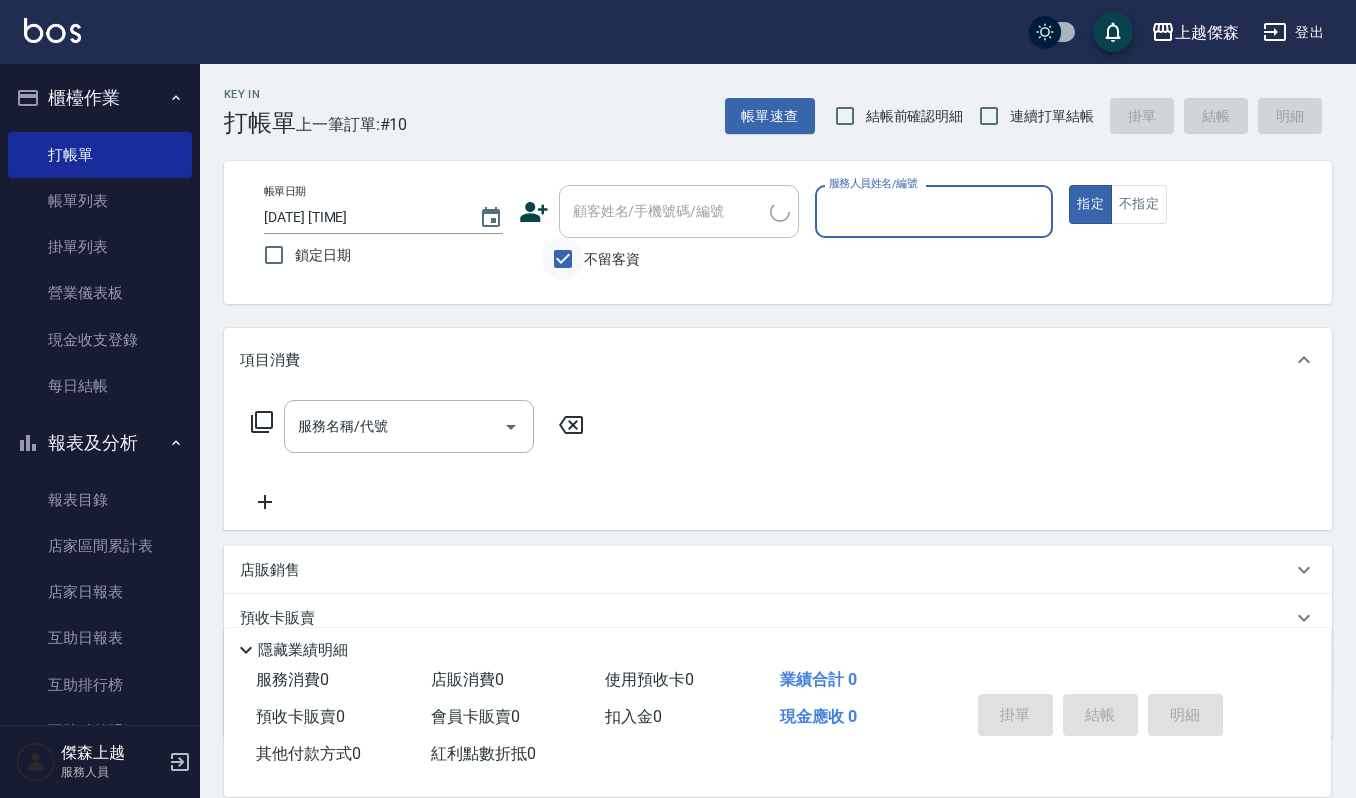 click on "顧客姓名/手機號碼/編號 顧客姓名/手機號碼/編號 不留客資" at bounding box center (659, 232) 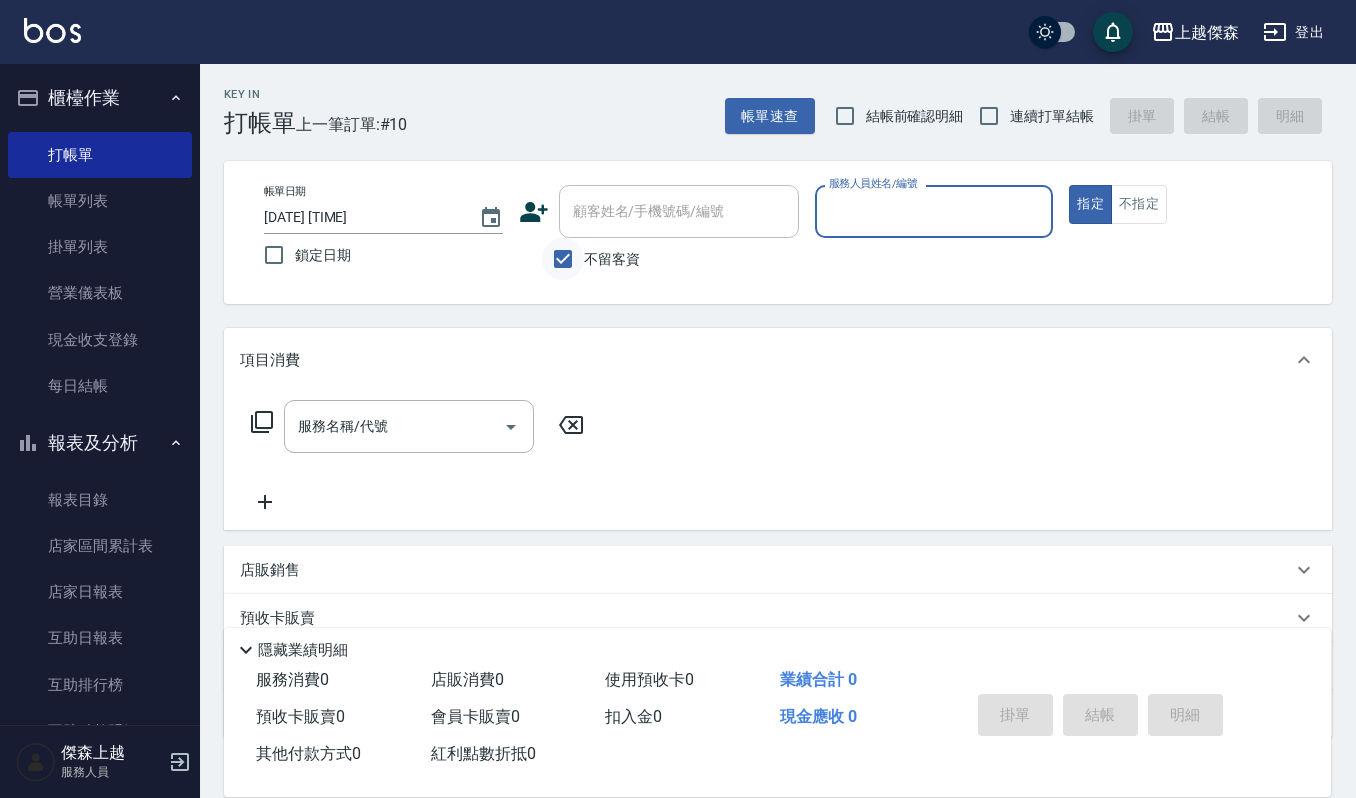 click on "不留客資" at bounding box center [563, 259] 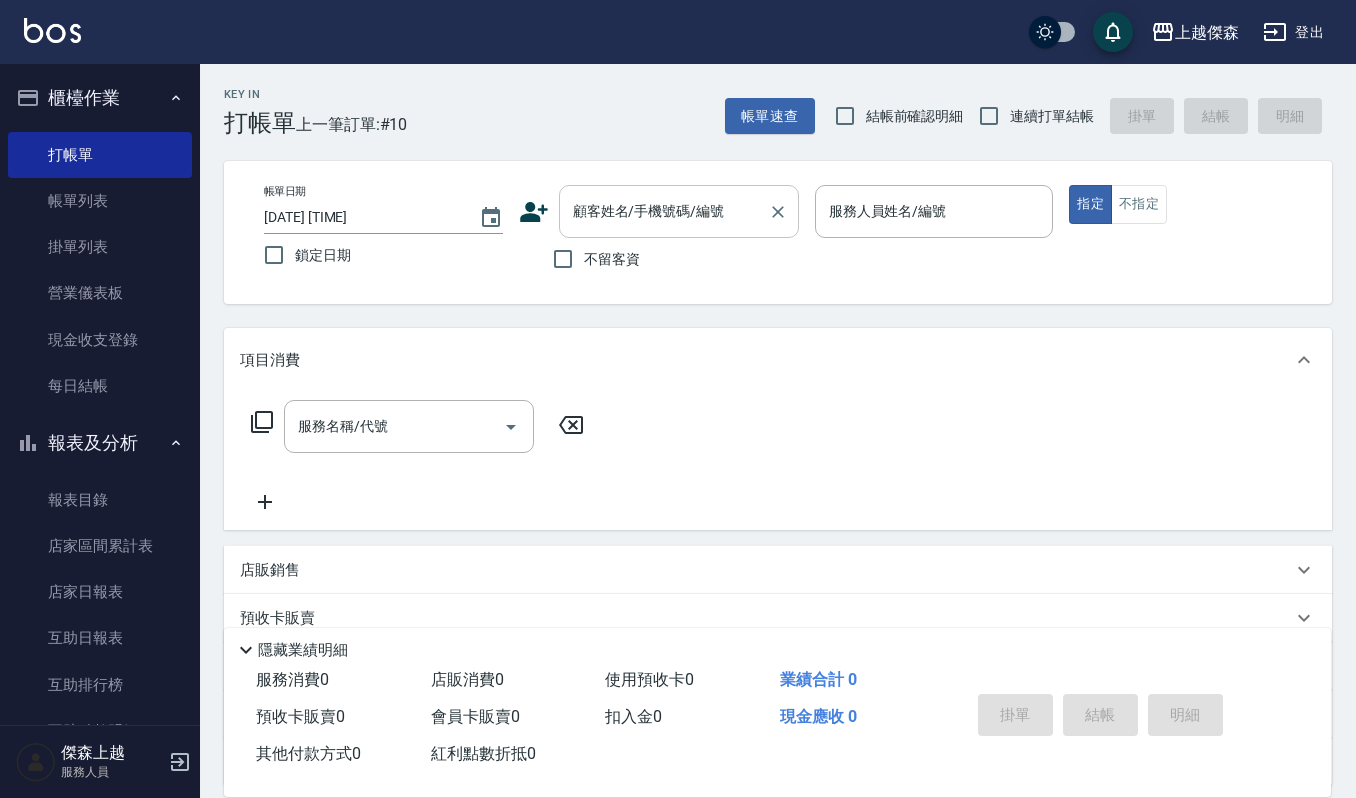 click on "顧客姓名/手機號碼/編號" at bounding box center (679, 211) 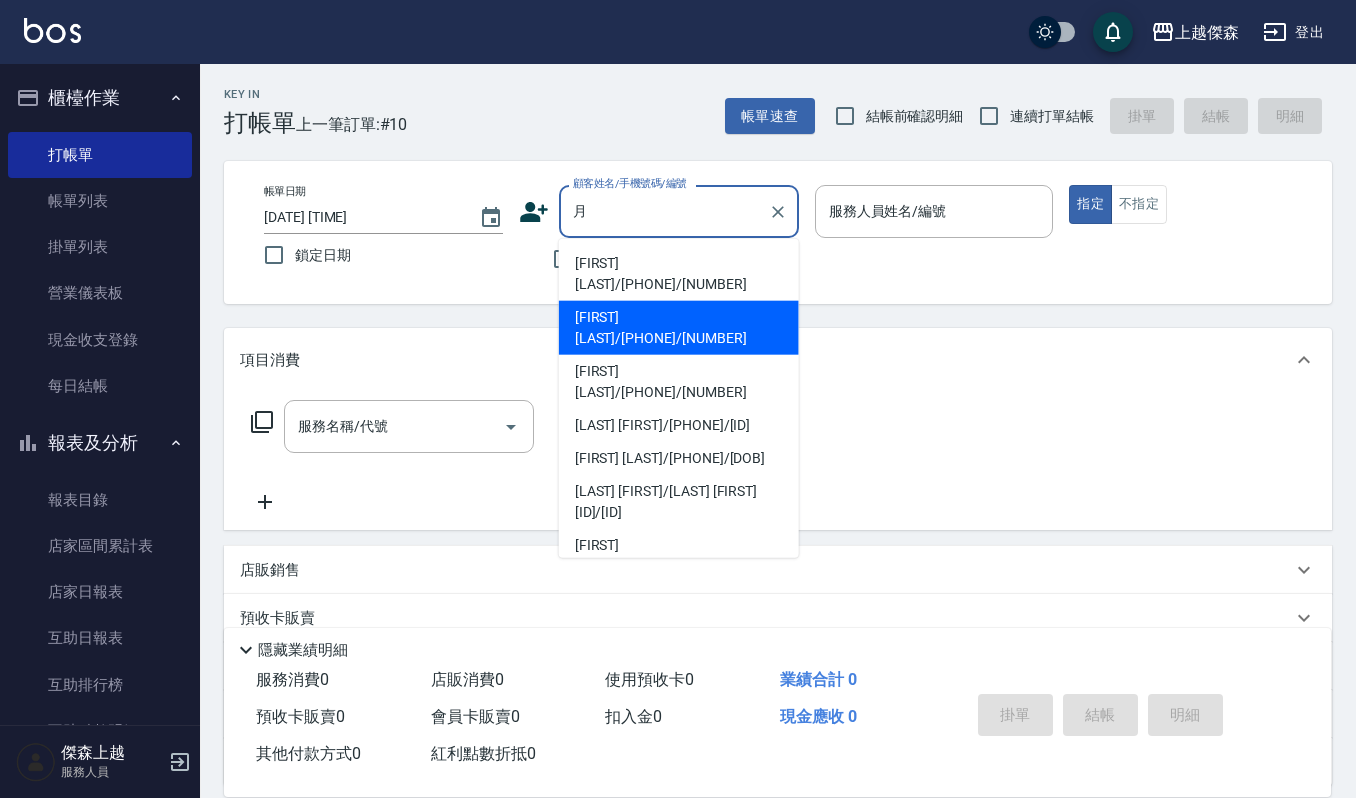 click on "[FIRST] [LAST]/[PHONE]/[NUMBER]" at bounding box center (679, 328) 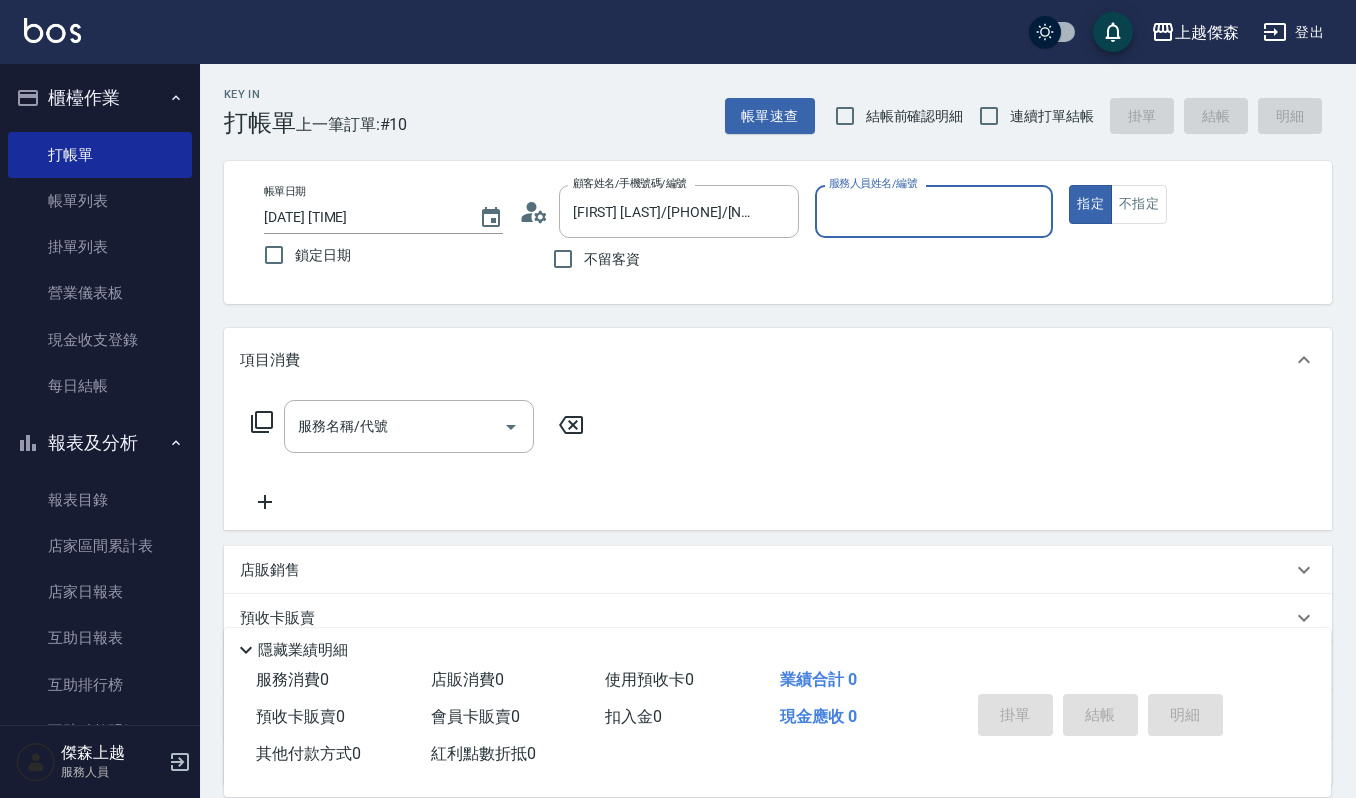 type on "吉兒-4" 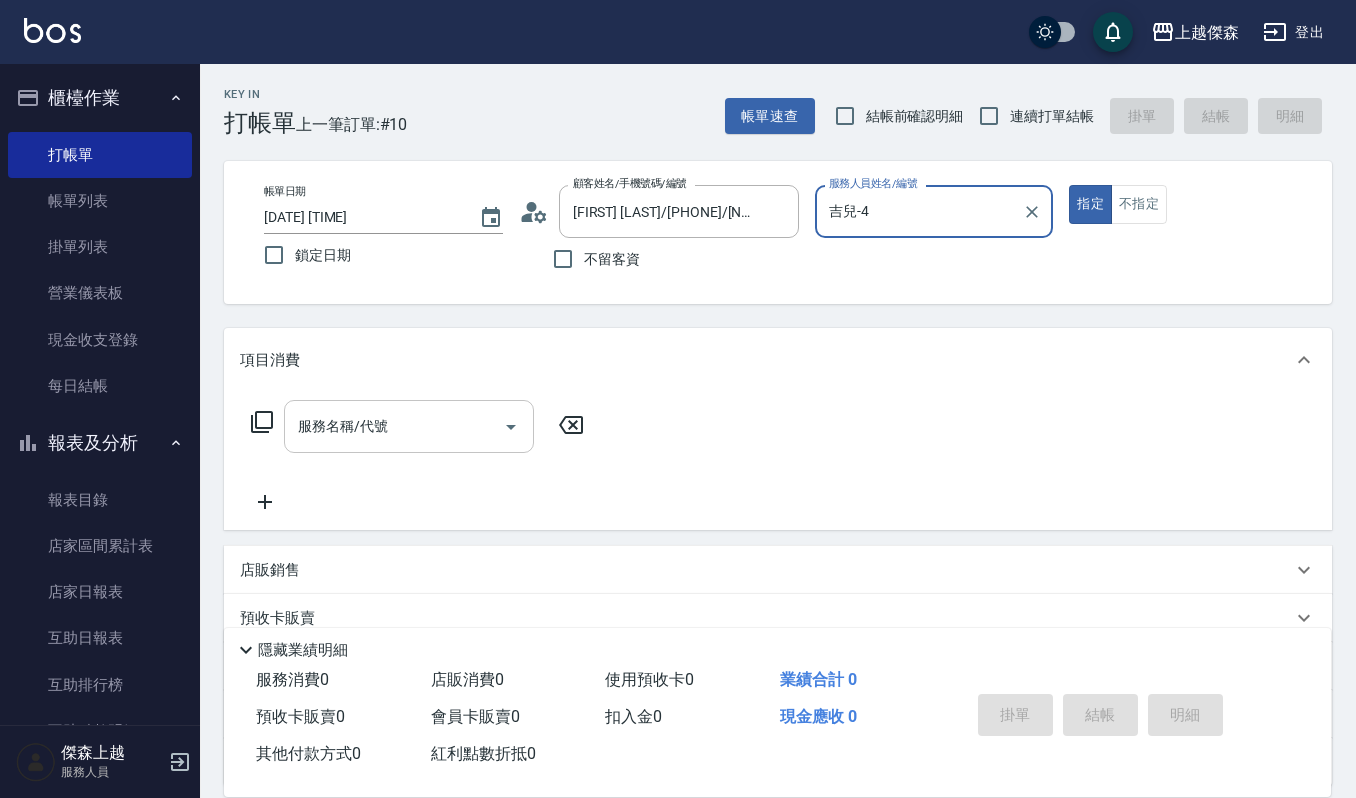 click on "服務名稱/代號" at bounding box center (394, 426) 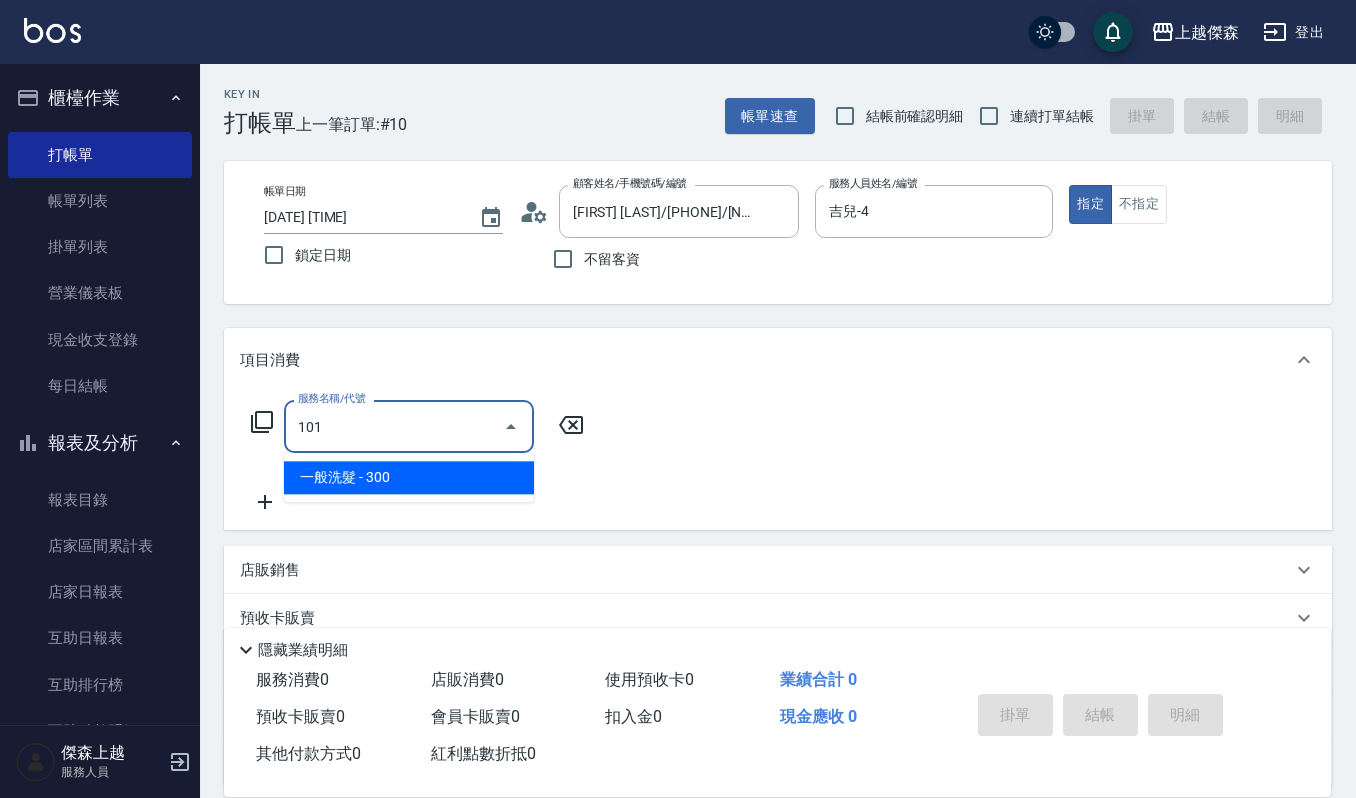 type on "一般洗髮(101)" 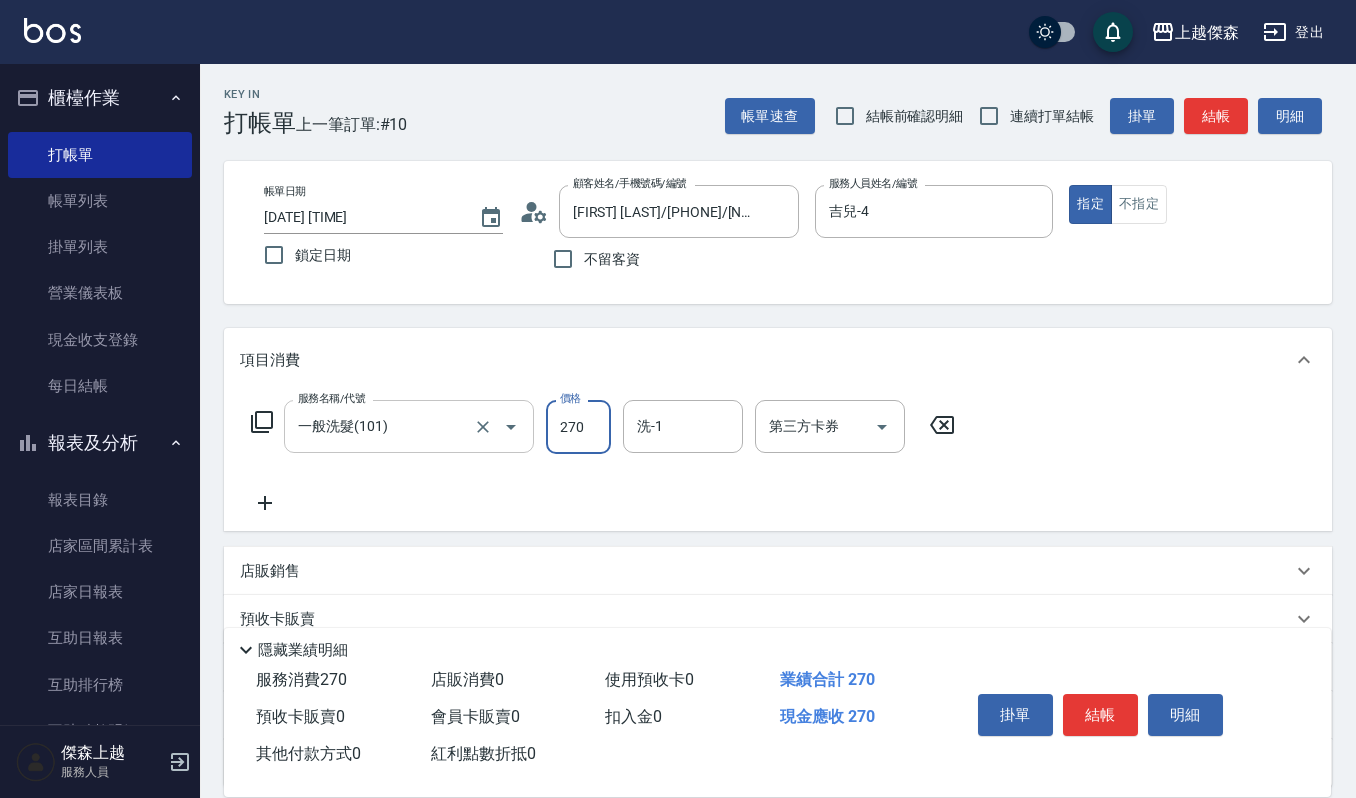type on "270" 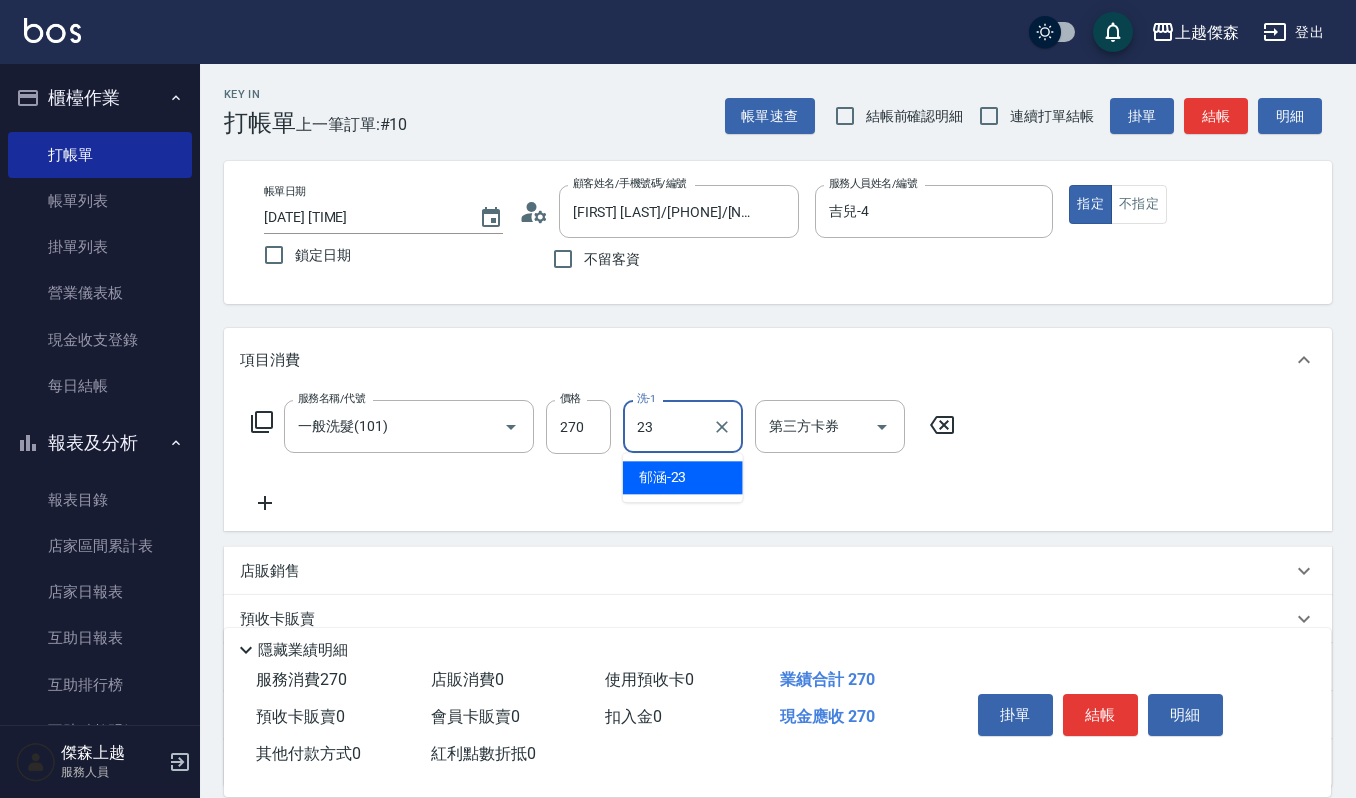 type on "[FIRST]-[NUMBER]" 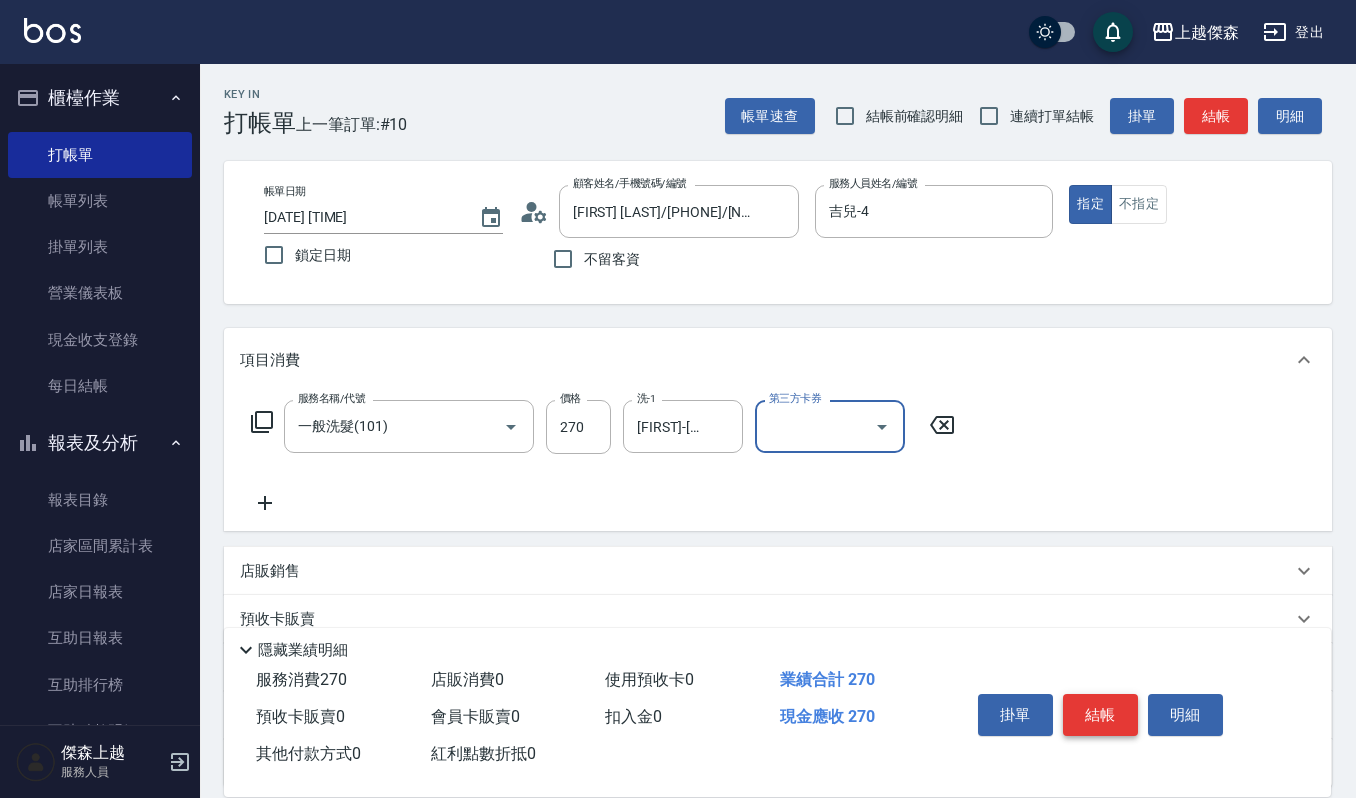 click on "結帳" at bounding box center [1100, 715] 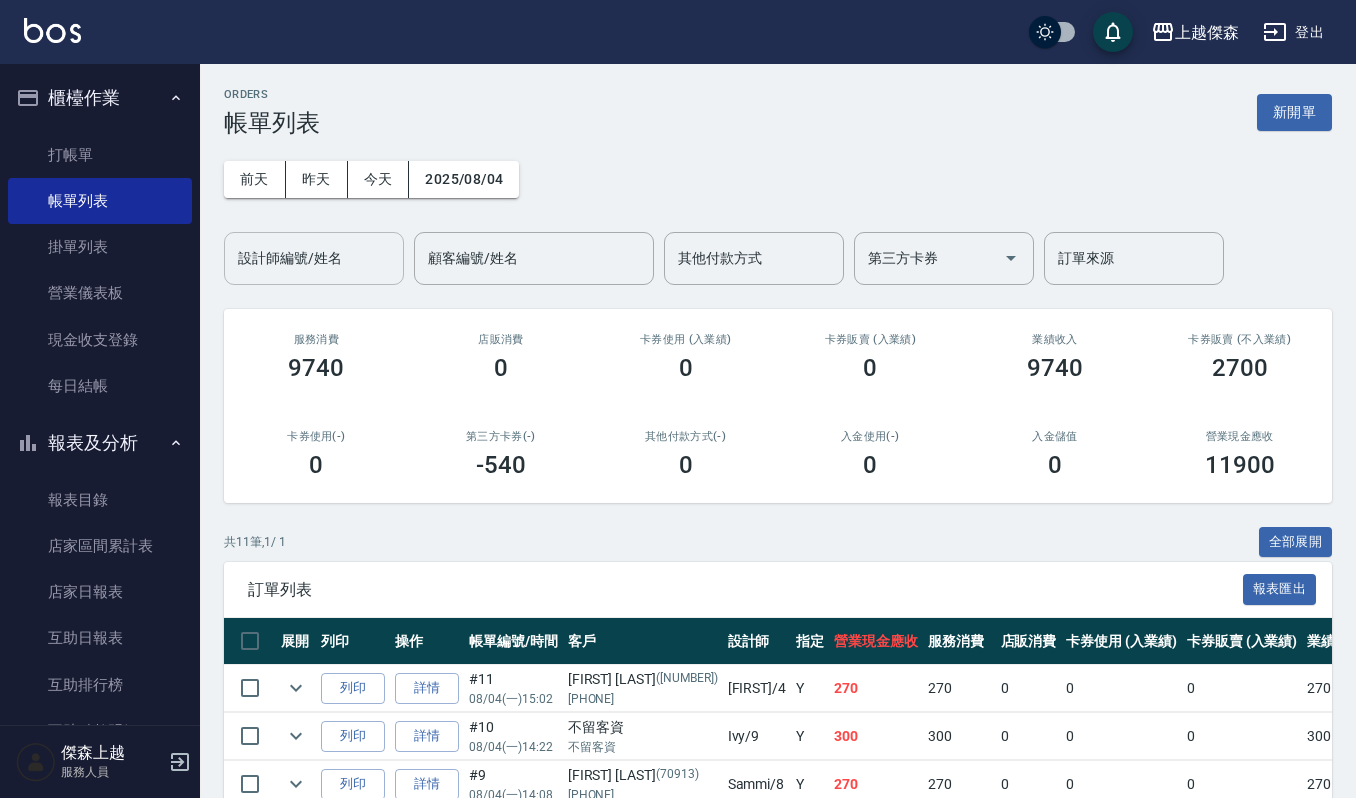 click on "設計師編號/姓名" at bounding box center [314, 258] 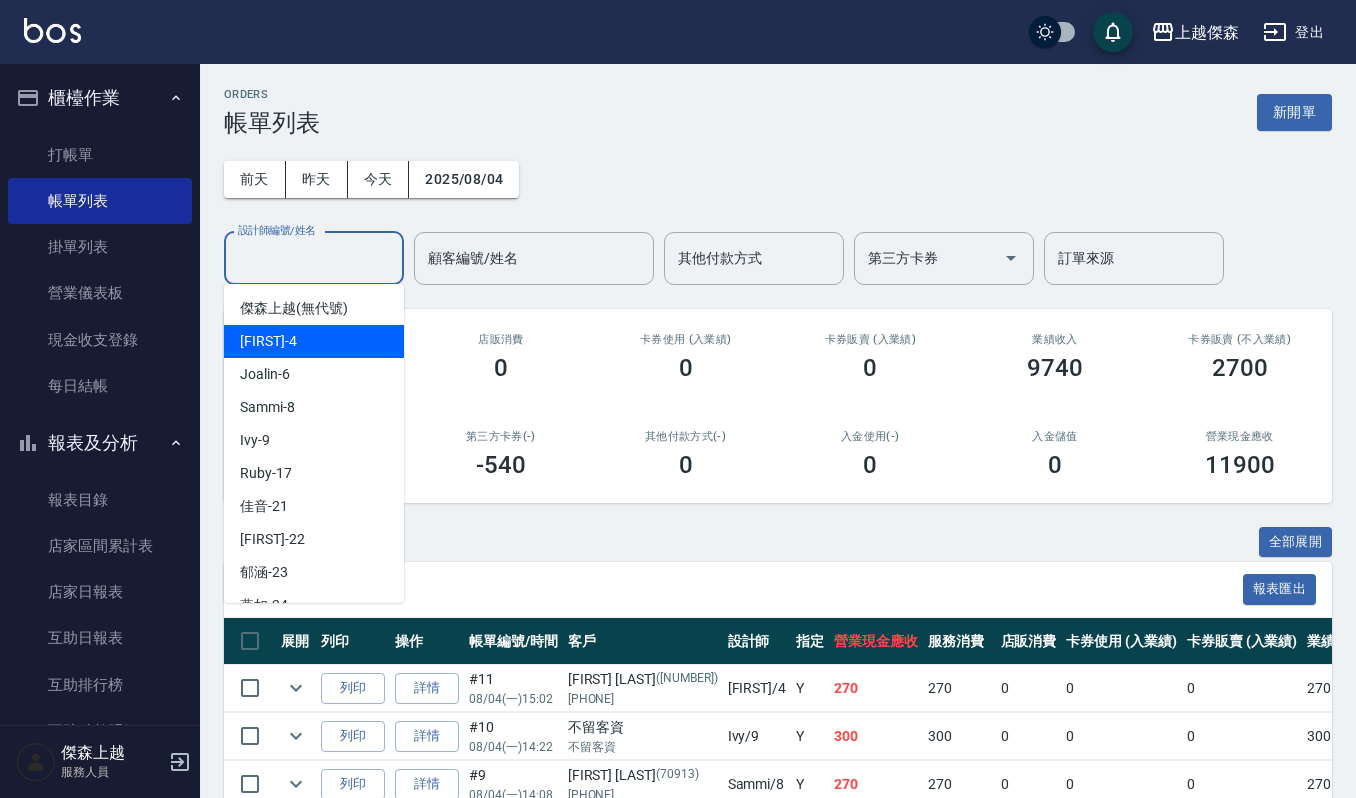 click on "[FIRST] -[NUMBER]" at bounding box center (314, 341) 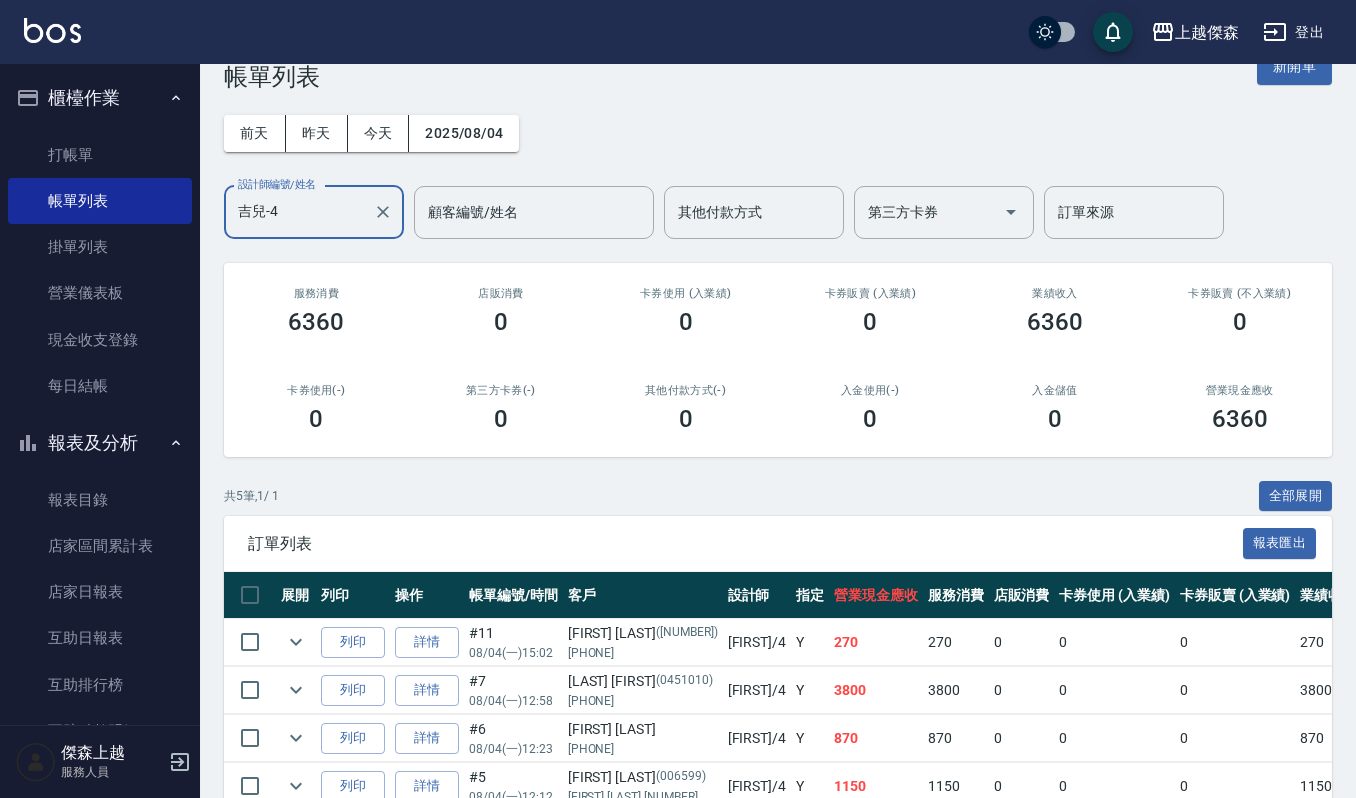scroll, scrollTop: 0, scrollLeft: 0, axis: both 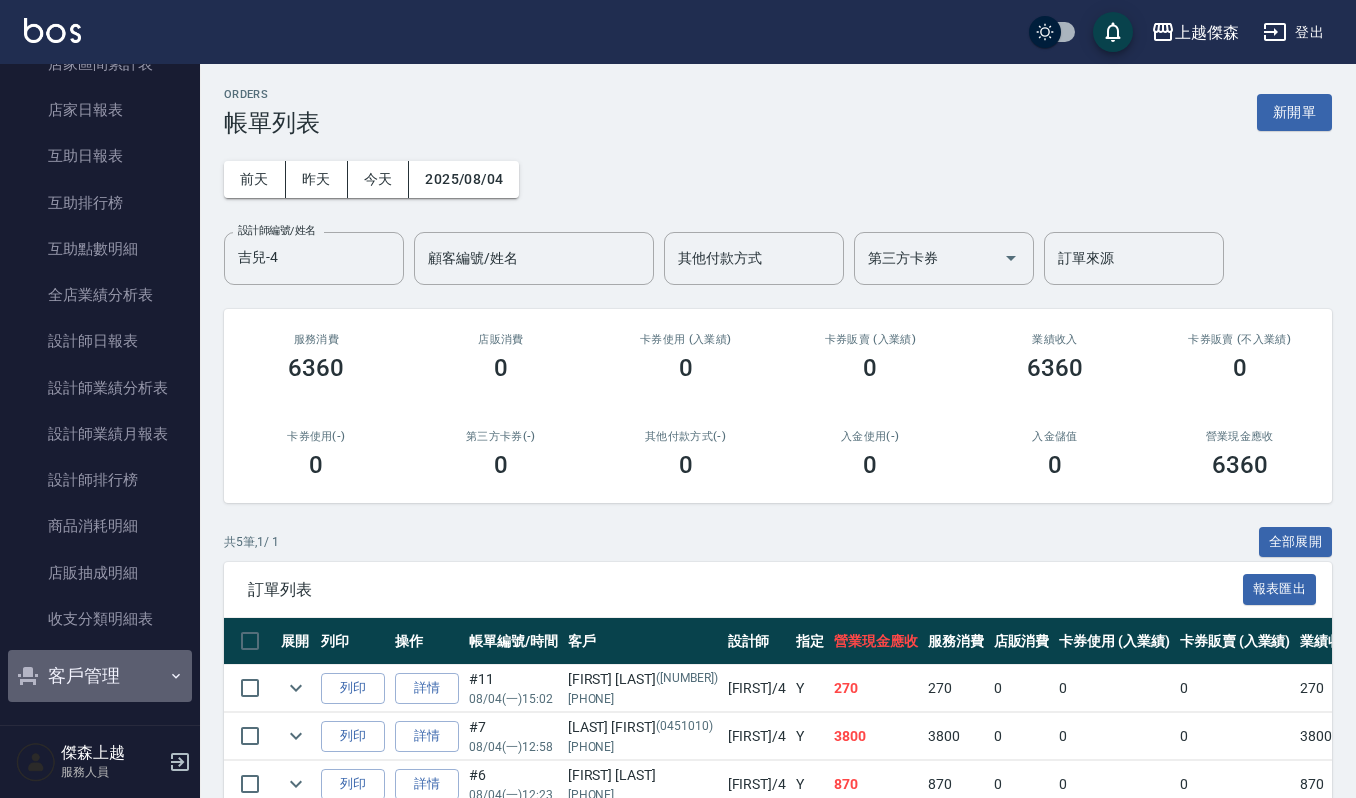 click on "客戶管理" at bounding box center (100, 676) 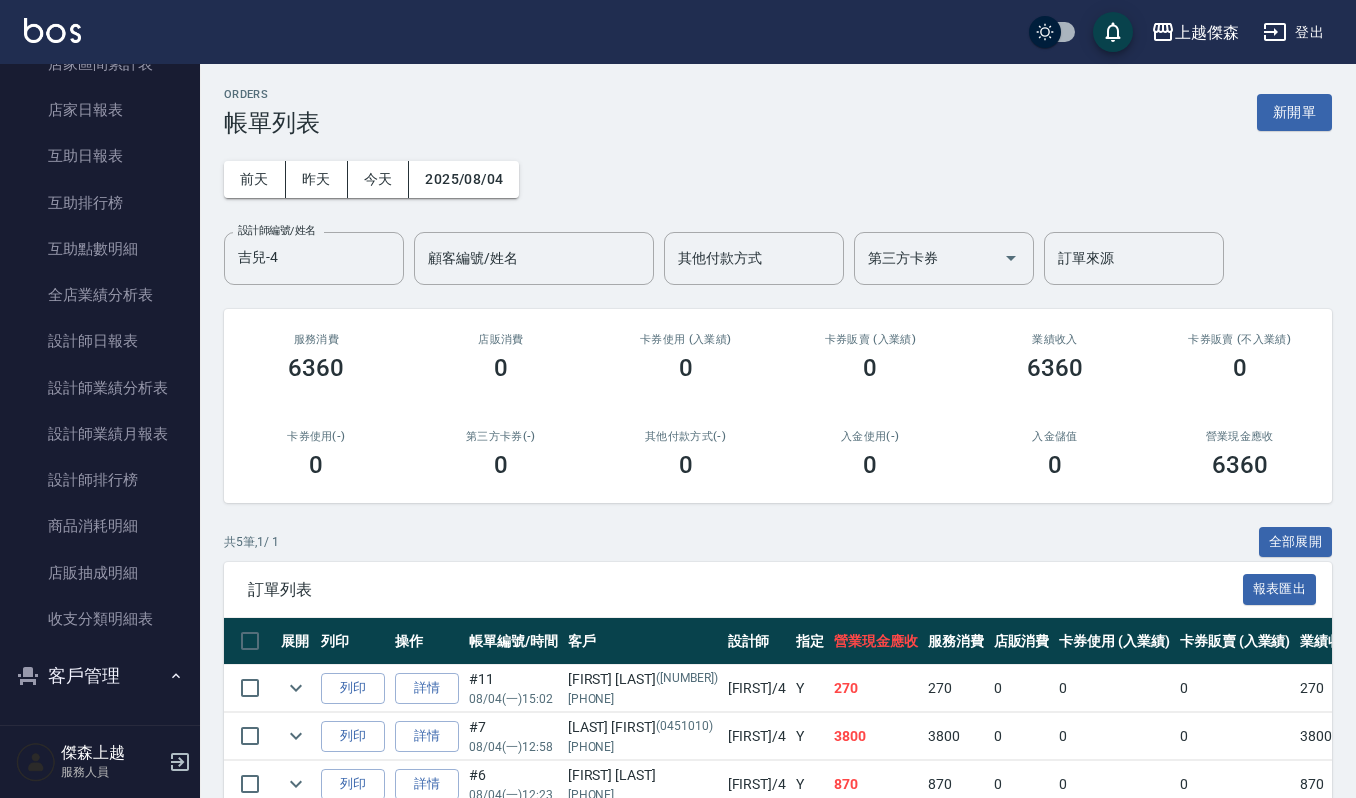 scroll, scrollTop: 637, scrollLeft: 0, axis: vertical 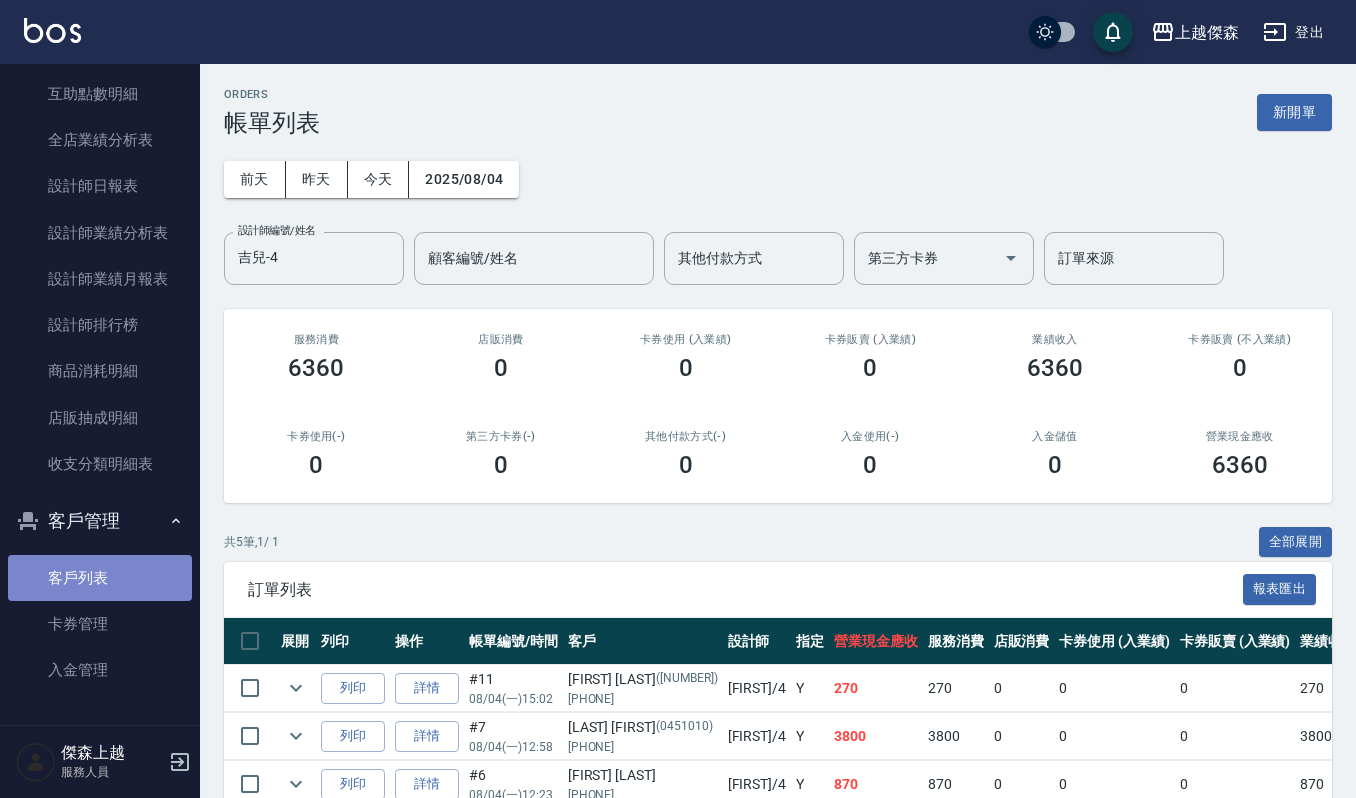 click on "客戶列表" at bounding box center [100, 578] 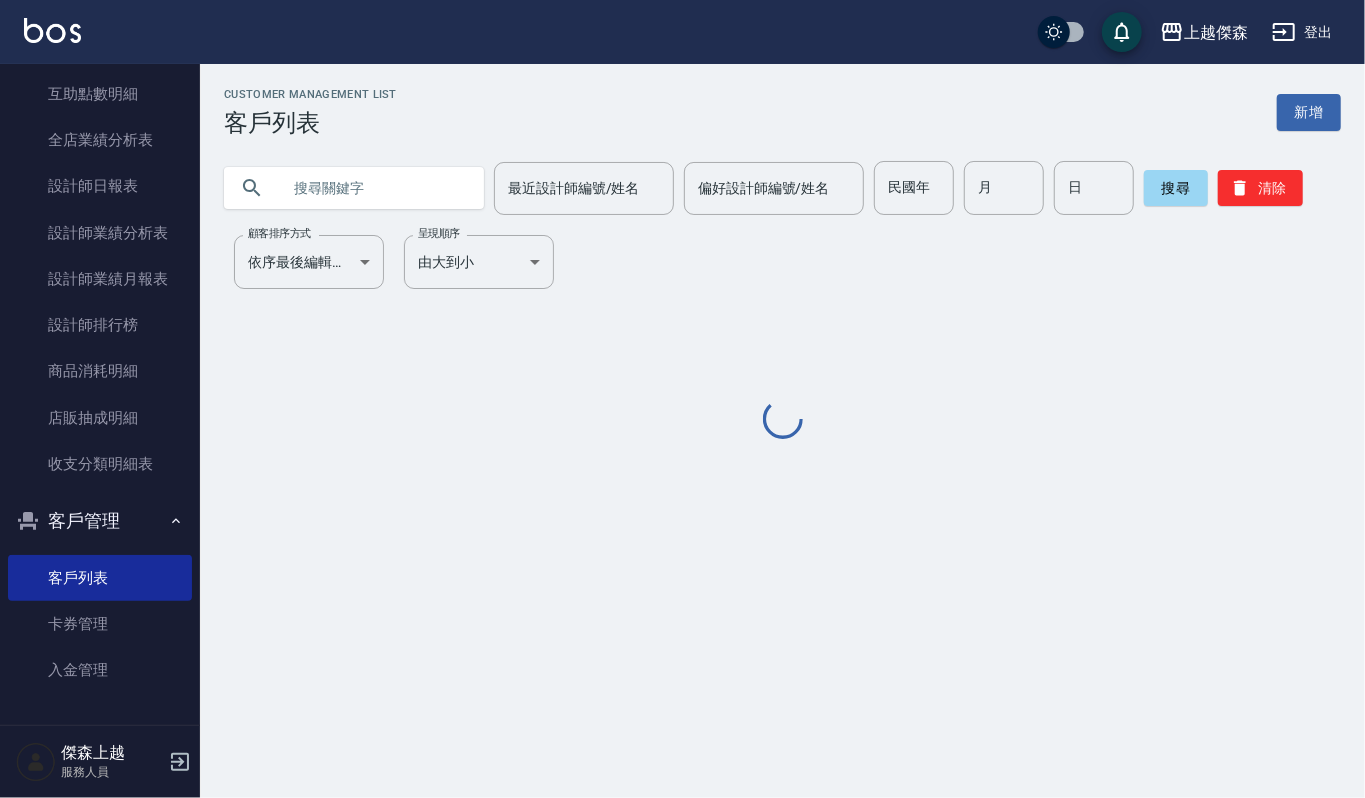 click at bounding box center (374, 188) 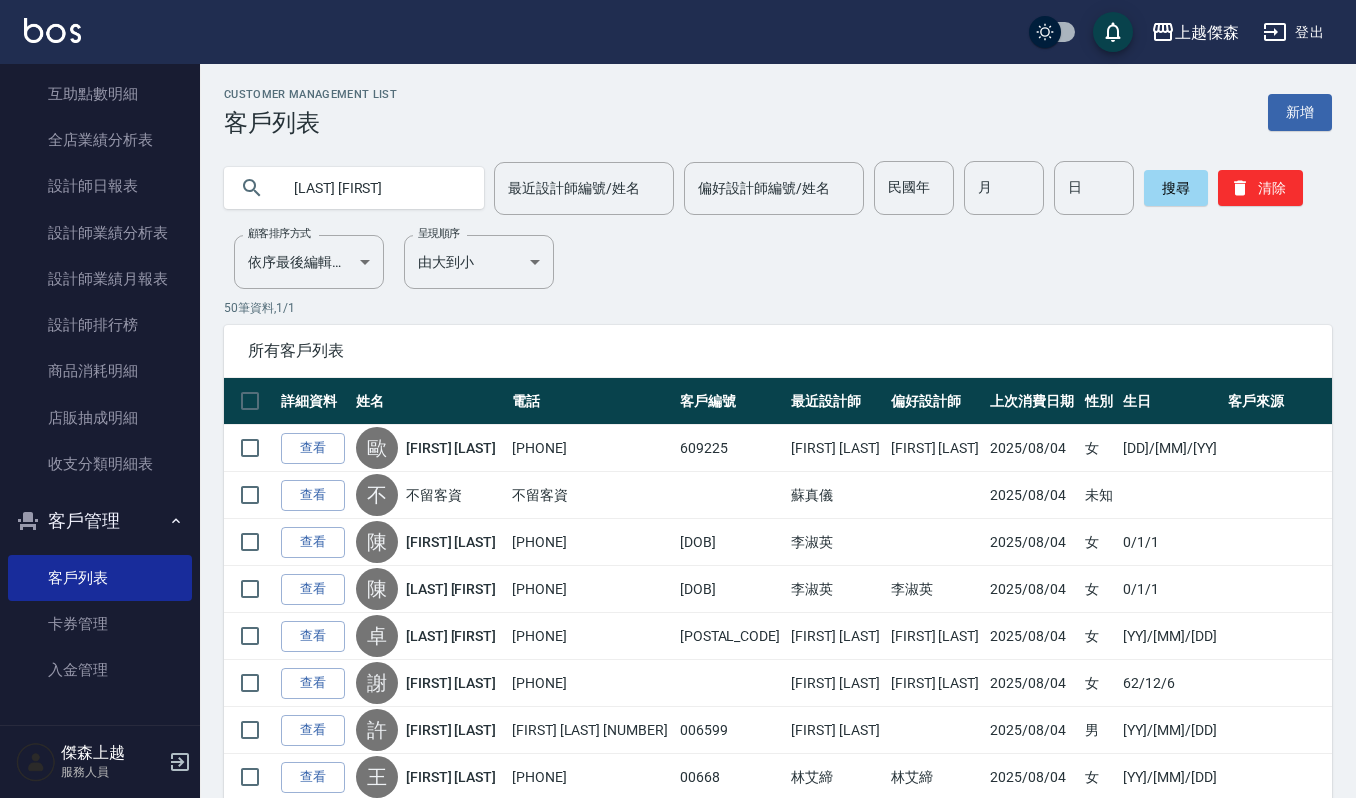 type on "[LAST] [FIRST]" 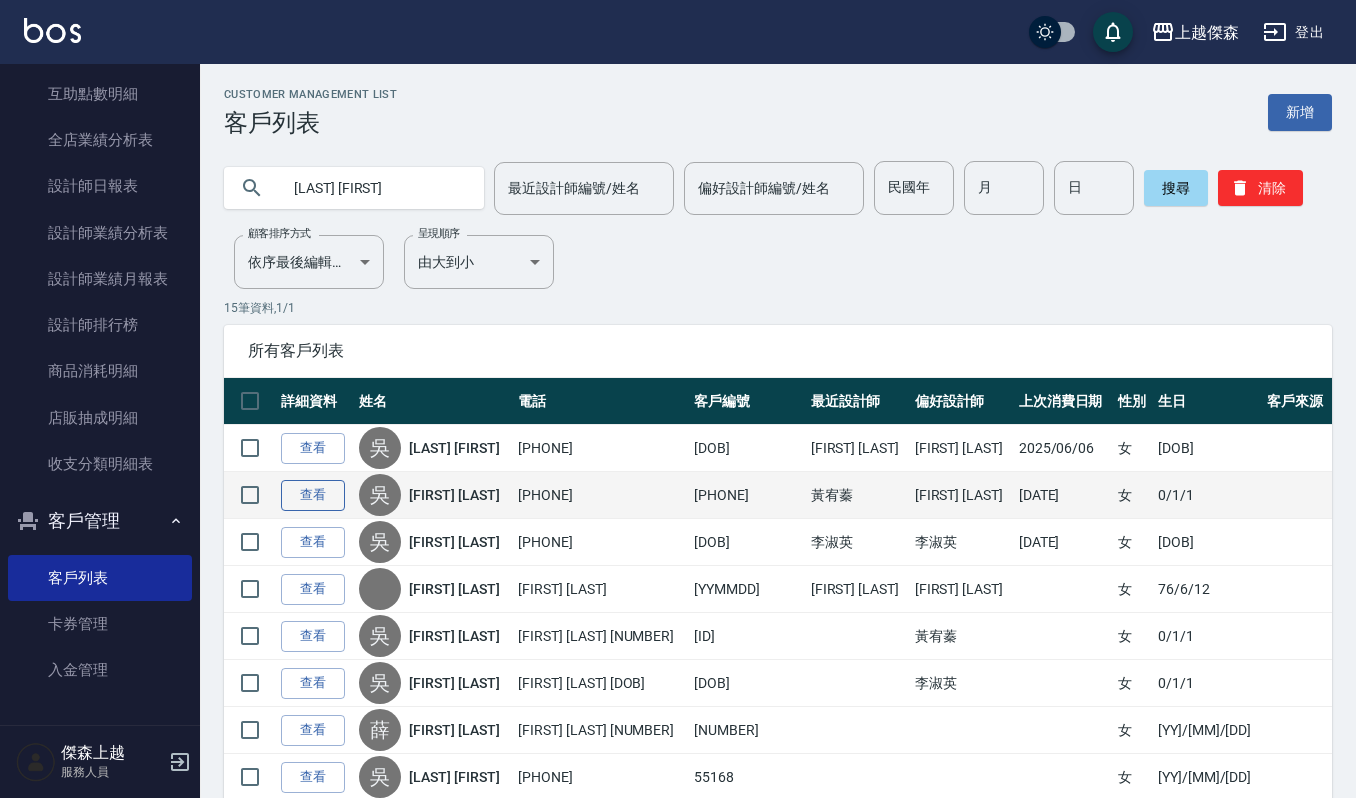 click on "查看" at bounding box center [313, 495] 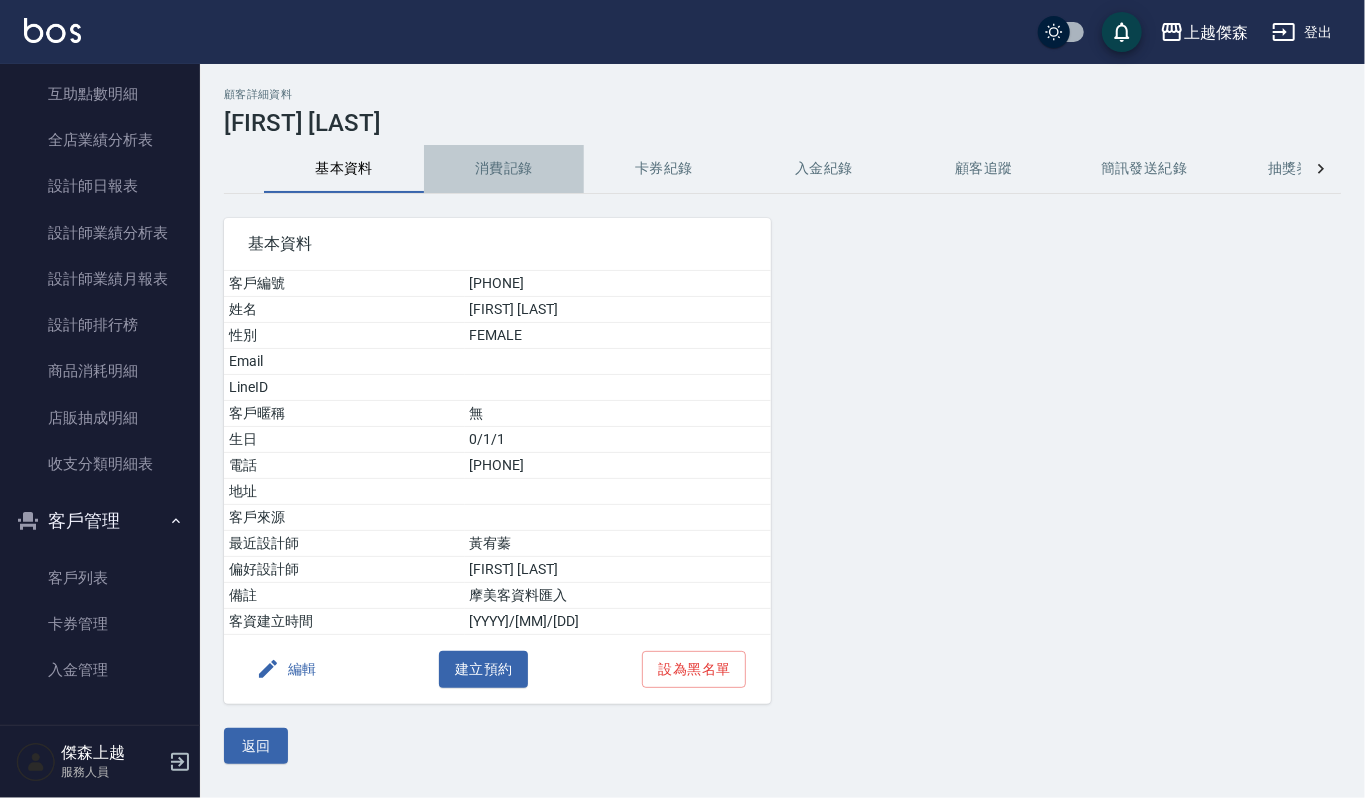 click on "消費記錄" at bounding box center [504, 169] 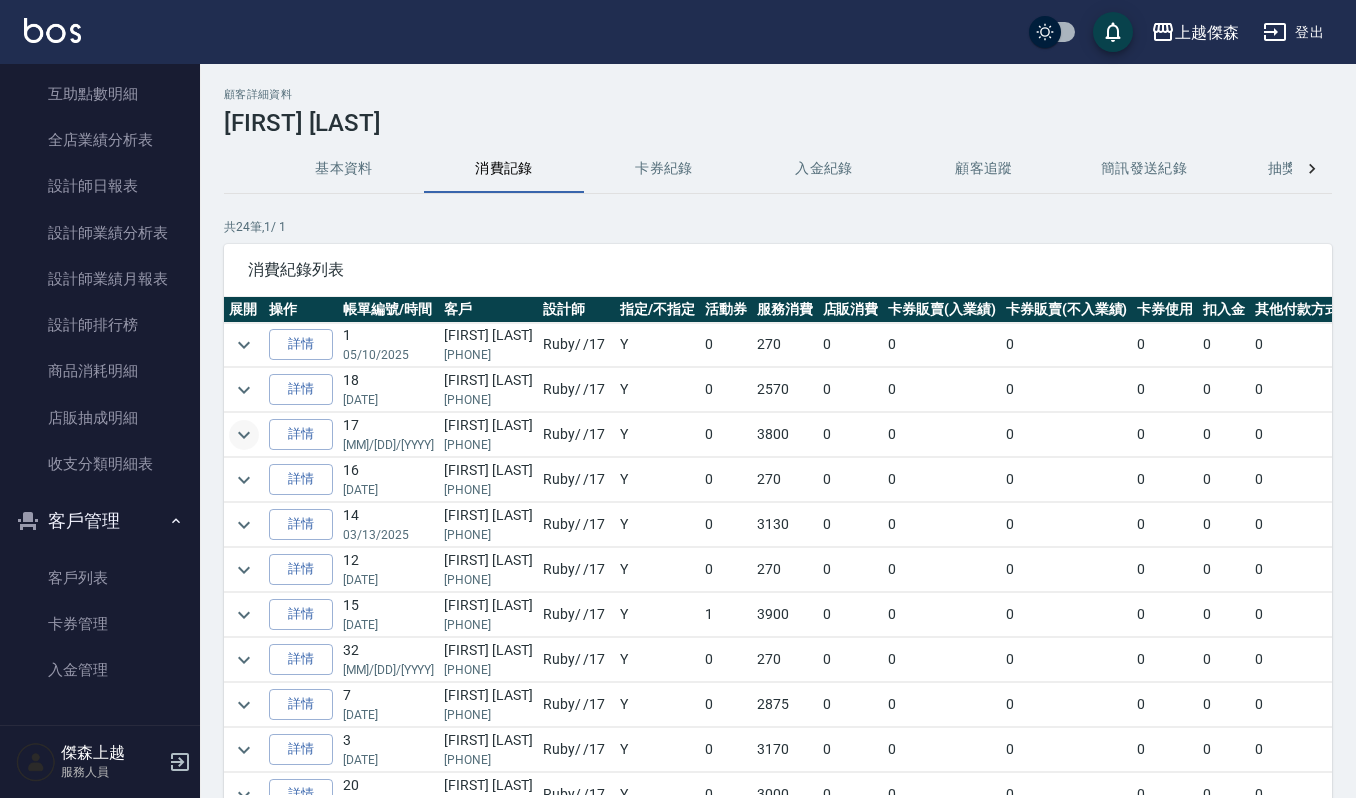 click 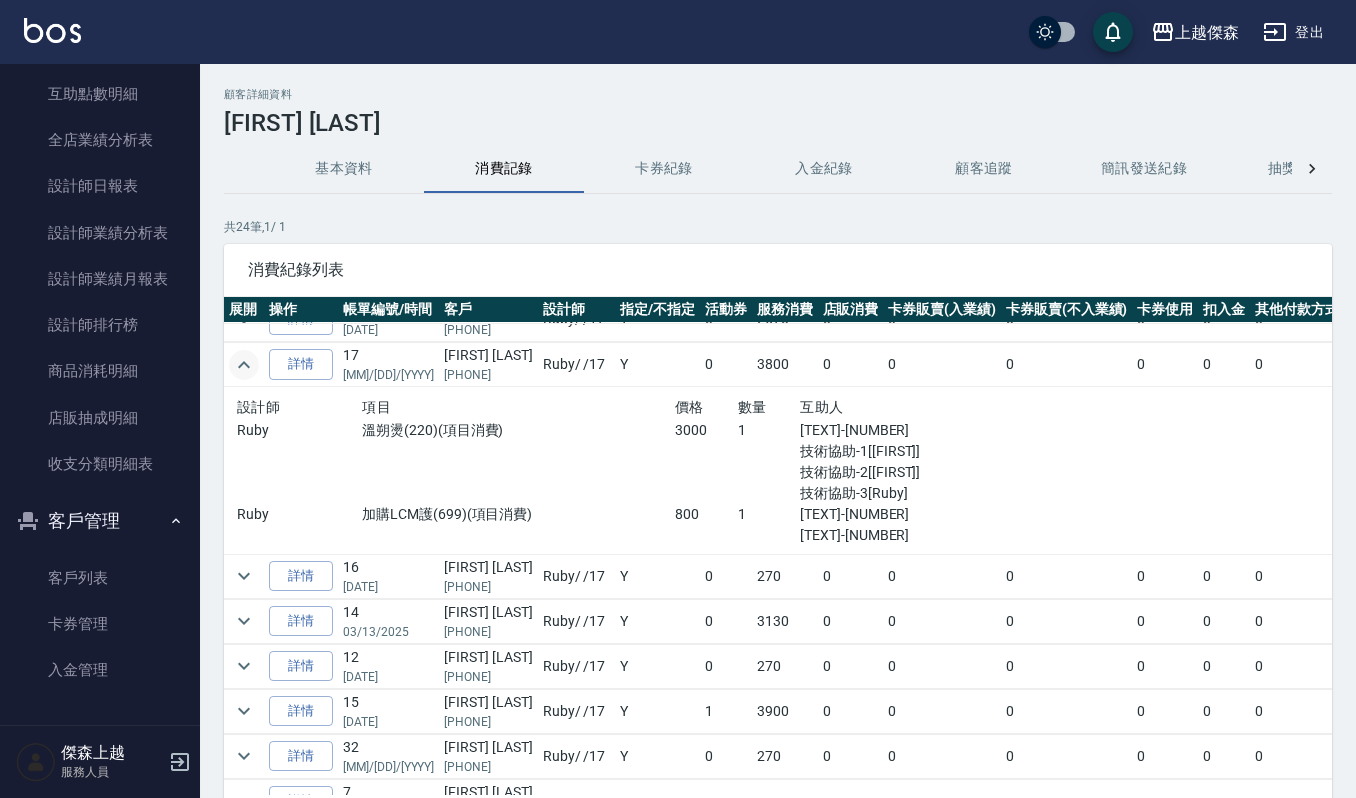 scroll, scrollTop: 133, scrollLeft: 0, axis: vertical 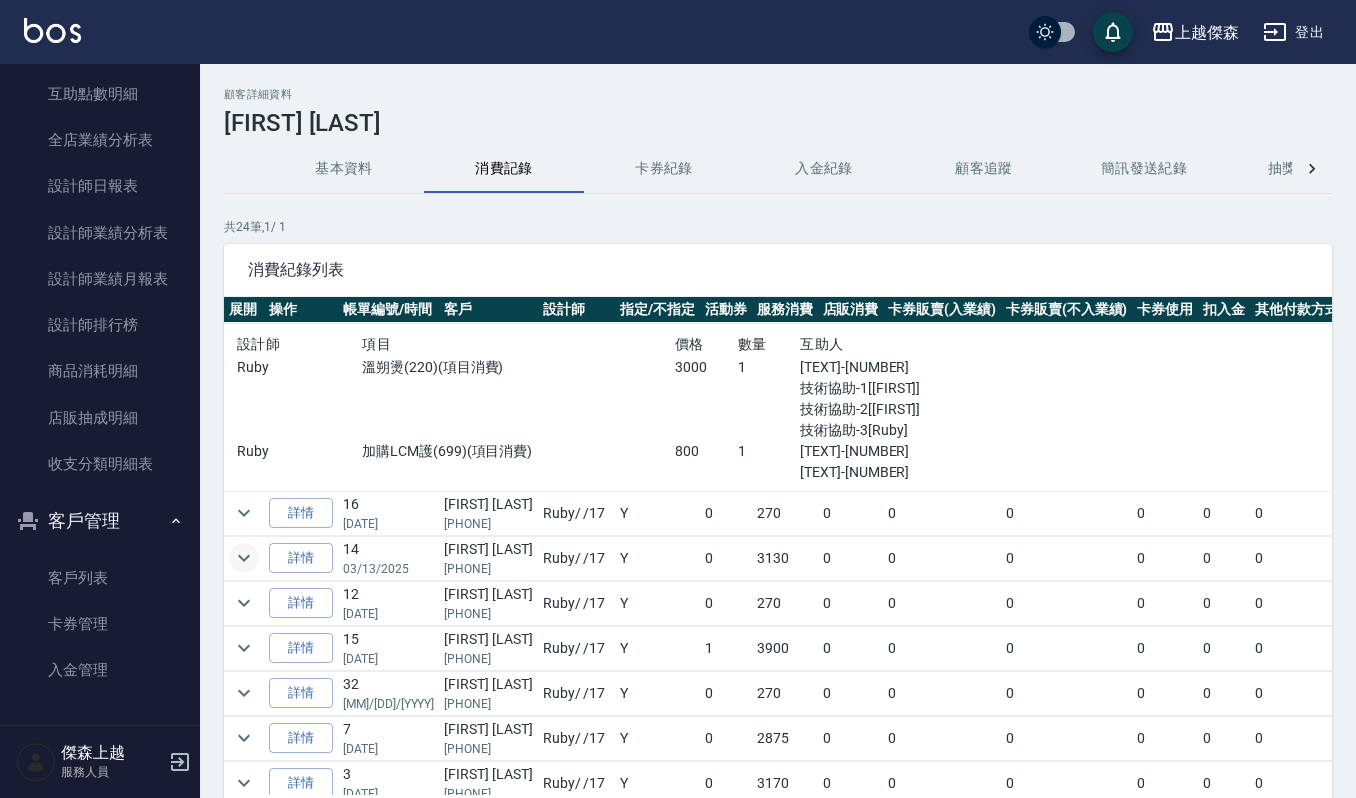 click 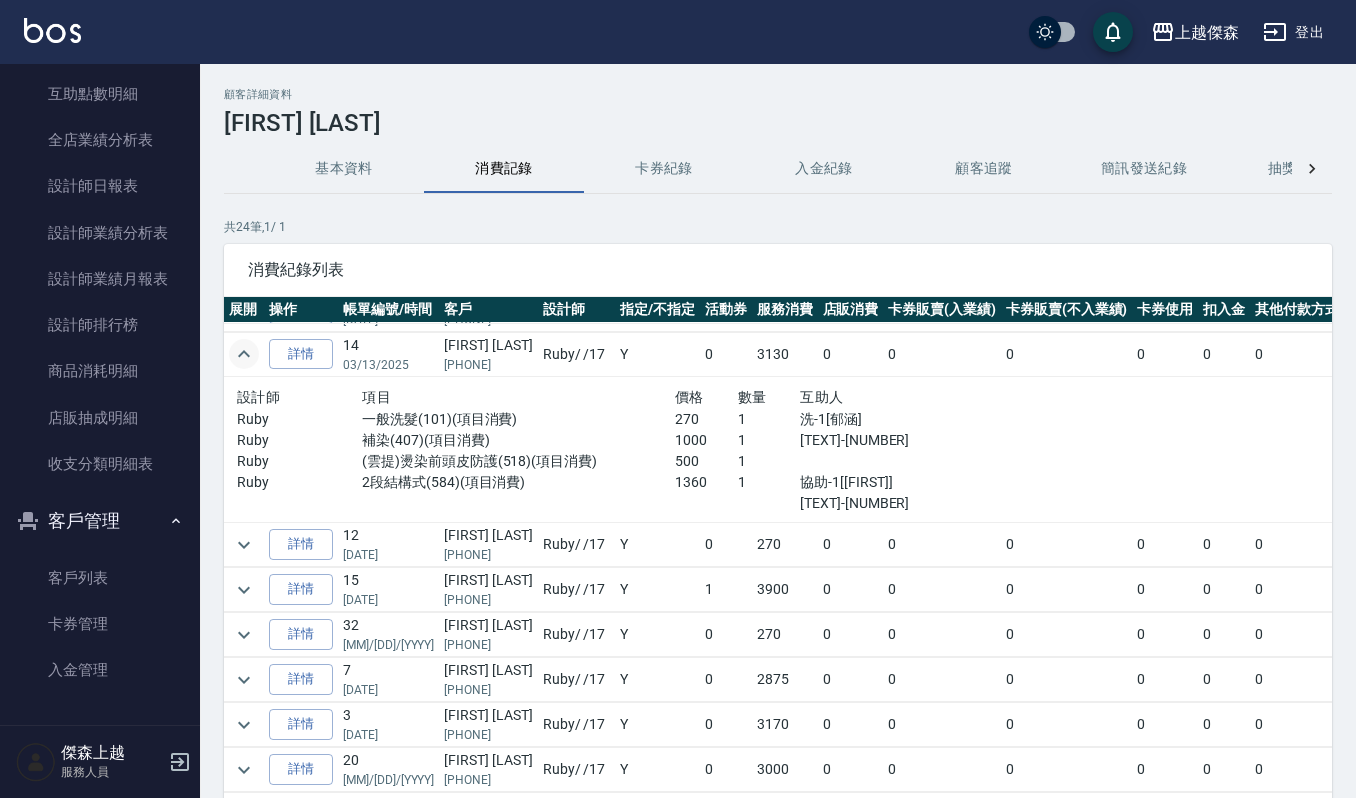 scroll, scrollTop: 400, scrollLeft: 0, axis: vertical 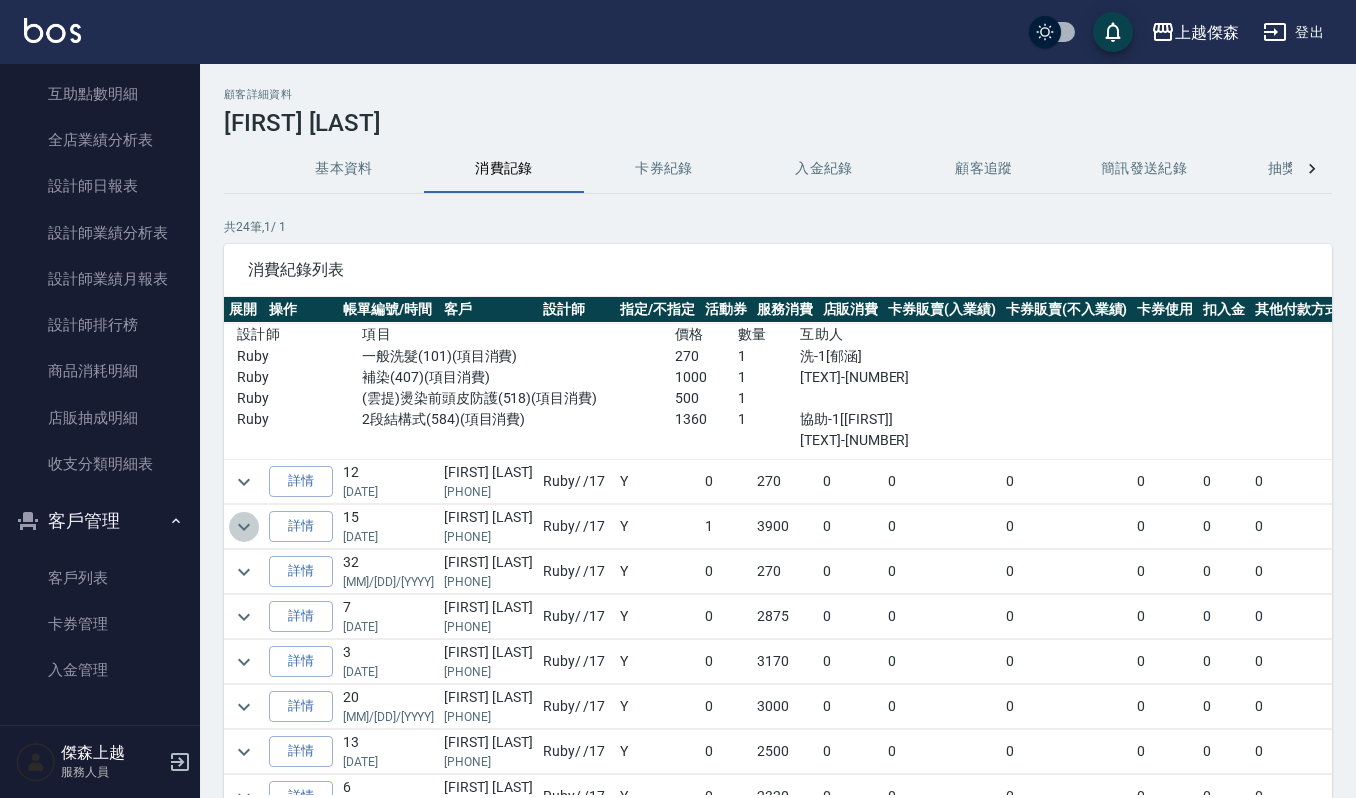 click 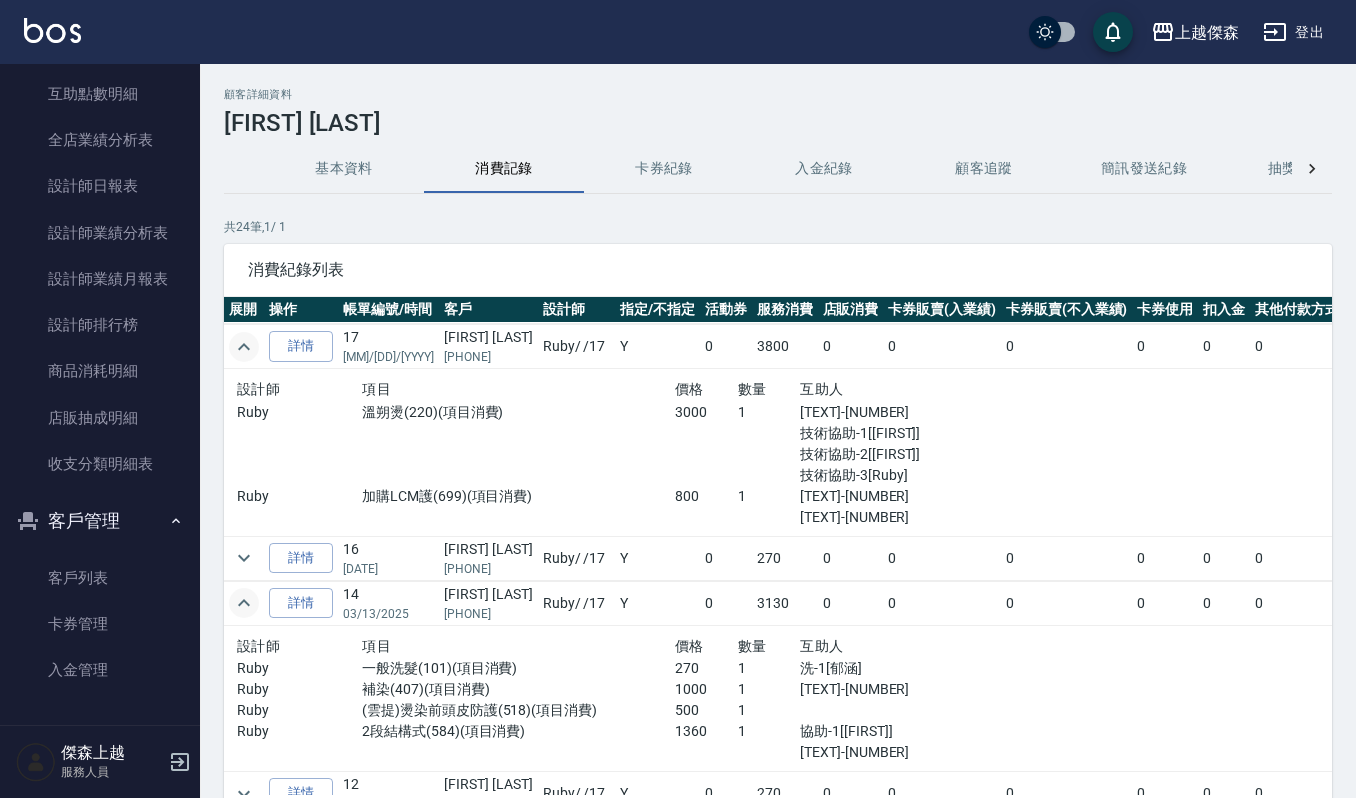 scroll, scrollTop: 133, scrollLeft: 0, axis: vertical 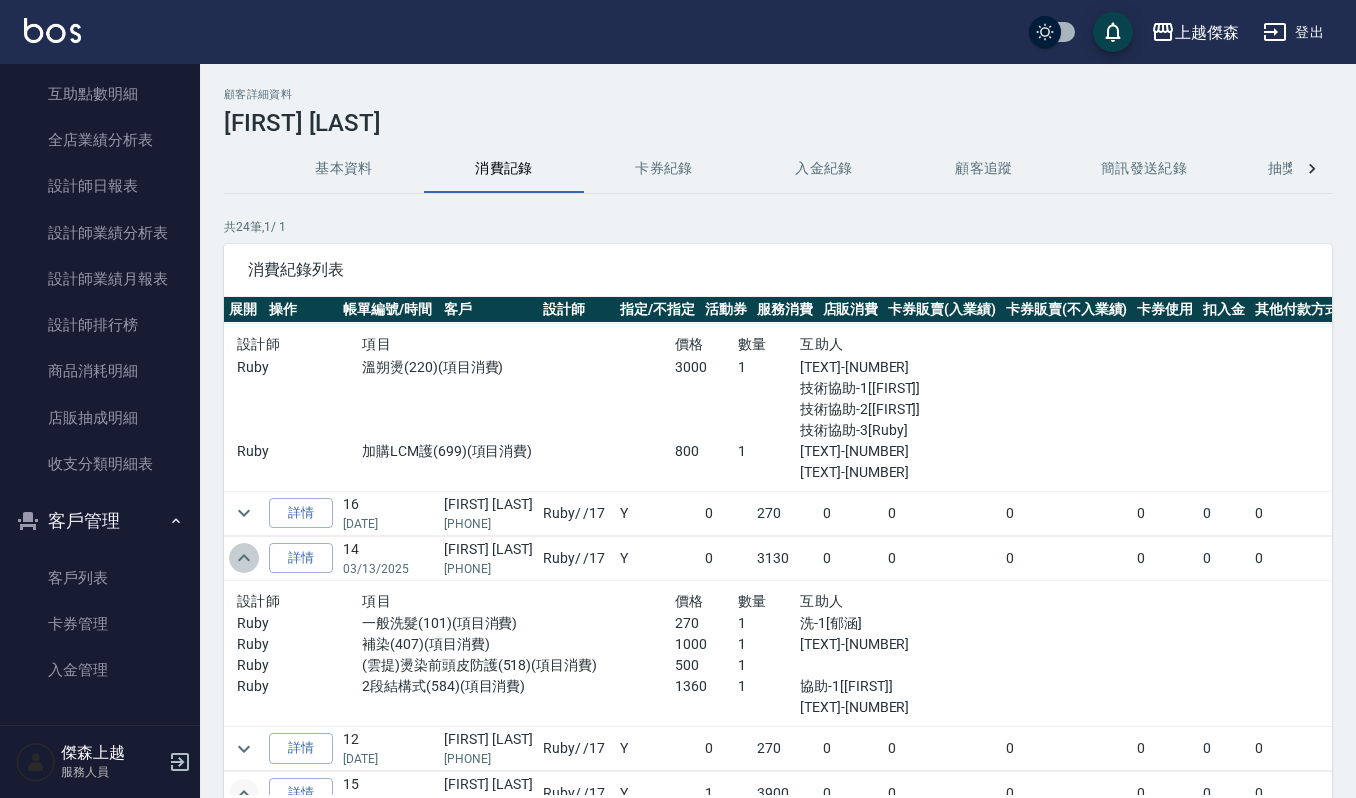 click 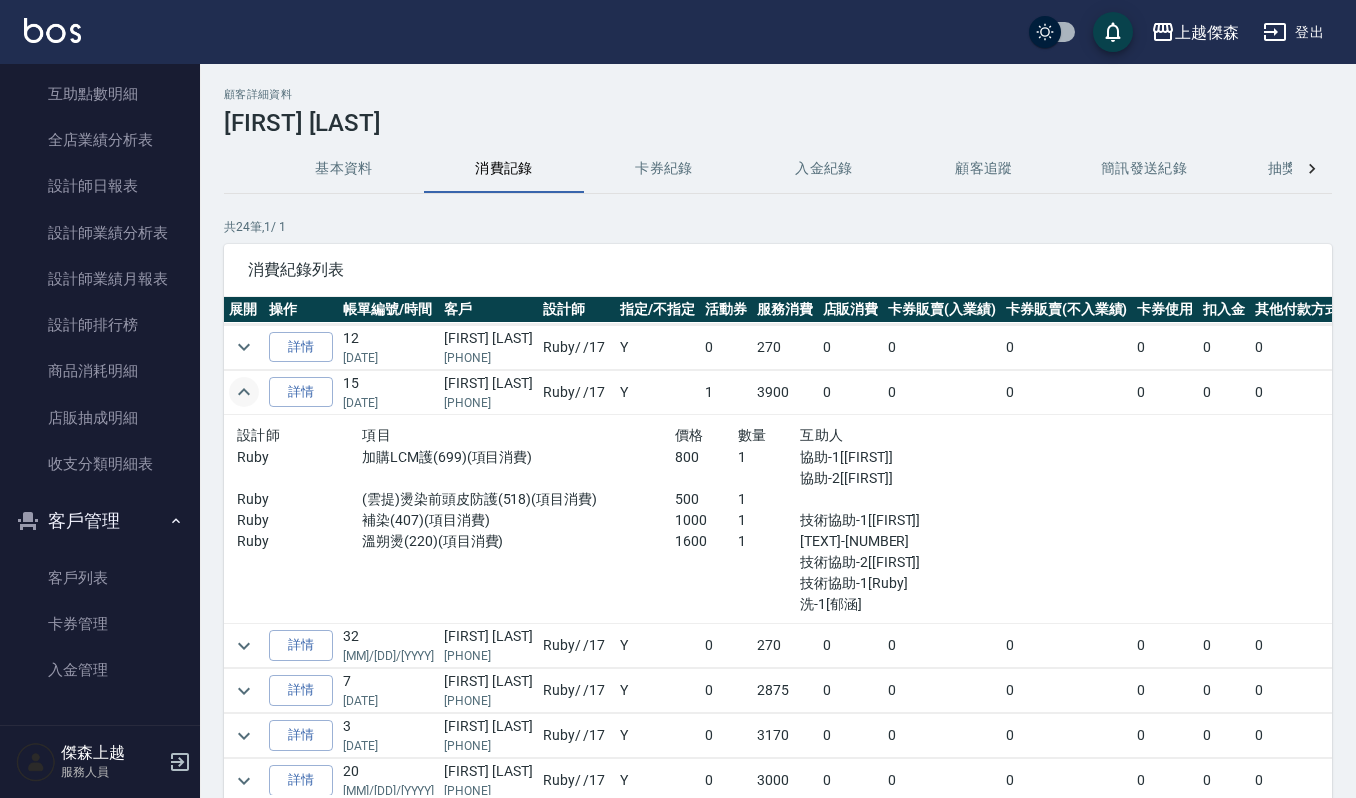 scroll, scrollTop: 400, scrollLeft: 0, axis: vertical 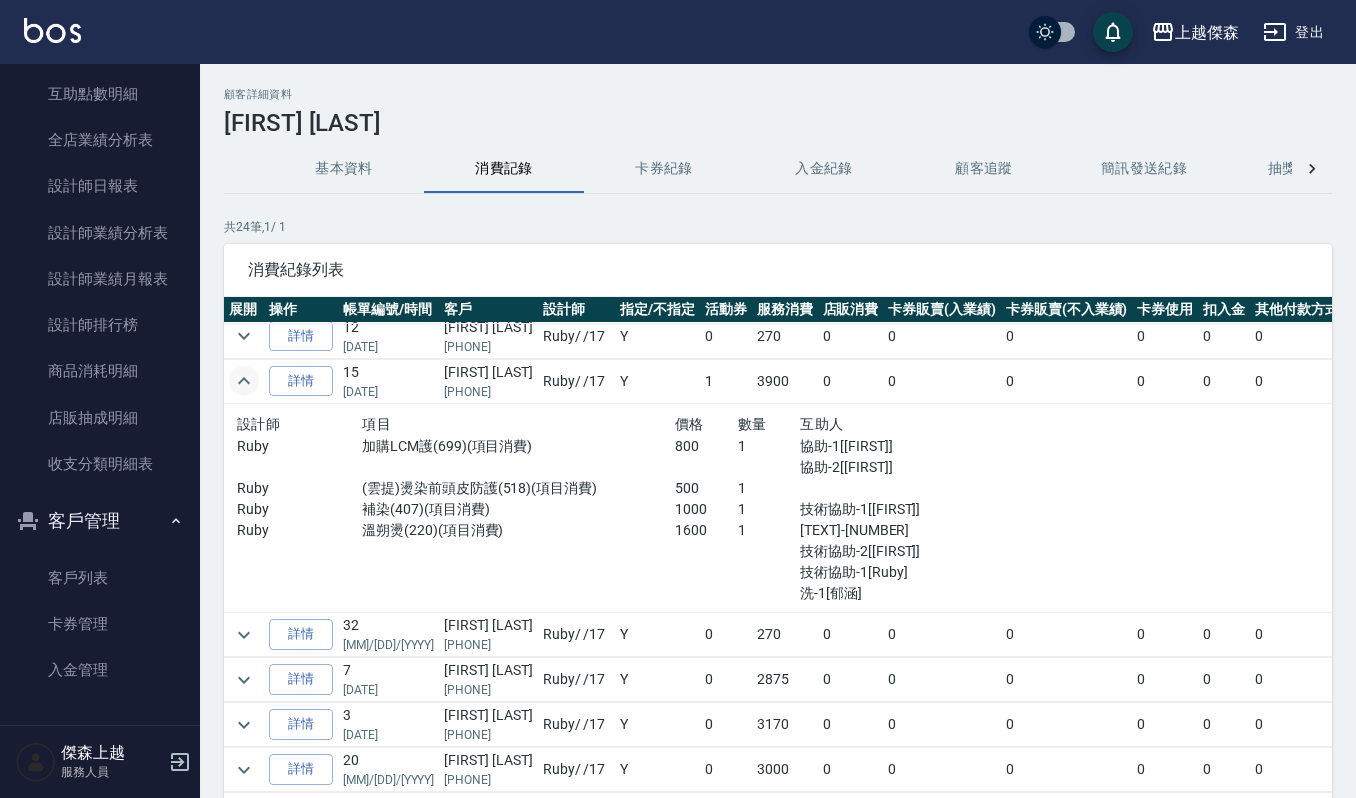 click 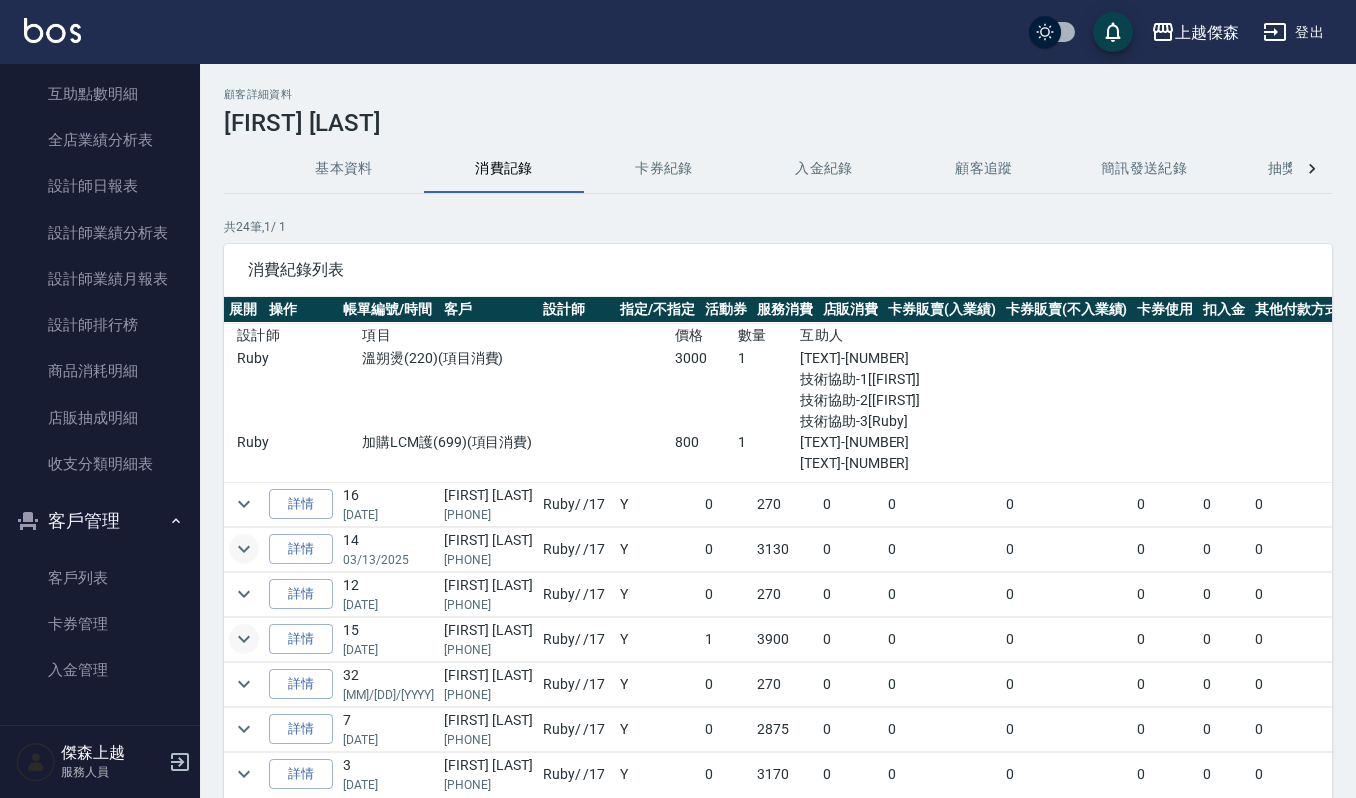 scroll, scrollTop: 0, scrollLeft: 0, axis: both 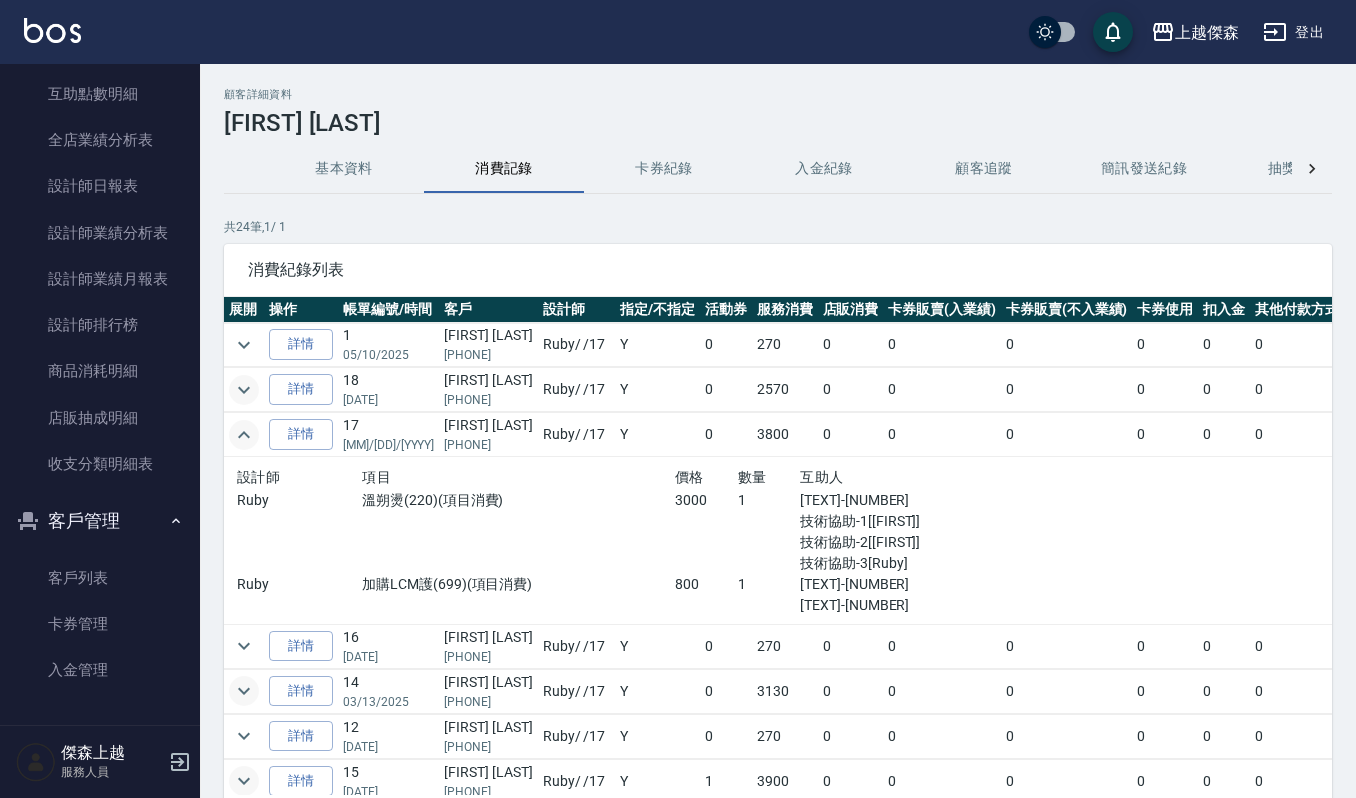click 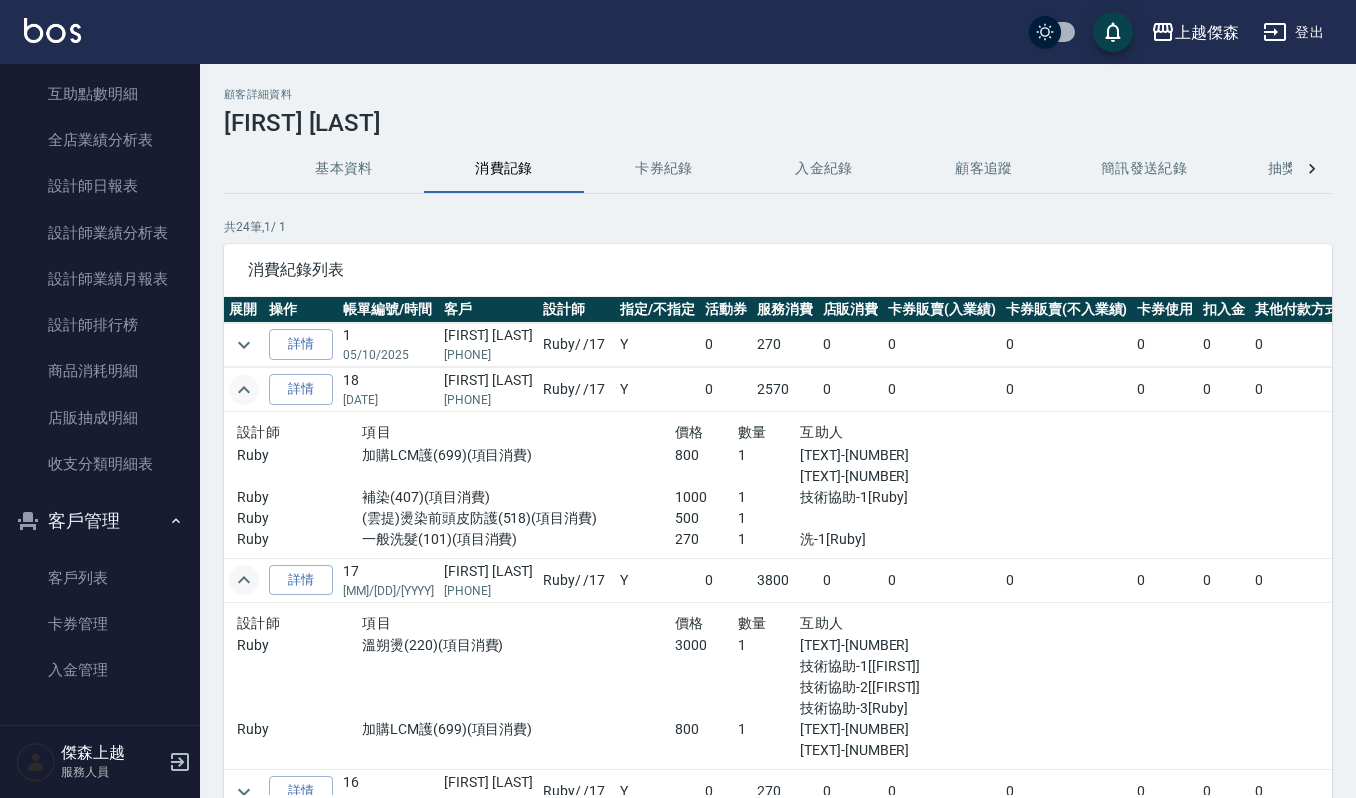 scroll, scrollTop: 133, scrollLeft: 0, axis: vertical 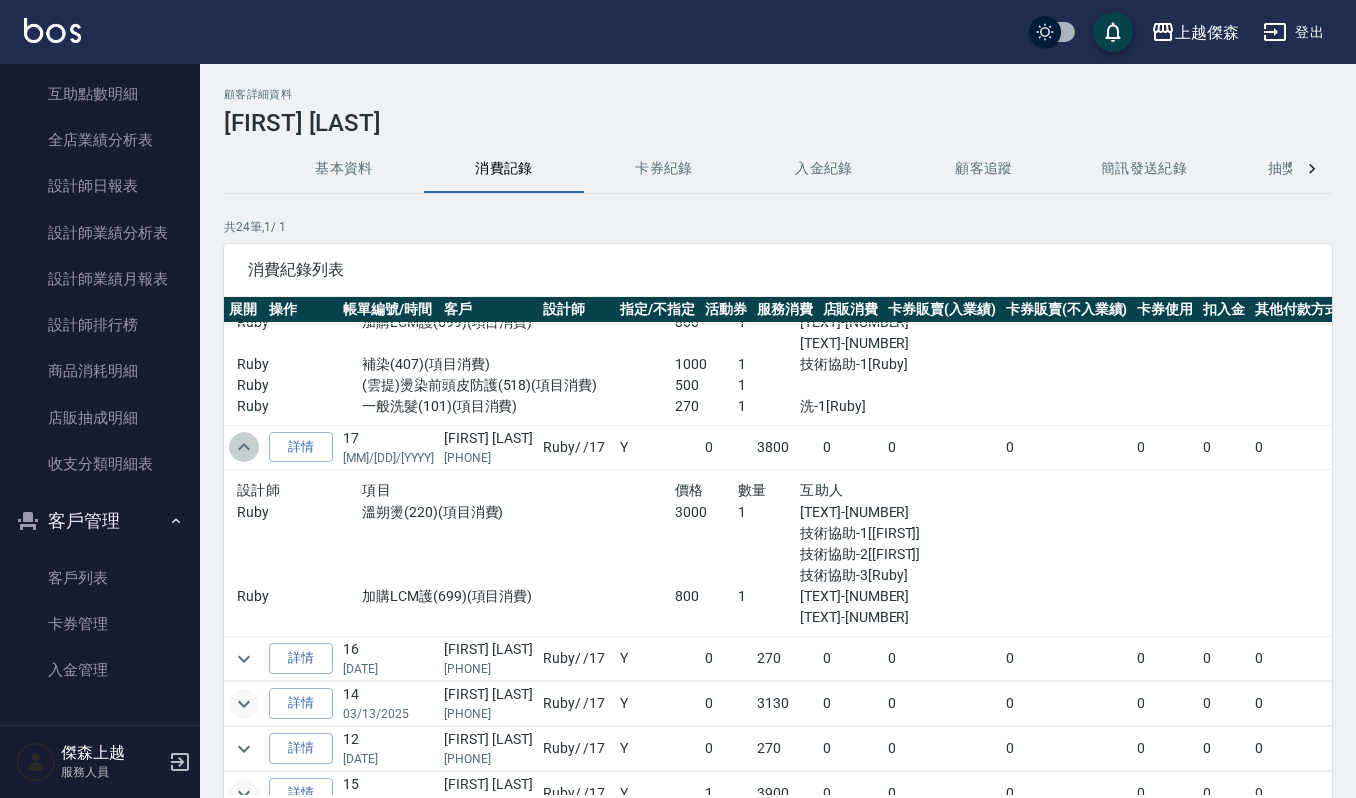 click 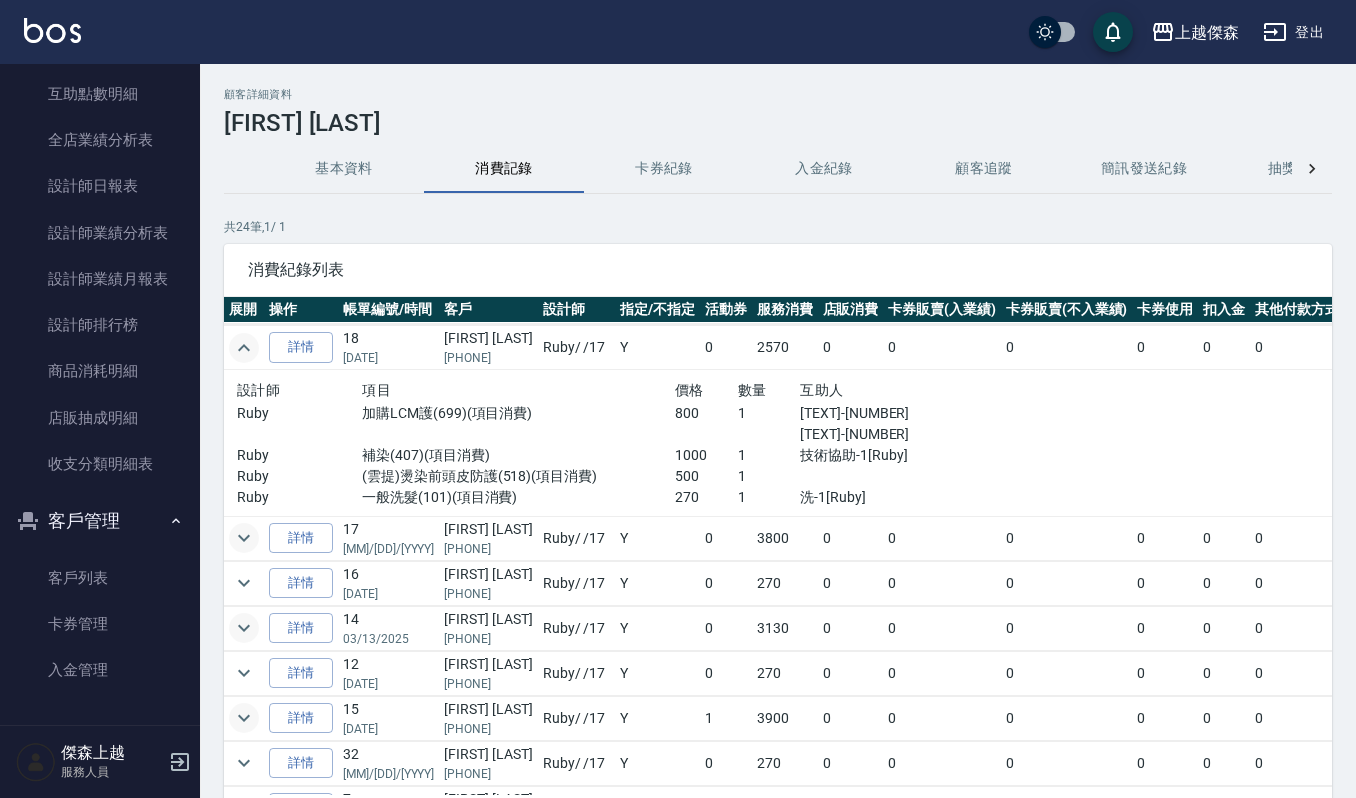 scroll, scrollTop: 0, scrollLeft: 0, axis: both 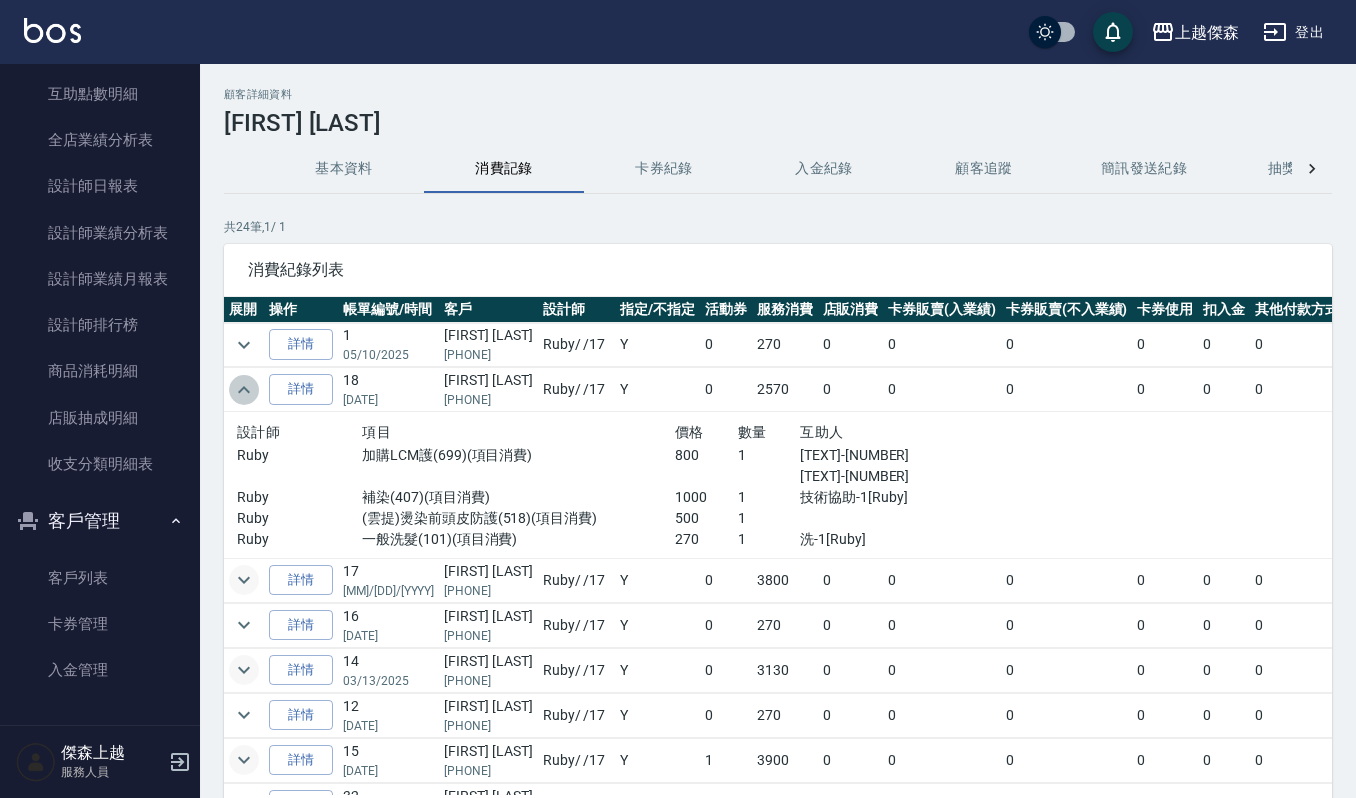 click 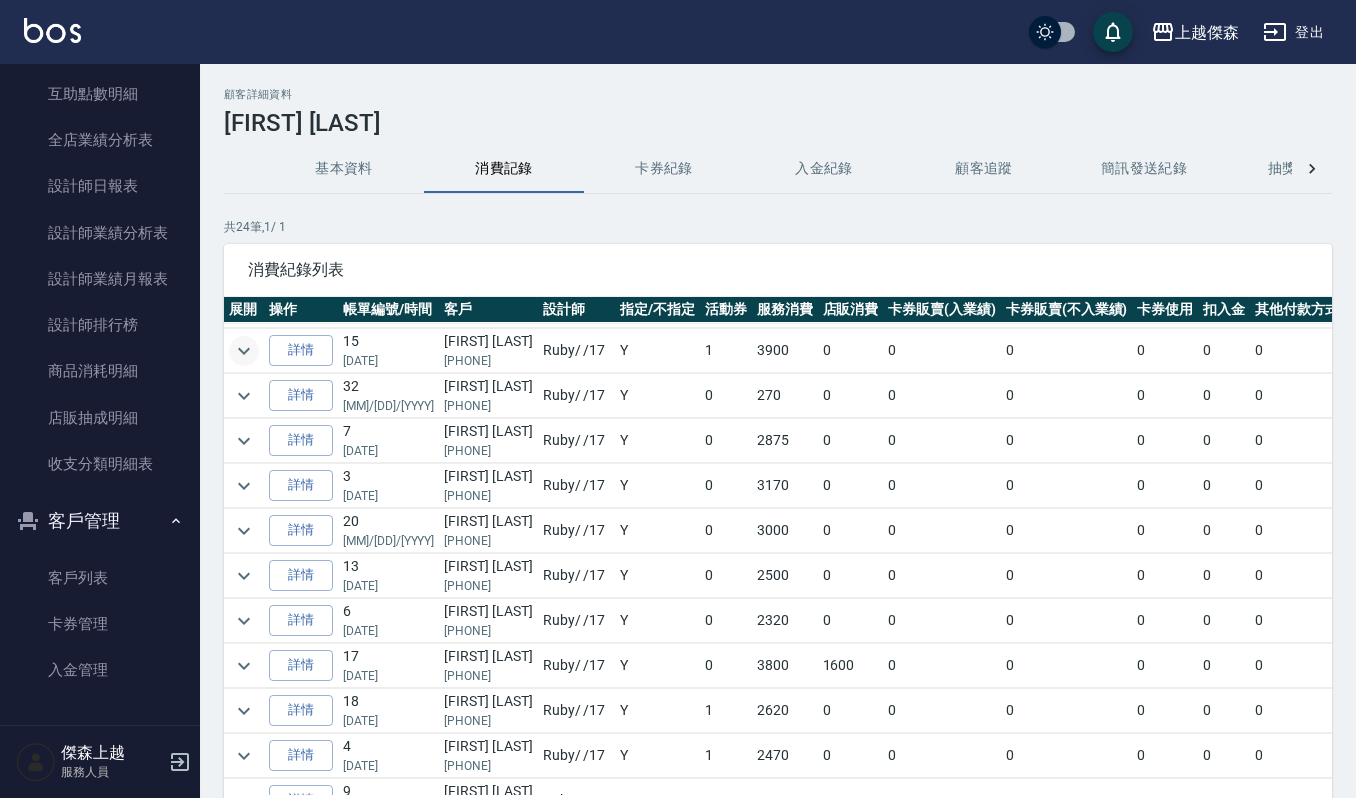 scroll, scrollTop: 266, scrollLeft: 0, axis: vertical 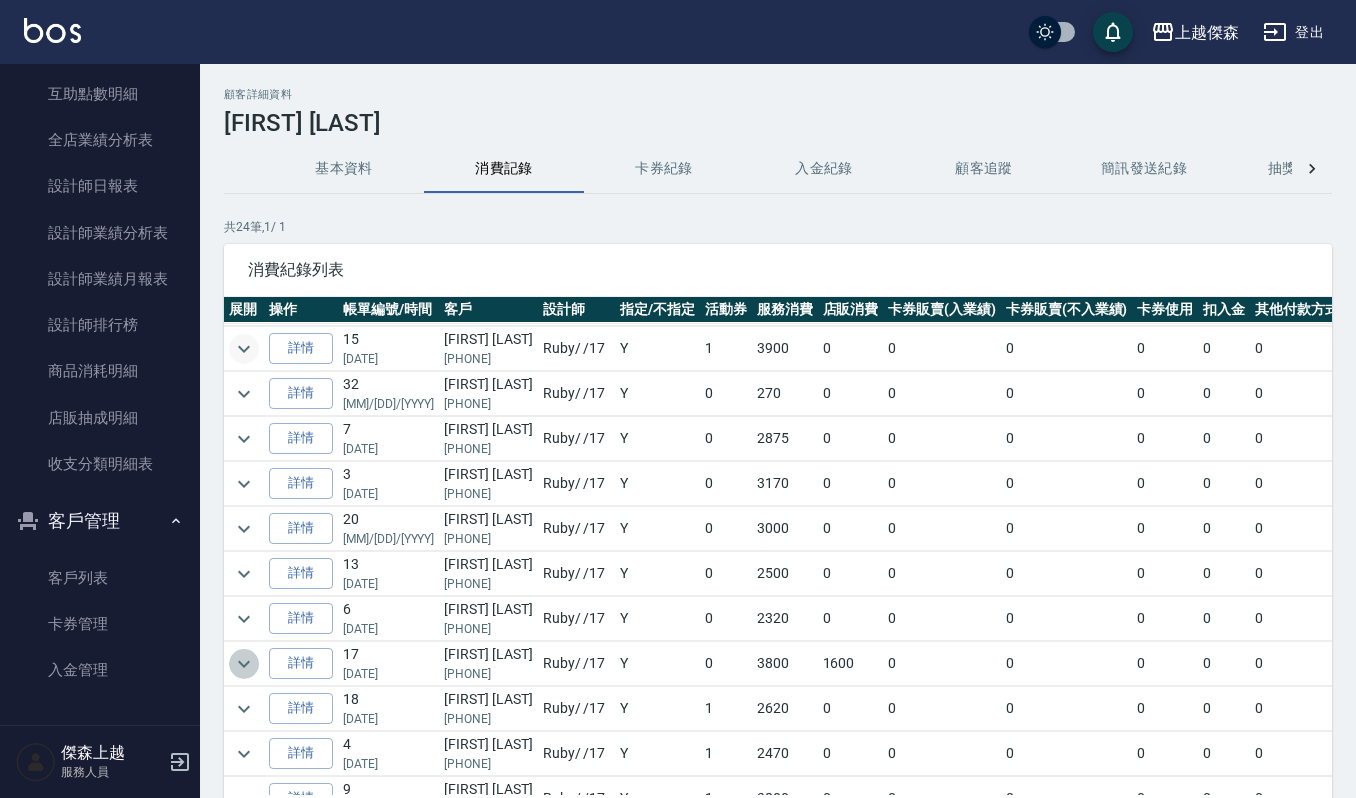 click 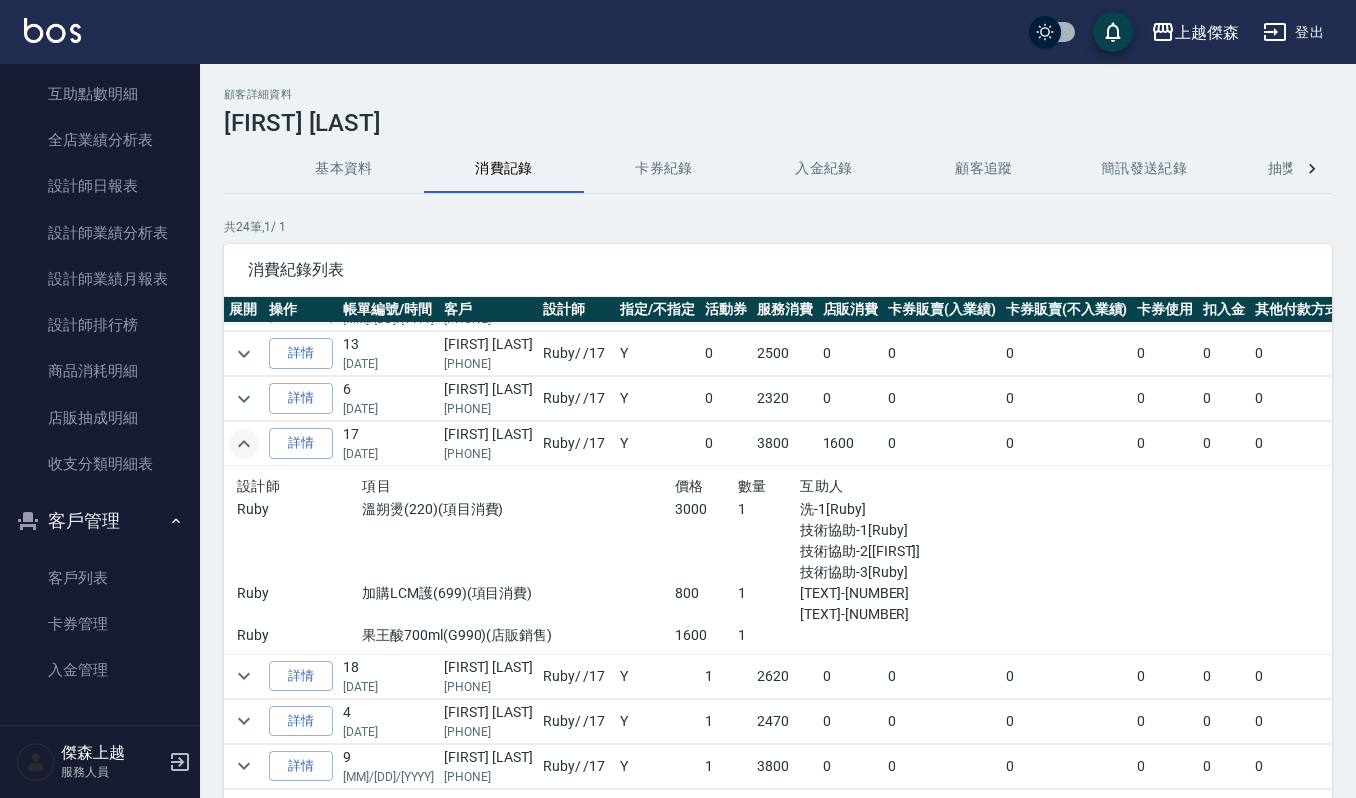 scroll, scrollTop: 533, scrollLeft: 0, axis: vertical 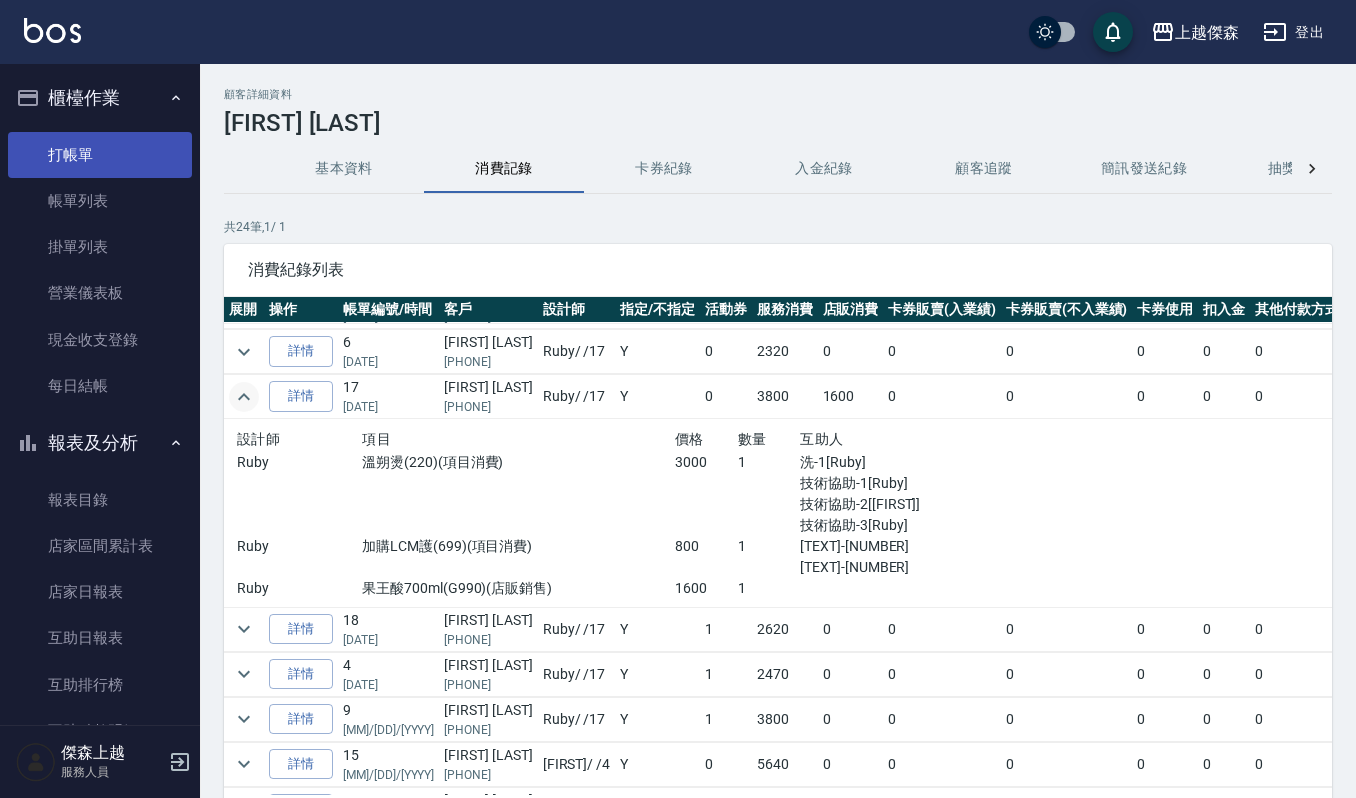click on "打帳單" at bounding box center [100, 155] 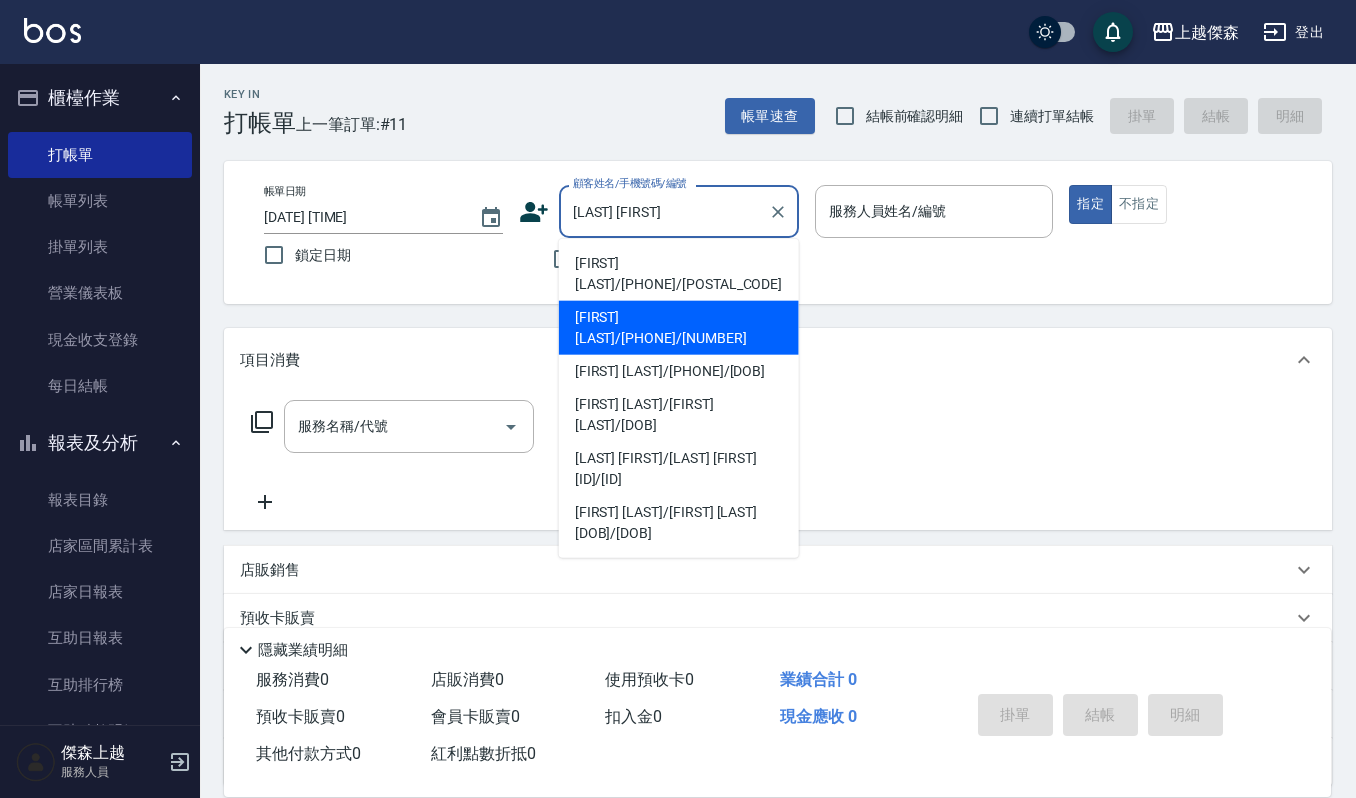 type on "吳秀玉/0930383327/091025" 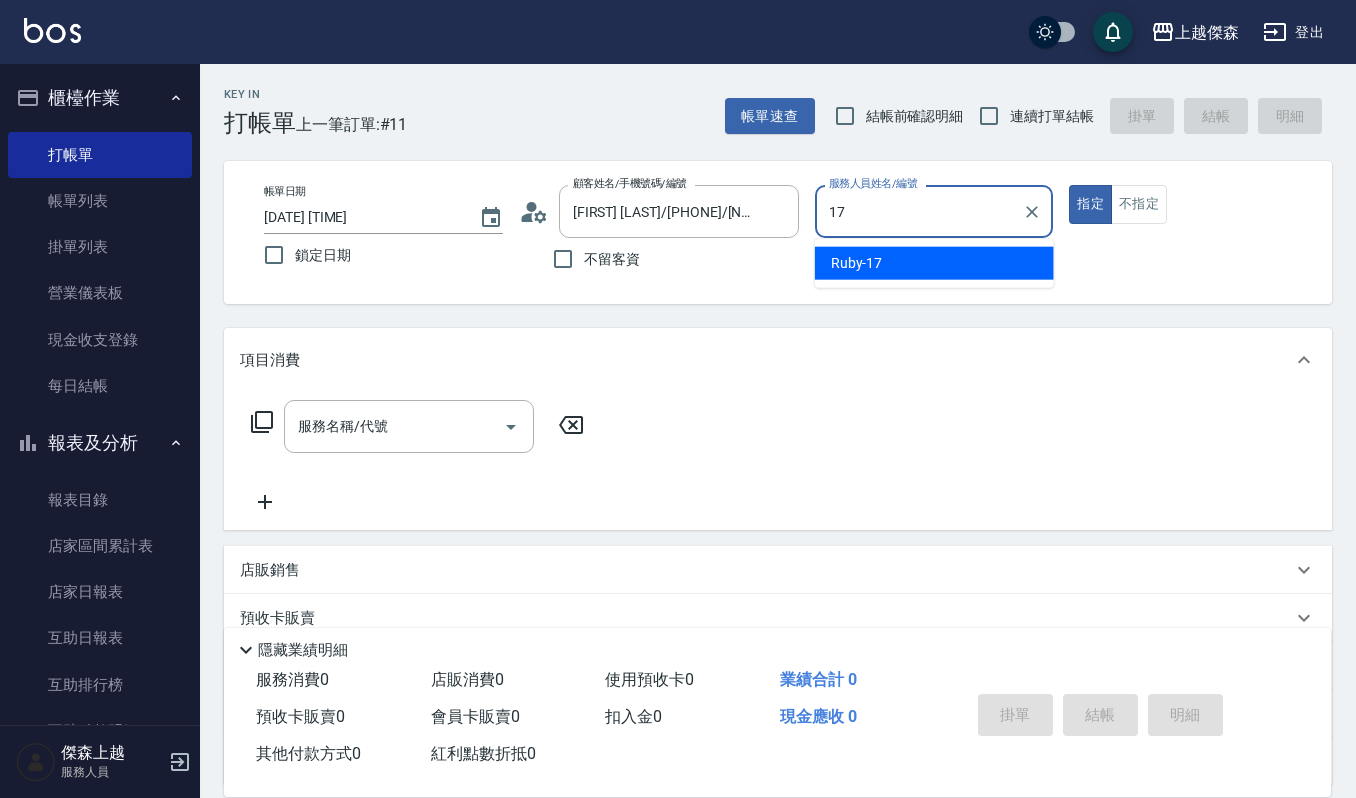 type on "Ruby-17" 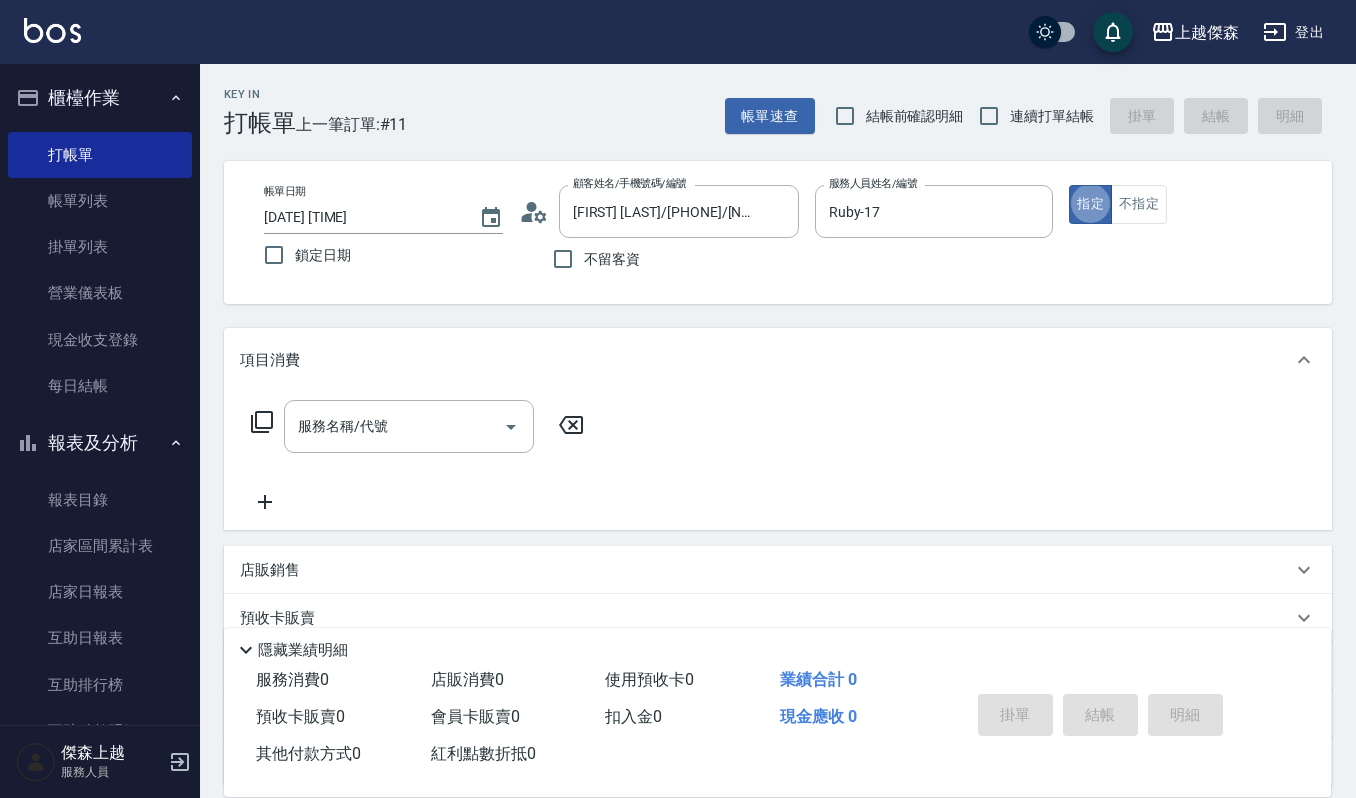 type on "true" 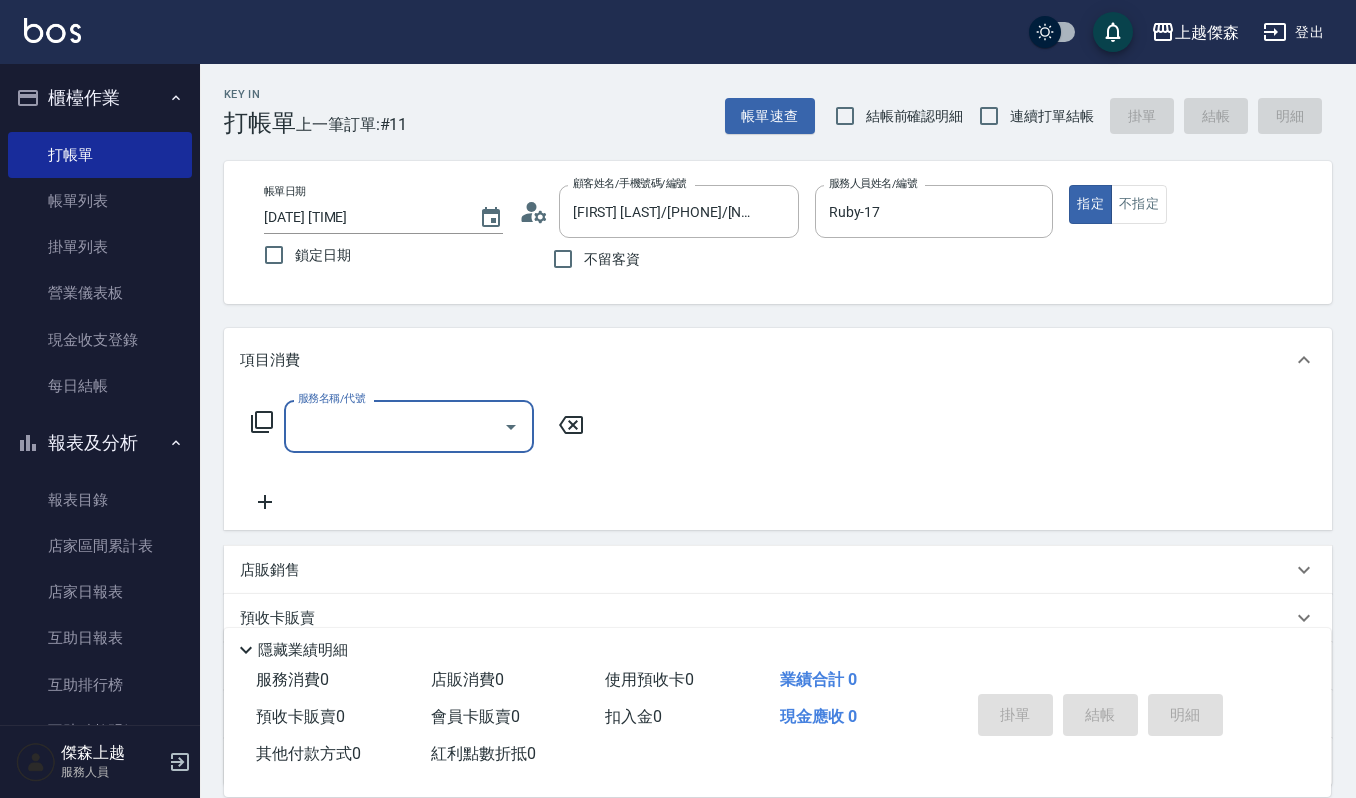 click 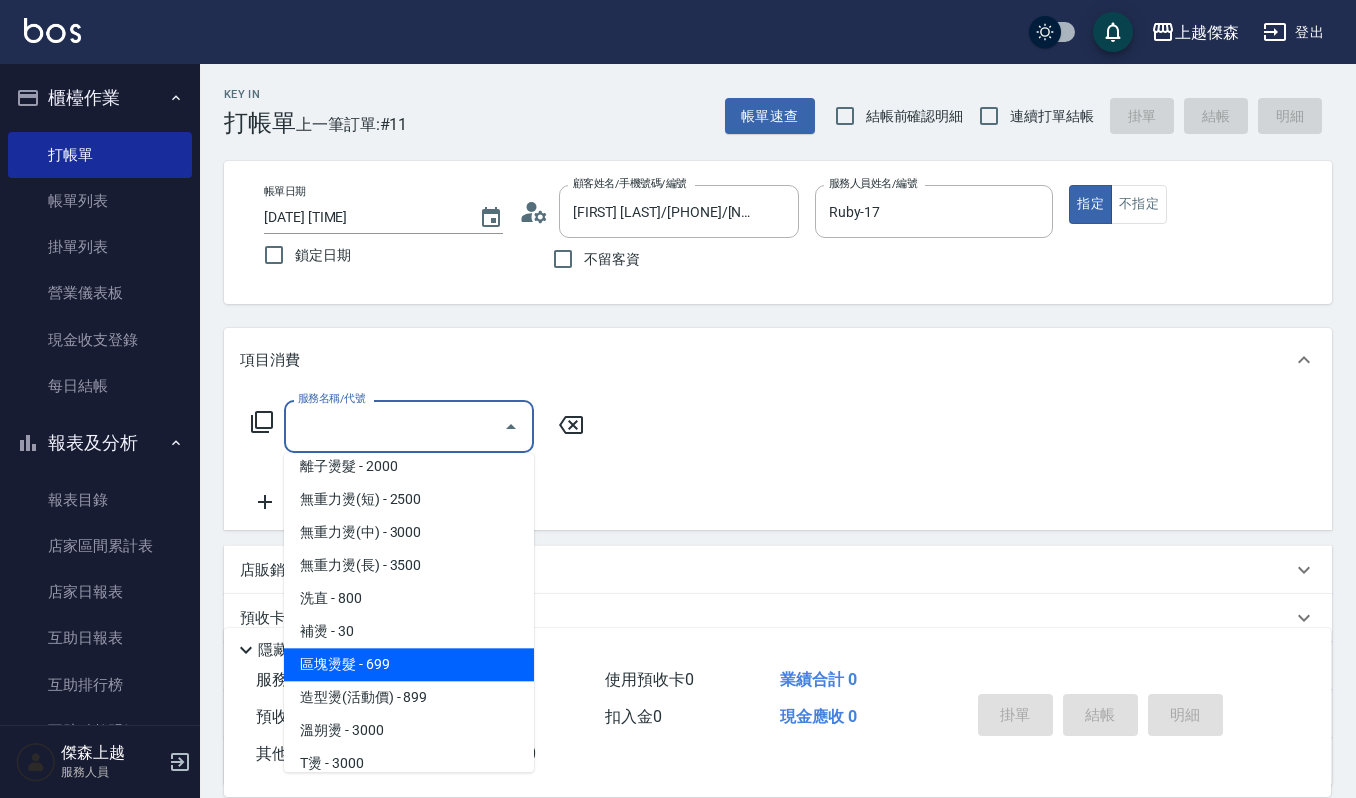 scroll, scrollTop: 400, scrollLeft: 0, axis: vertical 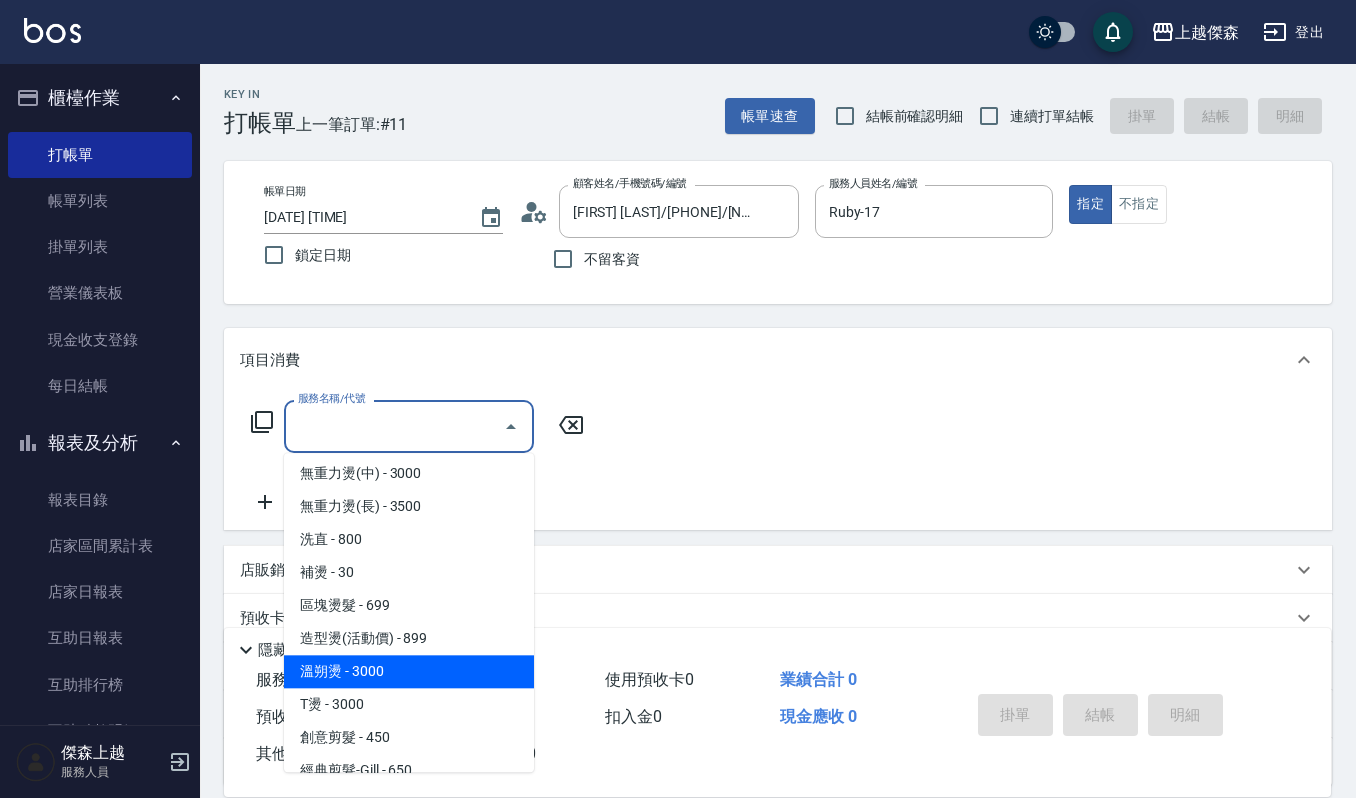click on "溫朔燙 - 3000" at bounding box center (409, 671) 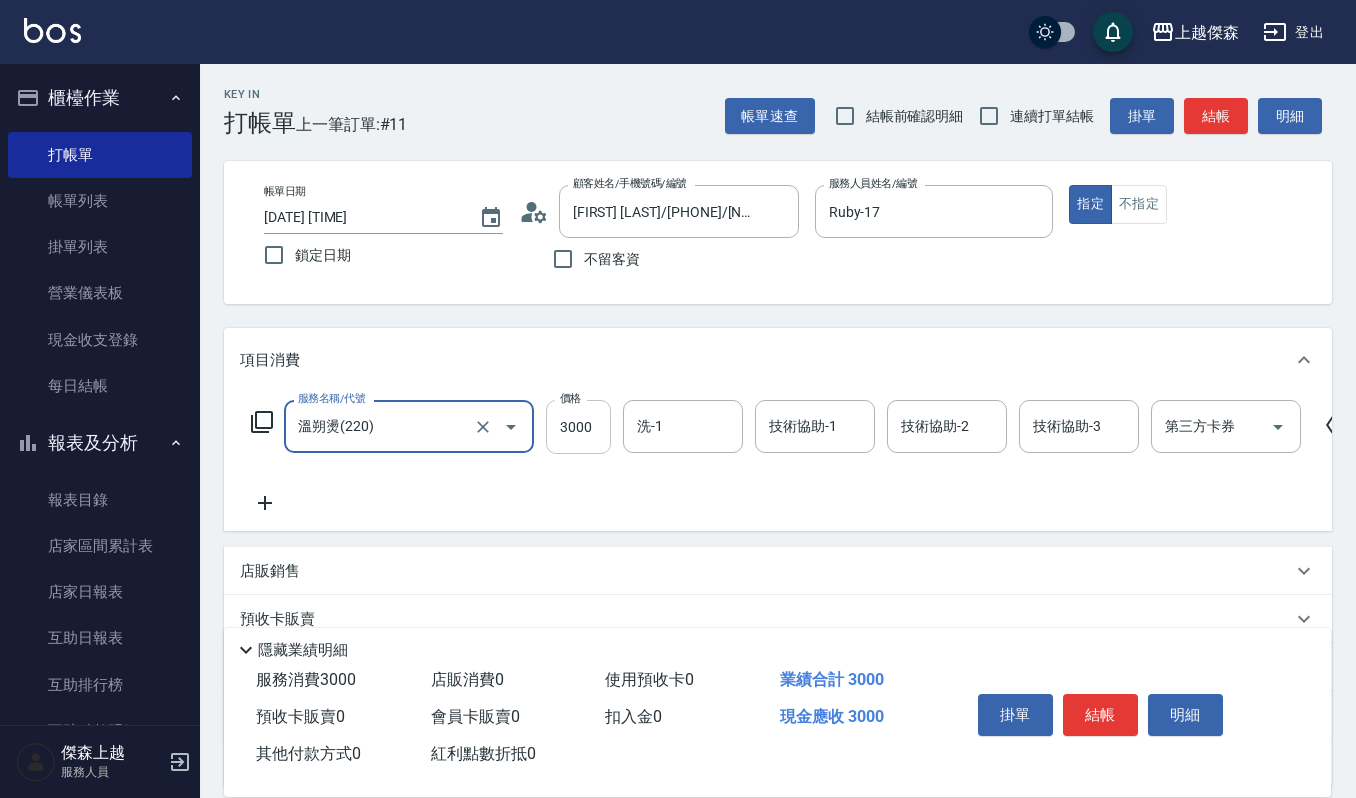 click on "3000" at bounding box center (578, 427) 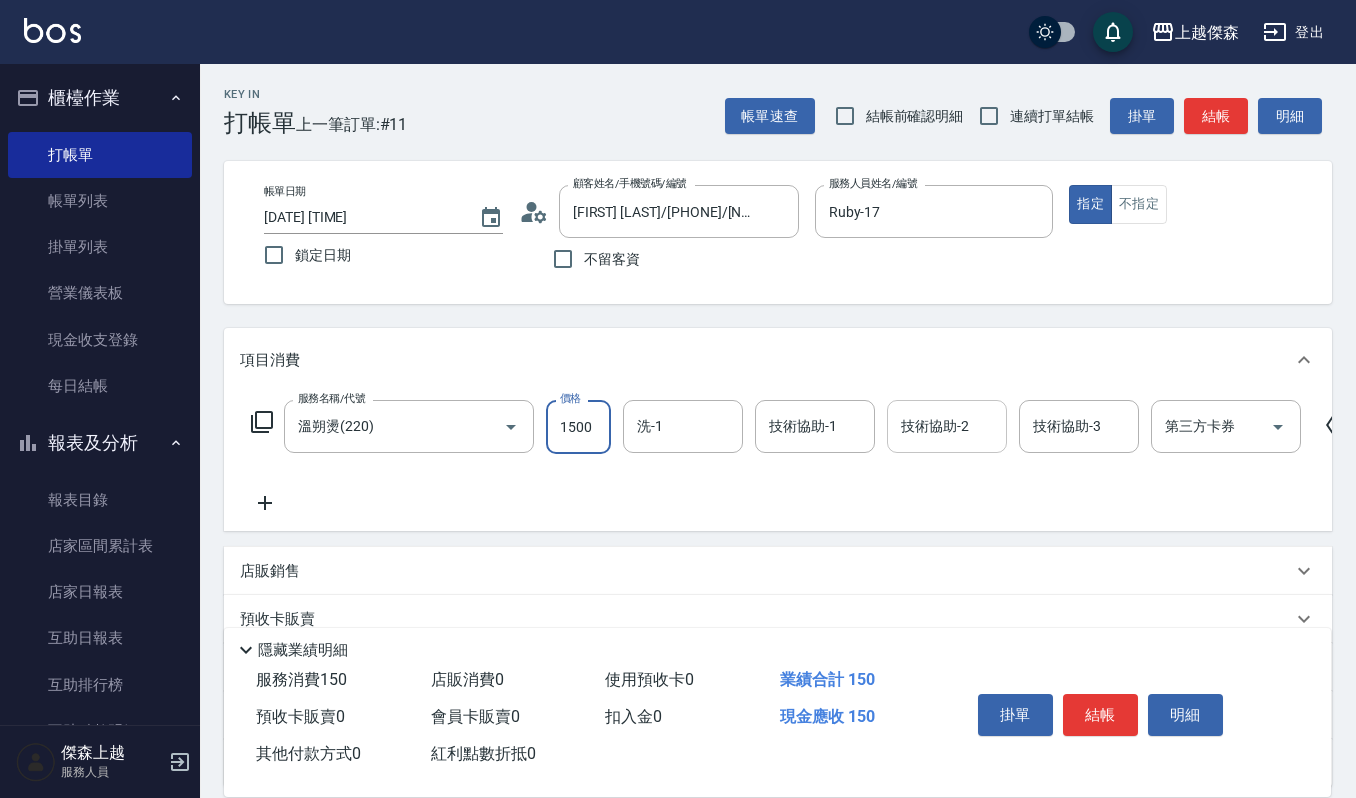 type on "1500" 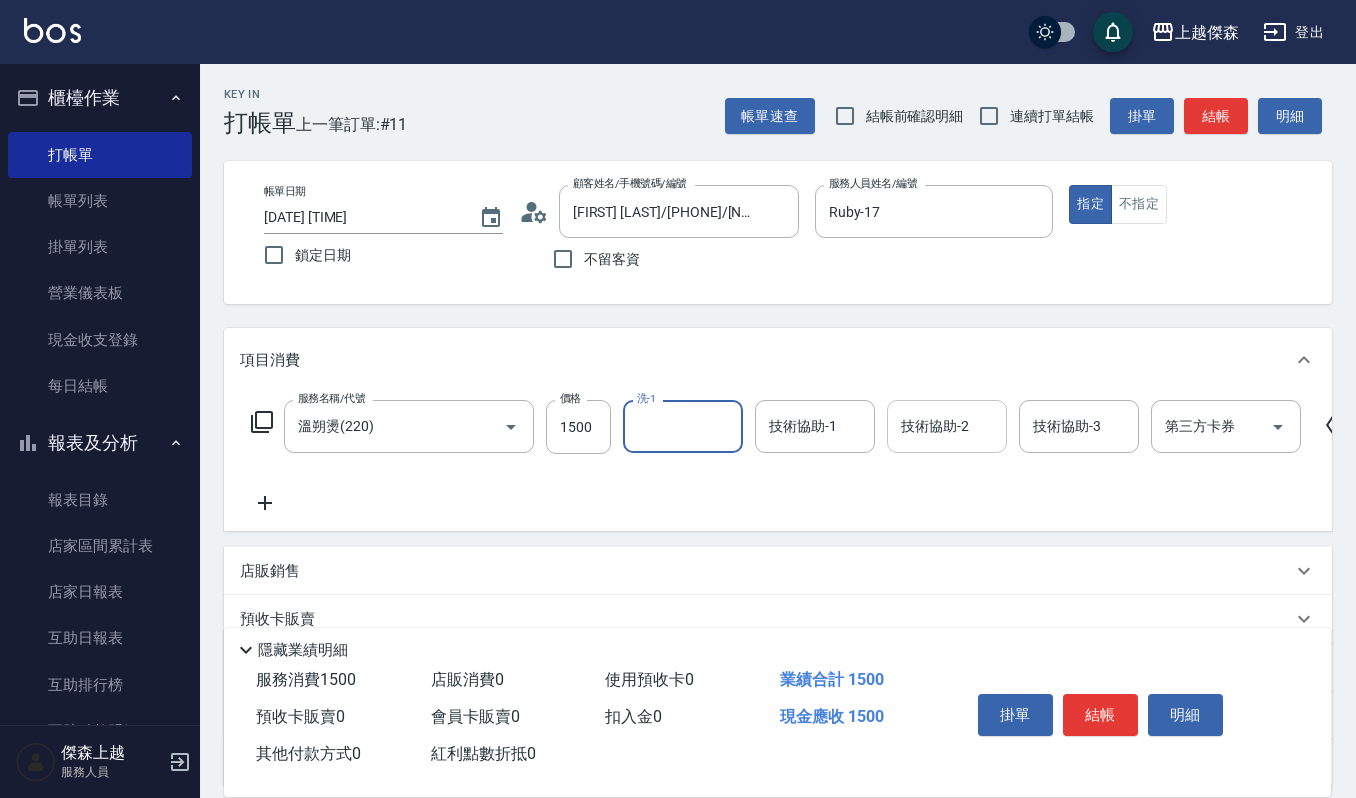 type on "1" 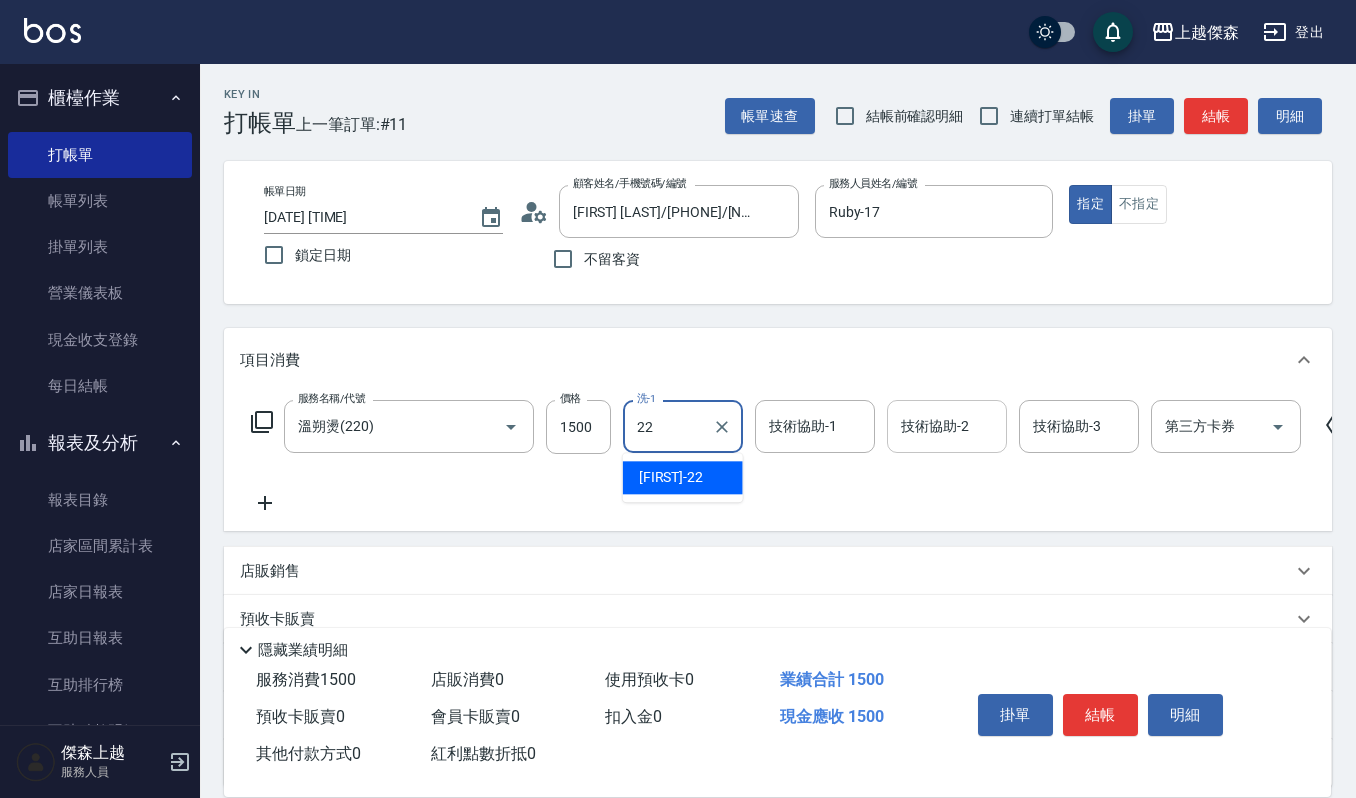 type on "宜芳-22" 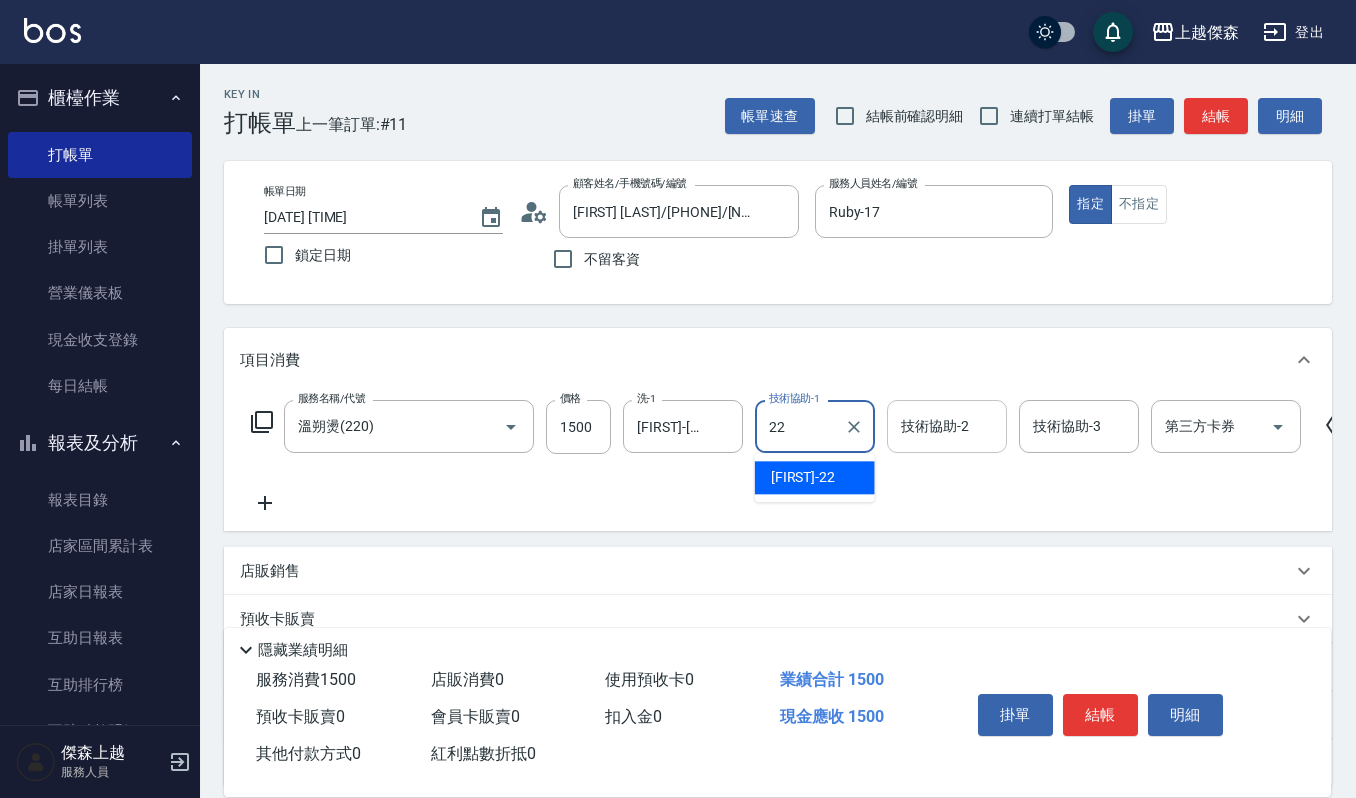 type on "宜芳-22" 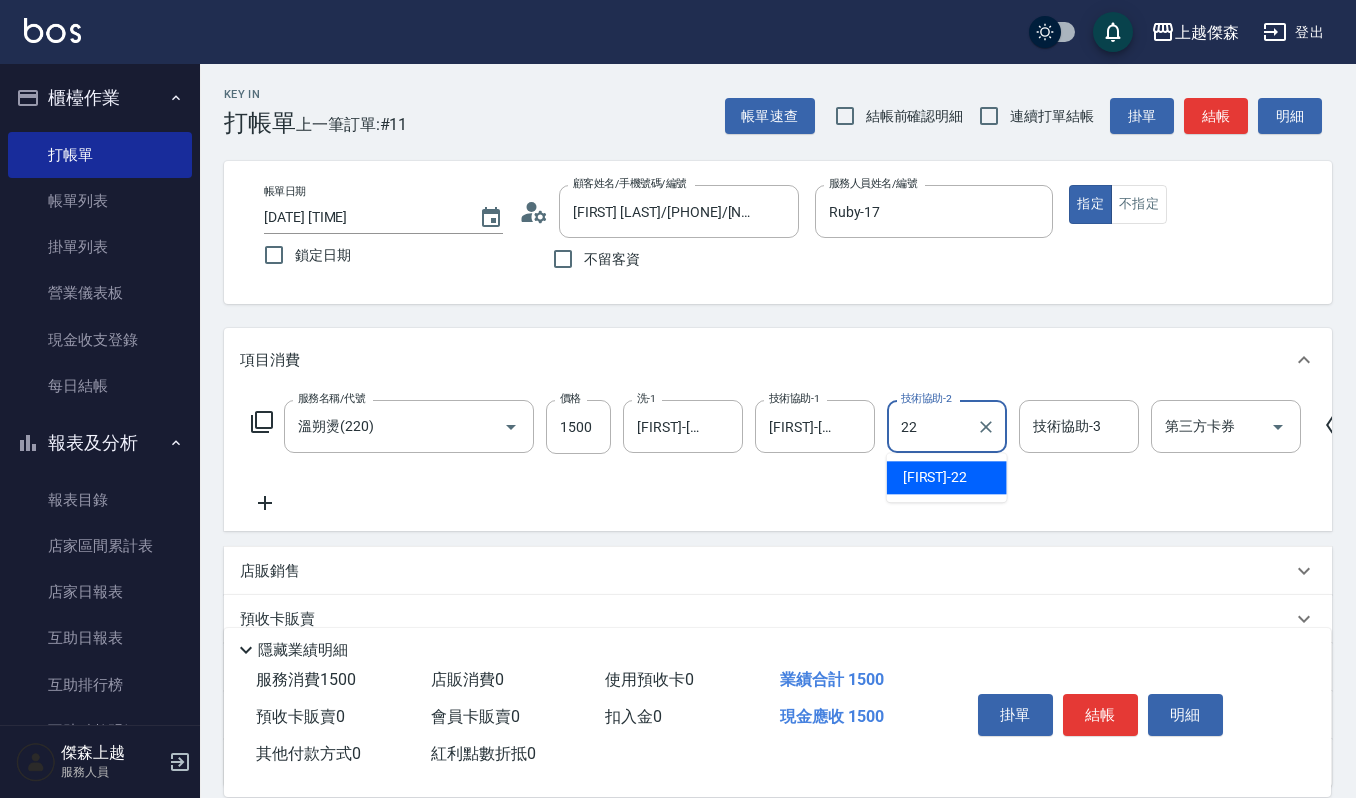 type on "宜芳-22" 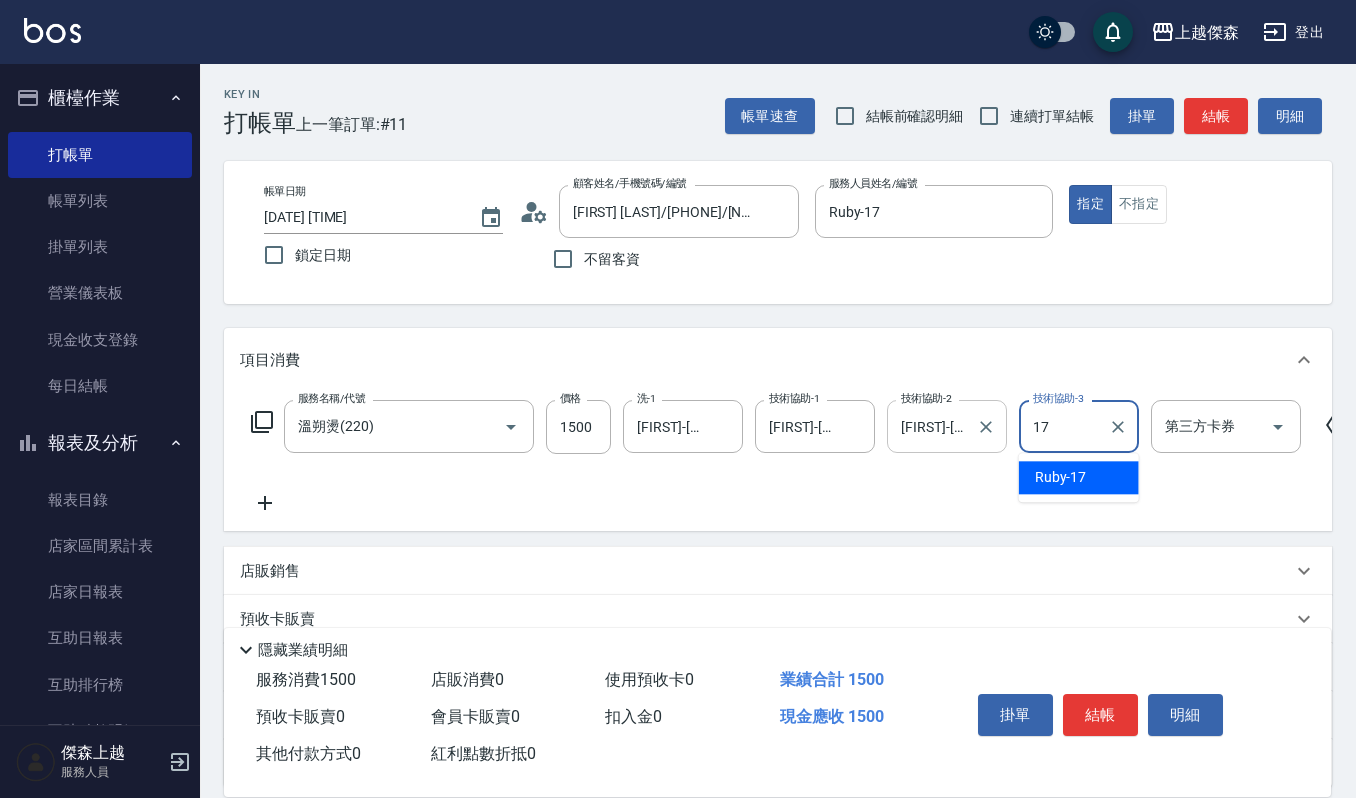 type on "Ruby-17" 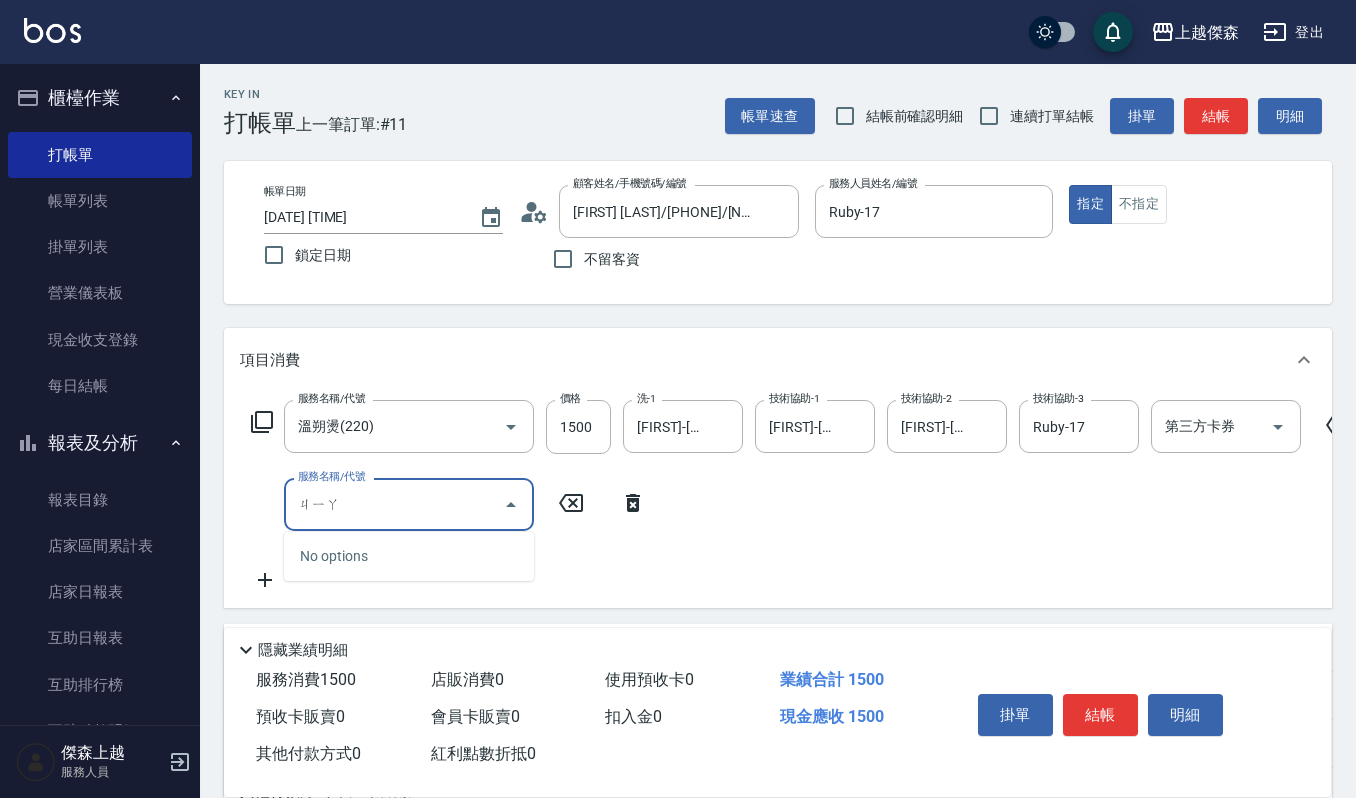 type on "家" 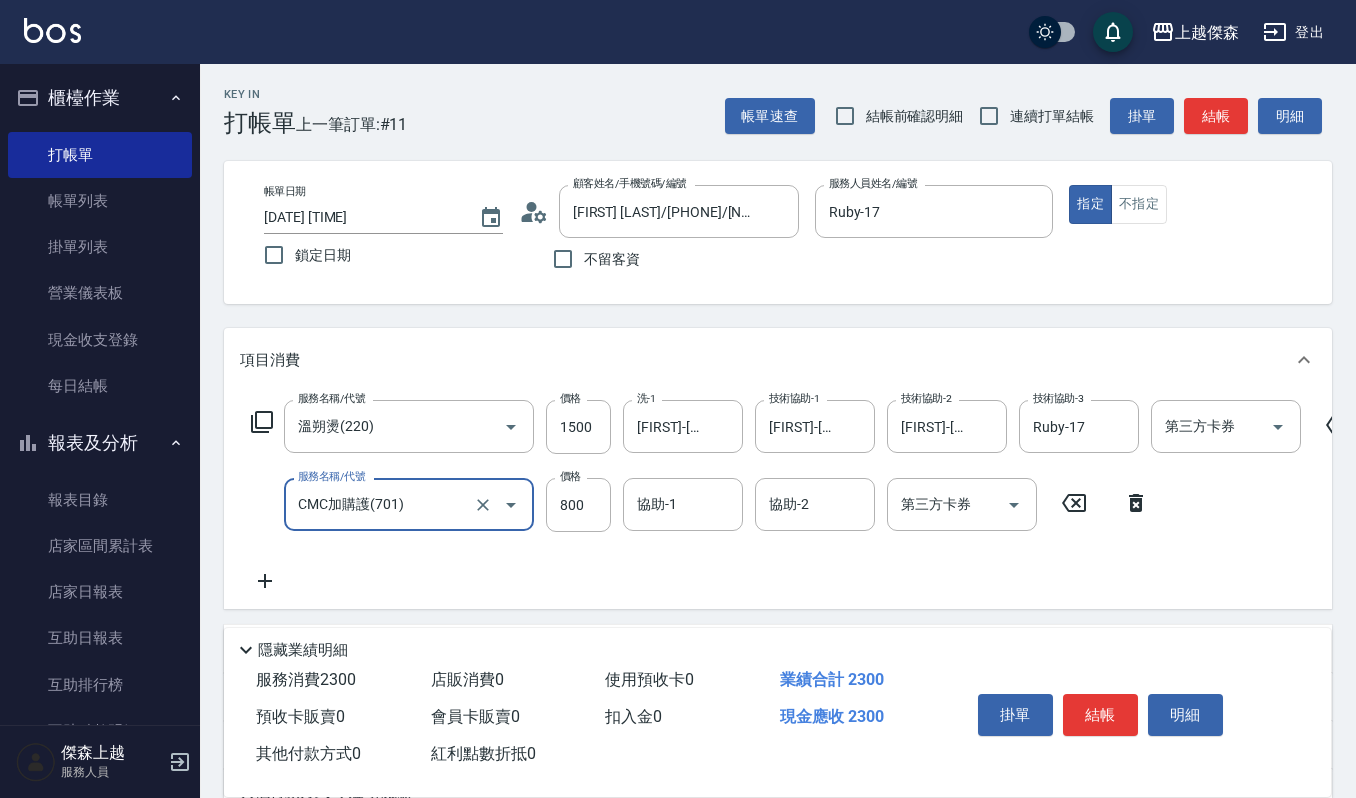 type on "CMC加購護(701)" 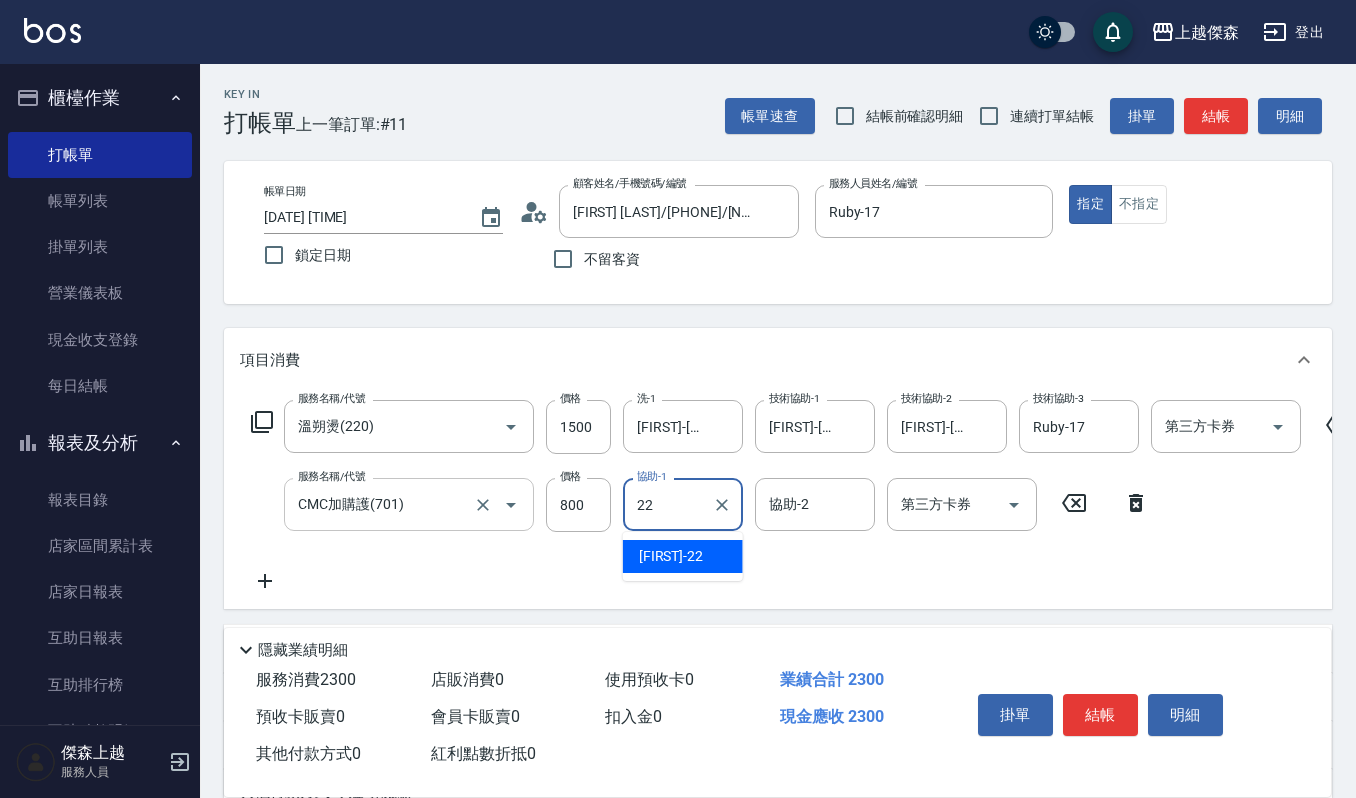 type on "宜芳-22" 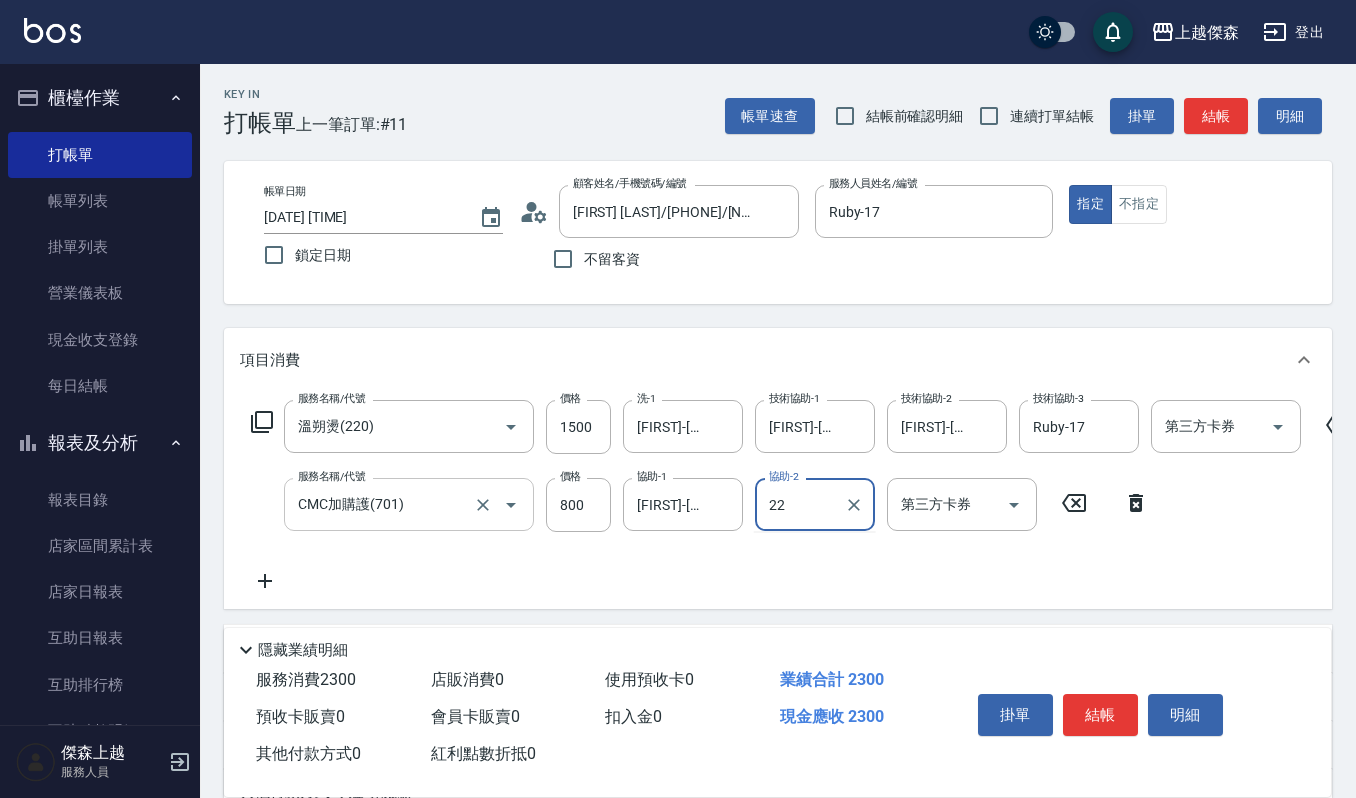 type on "宜芳-22" 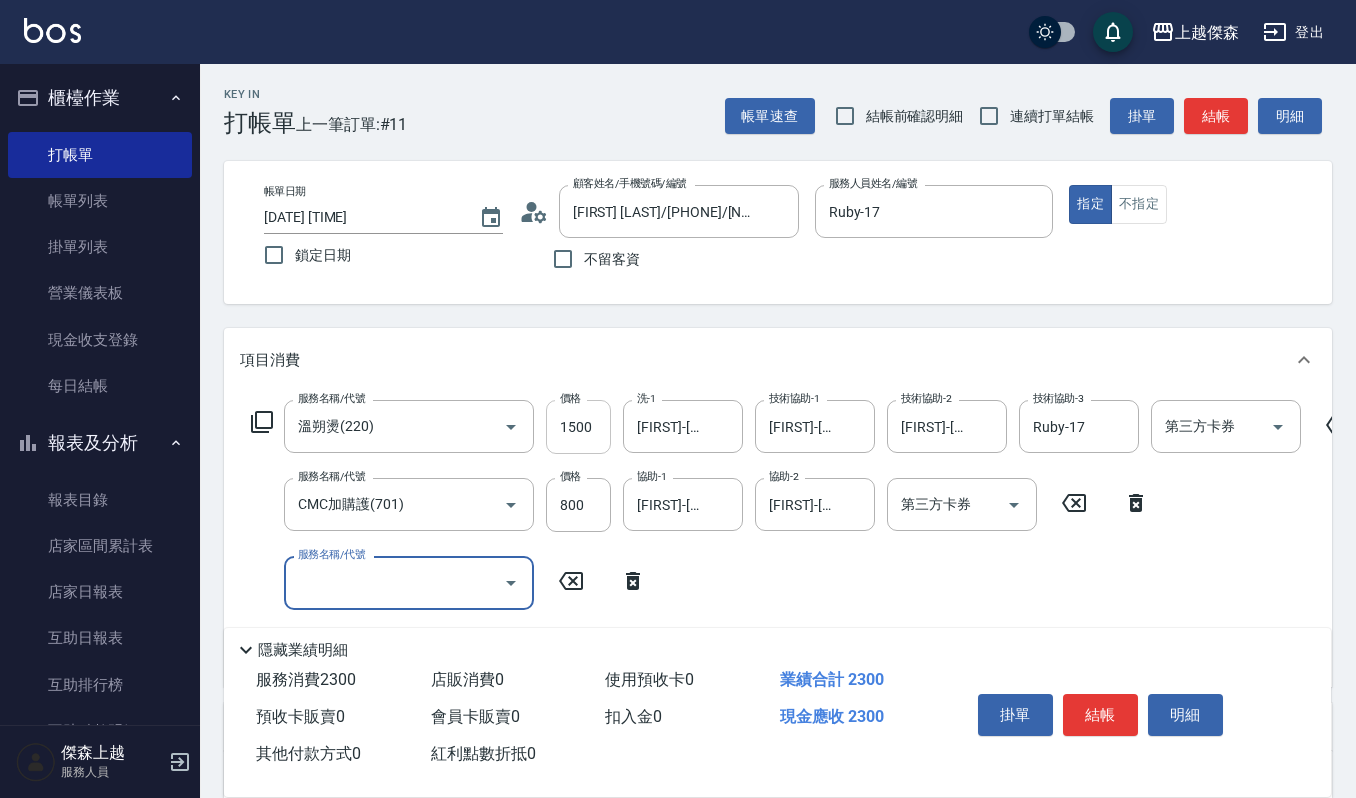 click on "1500" at bounding box center [578, 427] 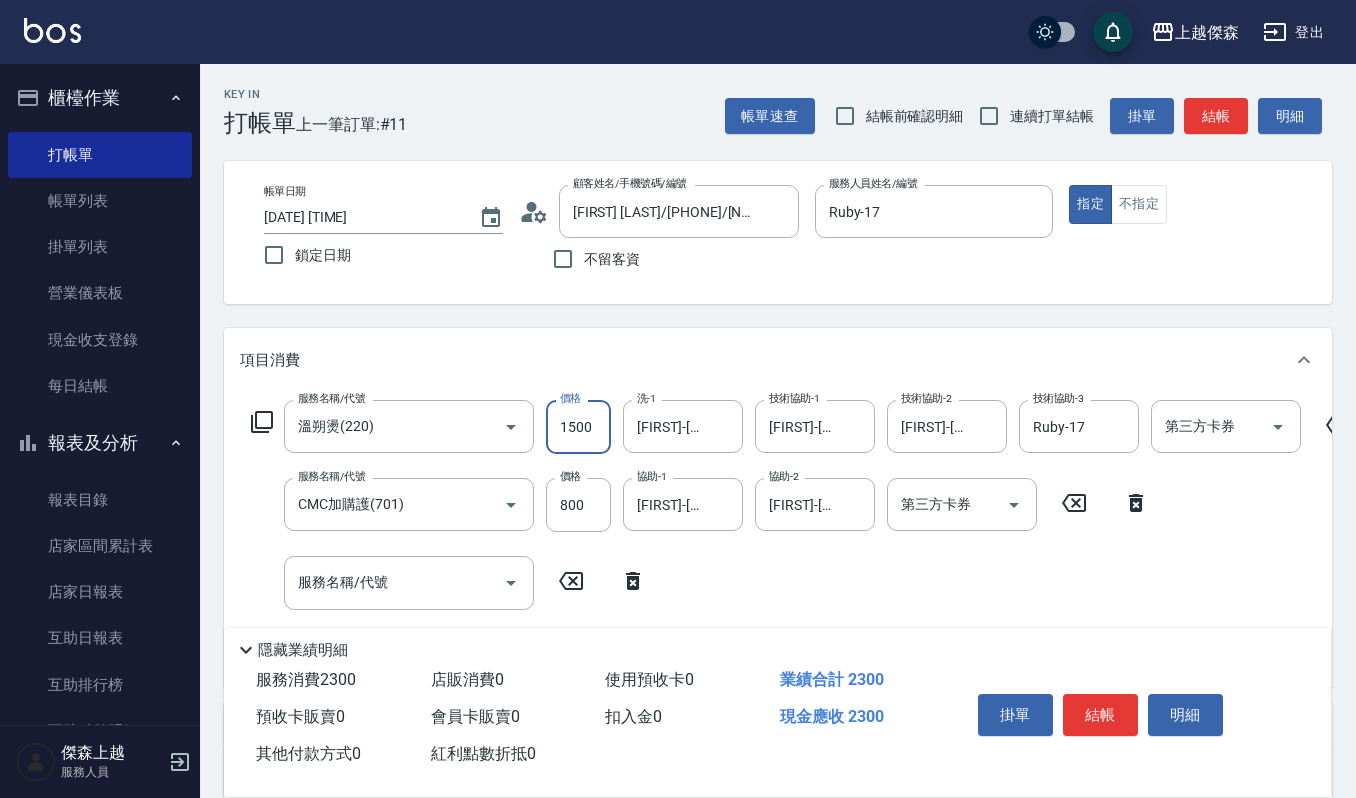 click on "1500" at bounding box center (578, 427) 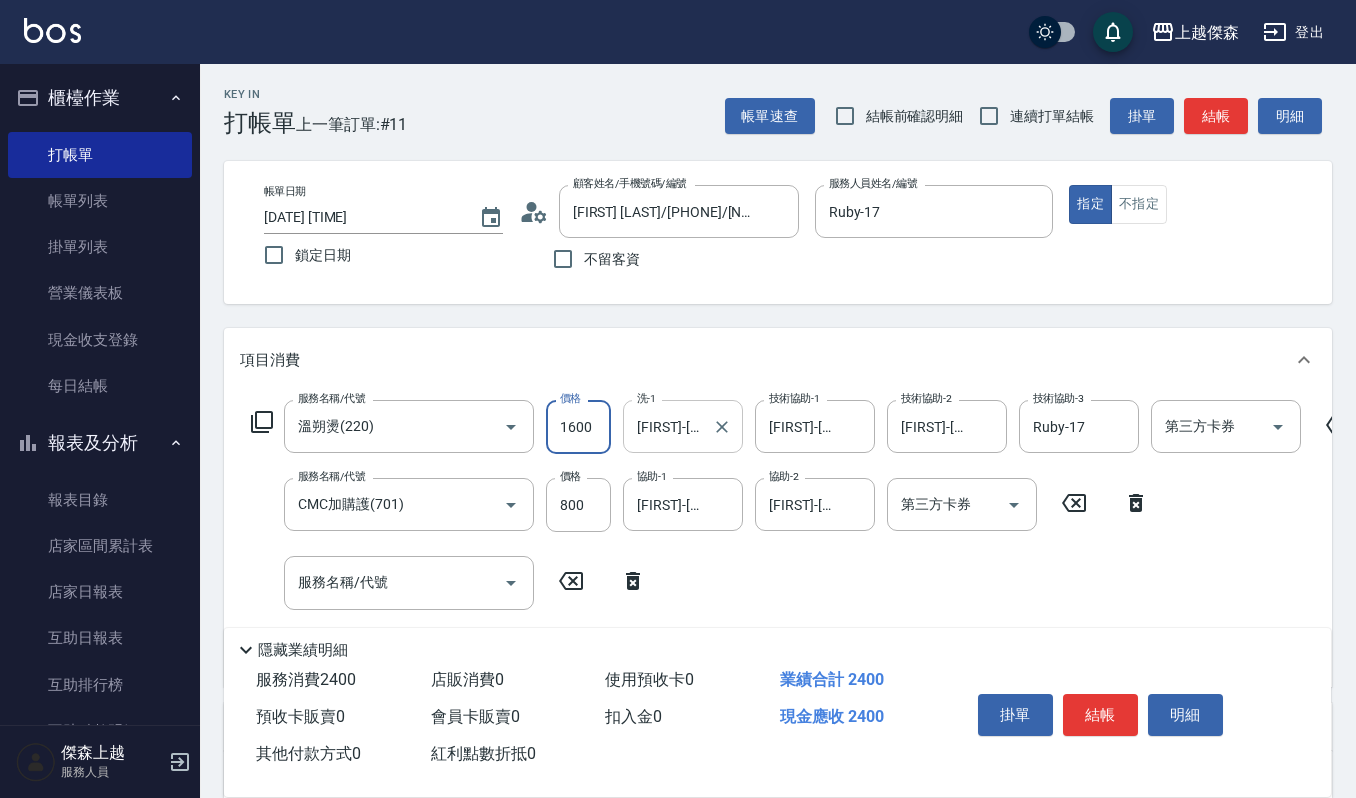 type on "1600" 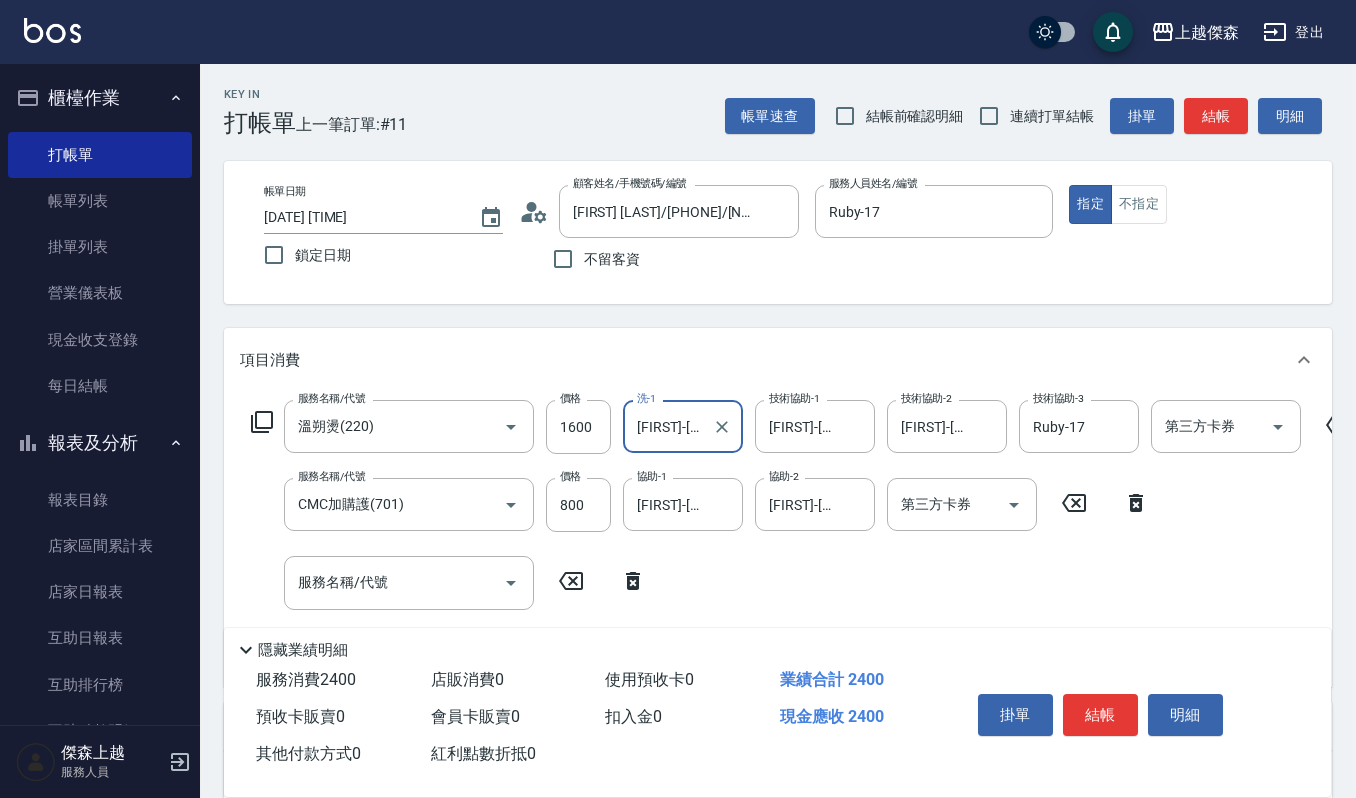 click 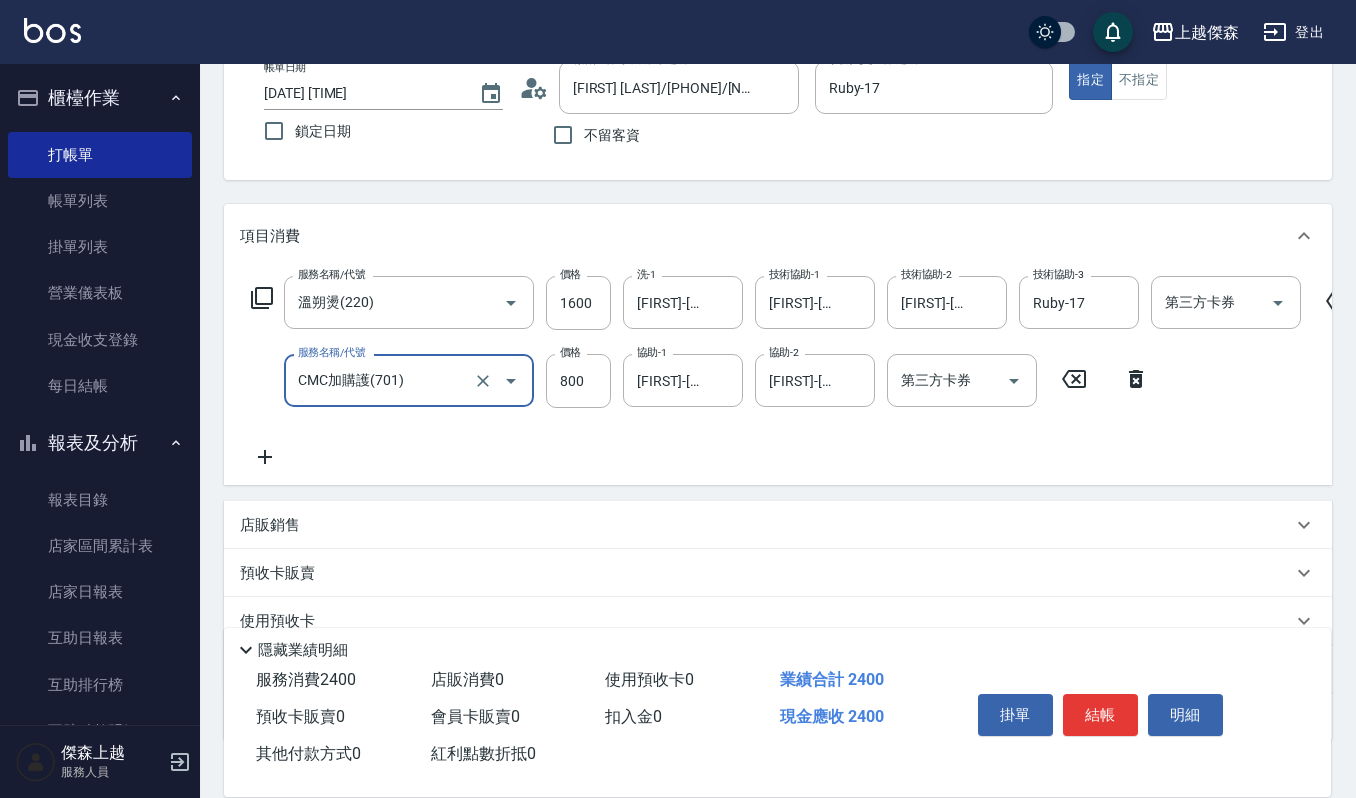 scroll, scrollTop: 266, scrollLeft: 0, axis: vertical 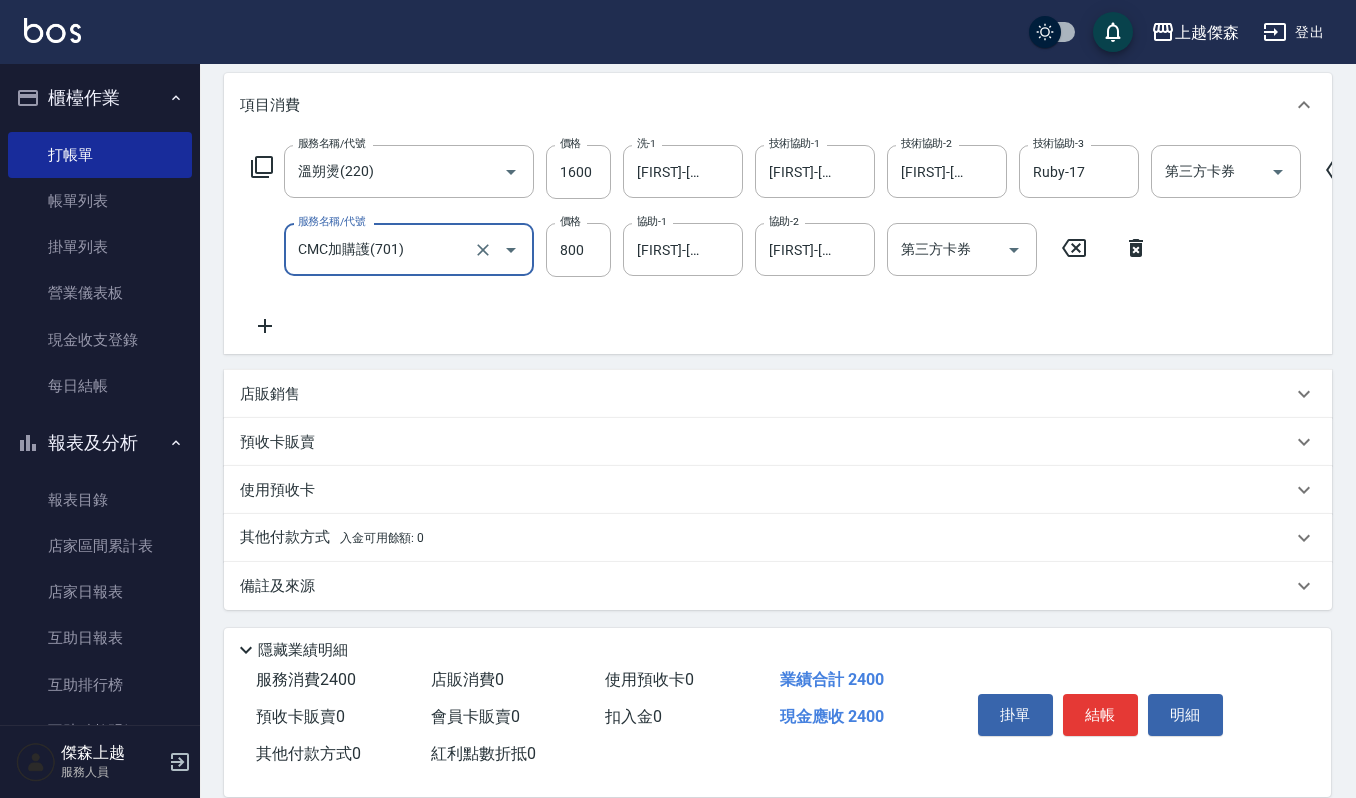 click on "店販銷售" at bounding box center [270, 394] 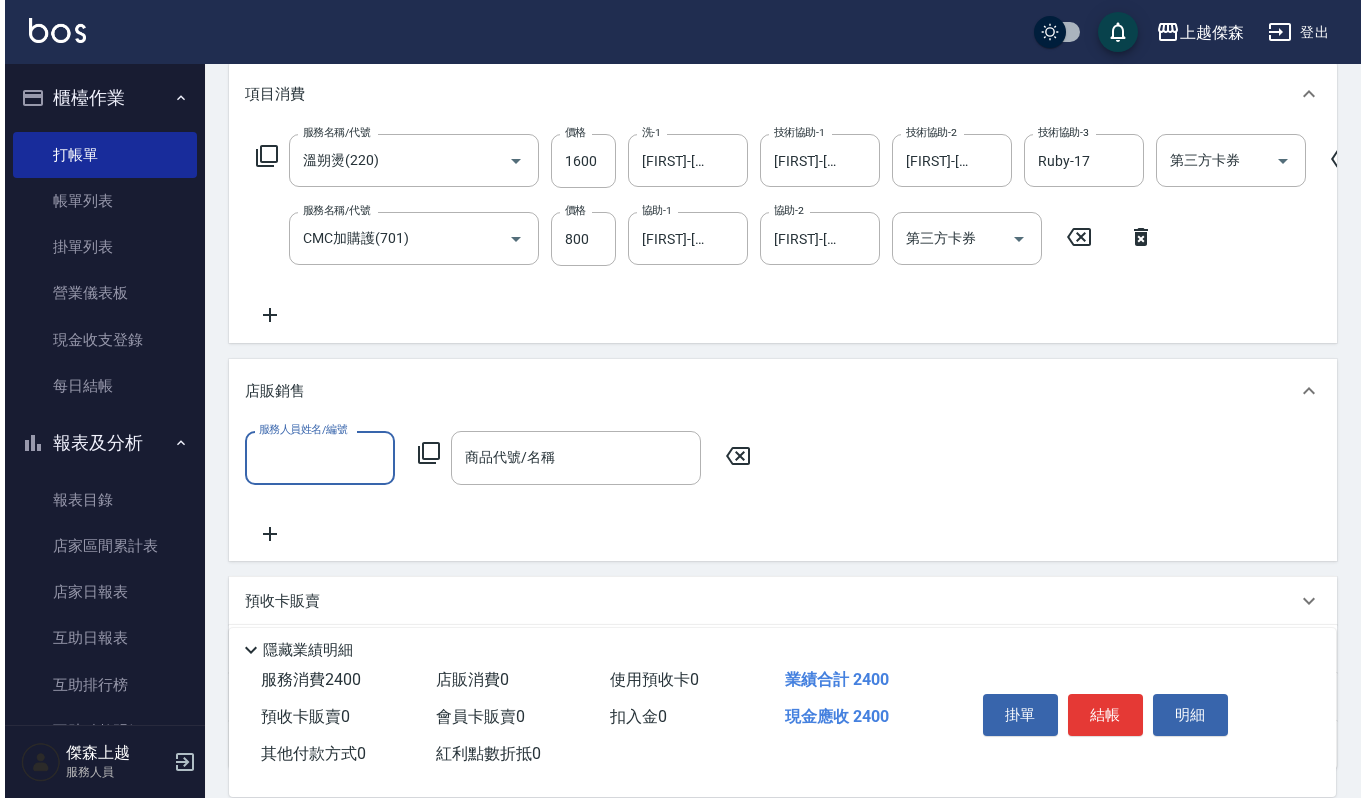 scroll, scrollTop: 0, scrollLeft: 0, axis: both 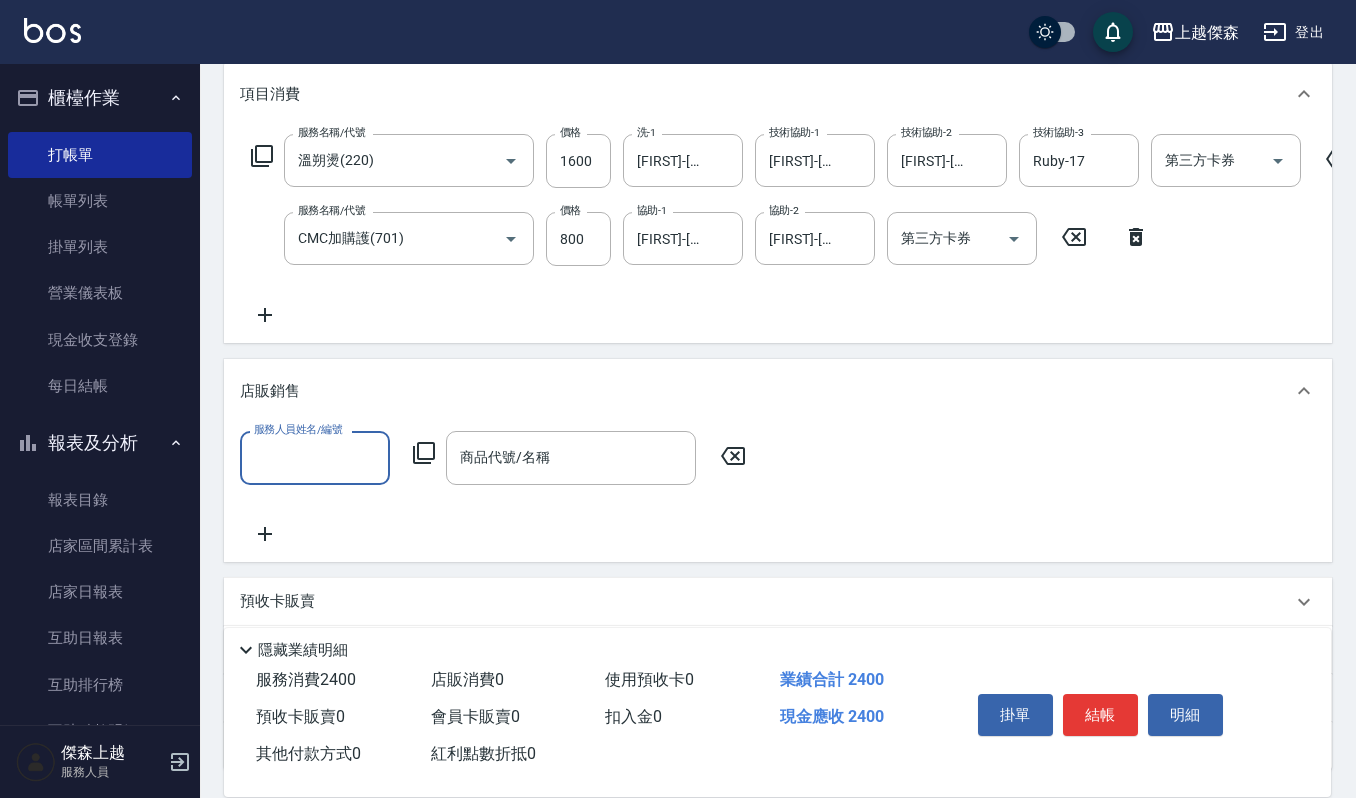 click on "服務人員姓名/編號" at bounding box center [315, 457] 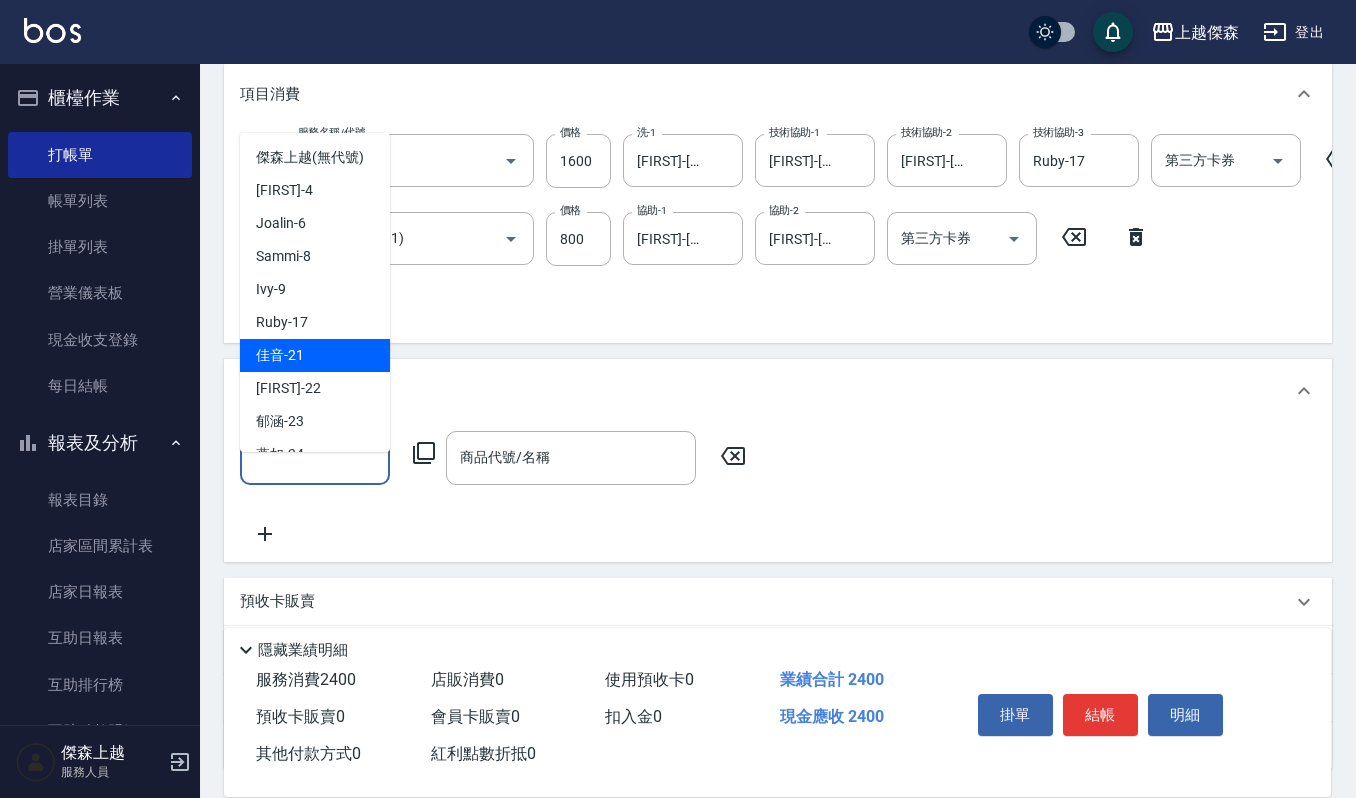 click on "Ruby -17" at bounding box center [315, 322] 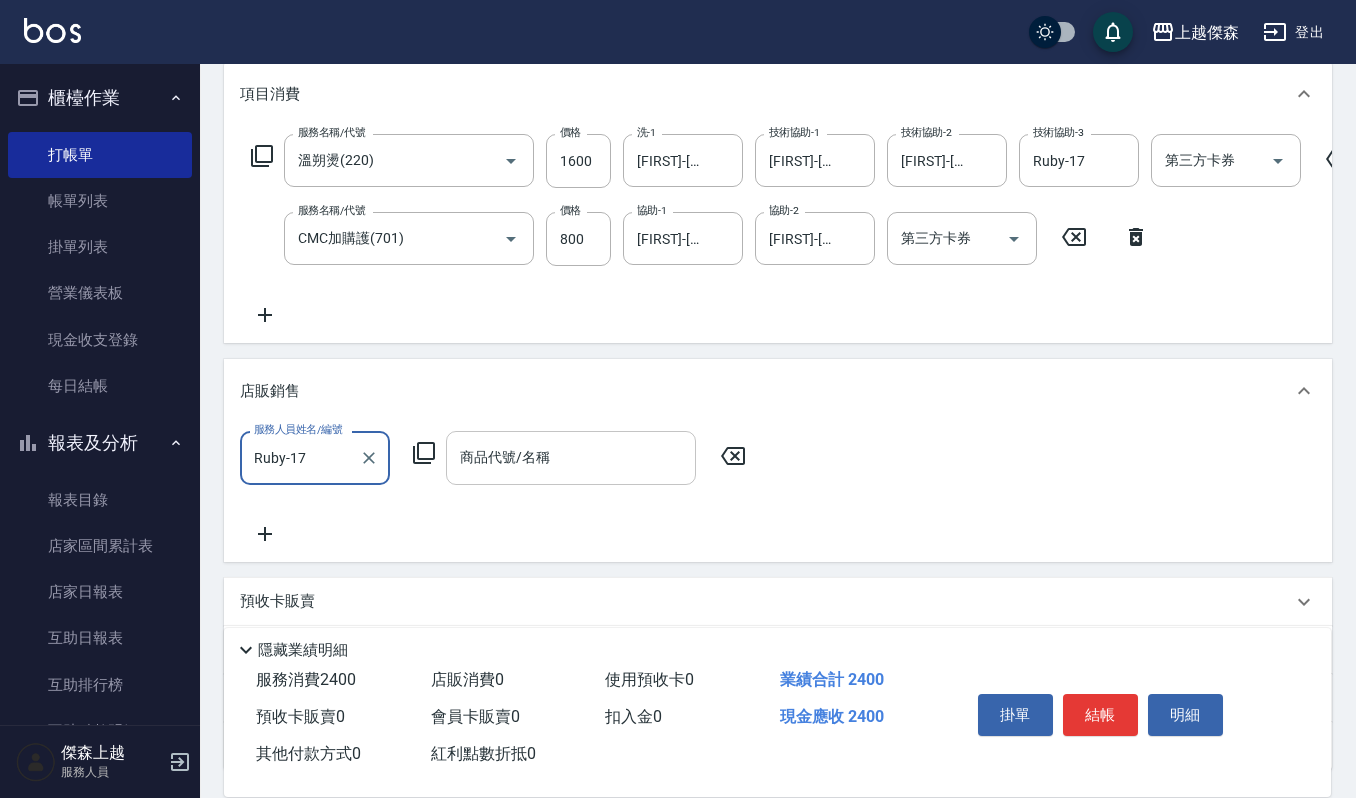 click on "商品代號/名稱 商品代號/名稱" at bounding box center [571, 457] 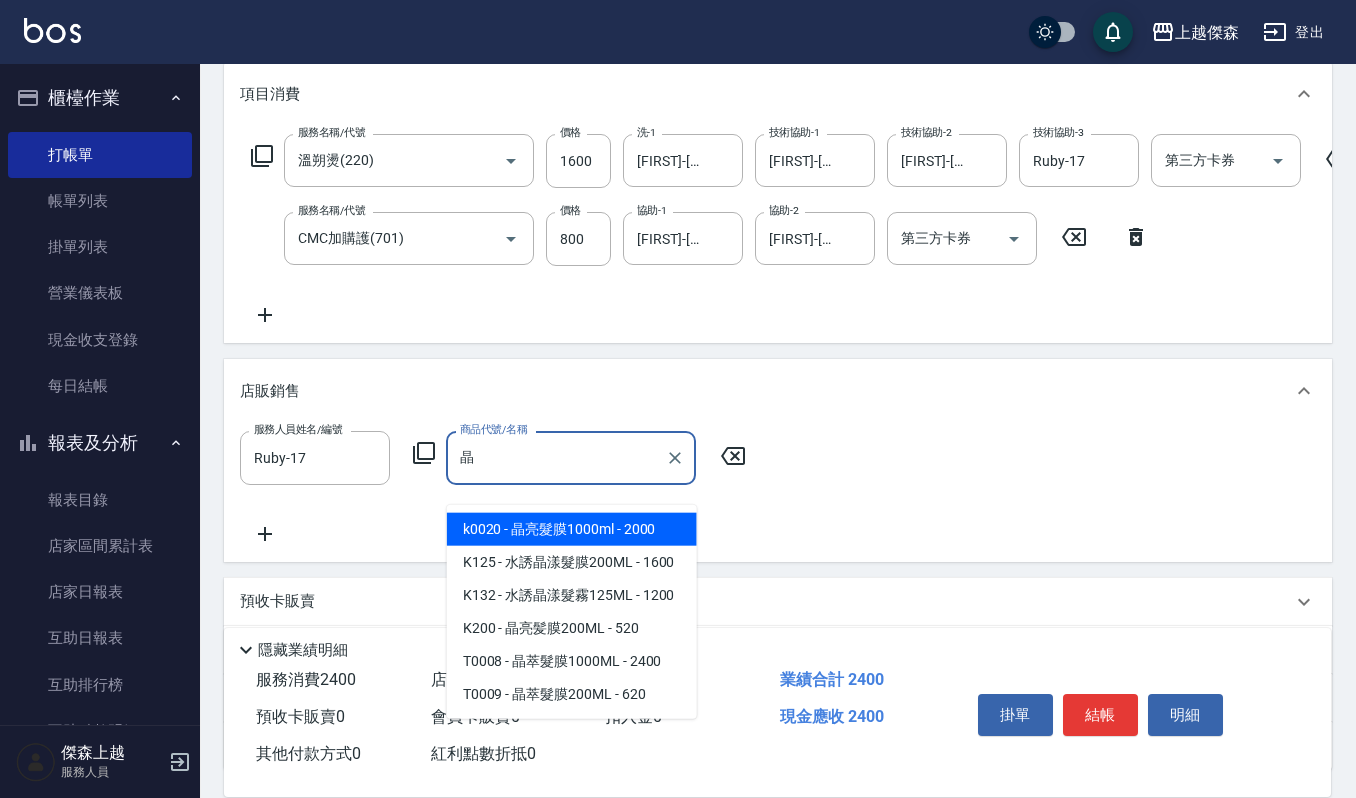 type on "晶亮髮膜1000ml" 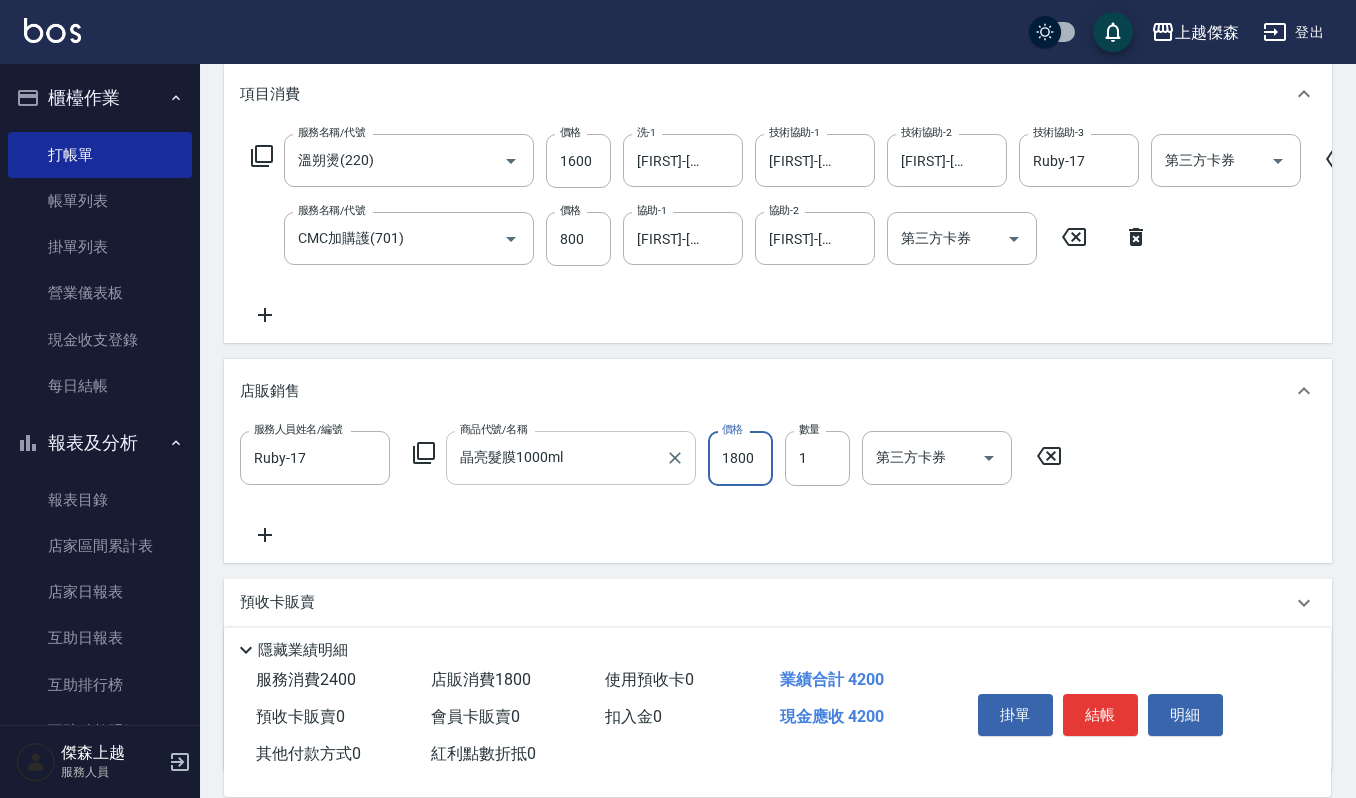 type on "1800" 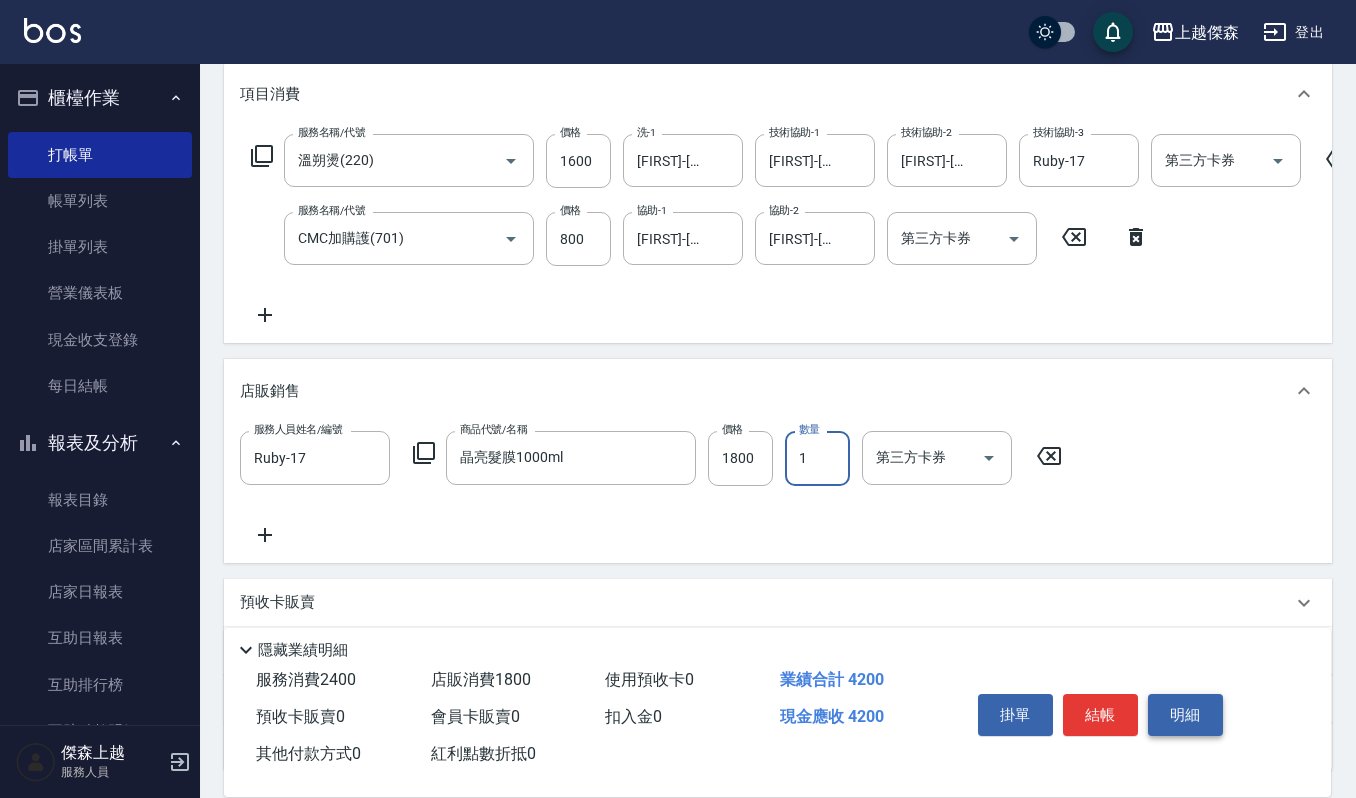 click on "明細" at bounding box center [1185, 715] 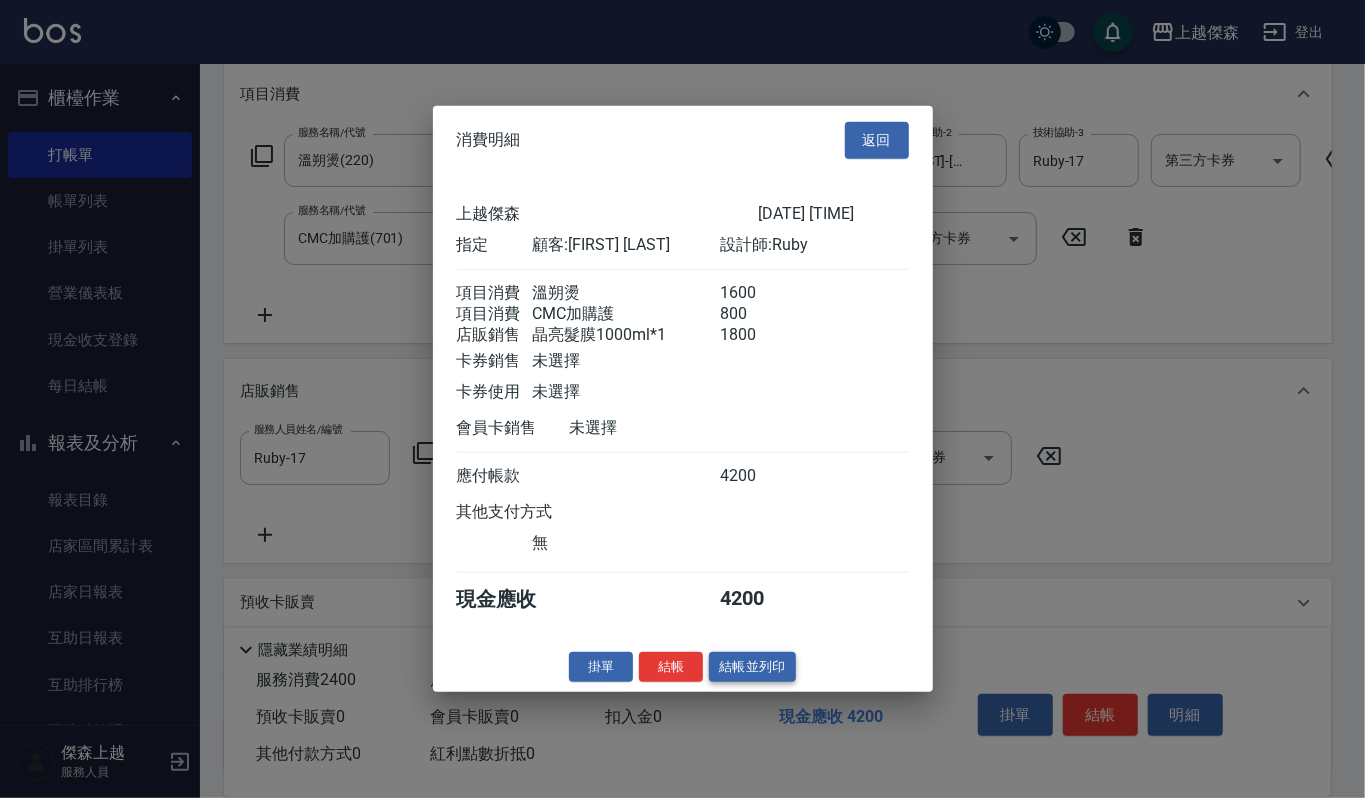 click on "結帳並列印" at bounding box center [752, 666] 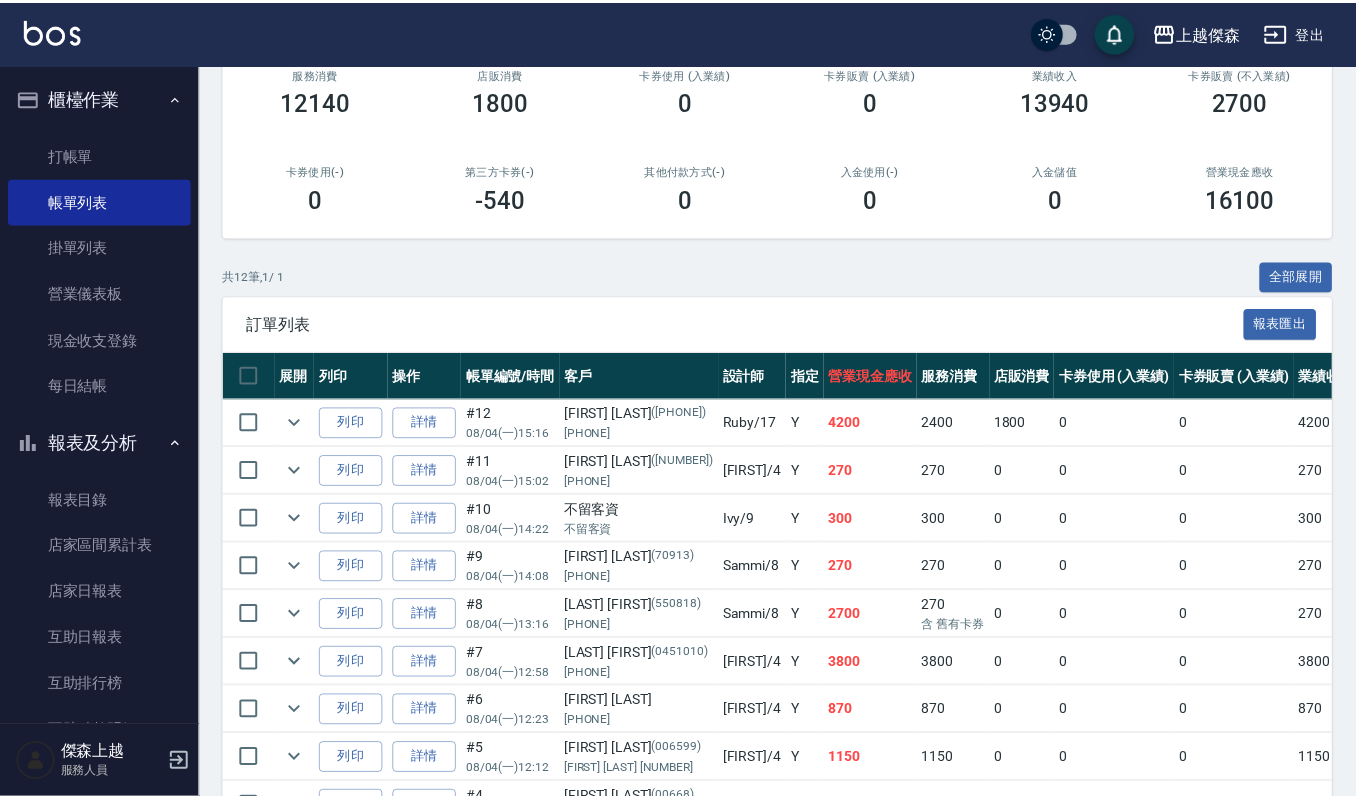 scroll, scrollTop: 0, scrollLeft: 0, axis: both 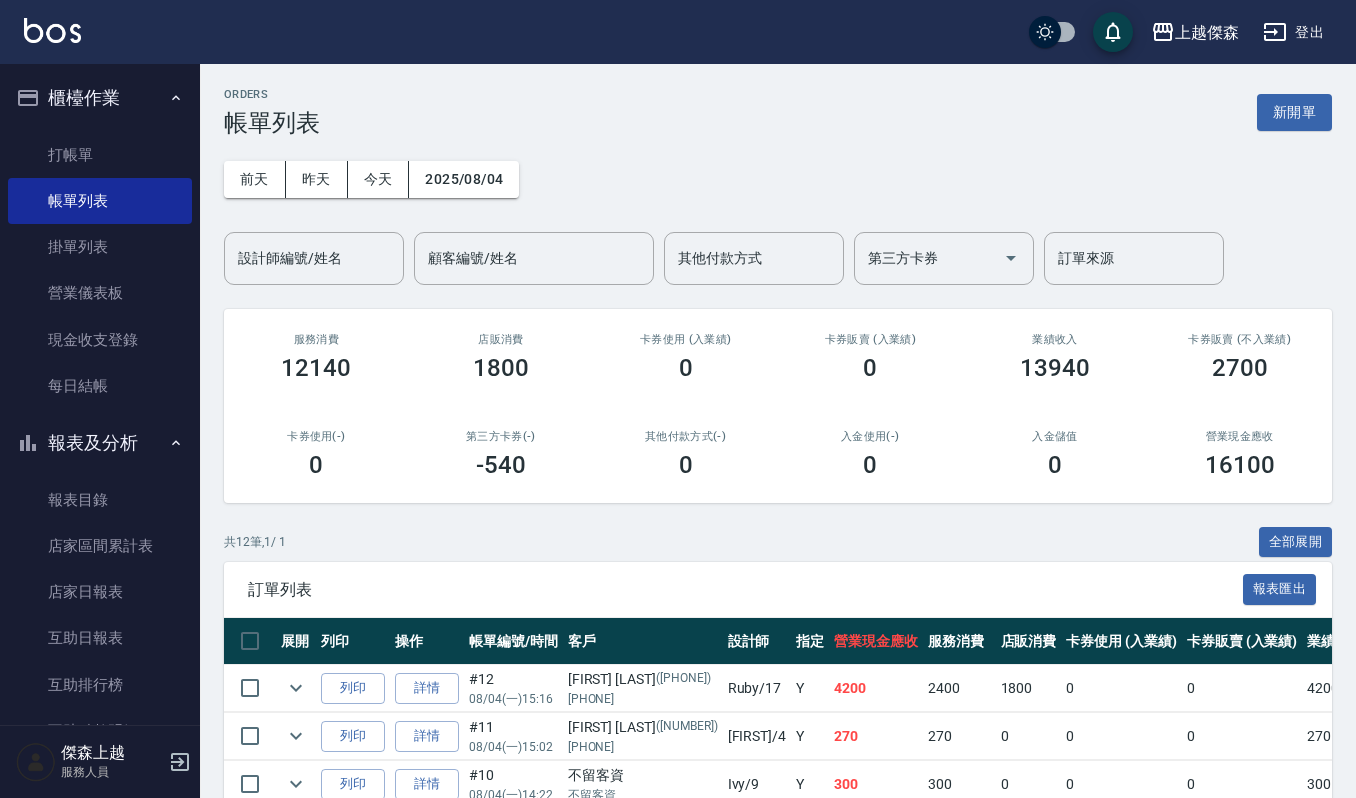 click on "報表及分析" at bounding box center (100, 443) 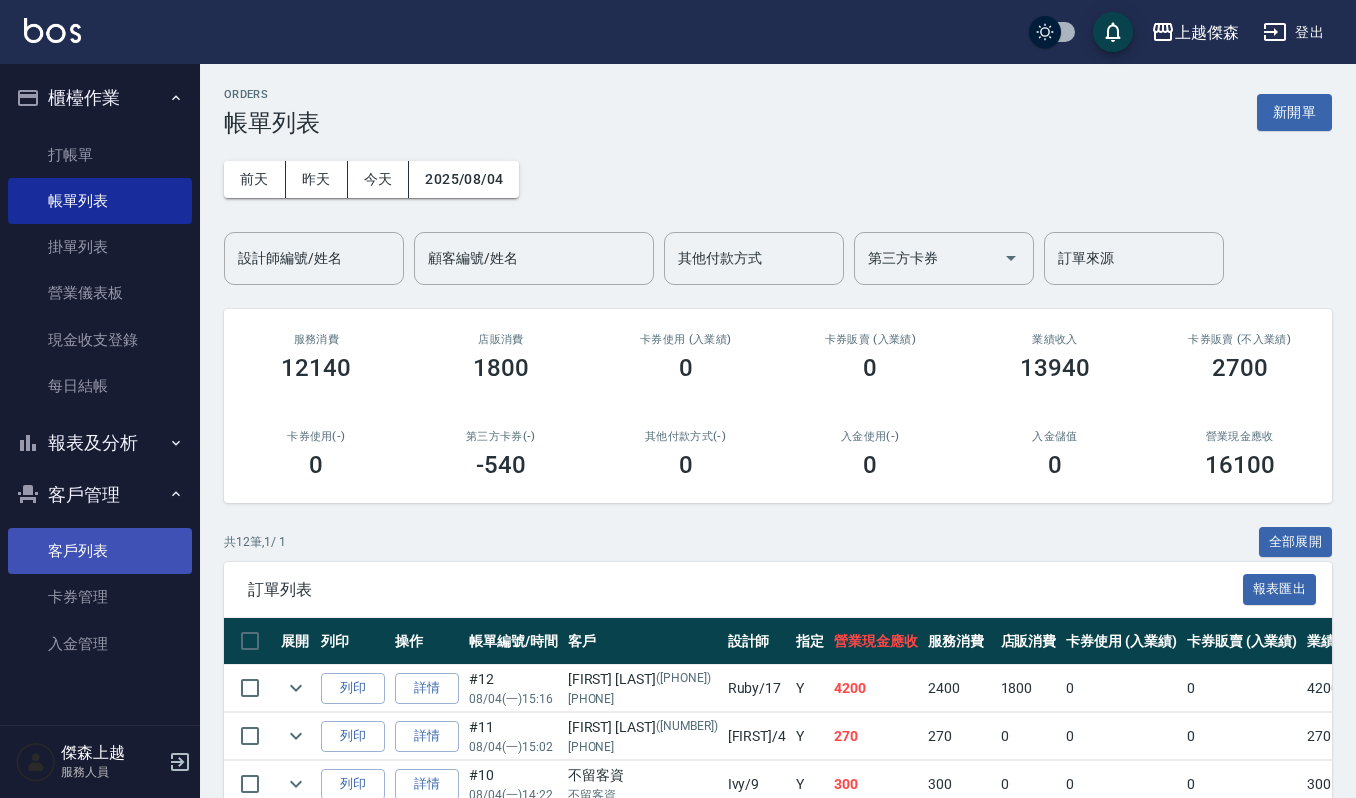 click on "客戶列表" at bounding box center [100, 551] 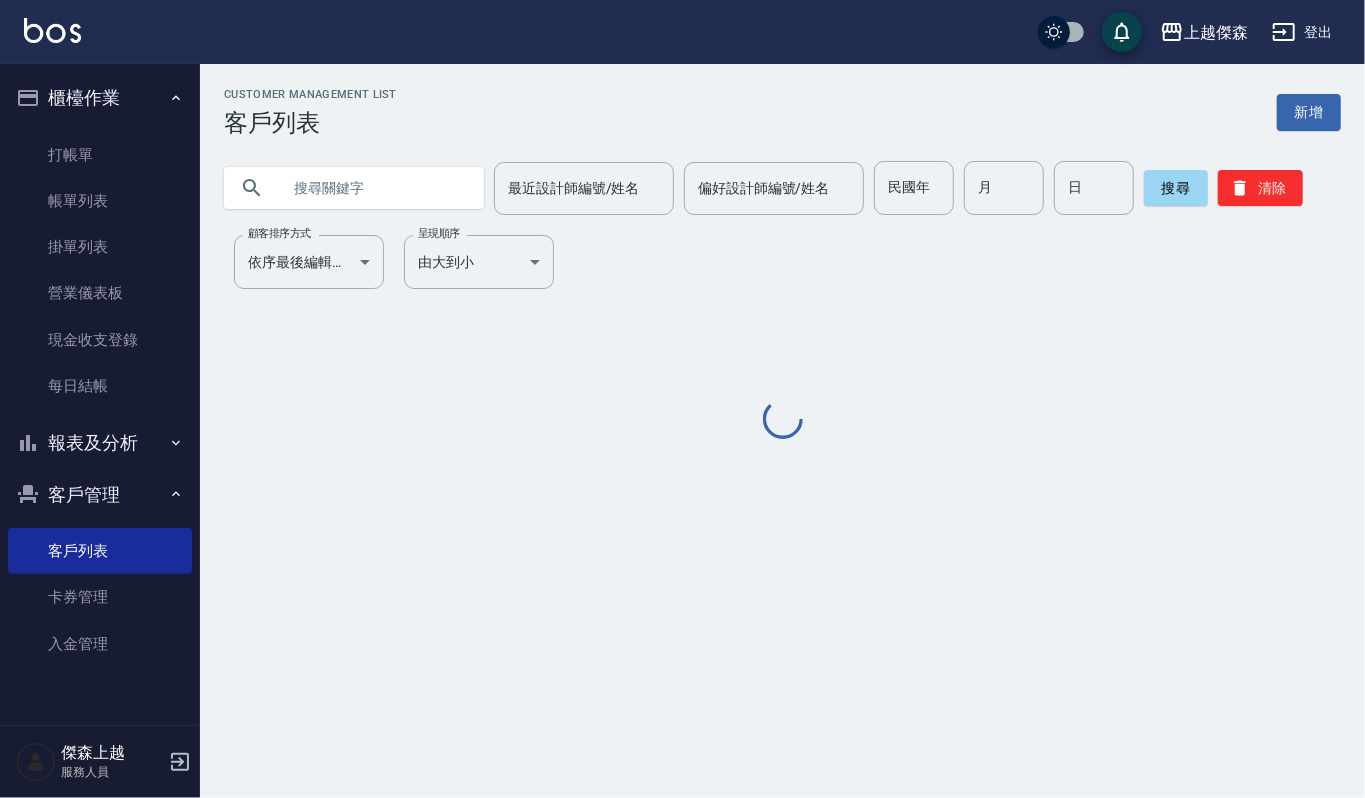 click at bounding box center (374, 188) 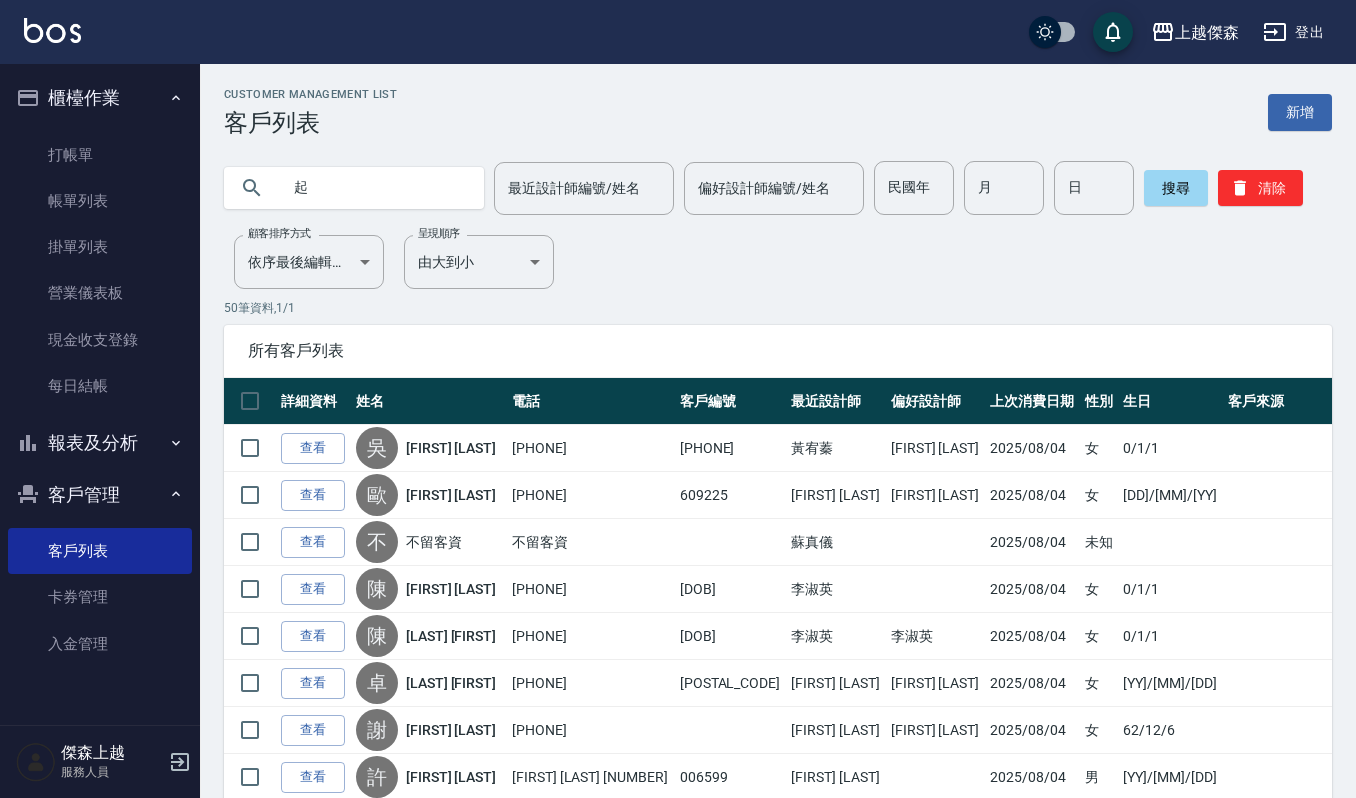 type on "棨" 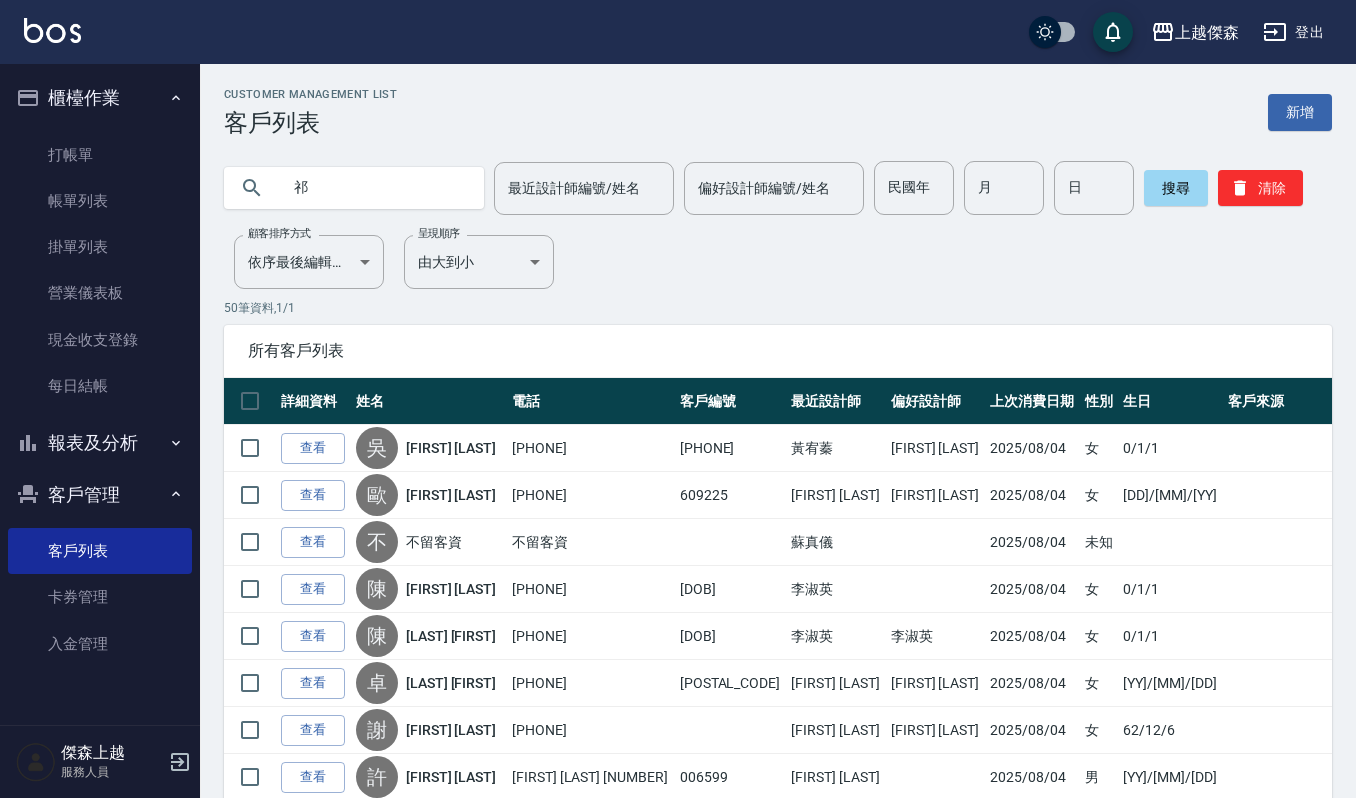 type on "祁" 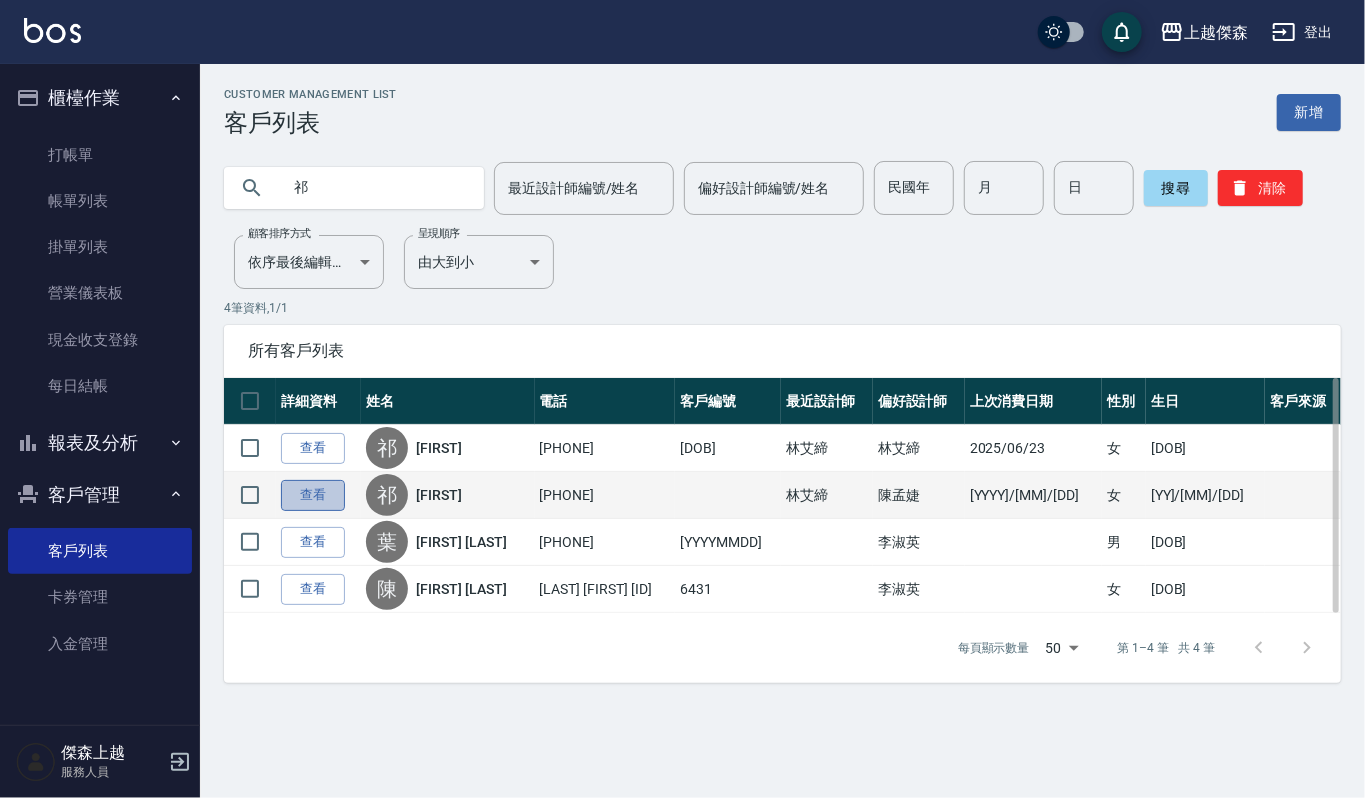 click on "查看" at bounding box center (313, 495) 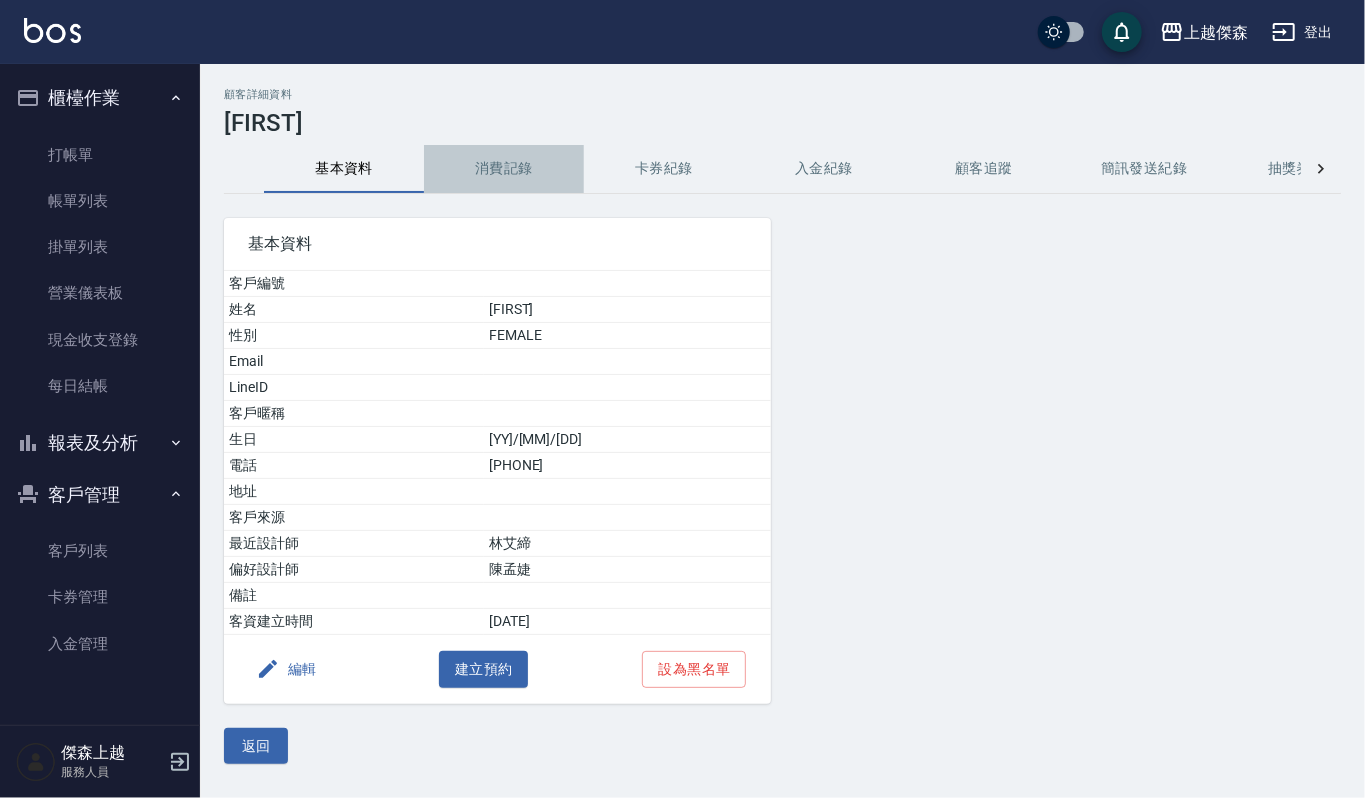 click on "消費記錄" at bounding box center [504, 169] 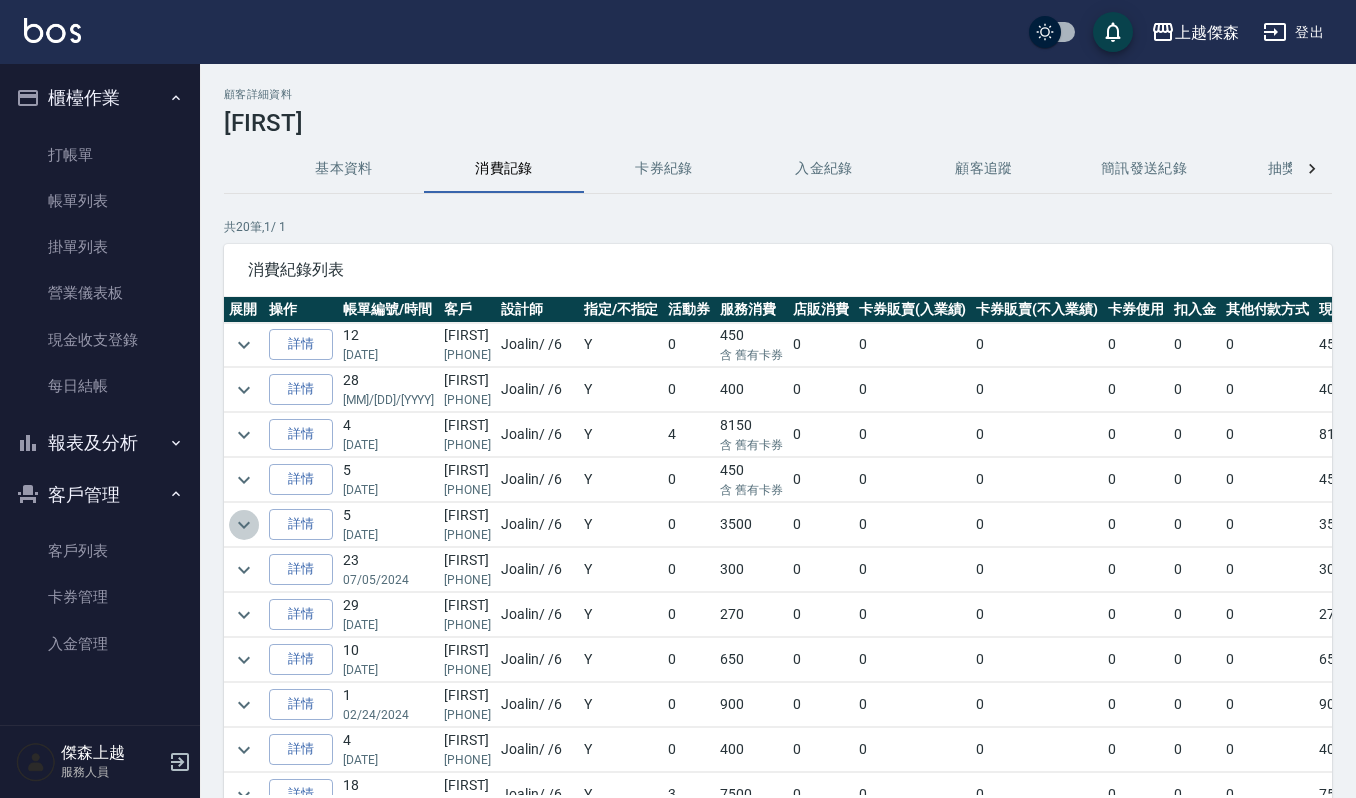 click 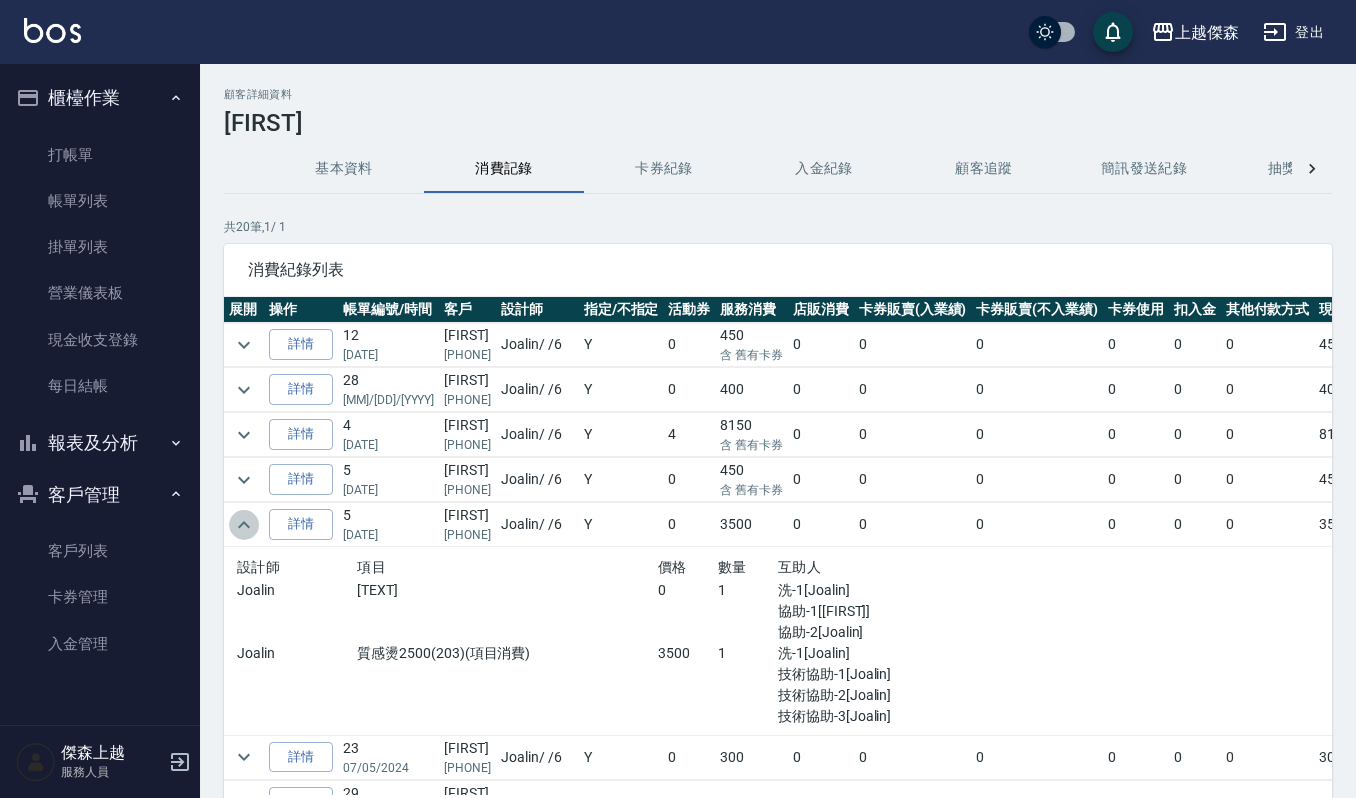 click 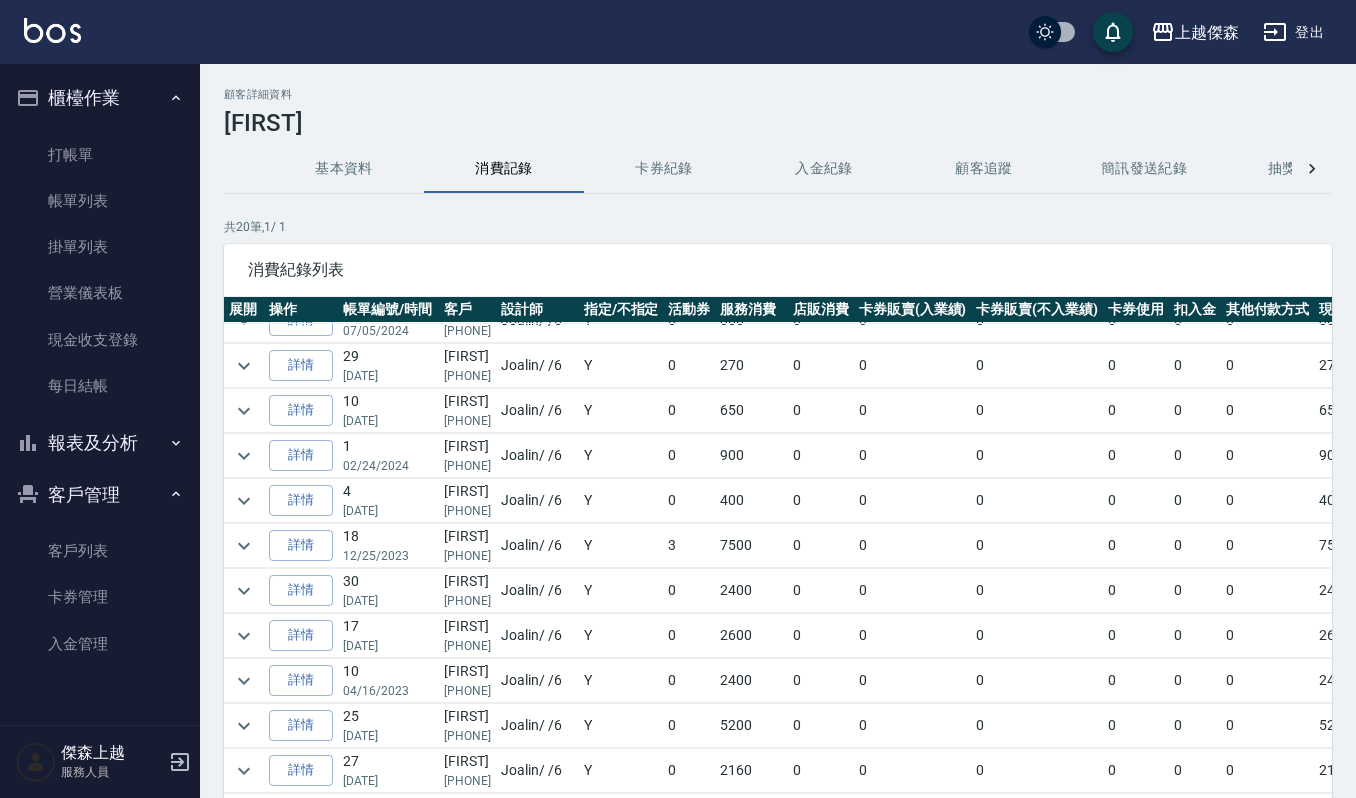 scroll, scrollTop: 282, scrollLeft: 0, axis: vertical 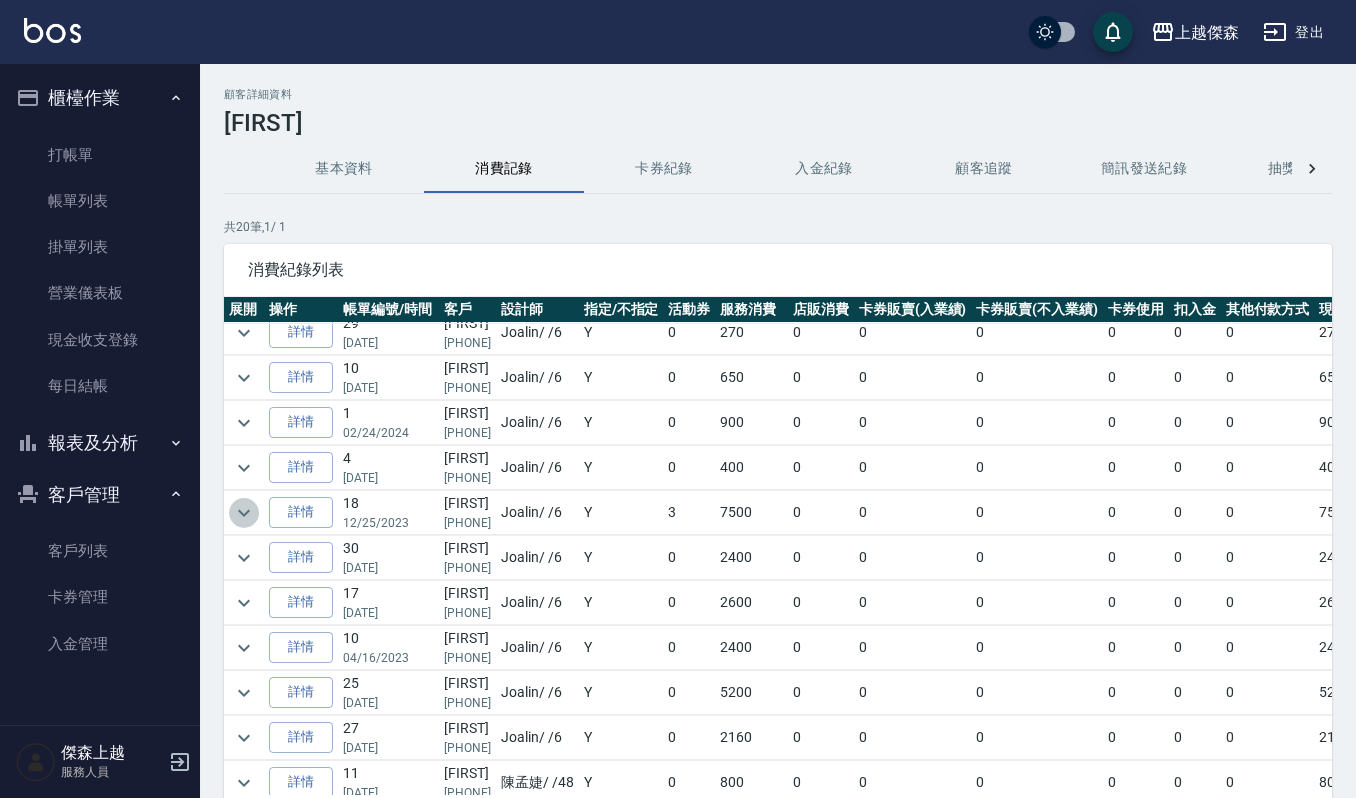 click 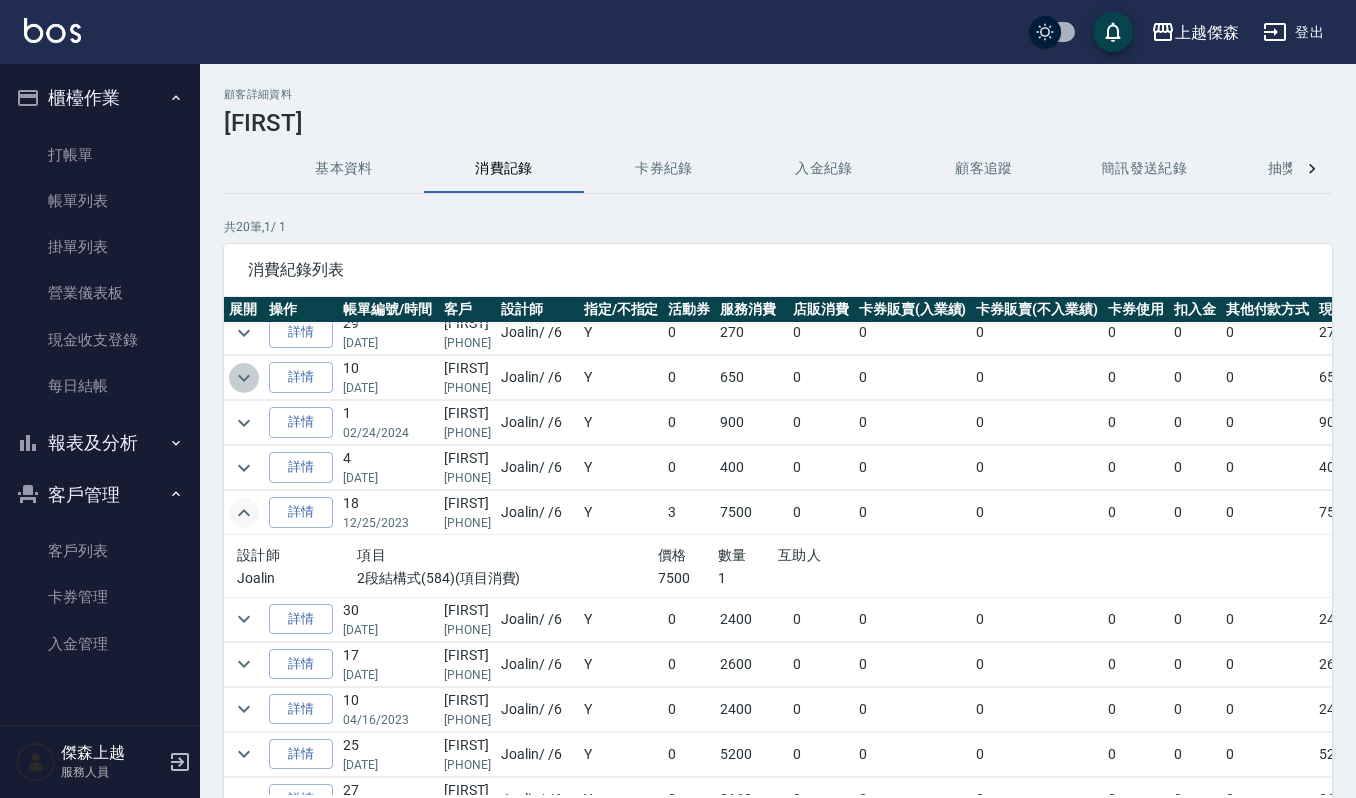 click 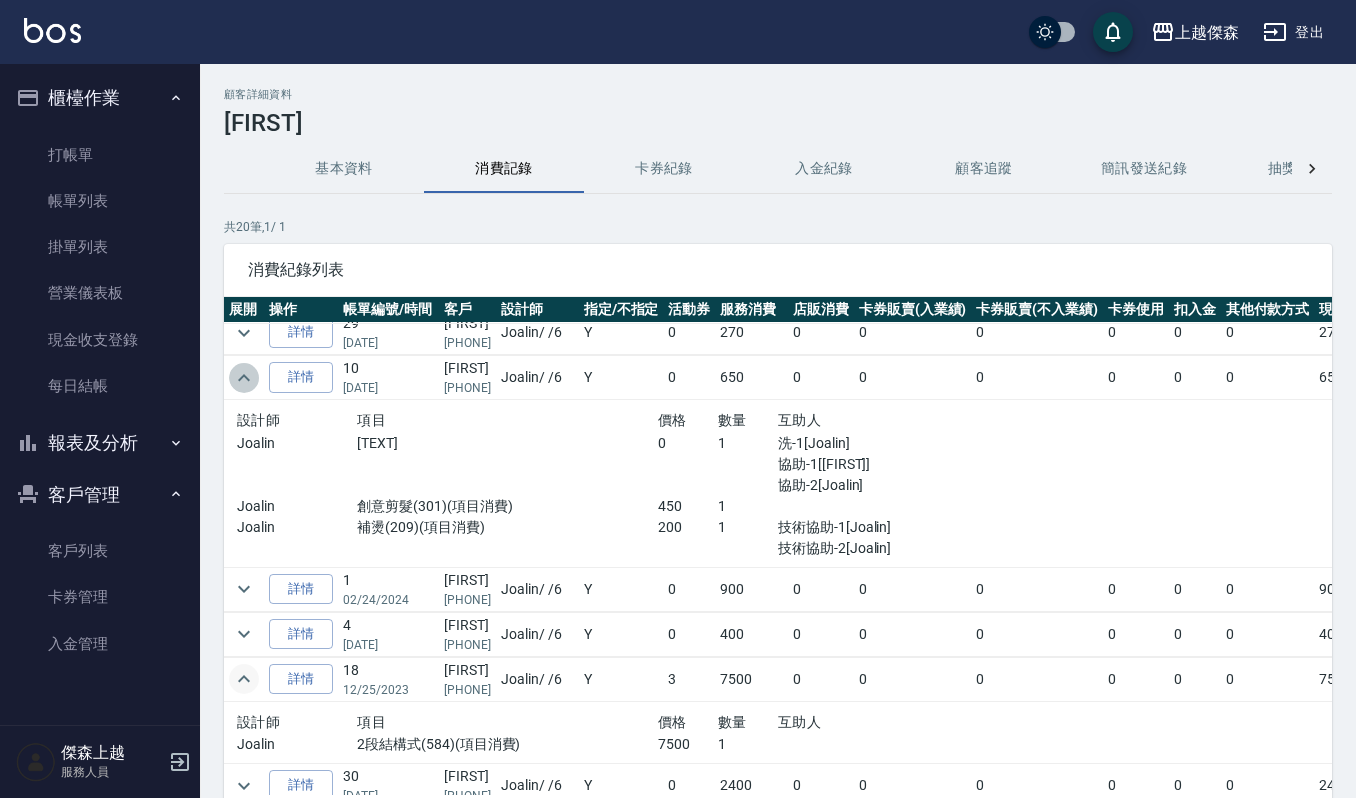 click 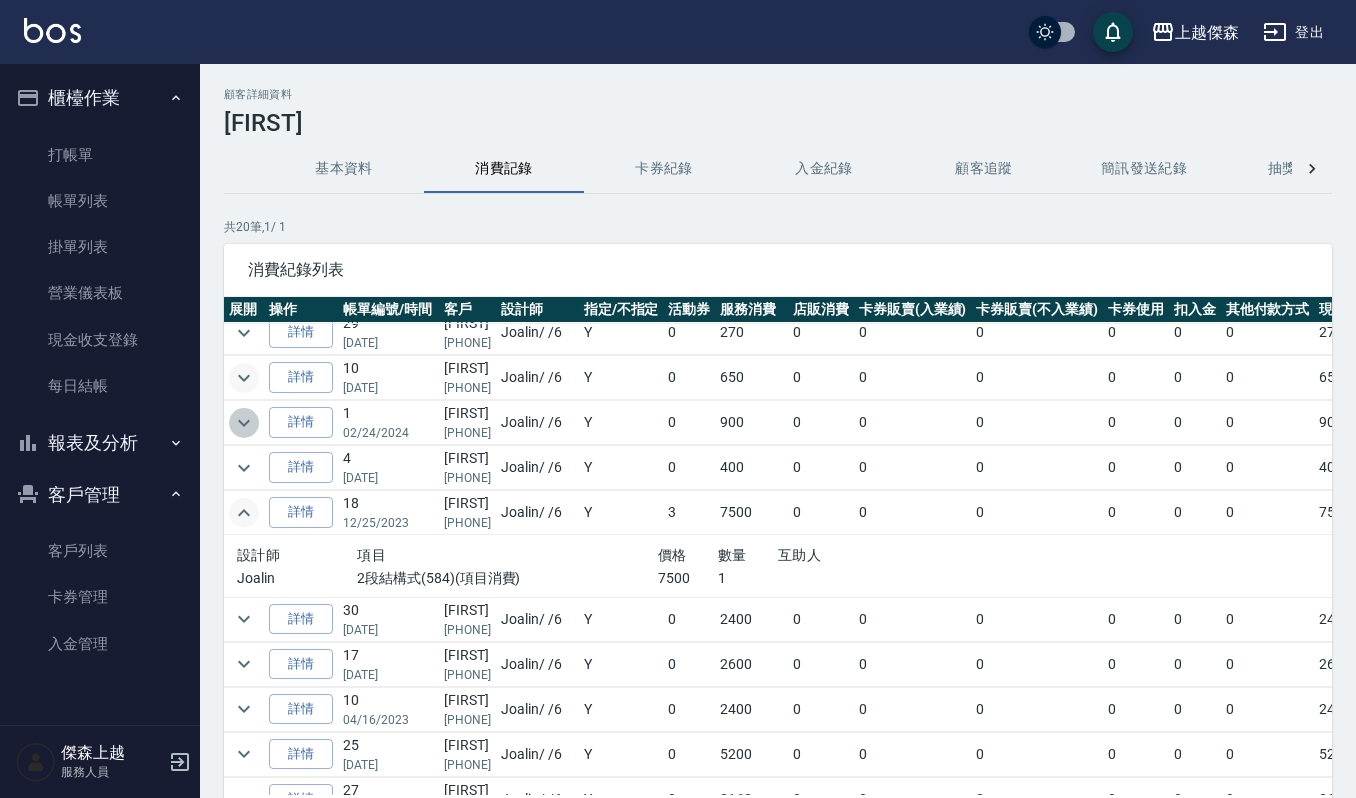 click 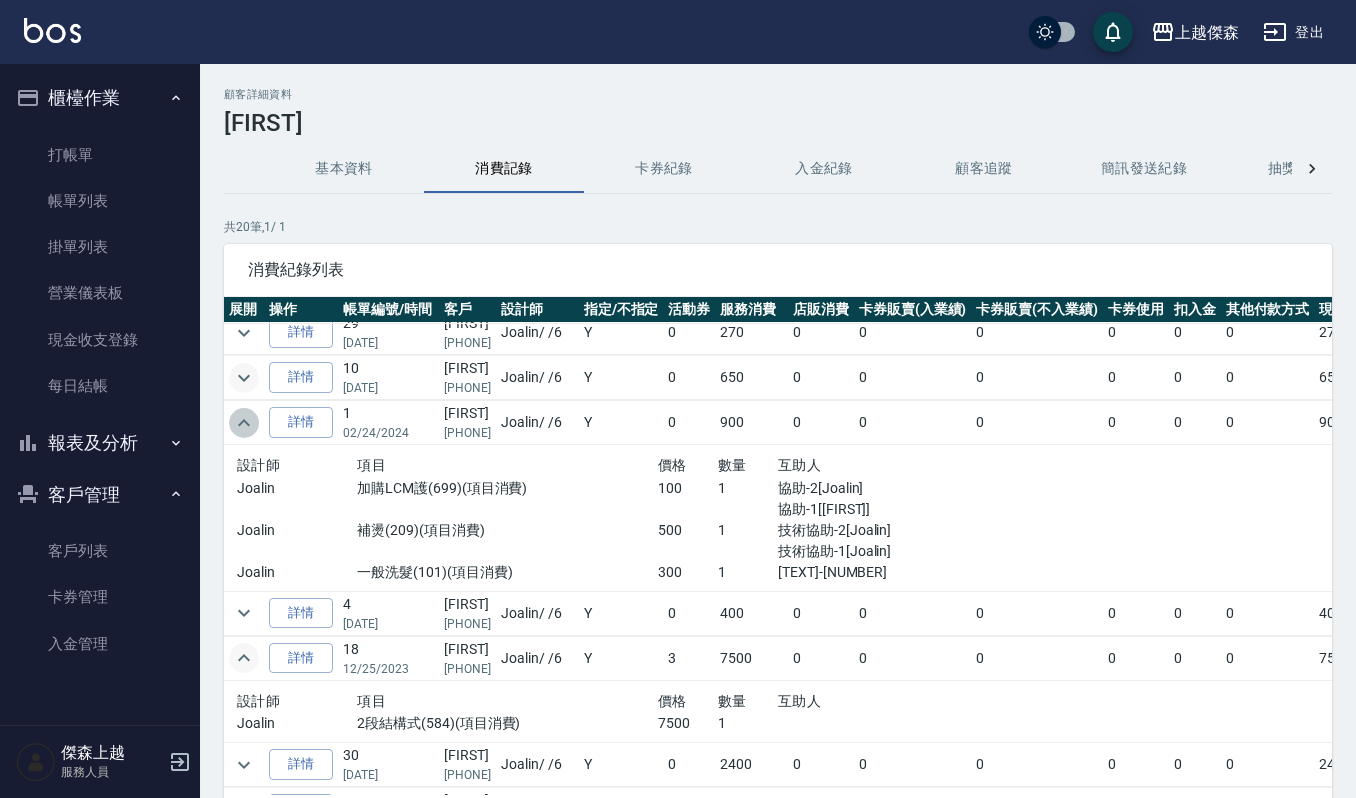 click 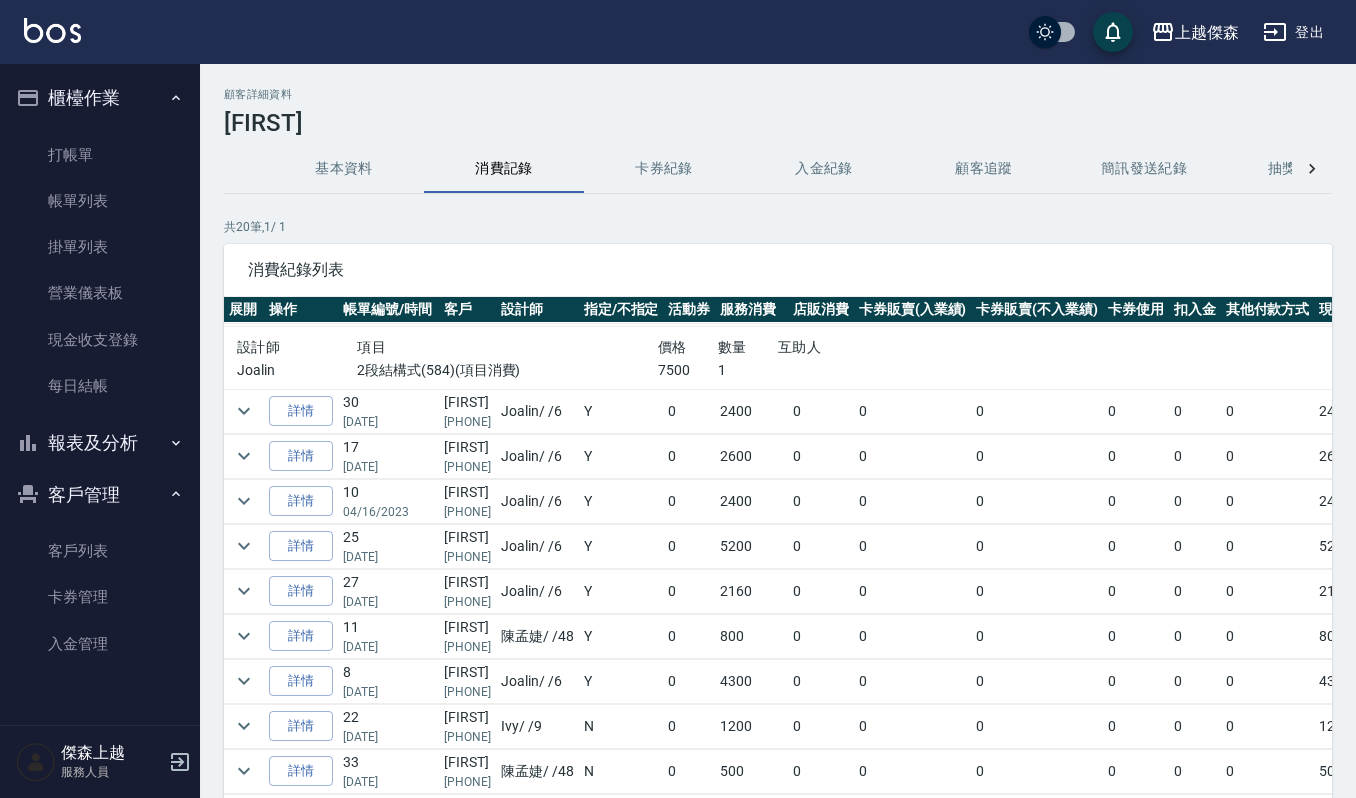 scroll, scrollTop: 522, scrollLeft: 0, axis: vertical 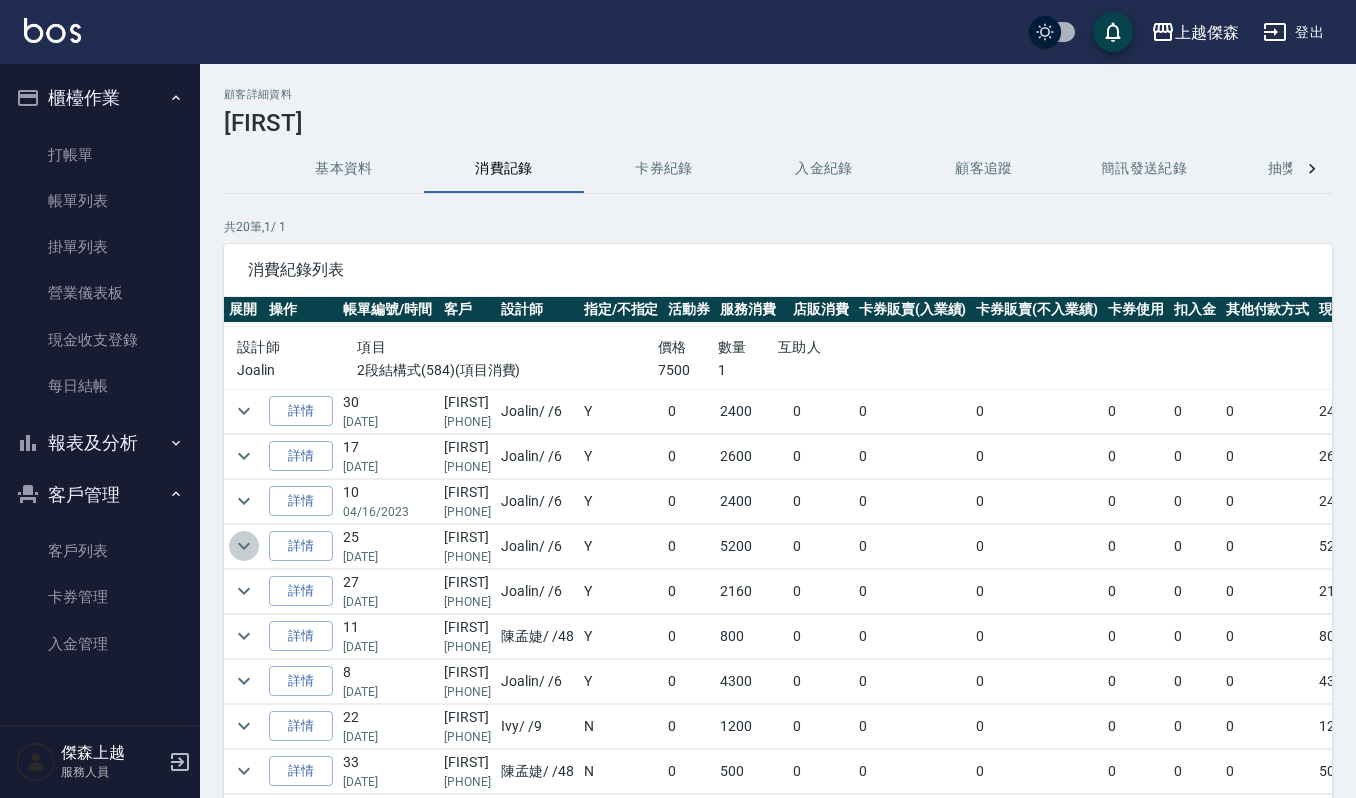 click 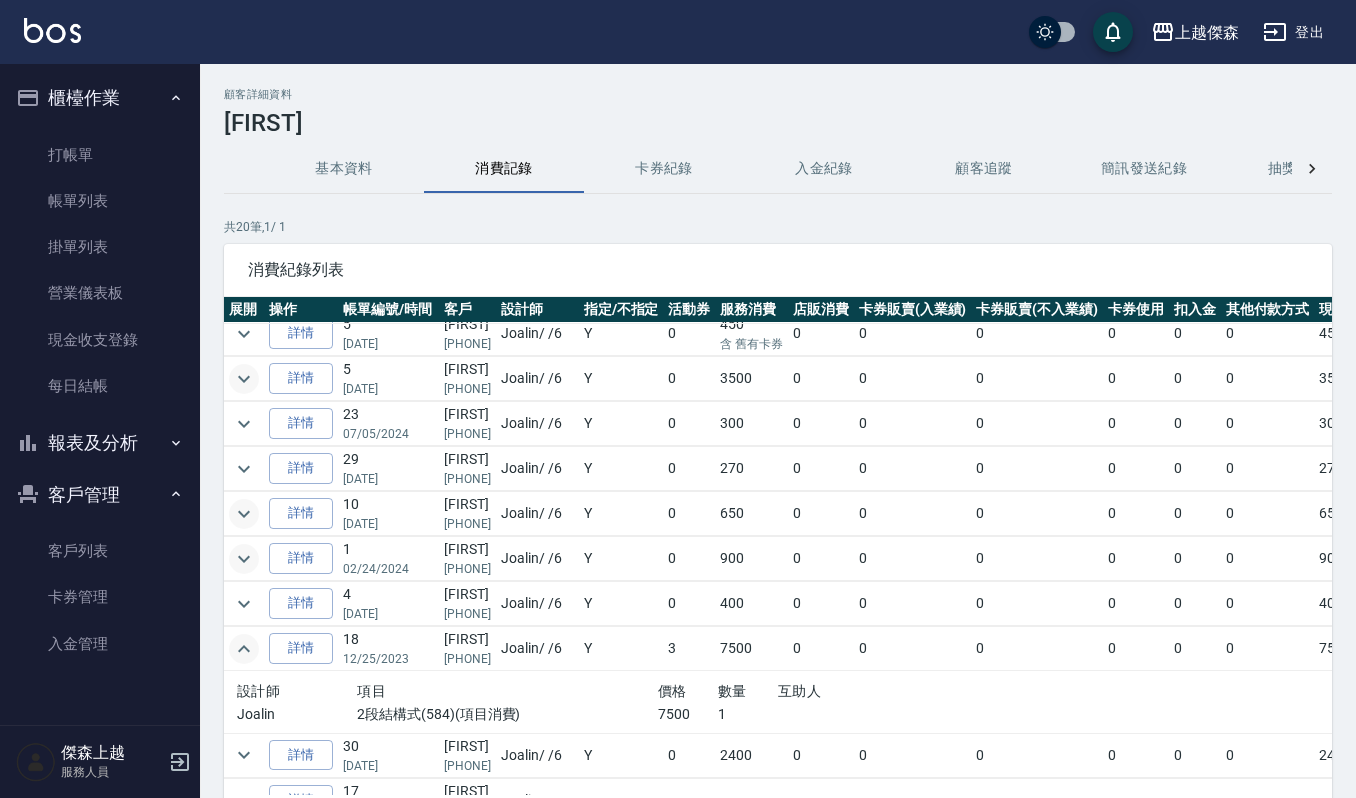 scroll, scrollTop: 185, scrollLeft: 0, axis: vertical 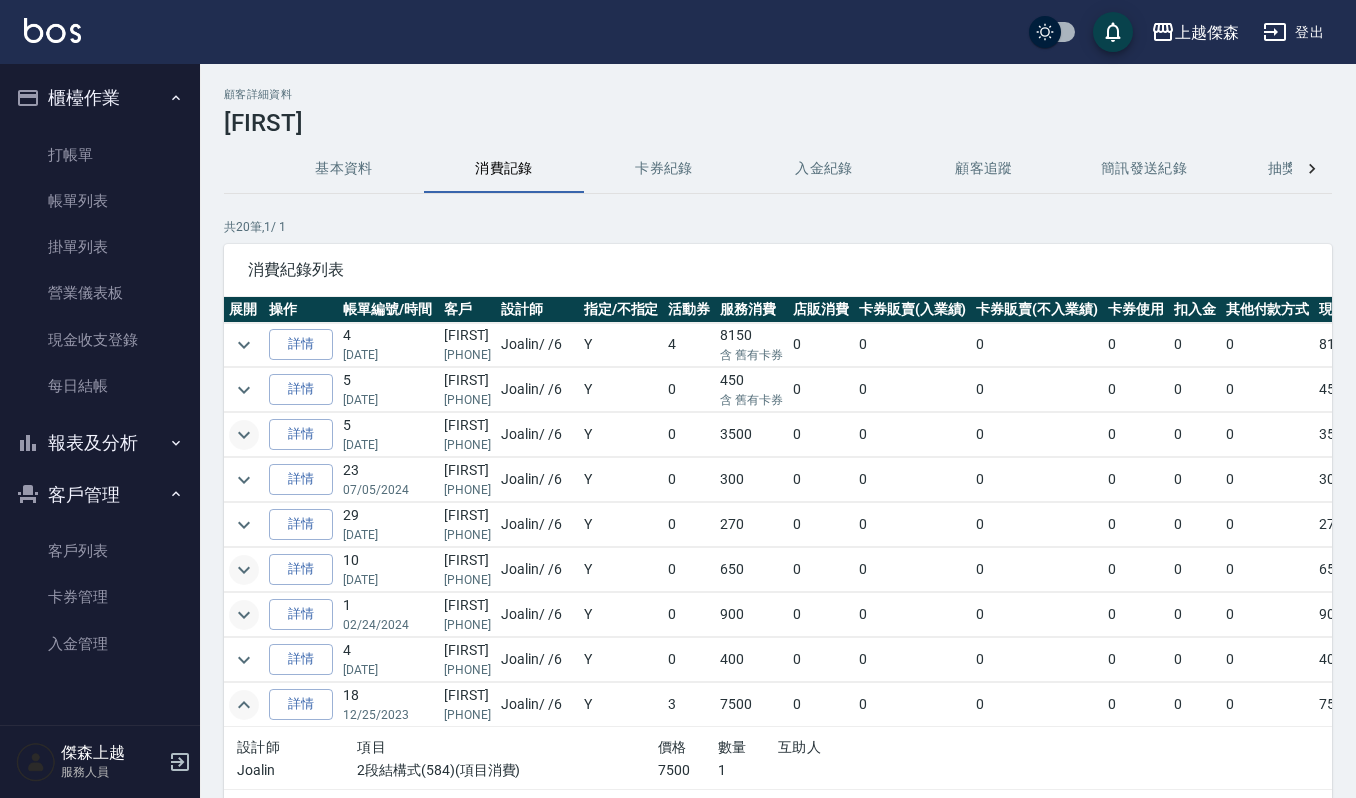 click 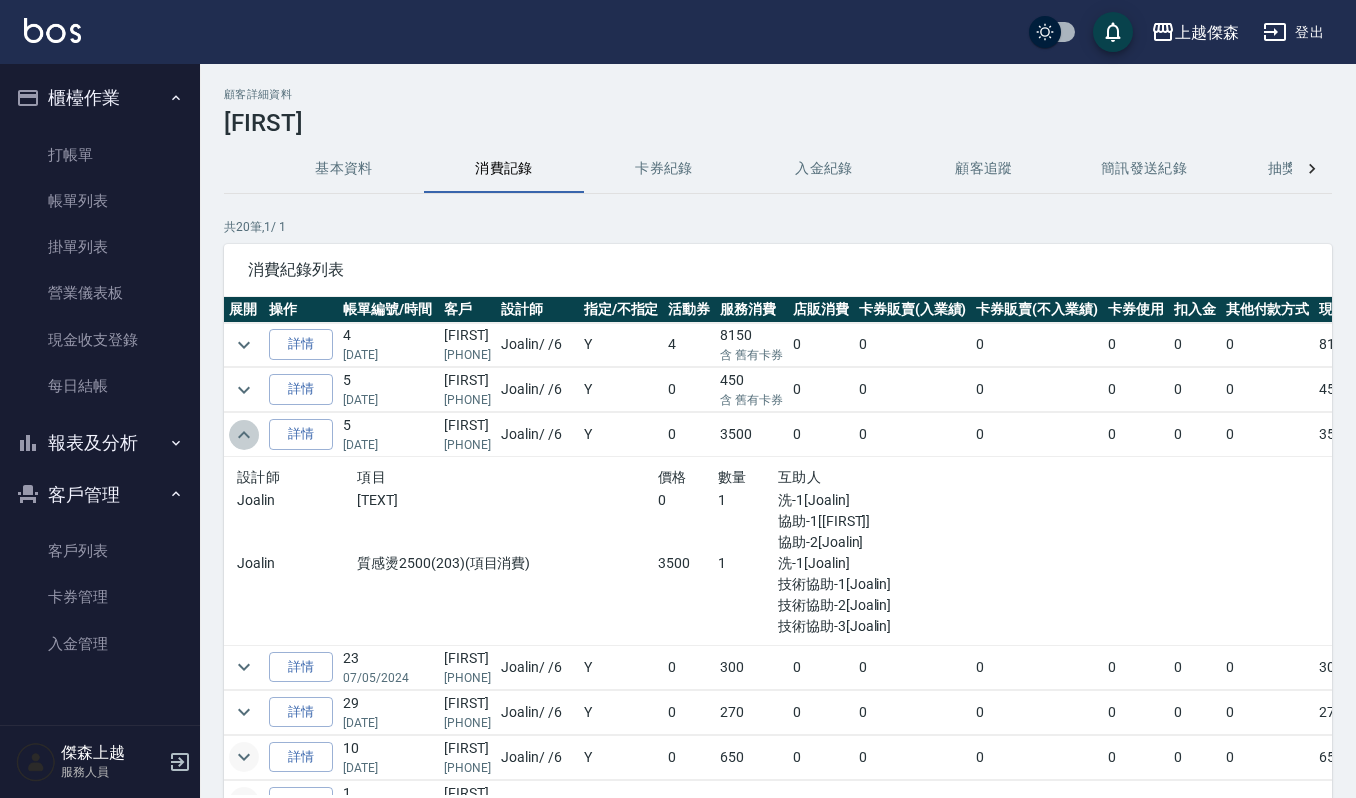 click 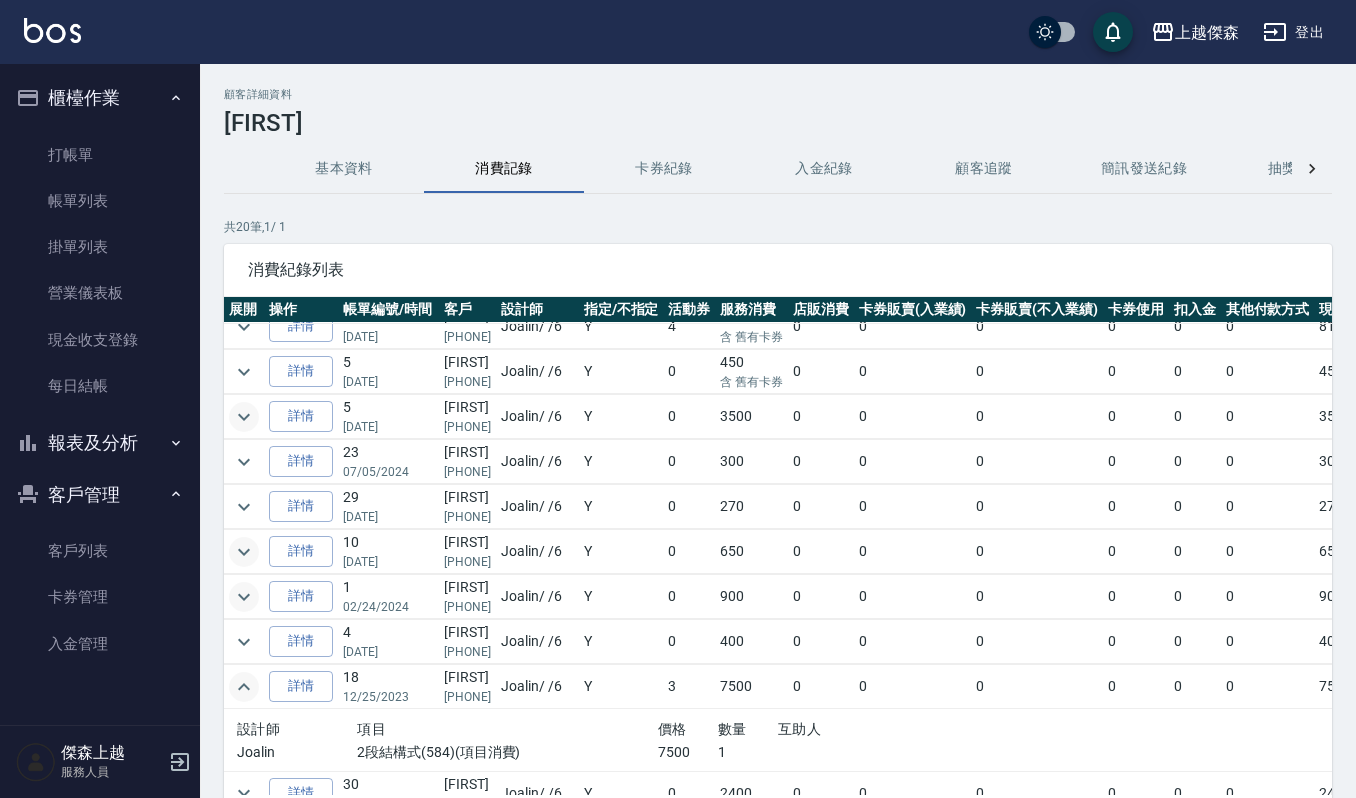 scroll, scrollTop: 133, scrollLeft: 0, axis: vertical 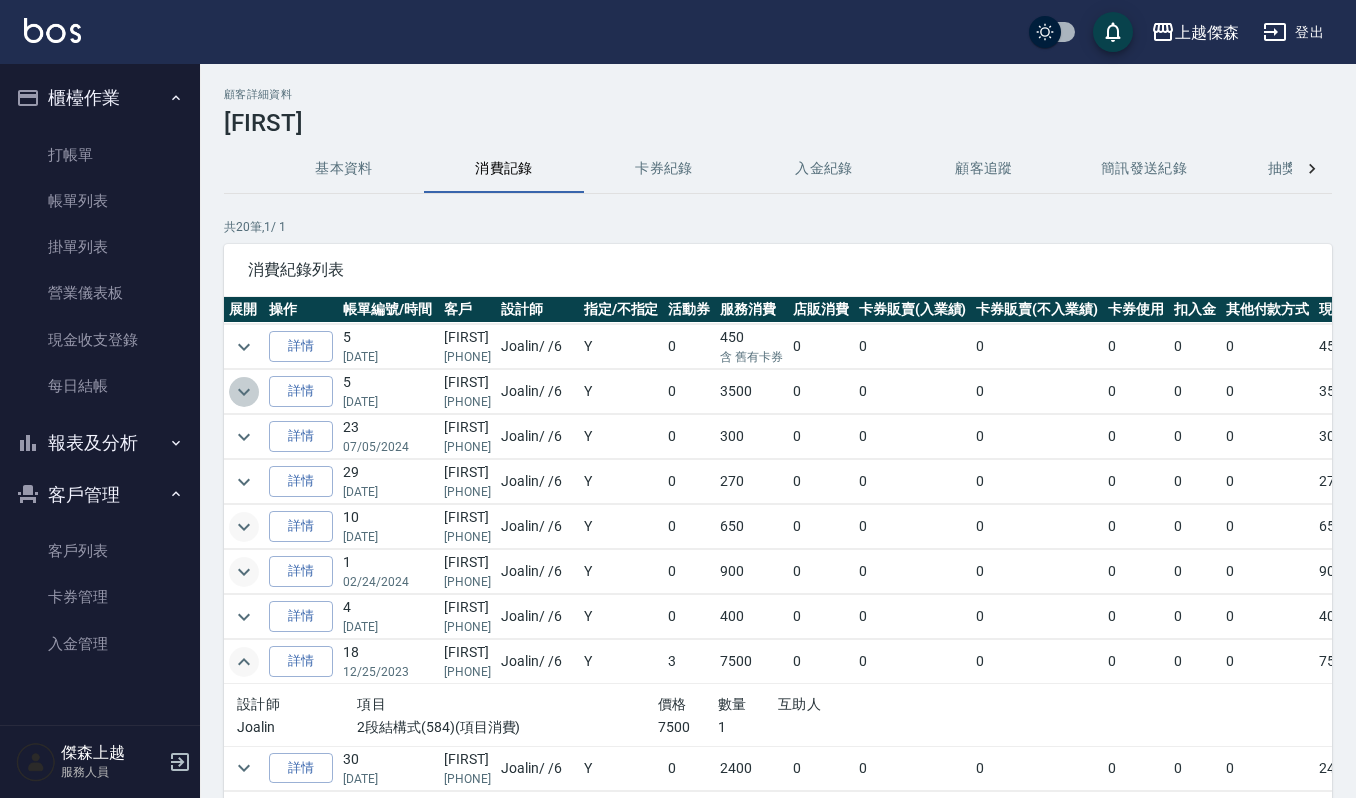 click 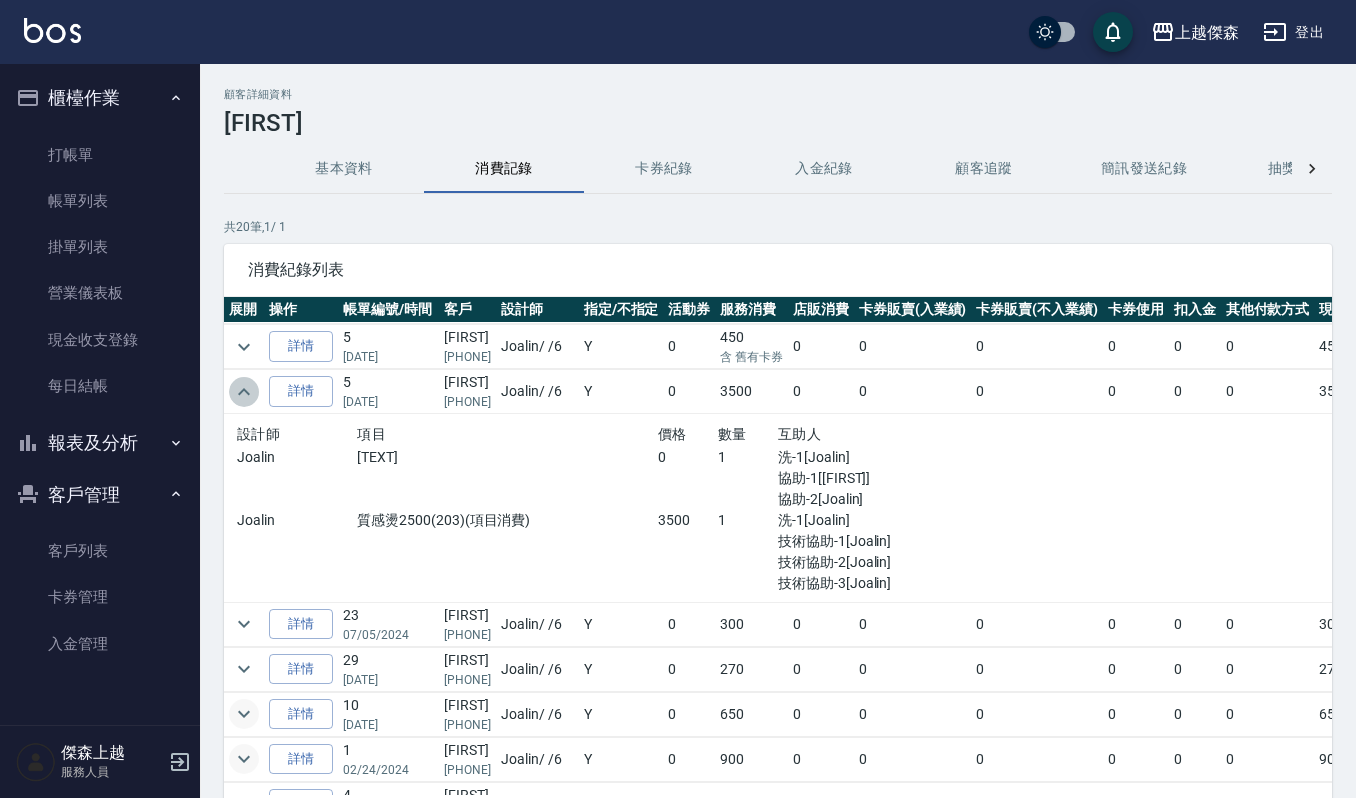 click 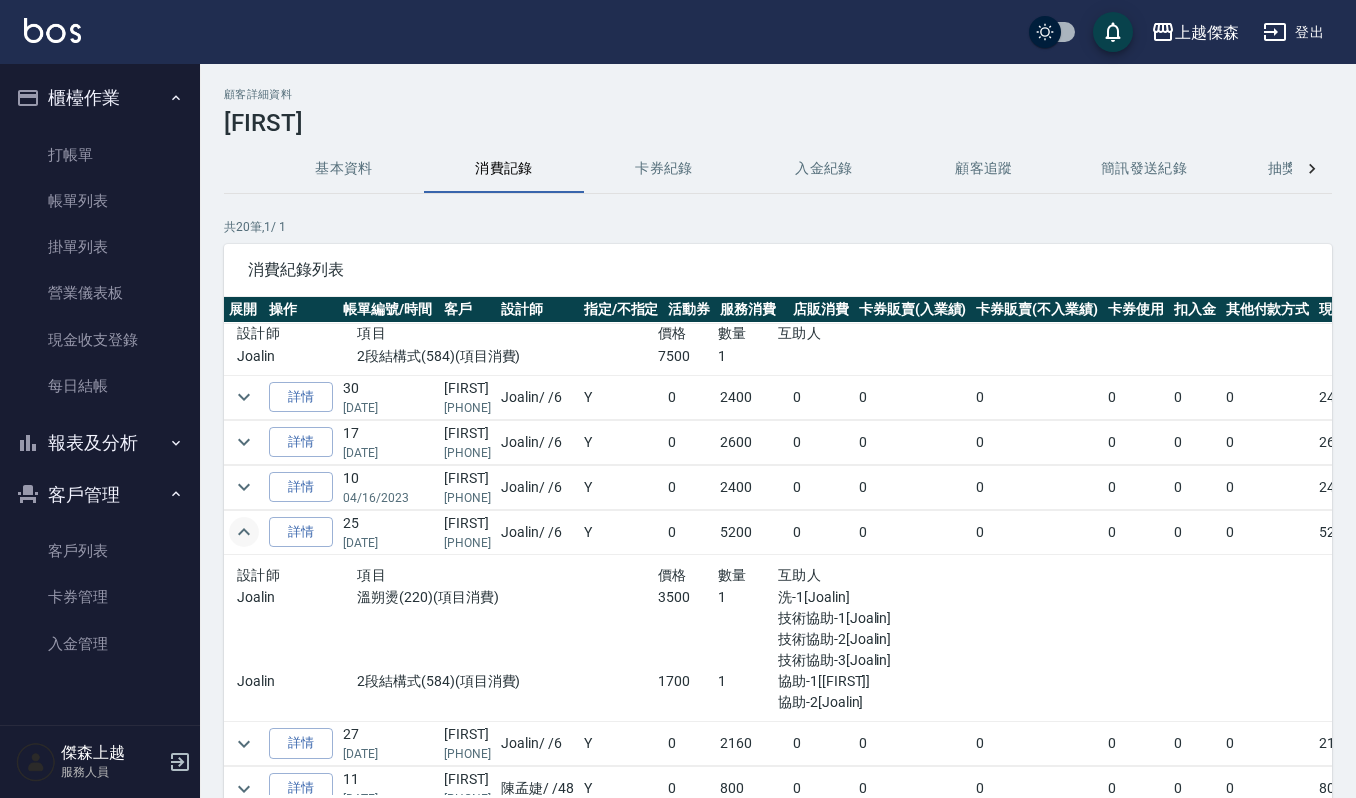 scroll, scrollTop: 520, scrollLeft: 0, axis: vertical 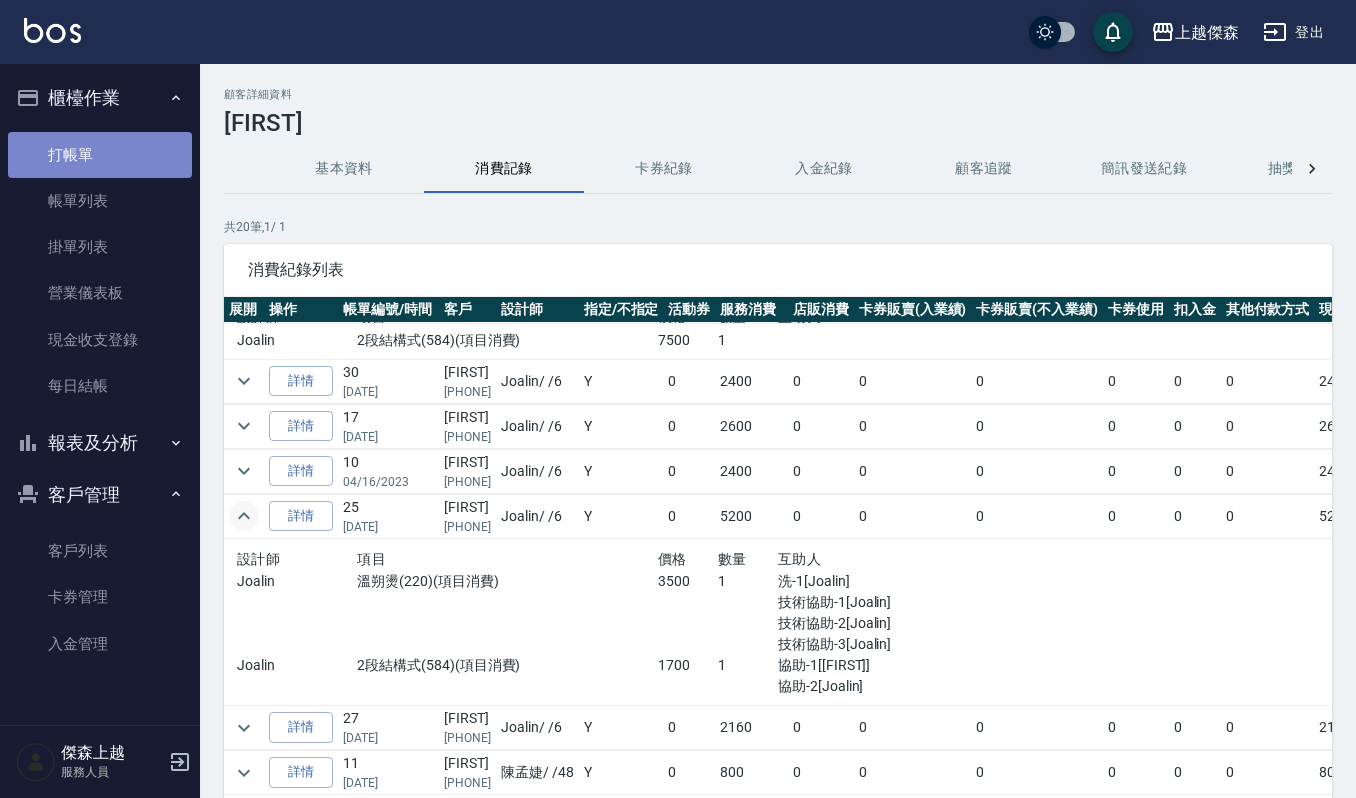 click on "打帳單" at bounding box center (100, 155) 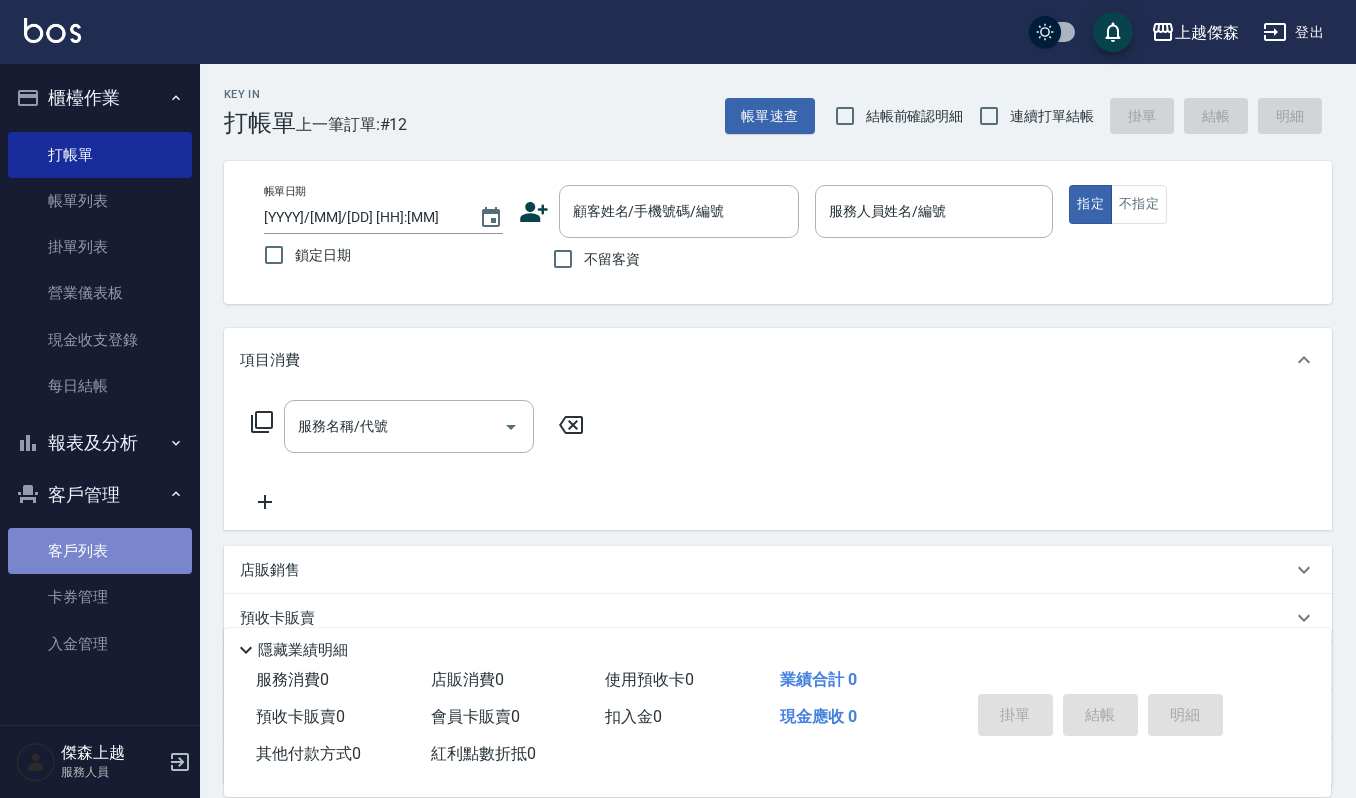 click on "客戶列表" at bounding box center (100, 551) 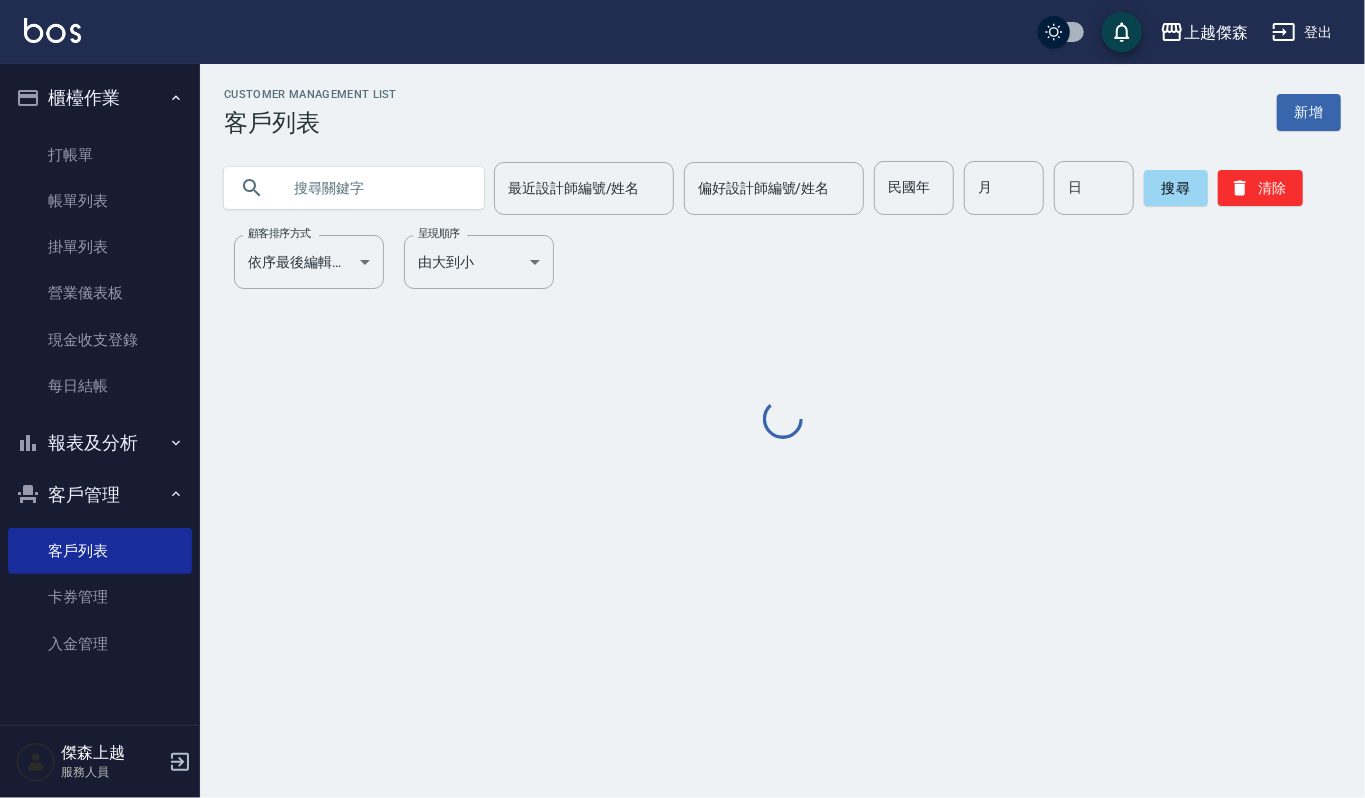 click at bounding box center [374, 188] 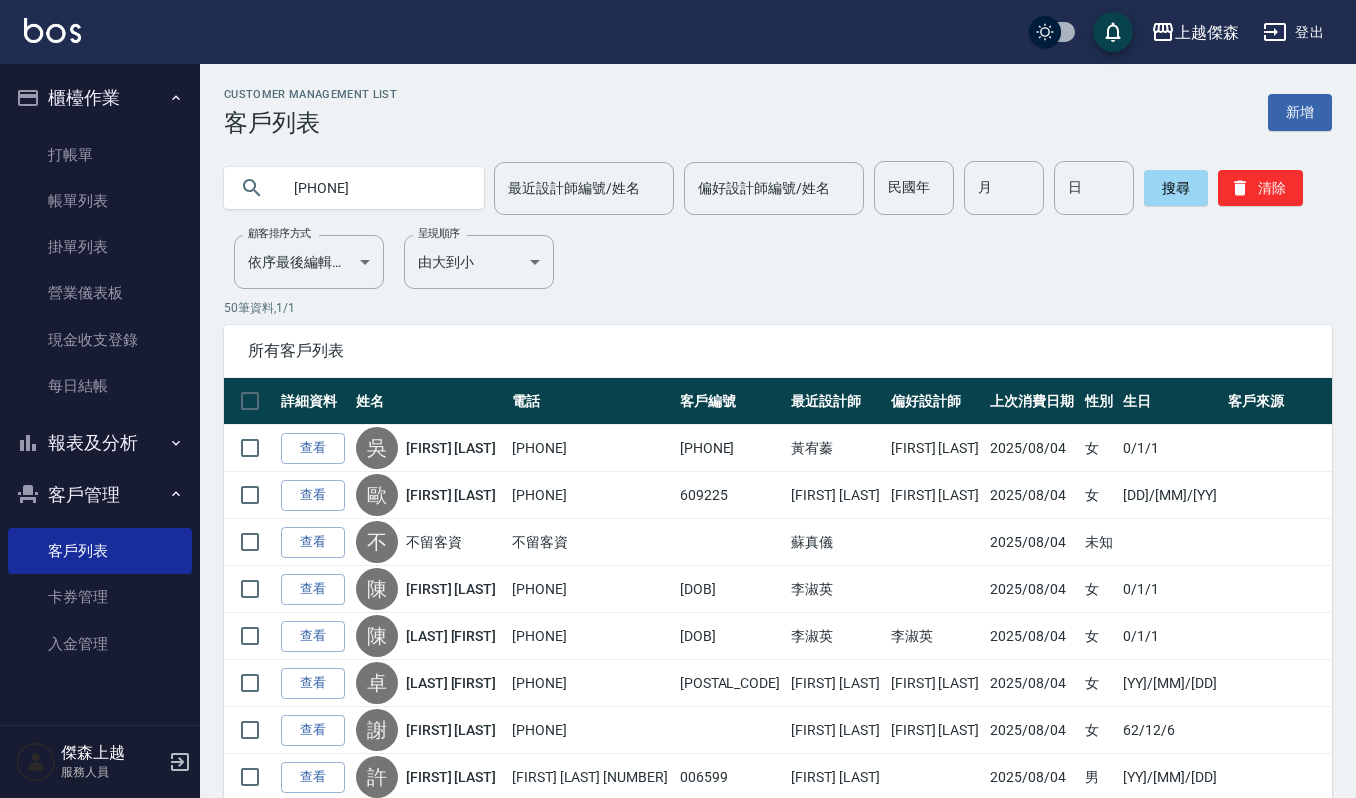 type on "0988367" 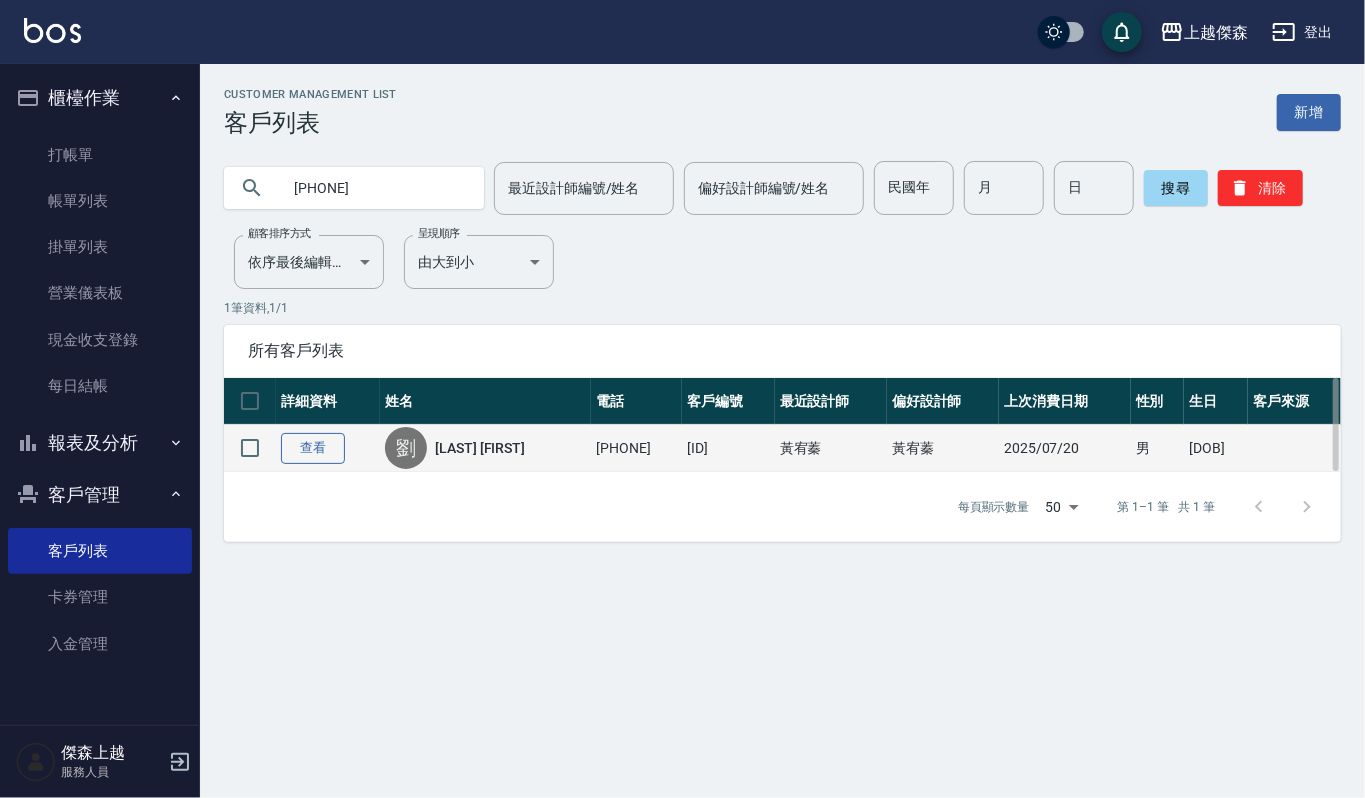 click on "查看" at bounding box center [313, 448] 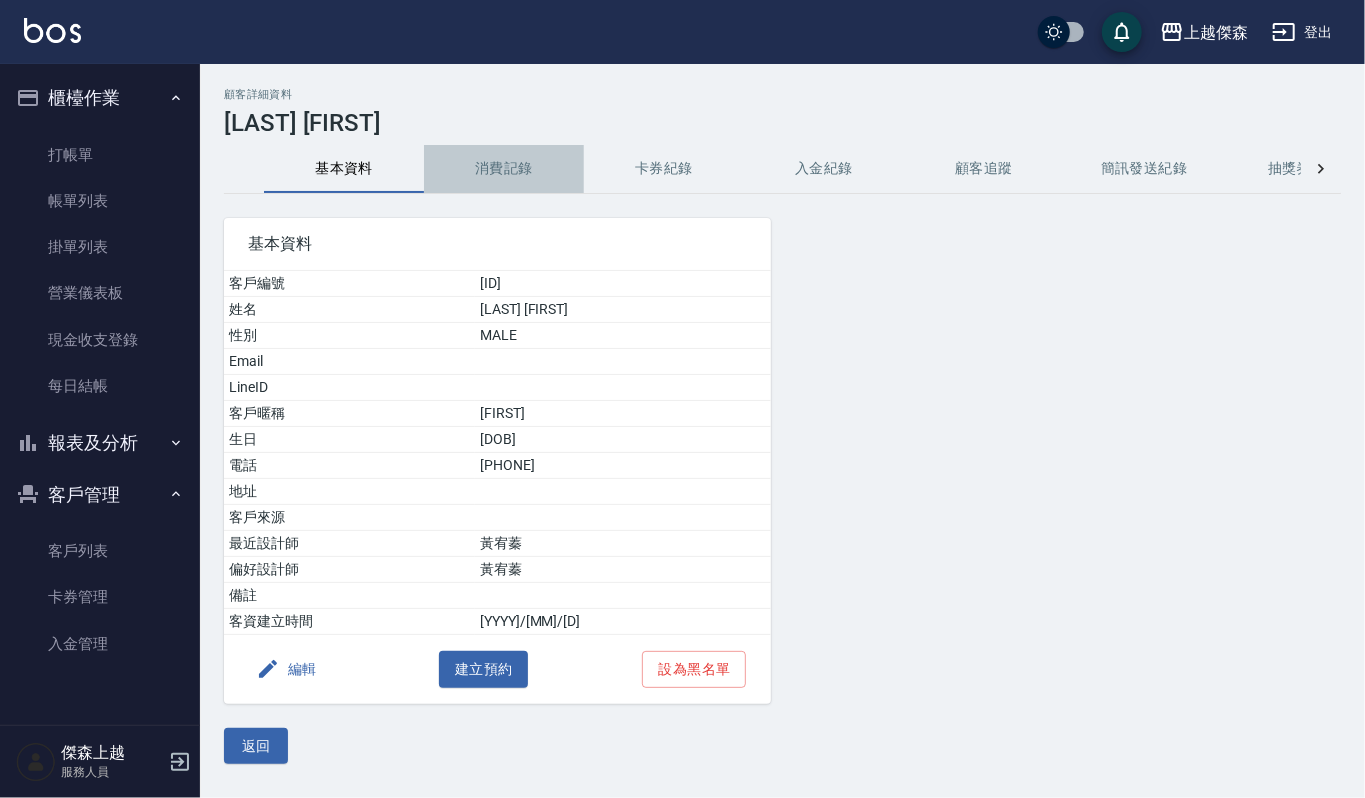 click on "消費記錄" at bounding box center (504, 169) 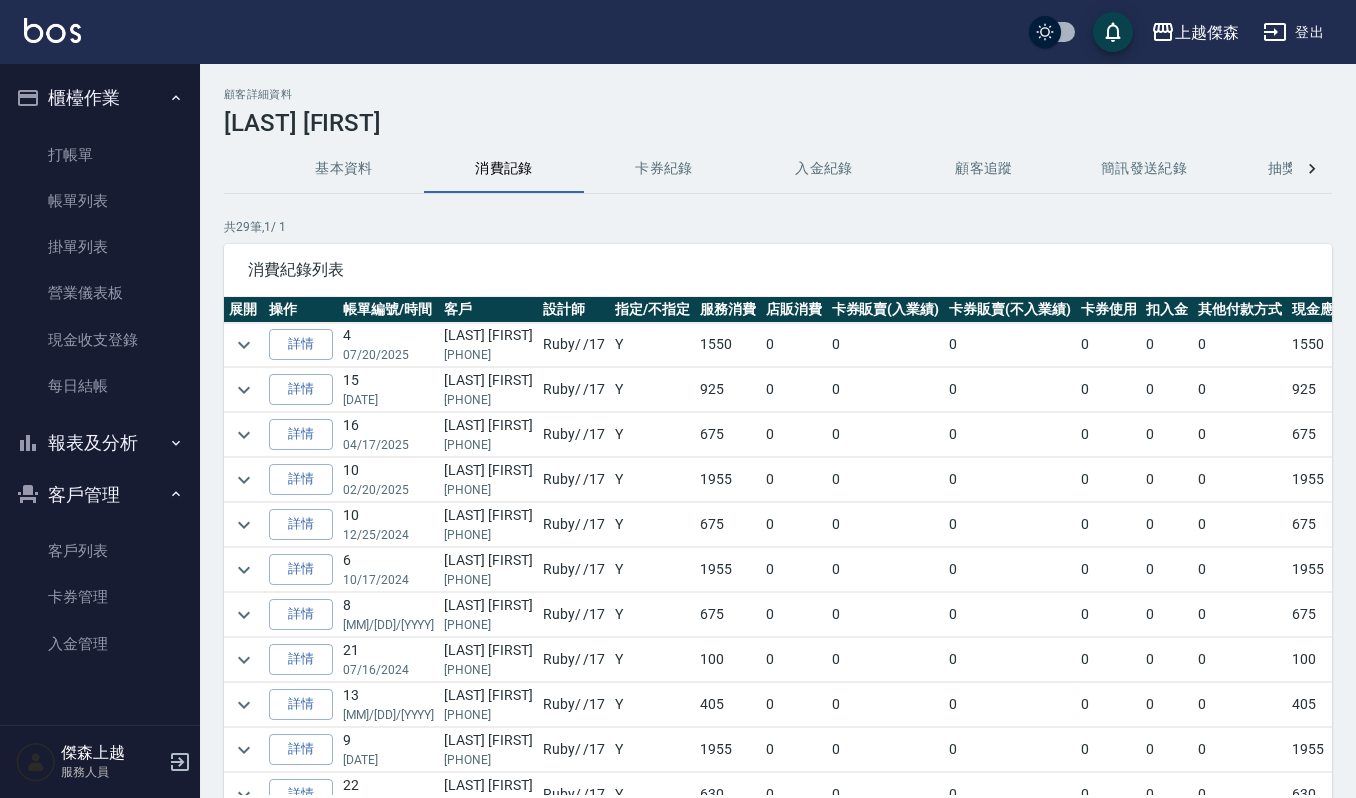 click on "顧客詳細資料 劉奕宏 基本資料 消費記錄 卡券紀錄 入金紀錄 顧客追蹤 簡訊發送紀錄 抽獎券紀錄 共  29  筆,  1  /   1 消費紀錄列表 展開 操作 帳單編號/時間 客戶 設計師 指定/不指定 服務消費 店販消費 卡券販賣(入業績) 卡券販賣(不入業績) 卡券使用 扣入金 其他付款方式 現金應收 備註 詳情 4 07/20/2025 劉奕宏 0988367888 Ruby  /   /17 Y 1550 0 0 0 0 0 0 1550 詳情 15 06/19/2025 劉奕宏 0988367888 Ruby  /   /17 Y 925 0 0 0 0 0 0 925 詳情 16 04/17/2025 劉奕宏 0988367888 Ruby  /   /17 Y 675 0 0 0 0 0 0 675 詳情 10 02/20/2025 劉奕宏 0988367888 Ruby  /   /17 Y 1955 0 0 0 0 0 0 1955 詳情 10 12/25/2024 劉奕宏 0988367888 Ruby  /   /17 Y 675 0 0 0 0 0 0 675 詳情 6 10/17/2024 劉奕宏 0988367888 Ruby  /   /17 Y 1955 0 0 0 0 0 0 1955 詳情 8 08/30/2024 劉奕宏 0988367888 Ruby  /   /17 Y 675 0 0 0 0 0 0 675 詳情 21 07/16/2024 劉奕宏 0988367888 Ruby  /   /17 Y 100 0 0 0 0 0 0 100 詳情 13 Ruby  /" at bounding box center [778, 499] 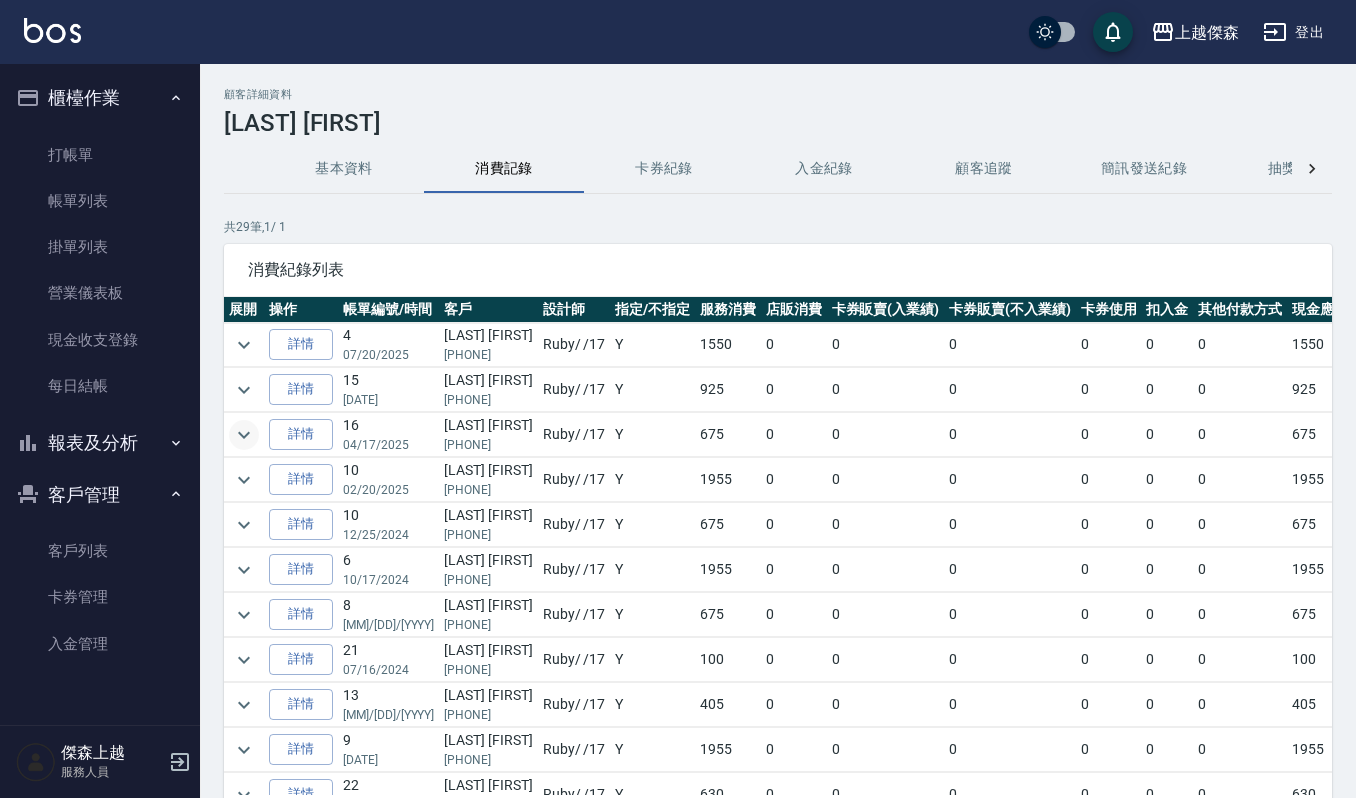 click 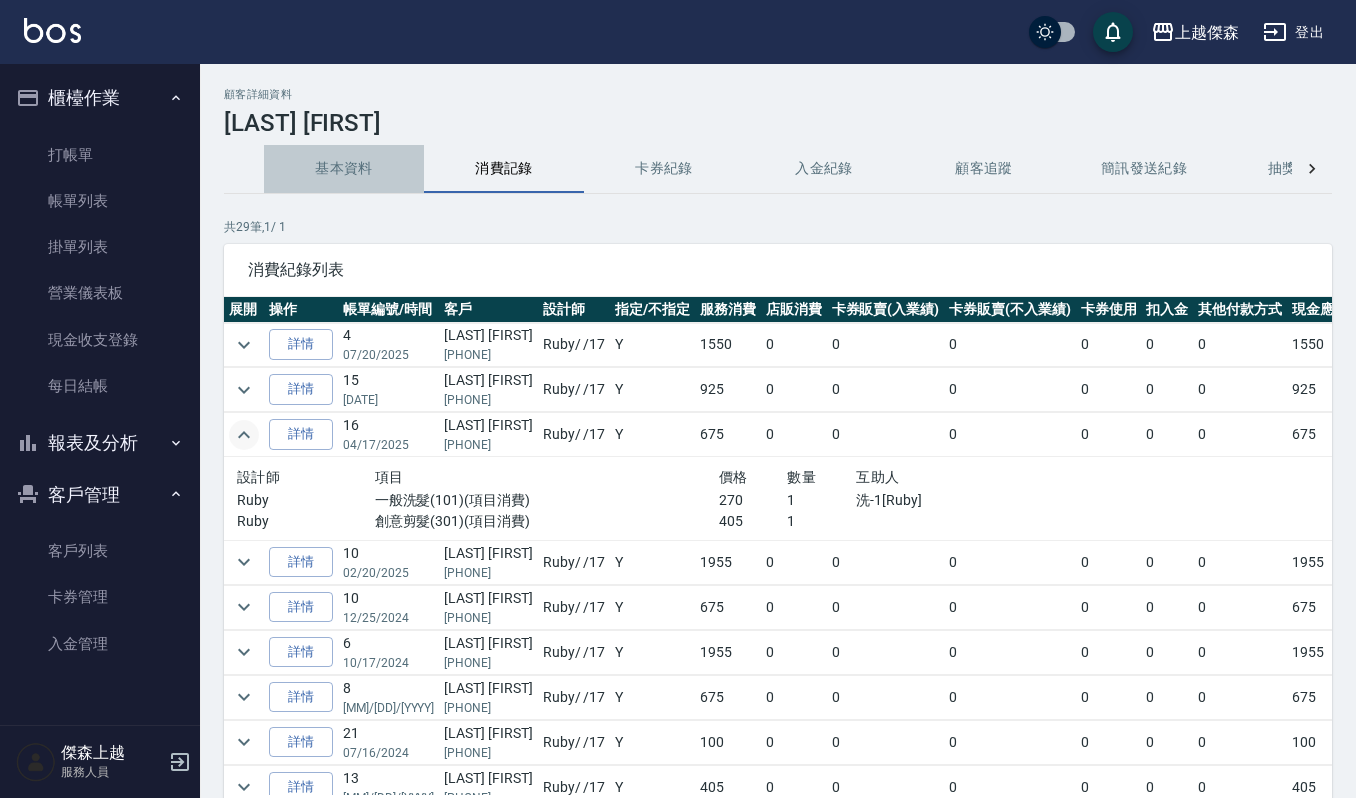 click on "基本資料" at bounding box center (344, 169) 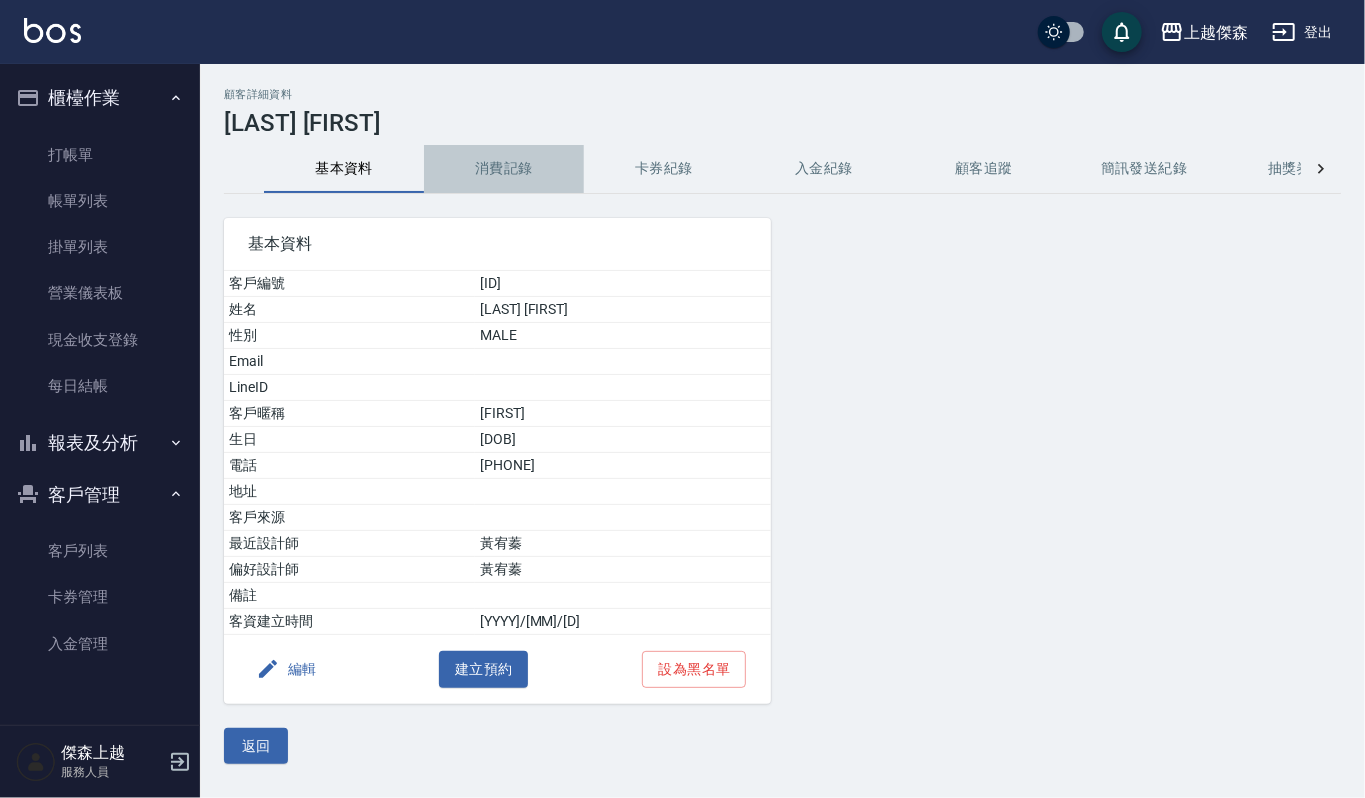 click on "消費記錄" at bounding box center (504, 169) 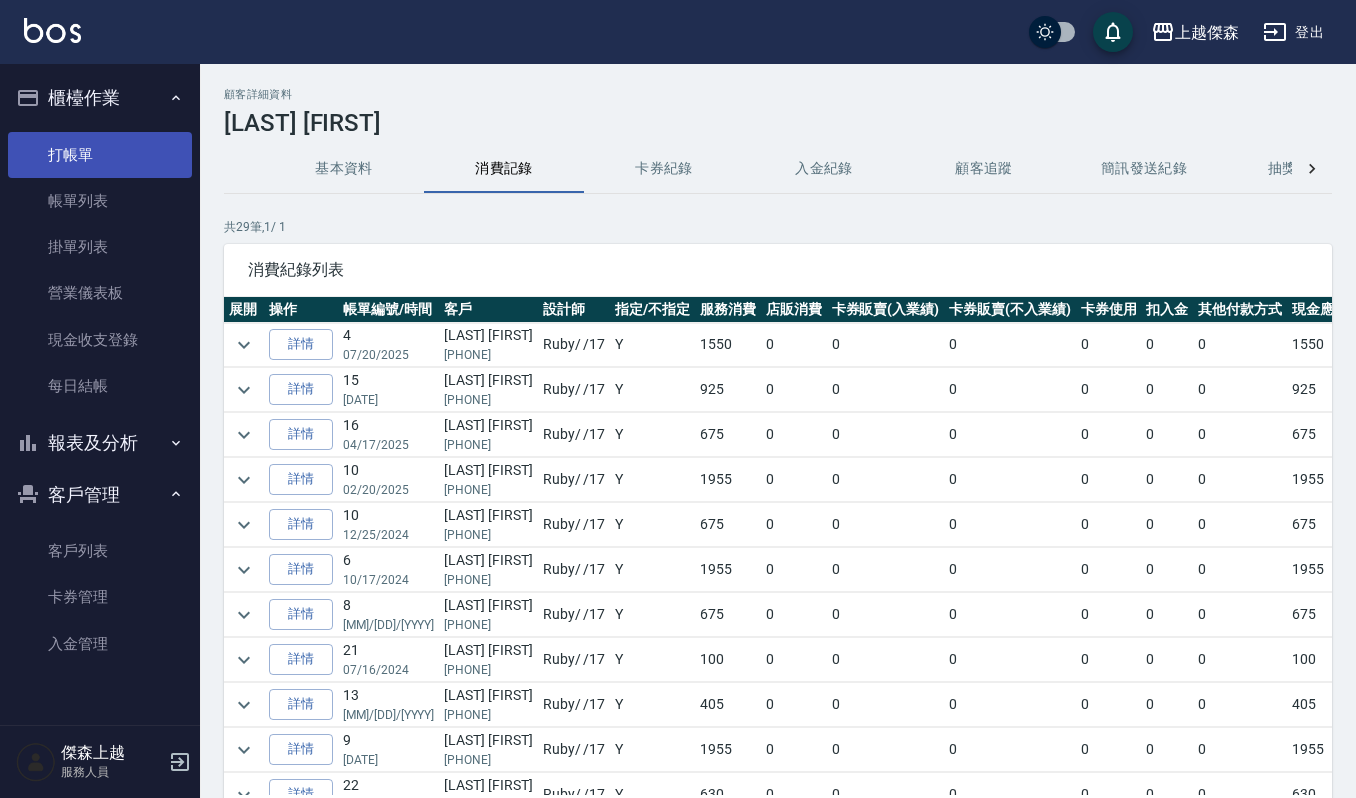 click on "打帳單" at bounding box center (100, 155) 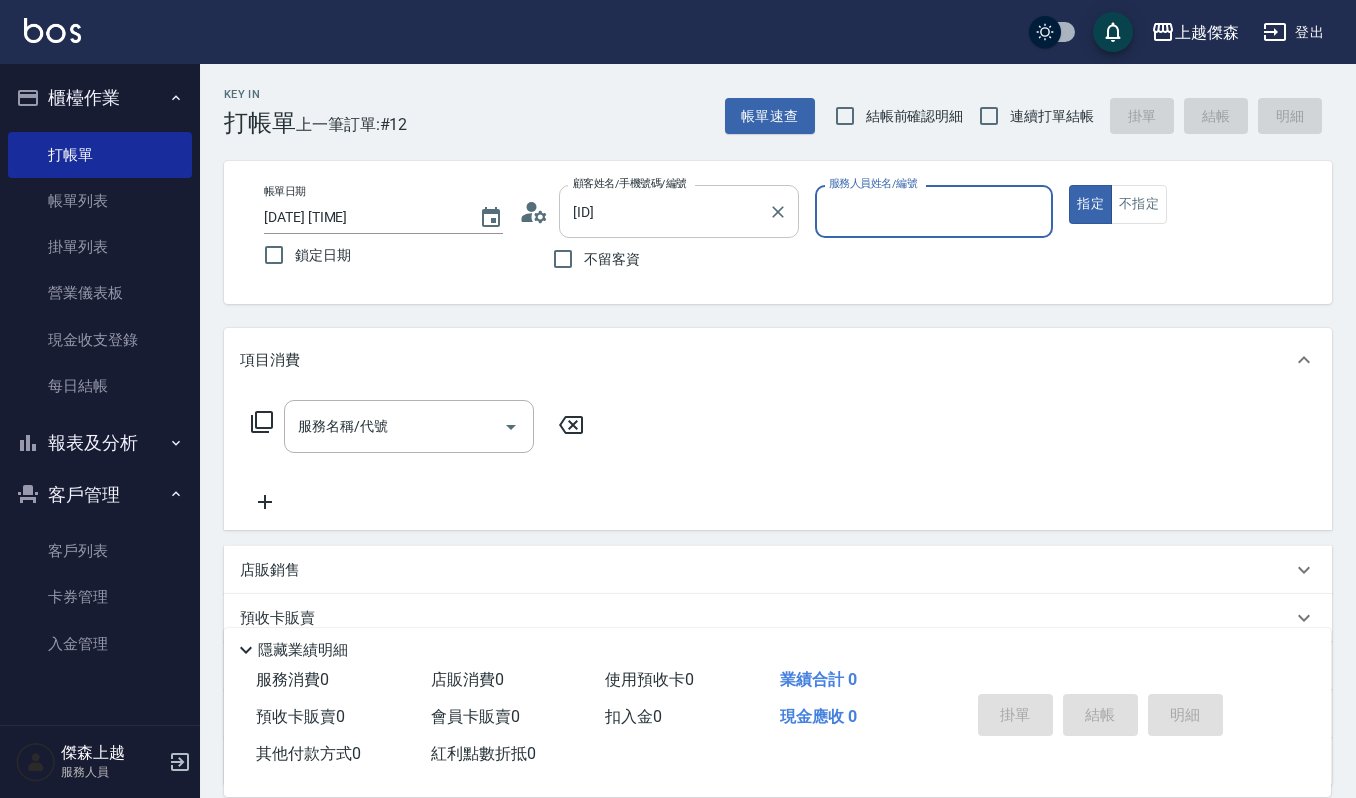 type on "劉奕宏/0988367888/790923" 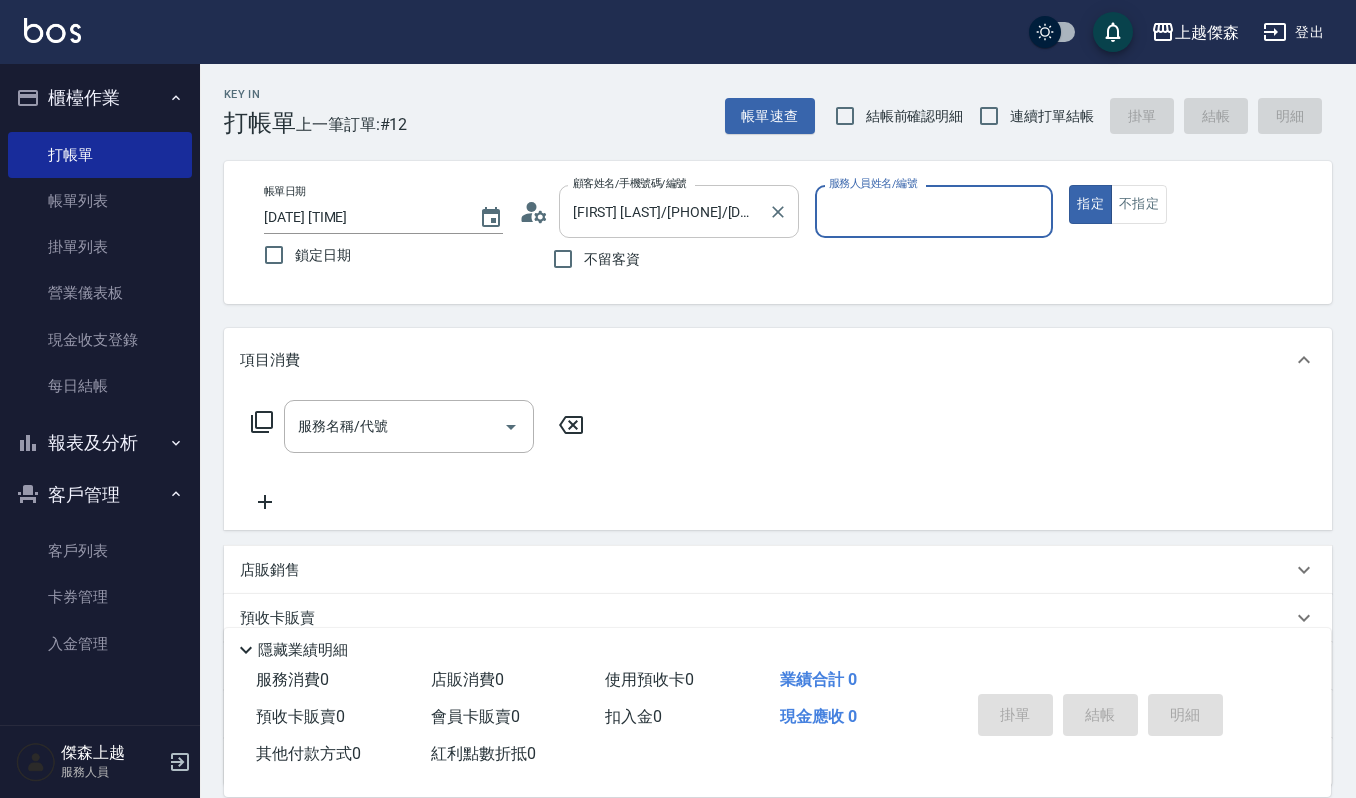type on "Ruby-17" 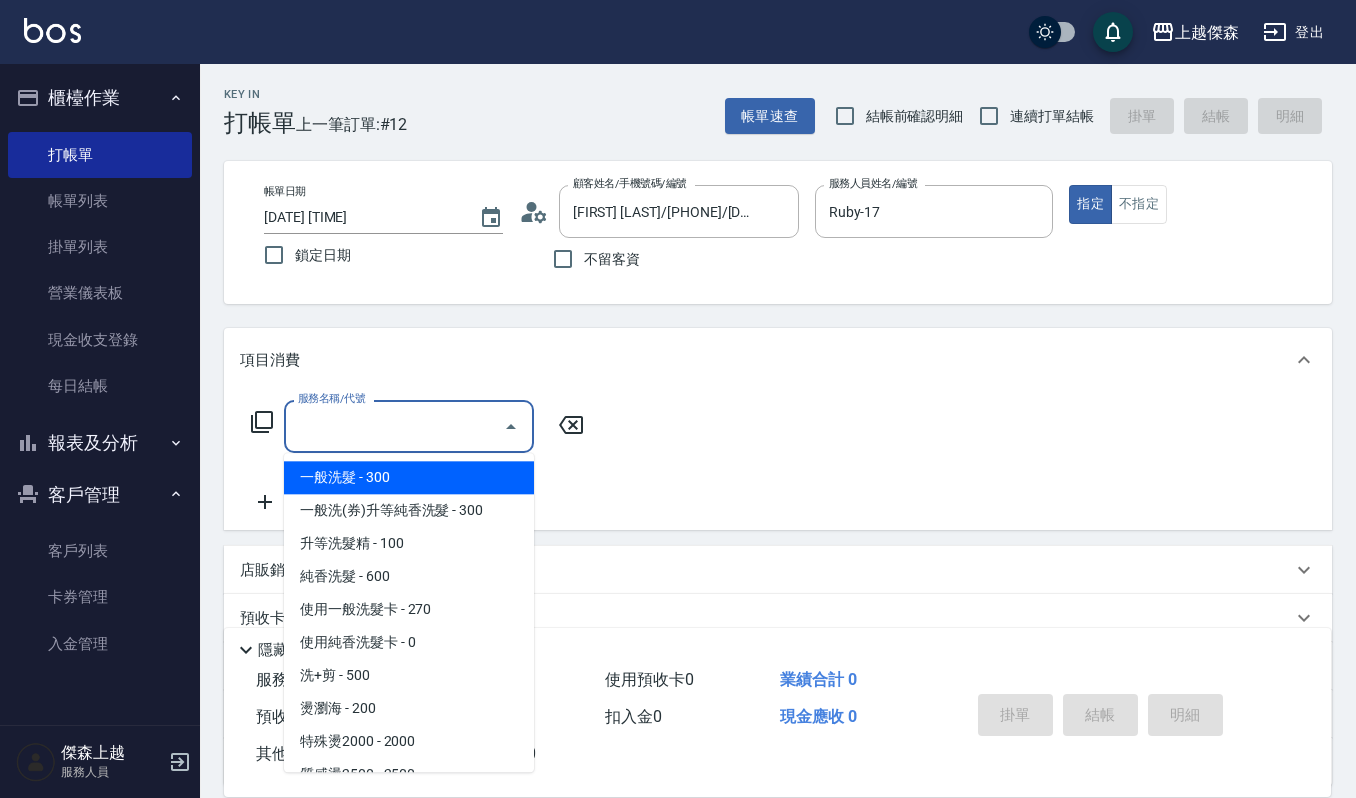 click on "服務名稱/代號" at bounding box center [394, 426] 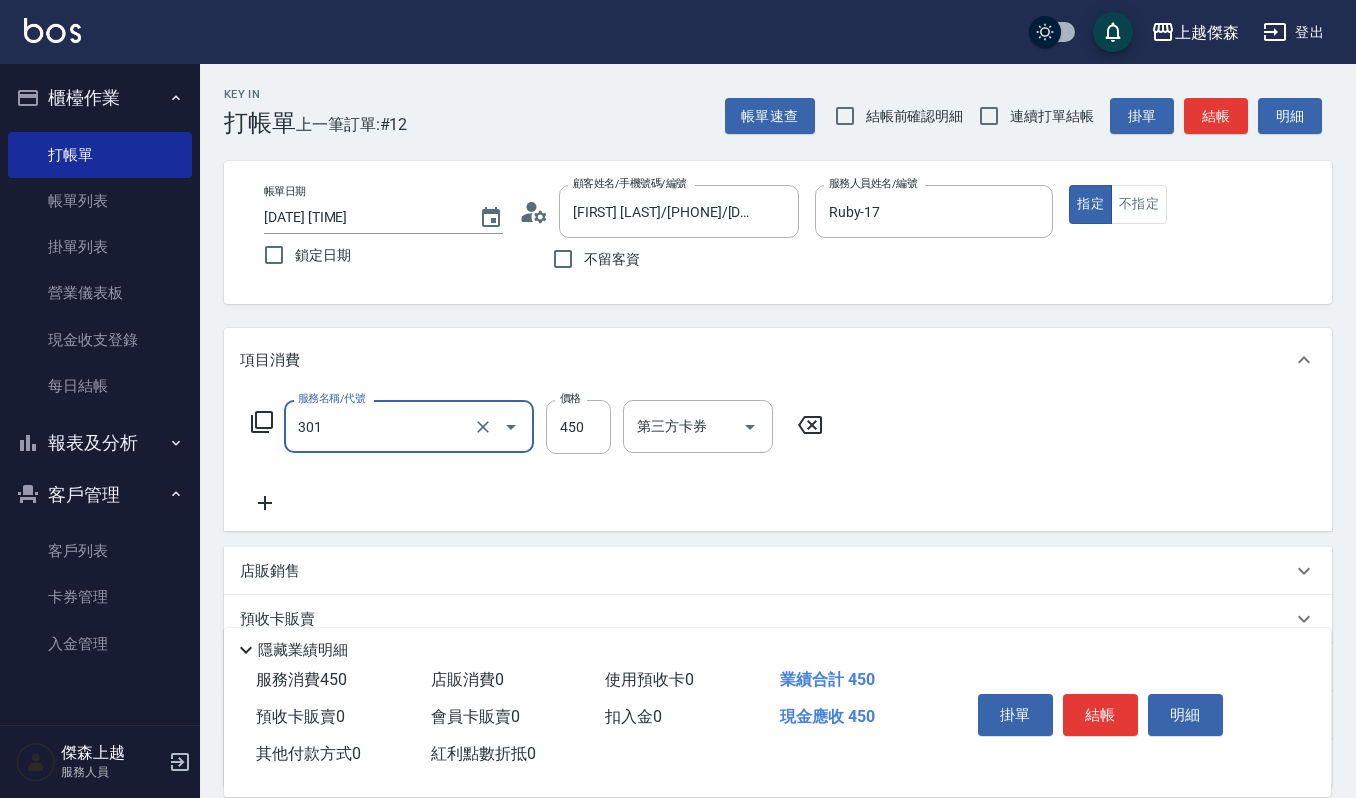 type on "創意剪髮(301)" 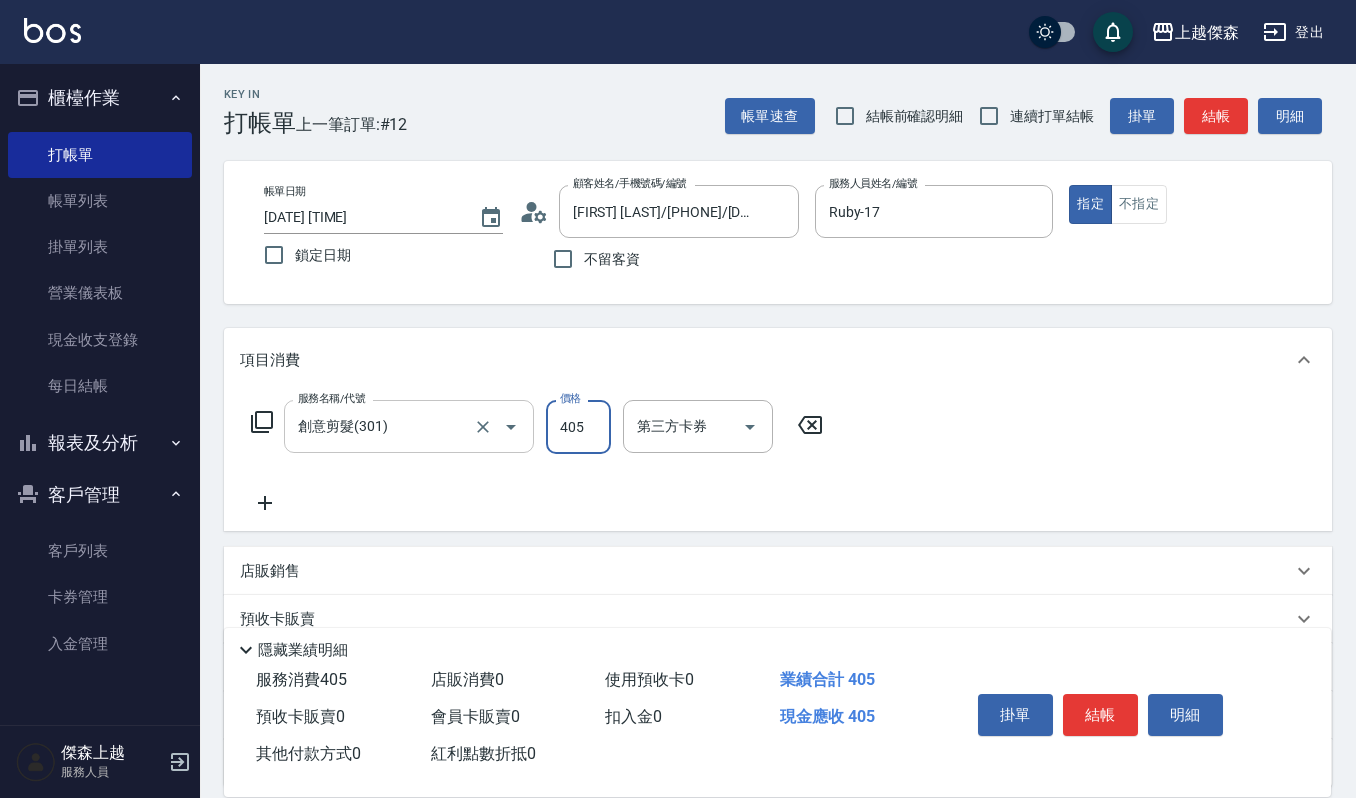 type on "405" 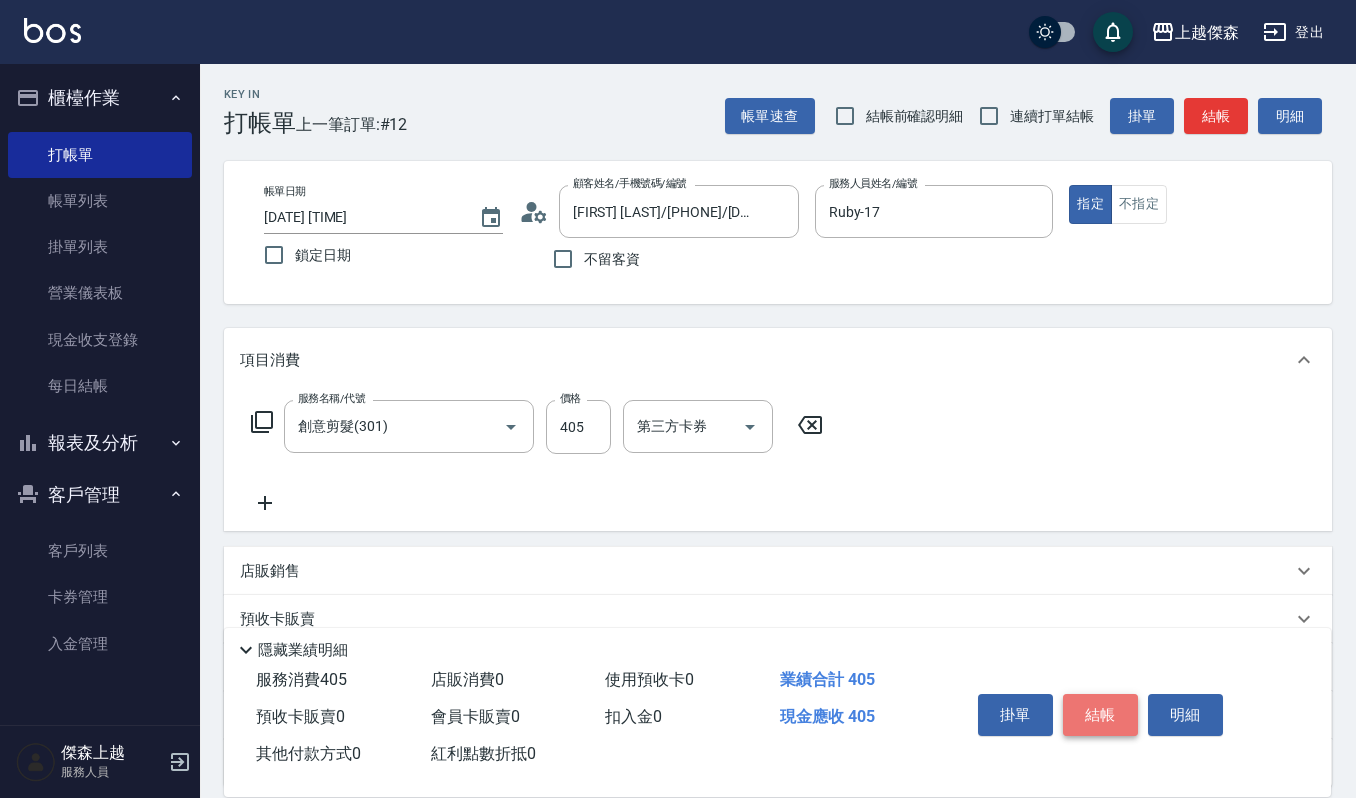 click on "結帳" at bounding box center [1100, 715] 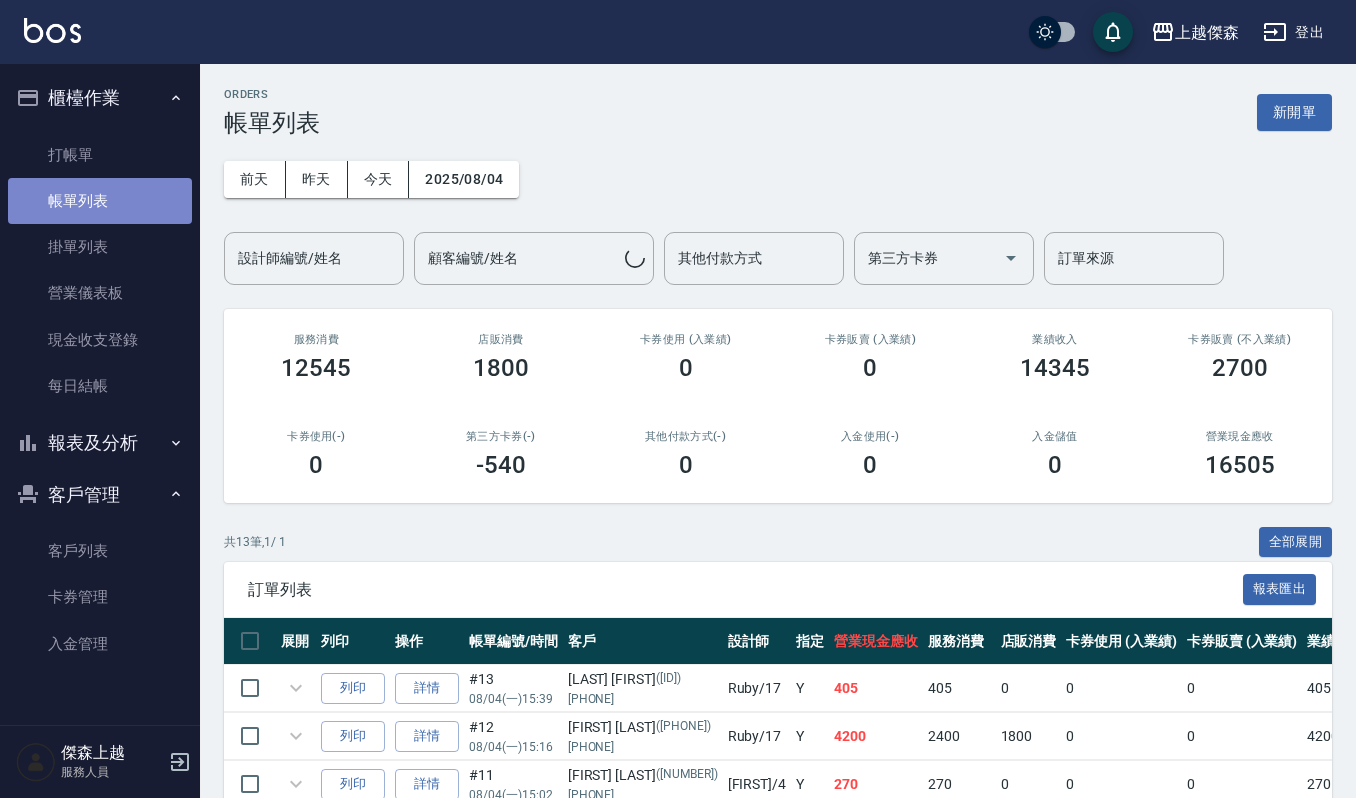 click on "帳單列表" at bounding box center [100, 201] 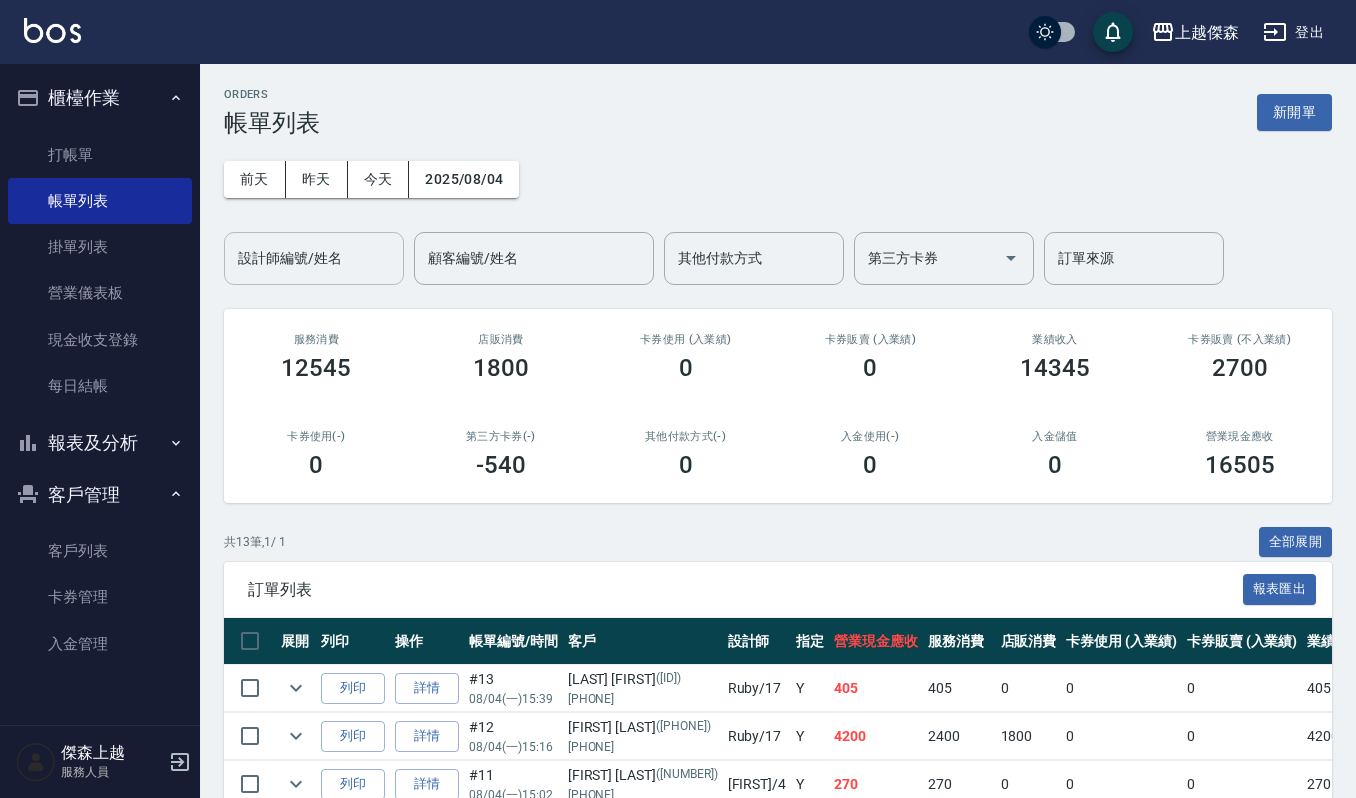 click on "設計師編號/姓名" at bounding box center (314, 258) 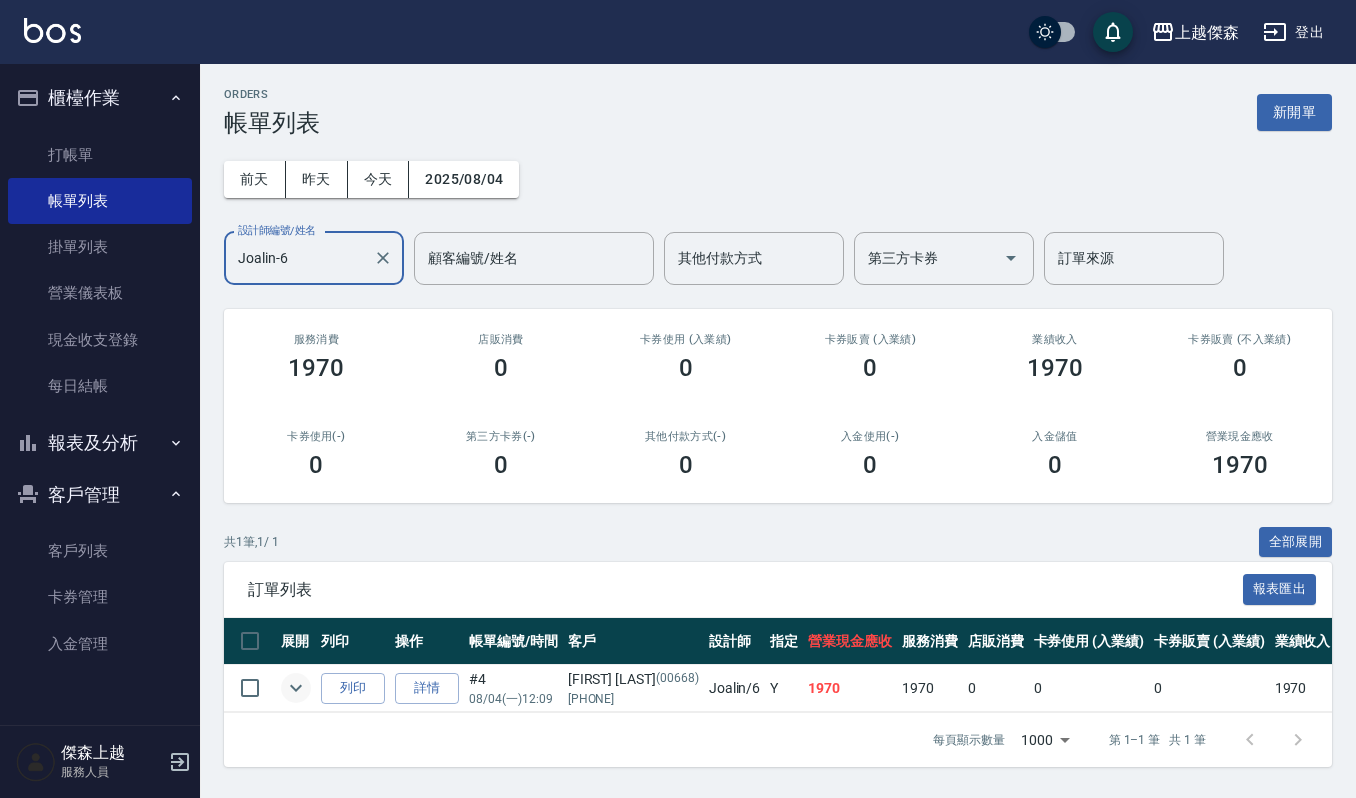 type on "Joalin-6" 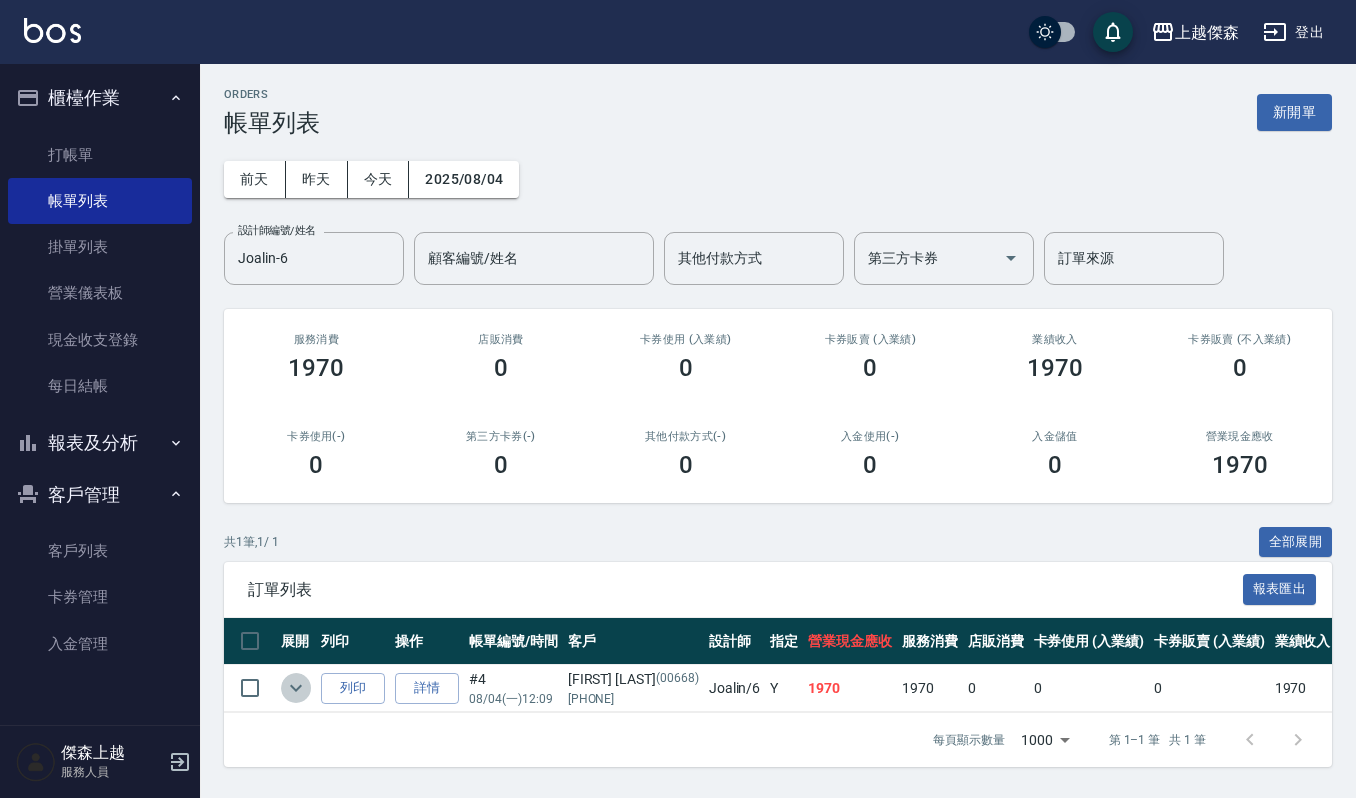 click 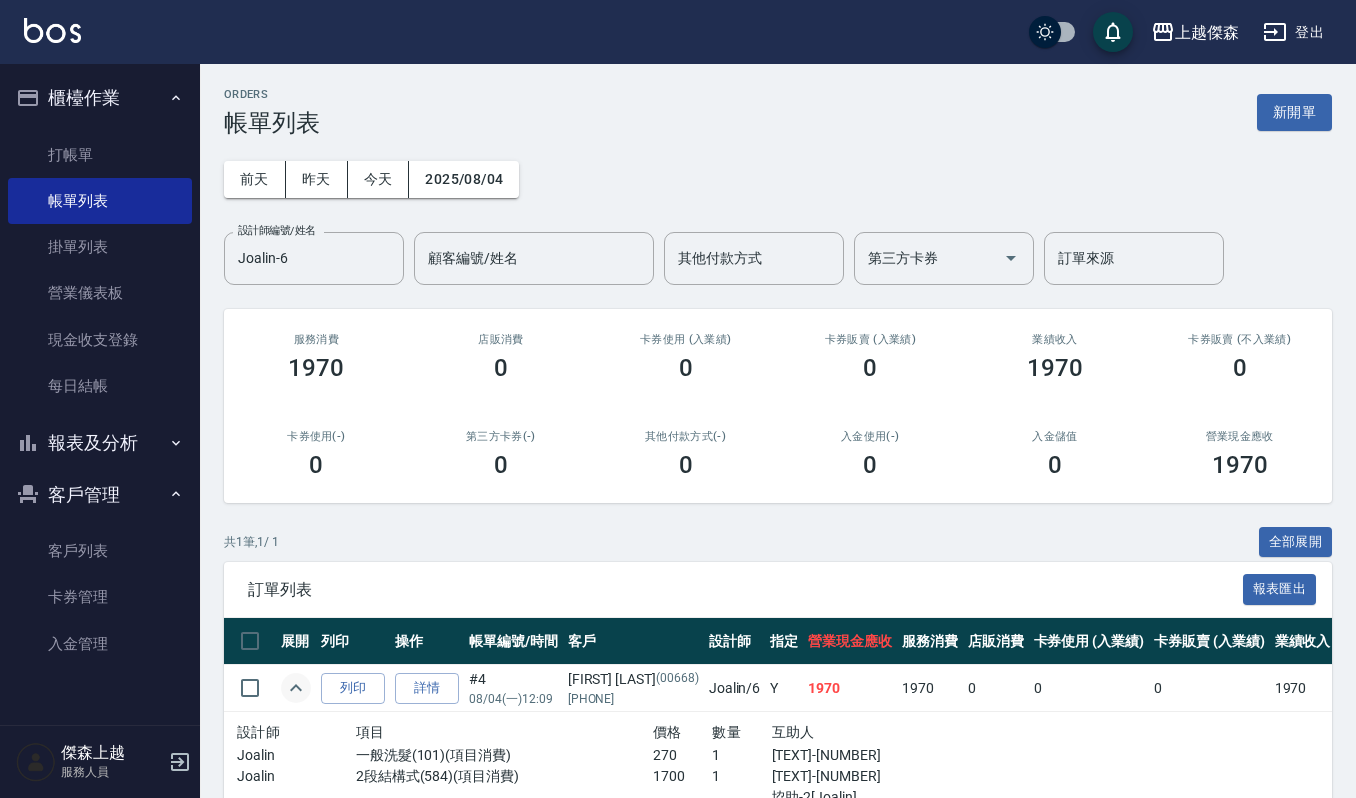 scroll, scrollTop: 117, scrollLeft: 0, axis: vertical 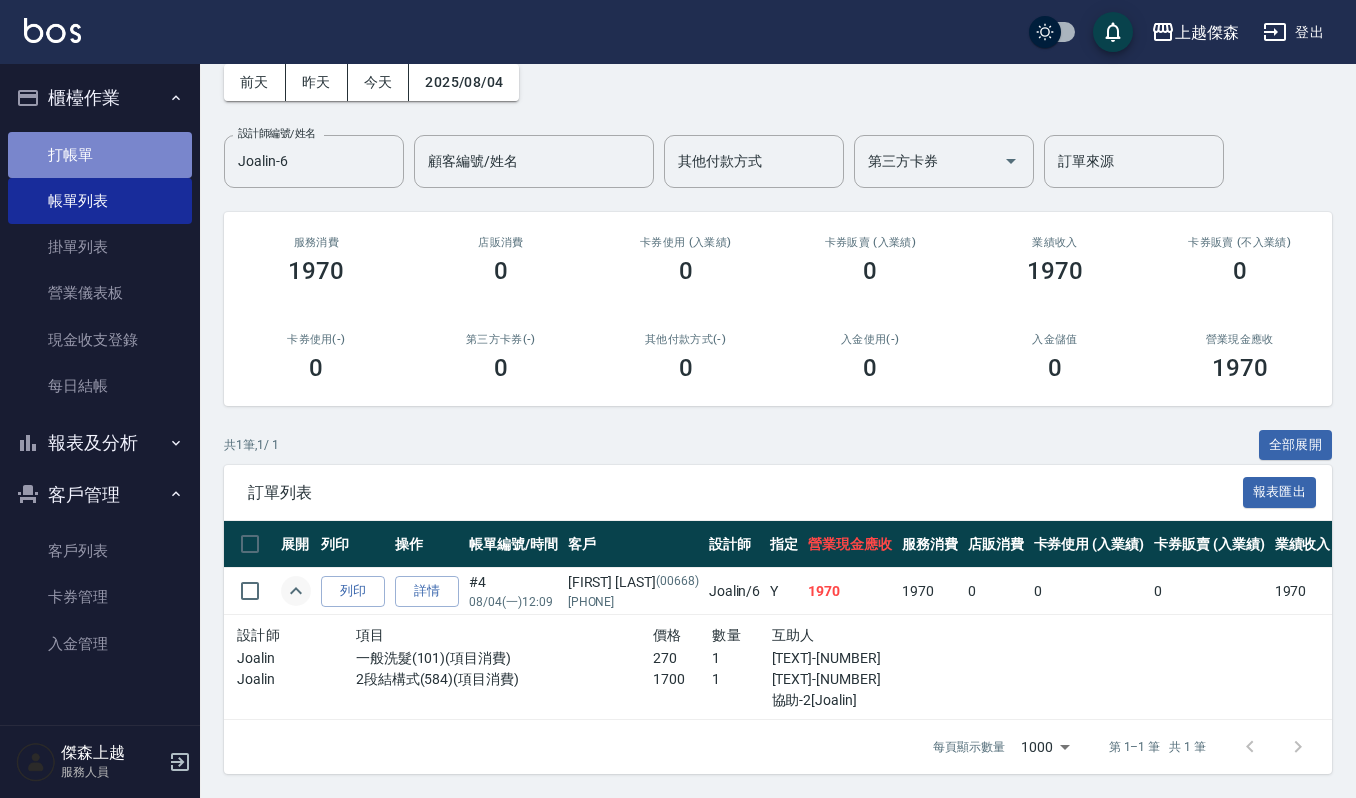 click on "打帳單" at bounding box center [100, 155] 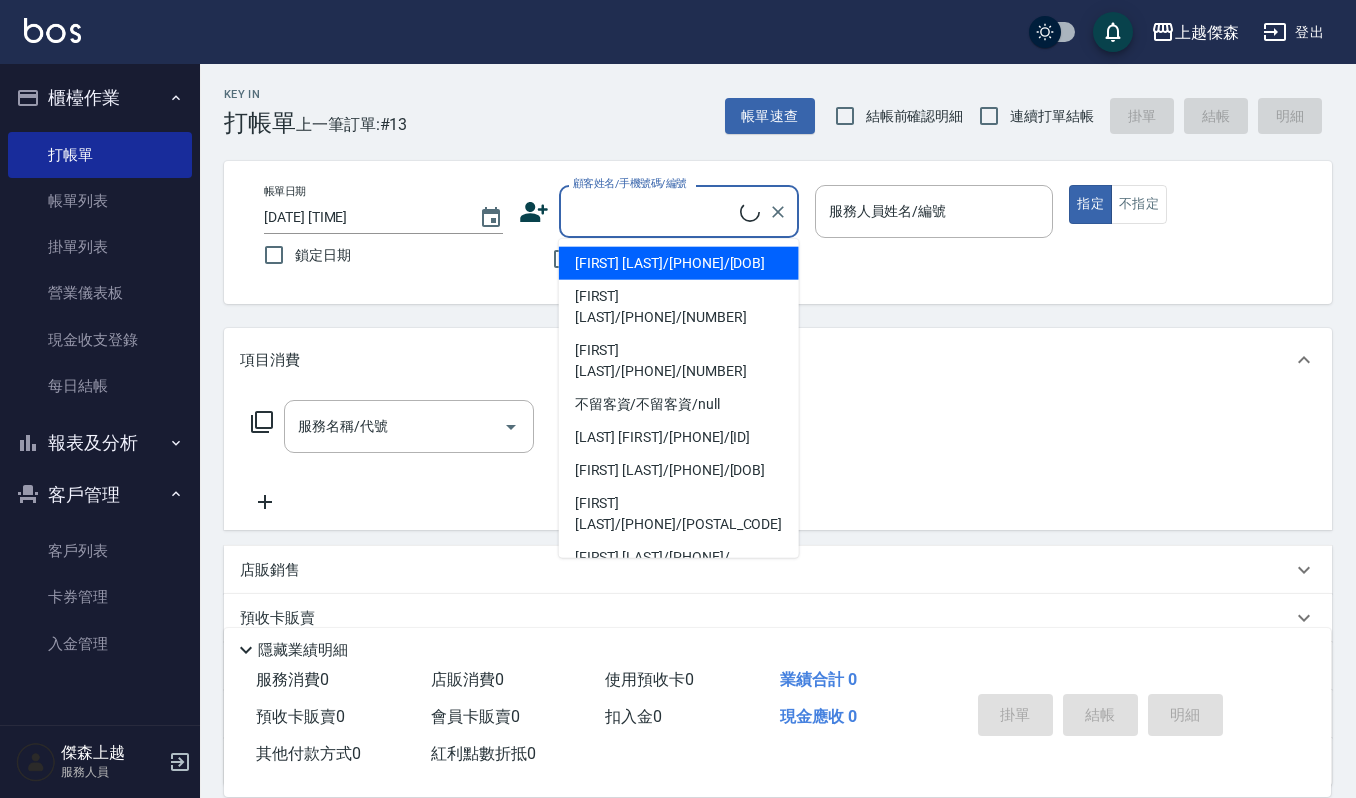 click on "顧客姓名/手機號碼/編號" at bounding box center (654, 211) 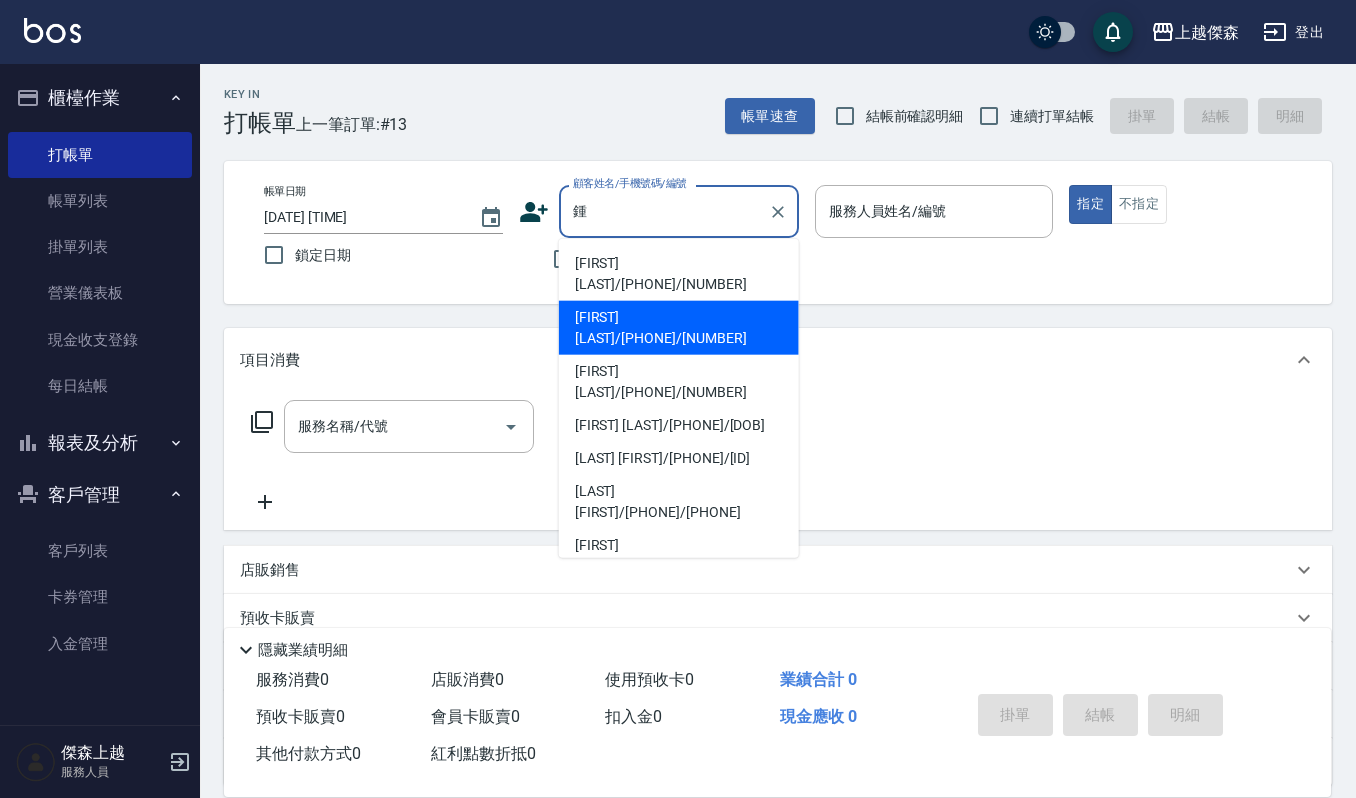 click on "鍾季岑/0933868321/05896" at bounding box center (679, 328) 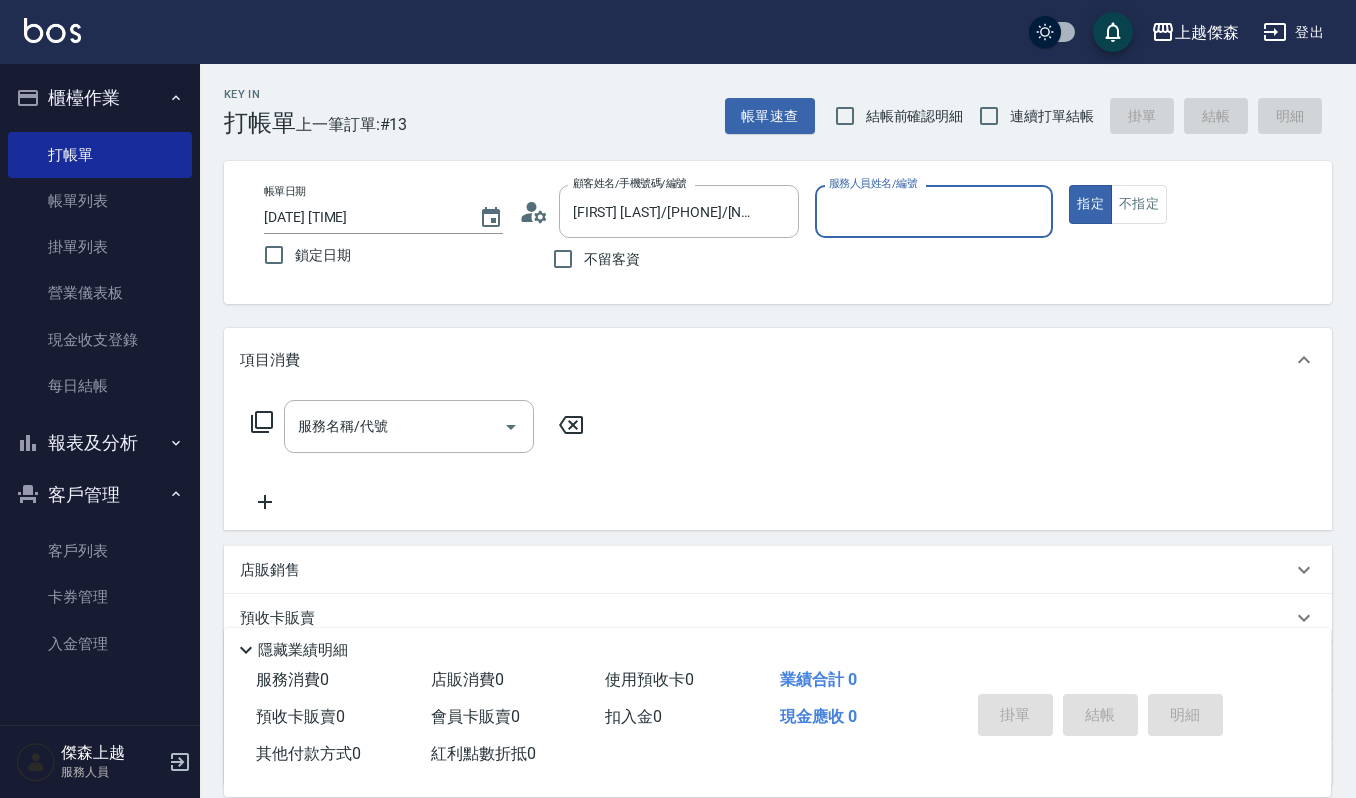 click on "服務人員姓名/編號" at bounding box center [934, 211] 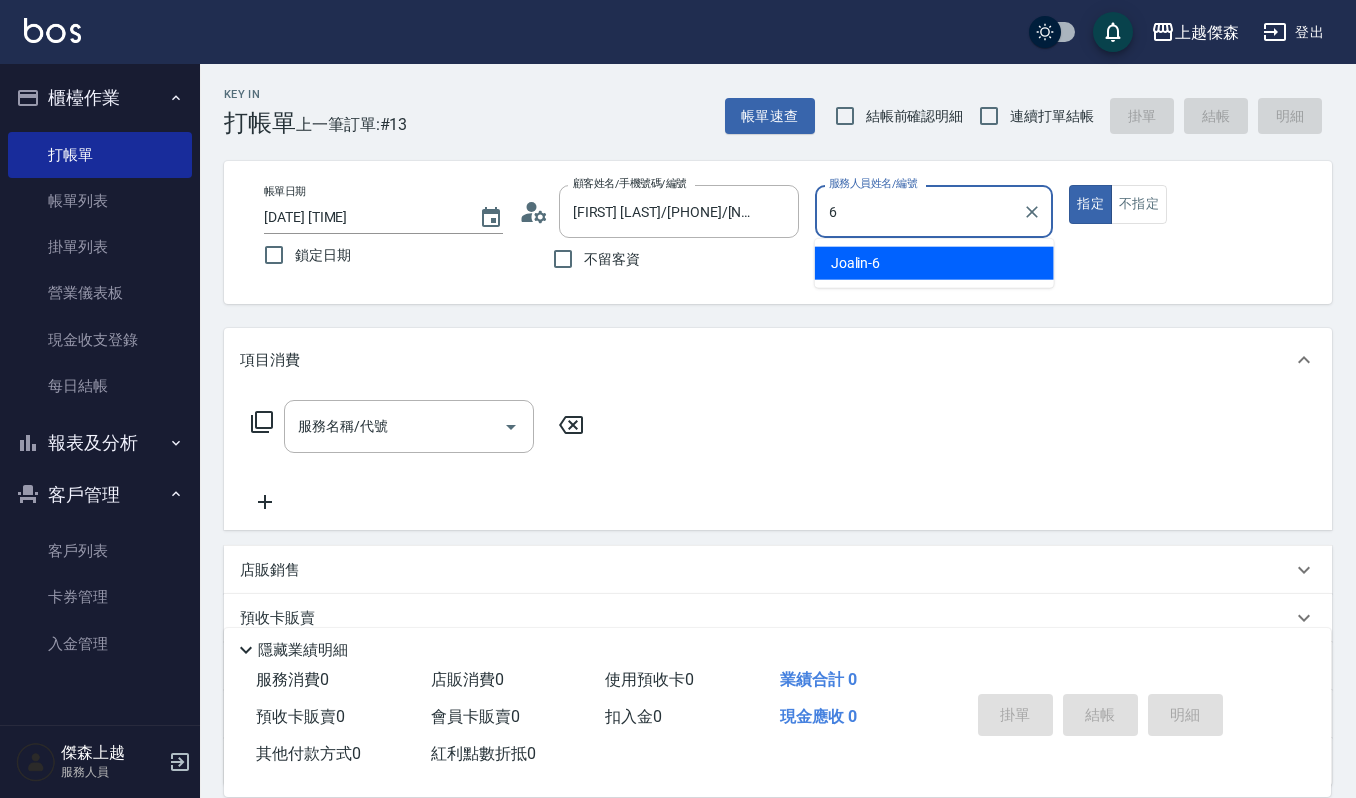 type on "Joalin-6" 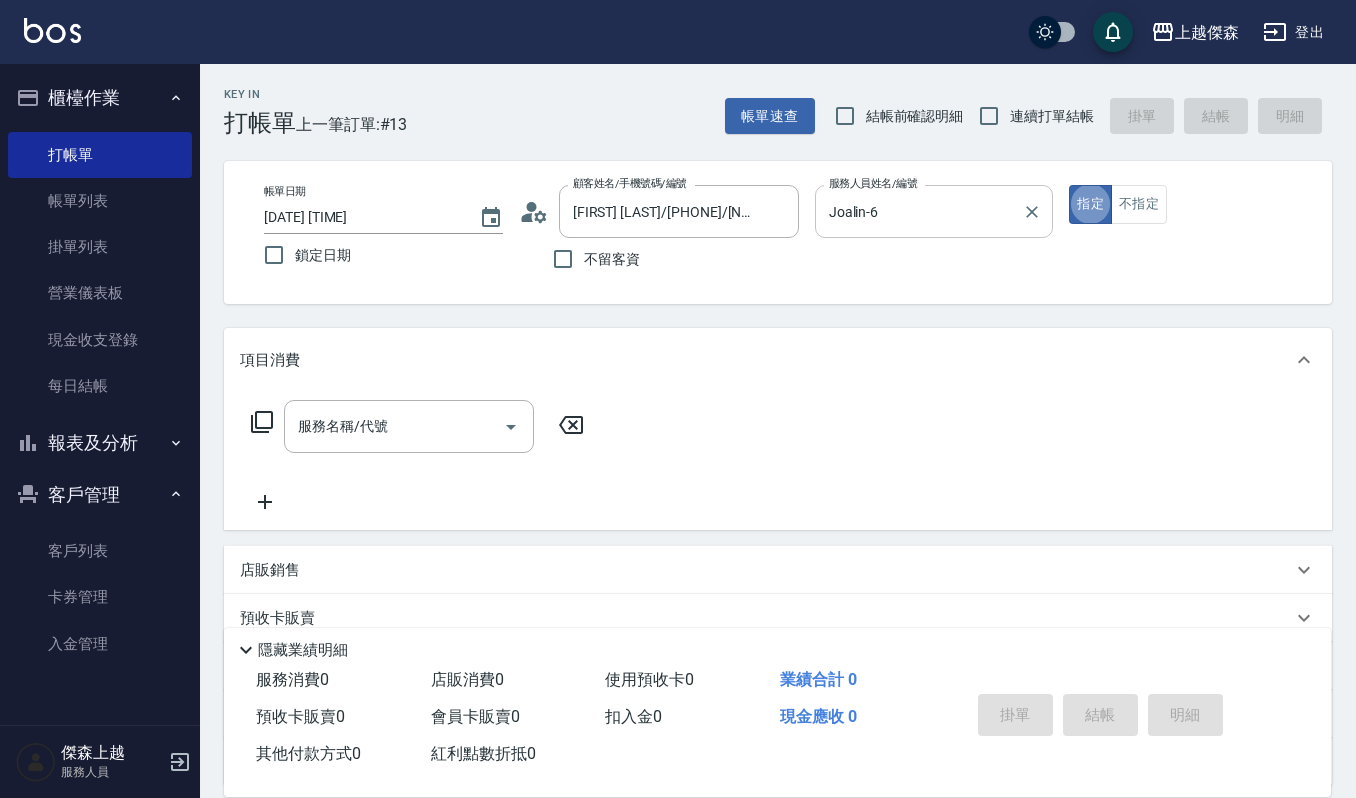 type on "true" 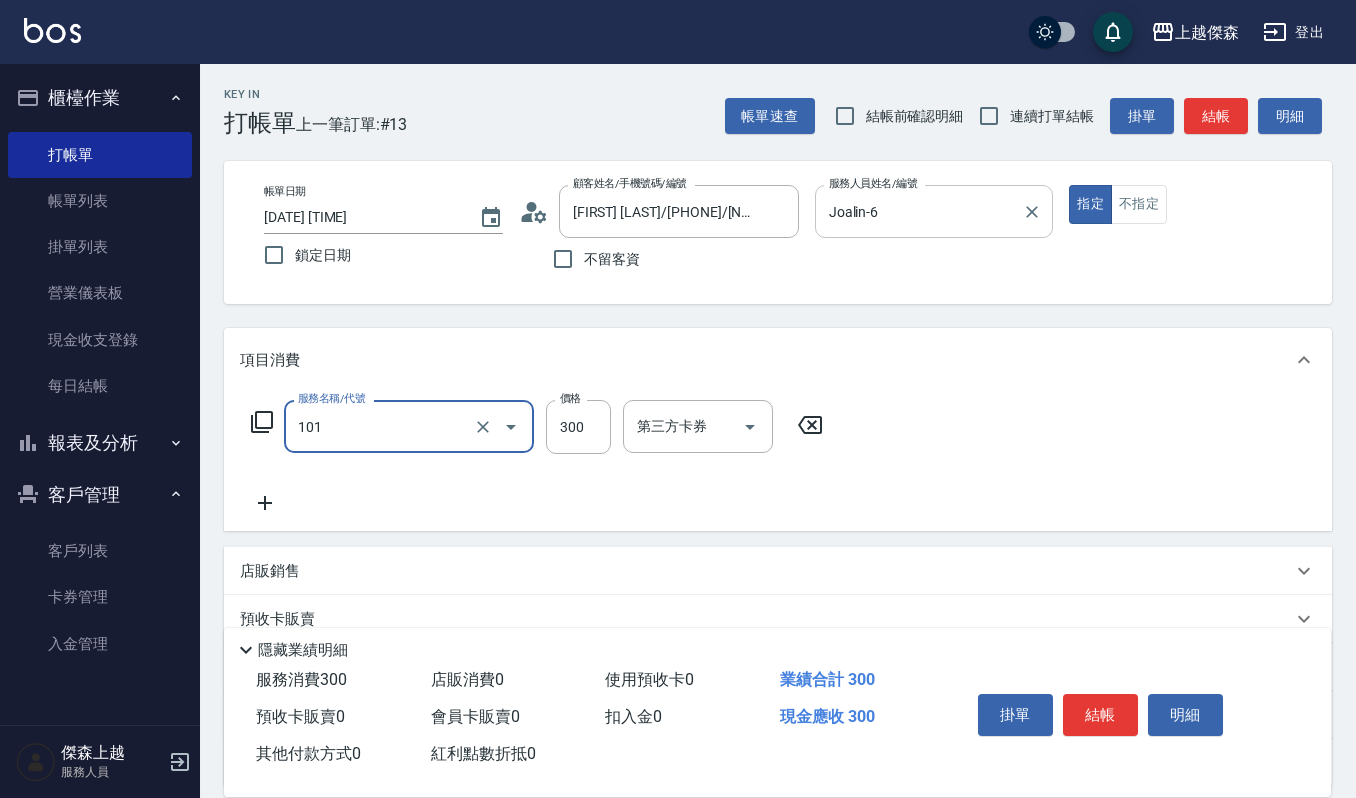type on "一般洗髮(101)" 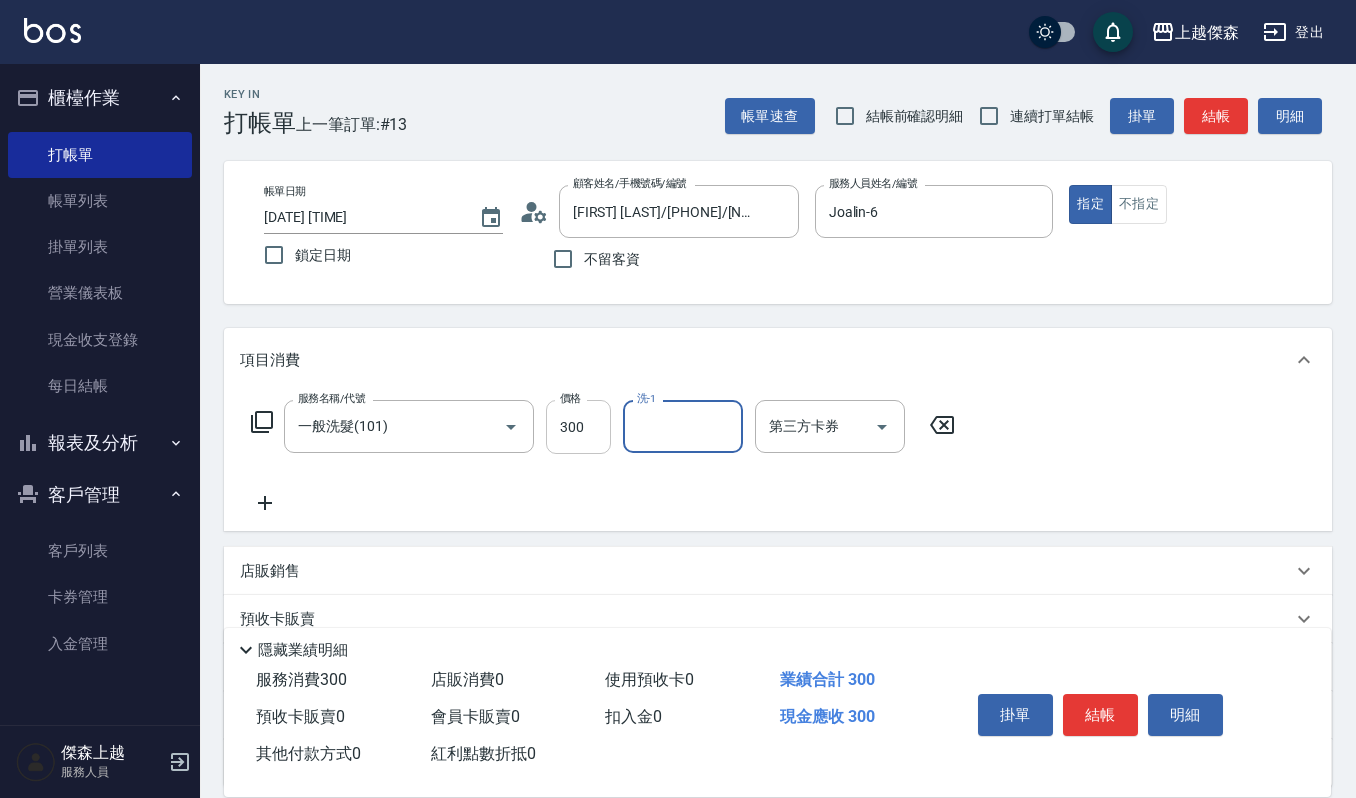 click on "300" at bounding box center (578, 427) 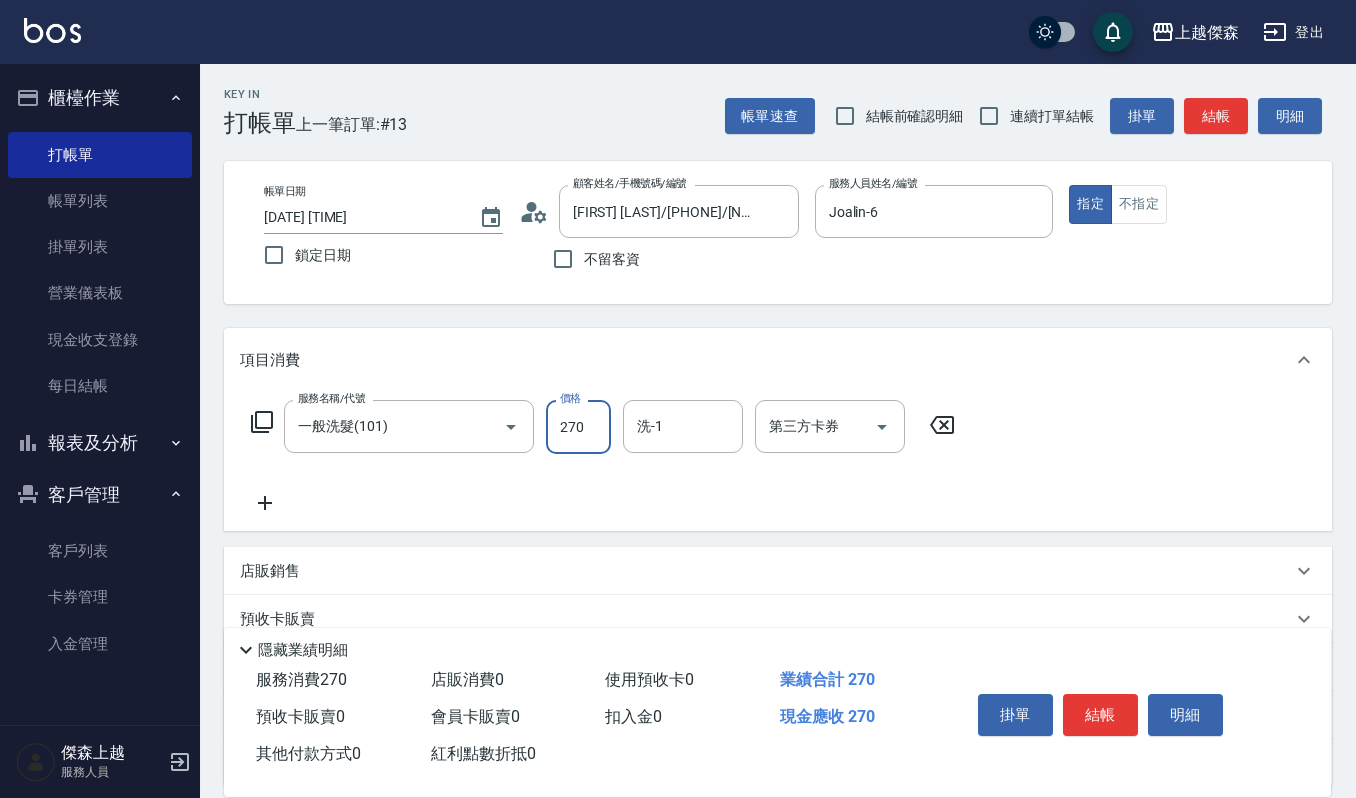type on "270" 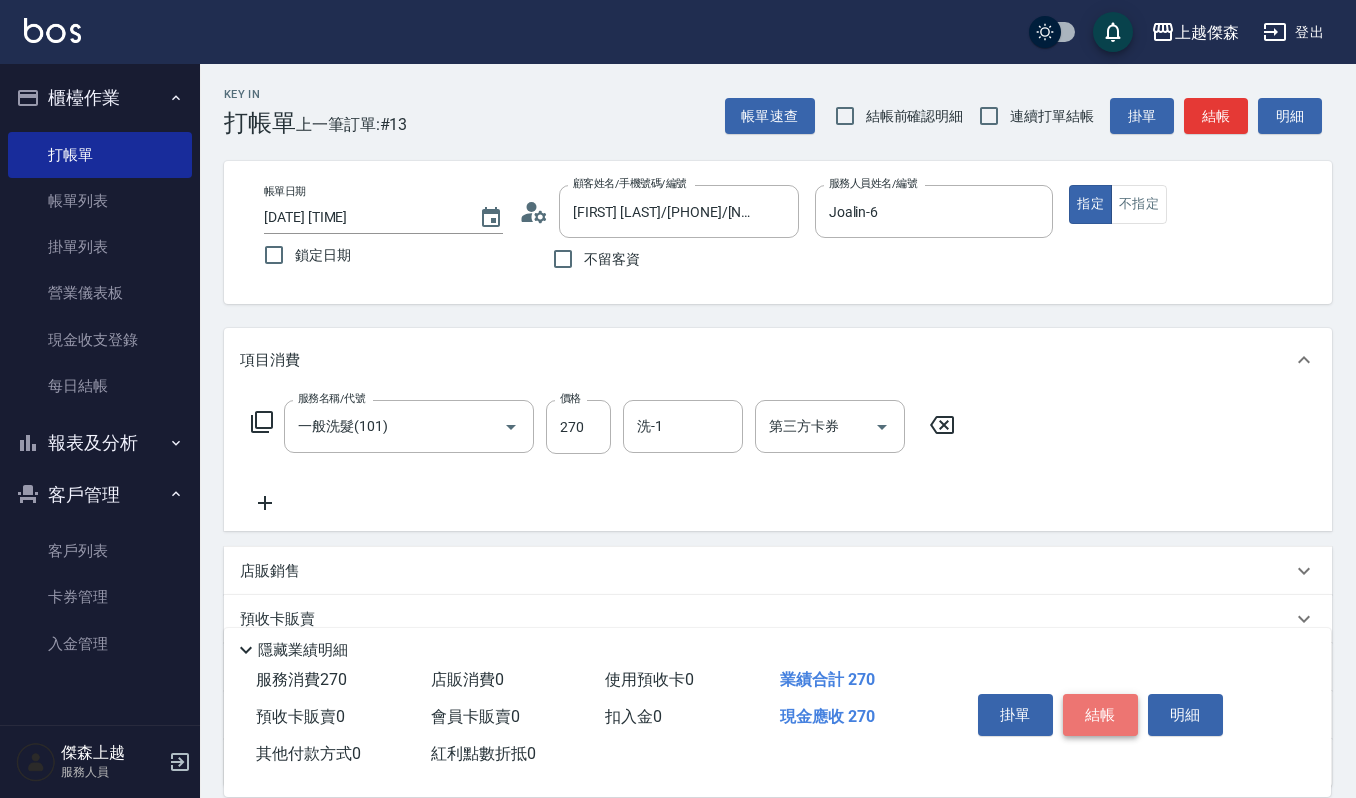 click on "結帳" at bounding box center [1100, 715] 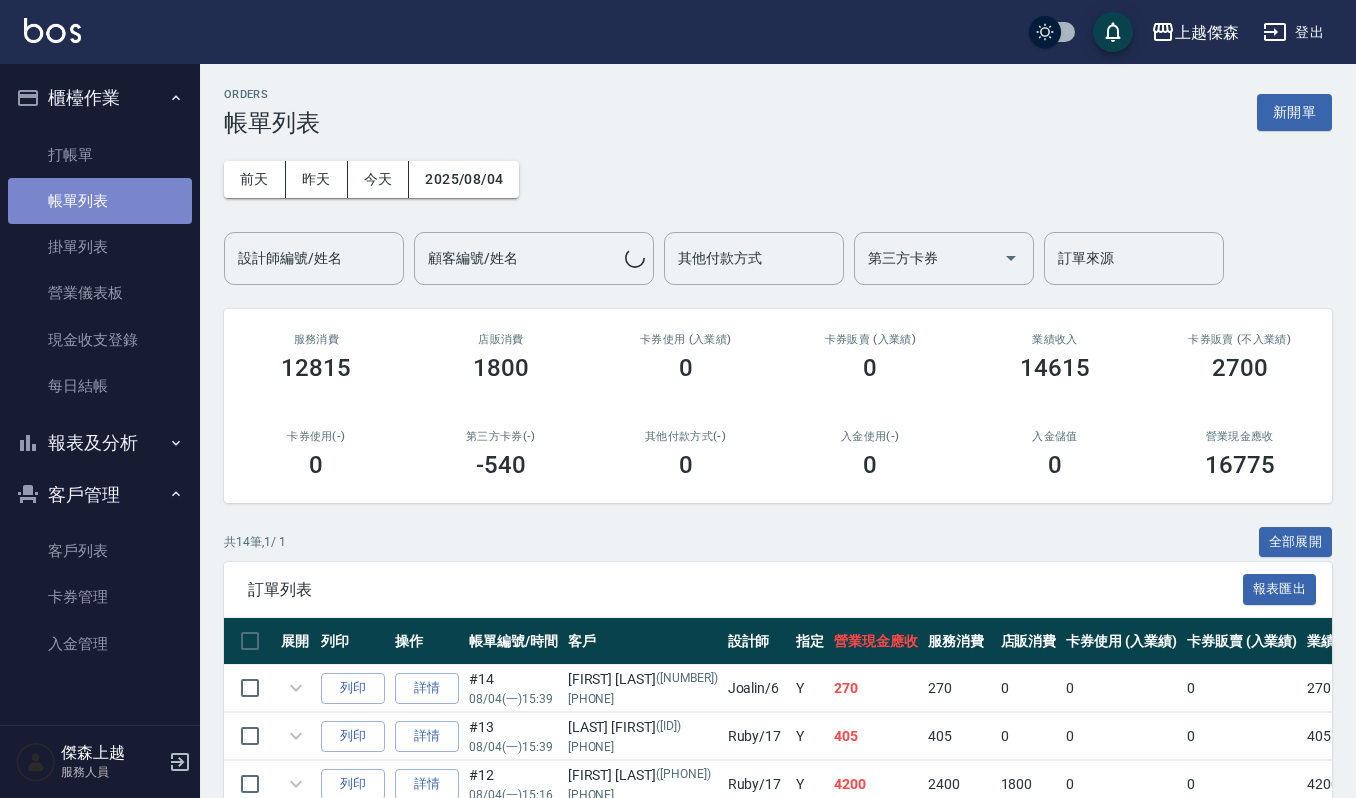click on "帳單列表" at bounding box center (100, 201) 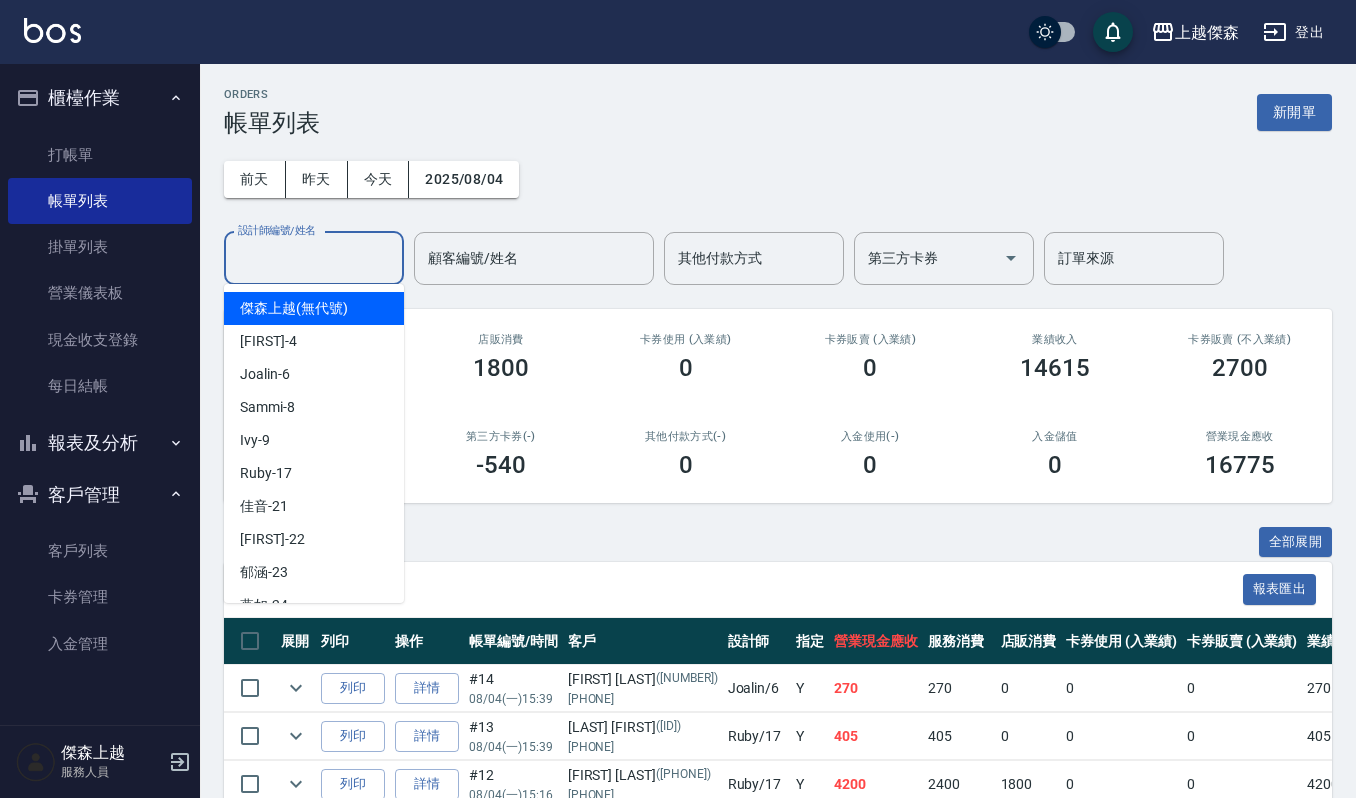 click on "設計師編號/姓名" at bounding box center [314, 258] 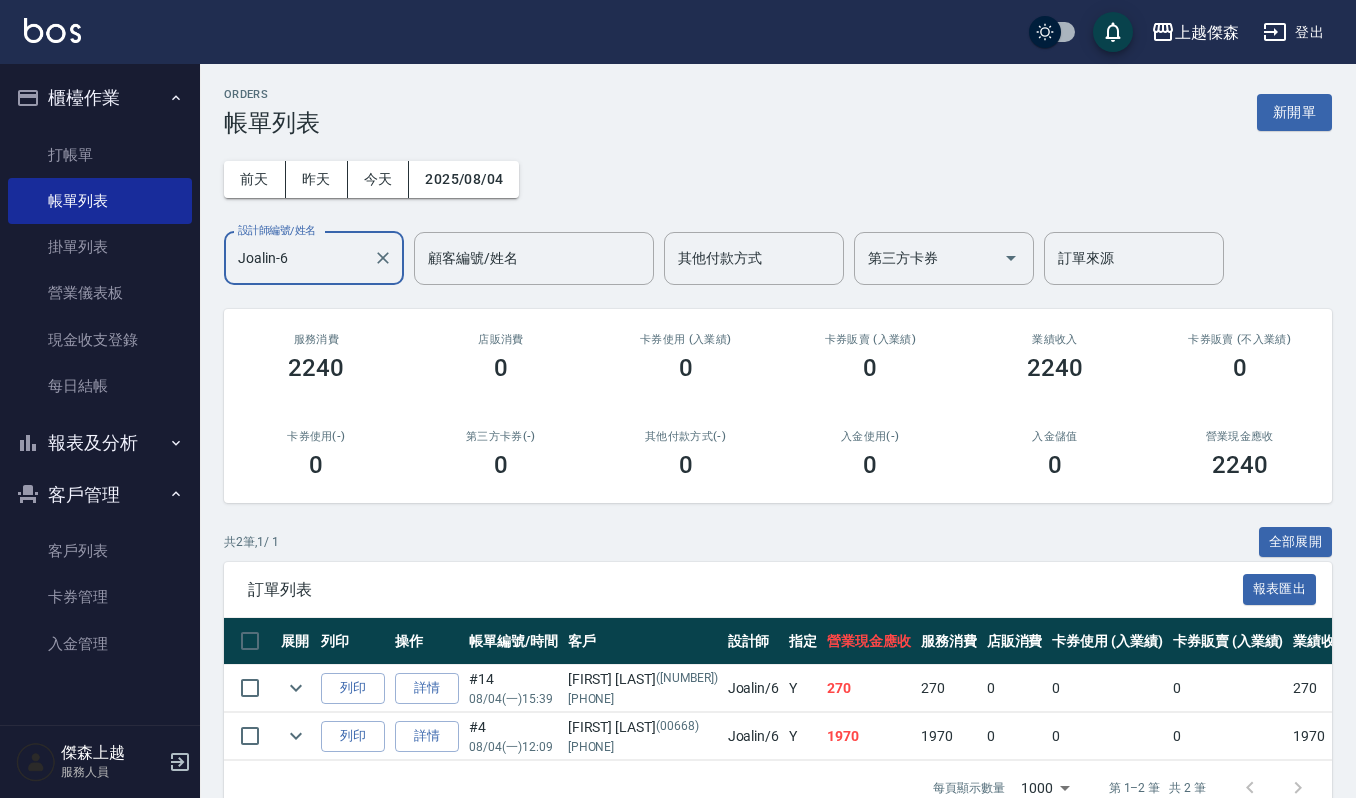 scroll, scrollTop: 62, scrollLeft: 0, axis: vertical 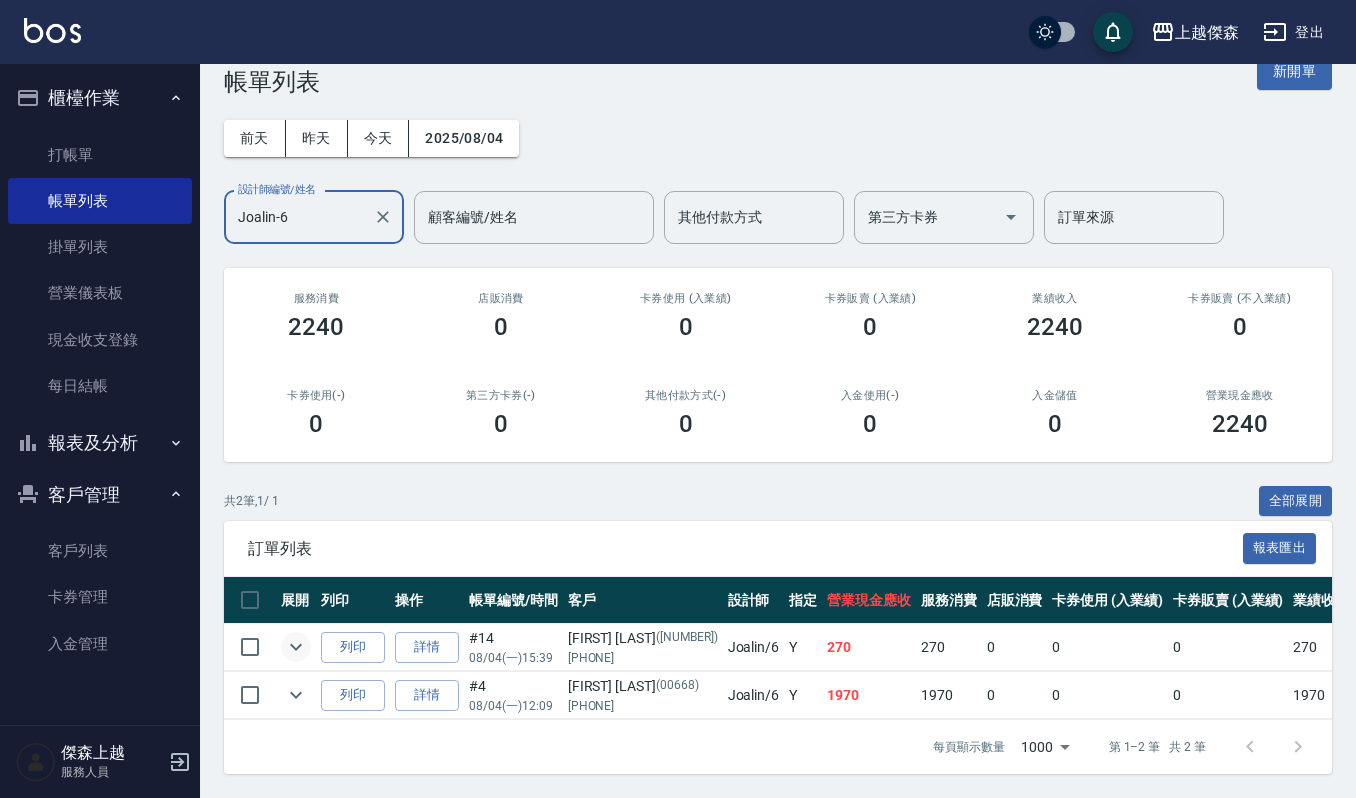 type on "Joalin-6" 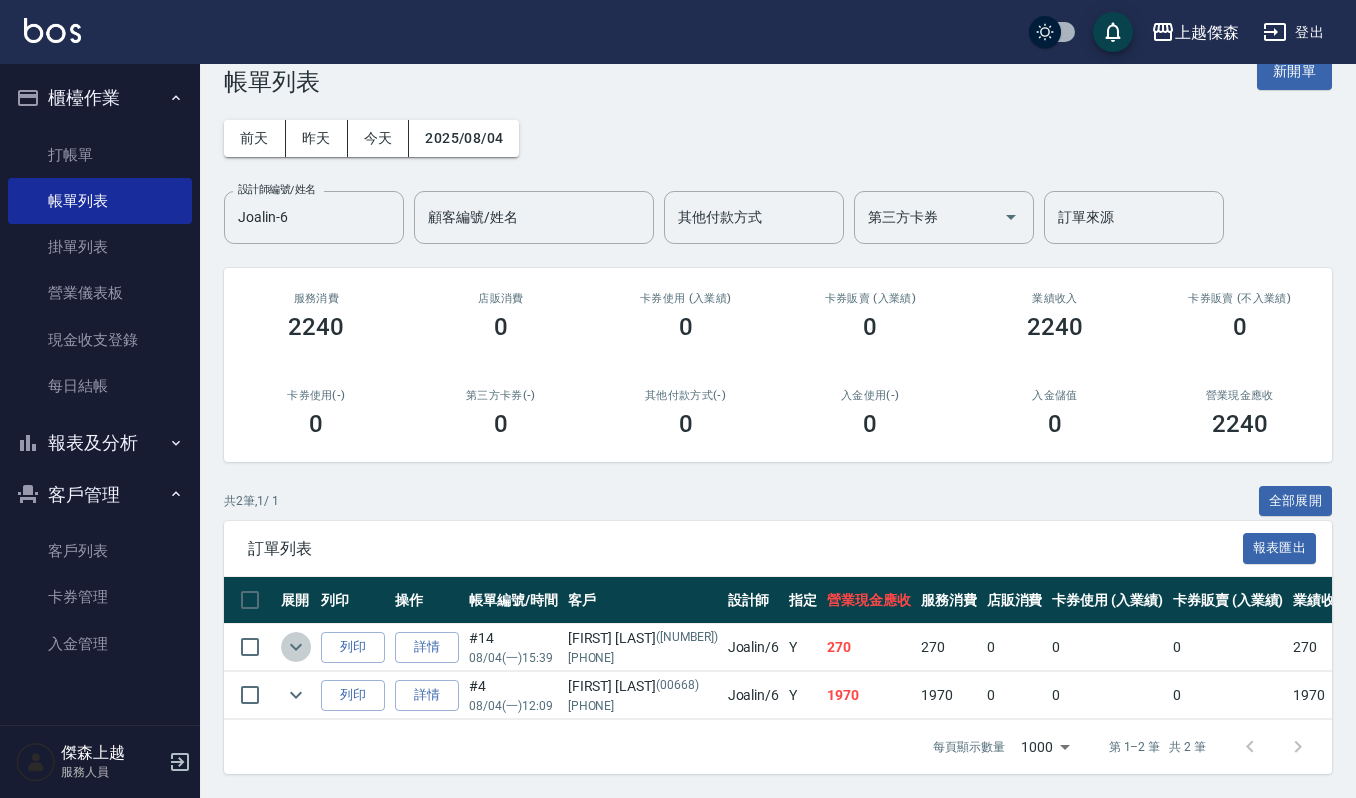 click 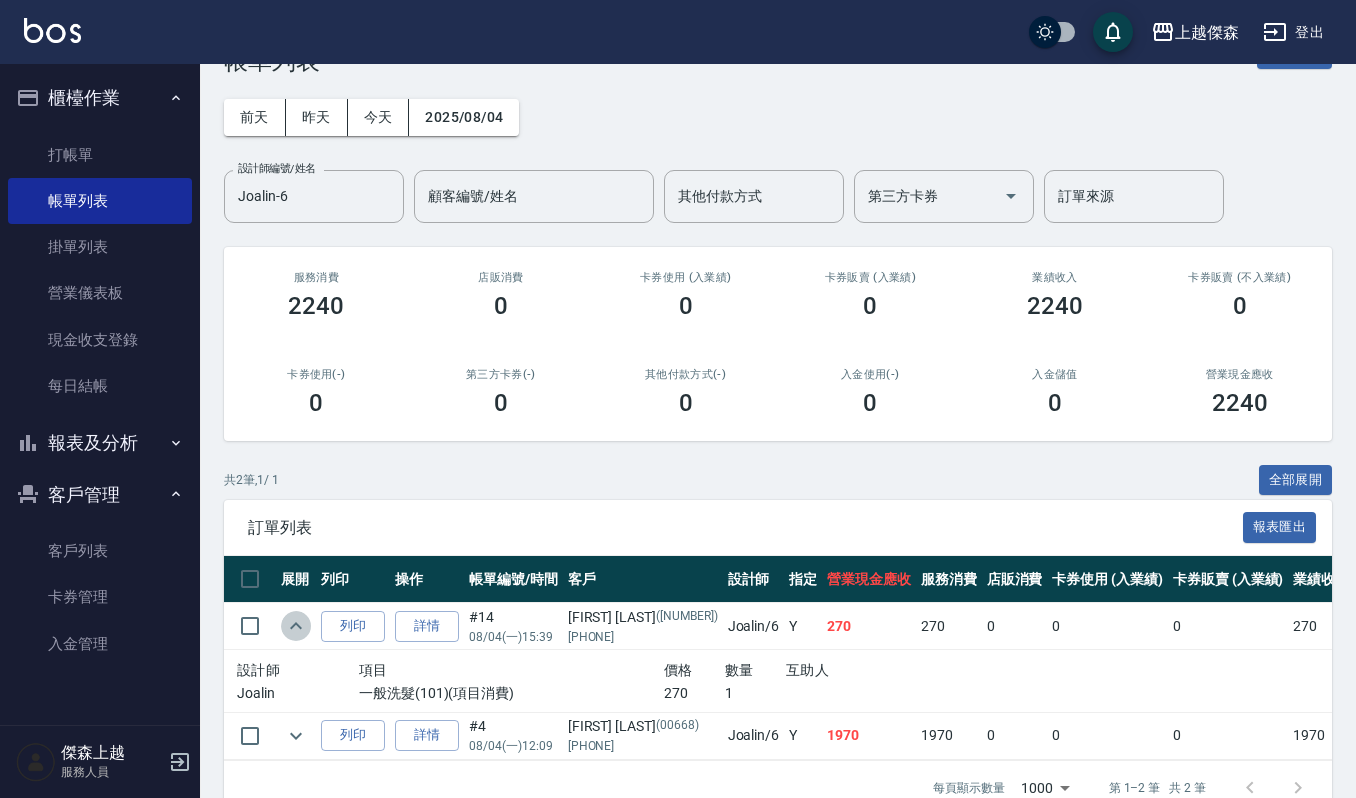 click 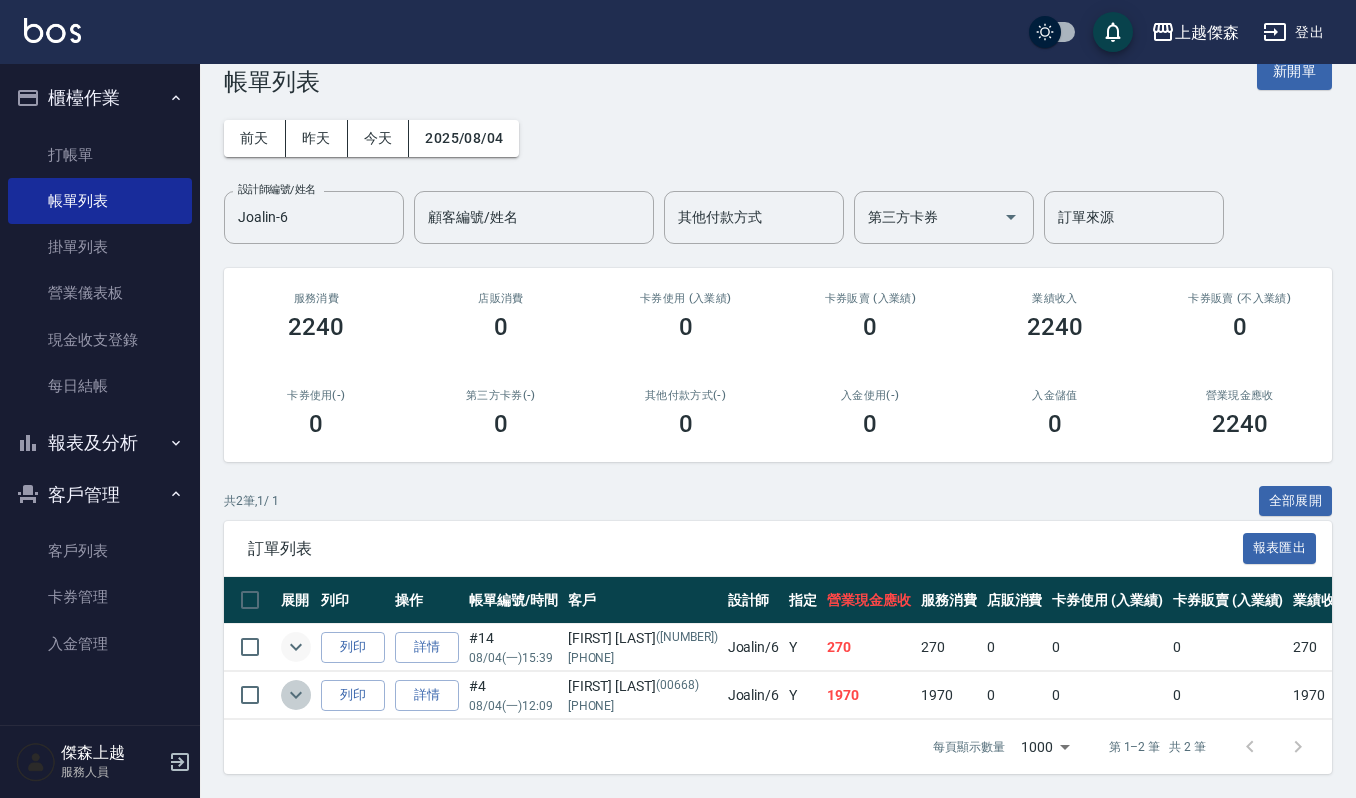 click 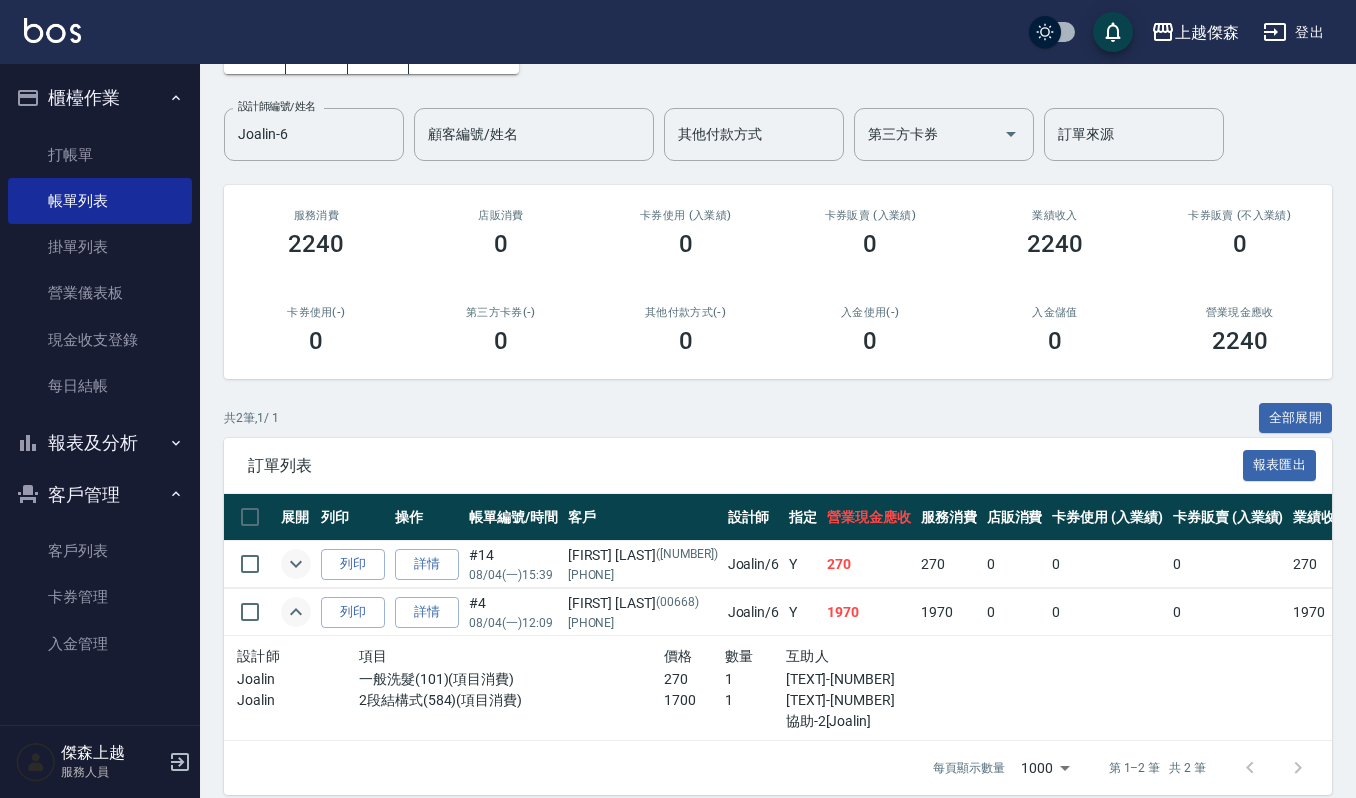 scroll, scrollTop: 142, scrollLeft: 0, axis: vertical 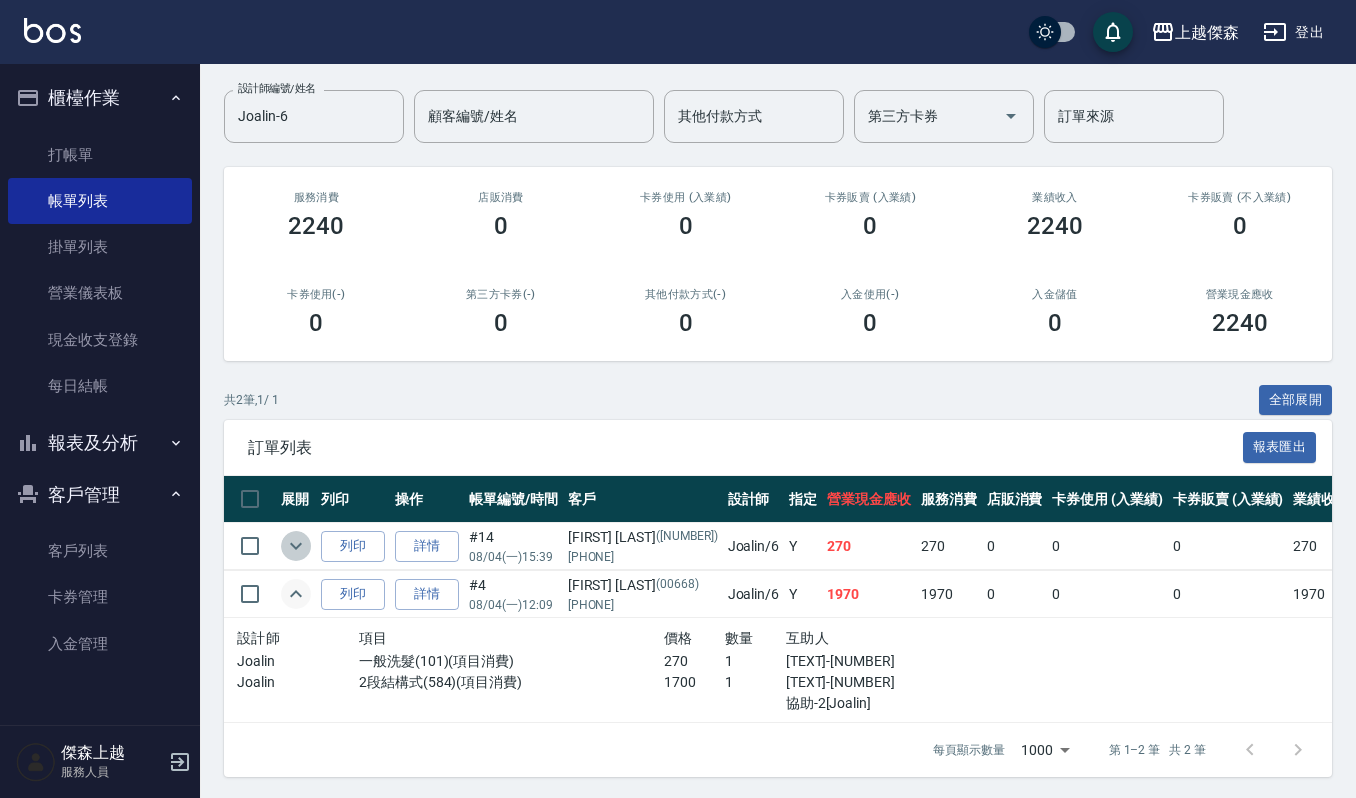 click 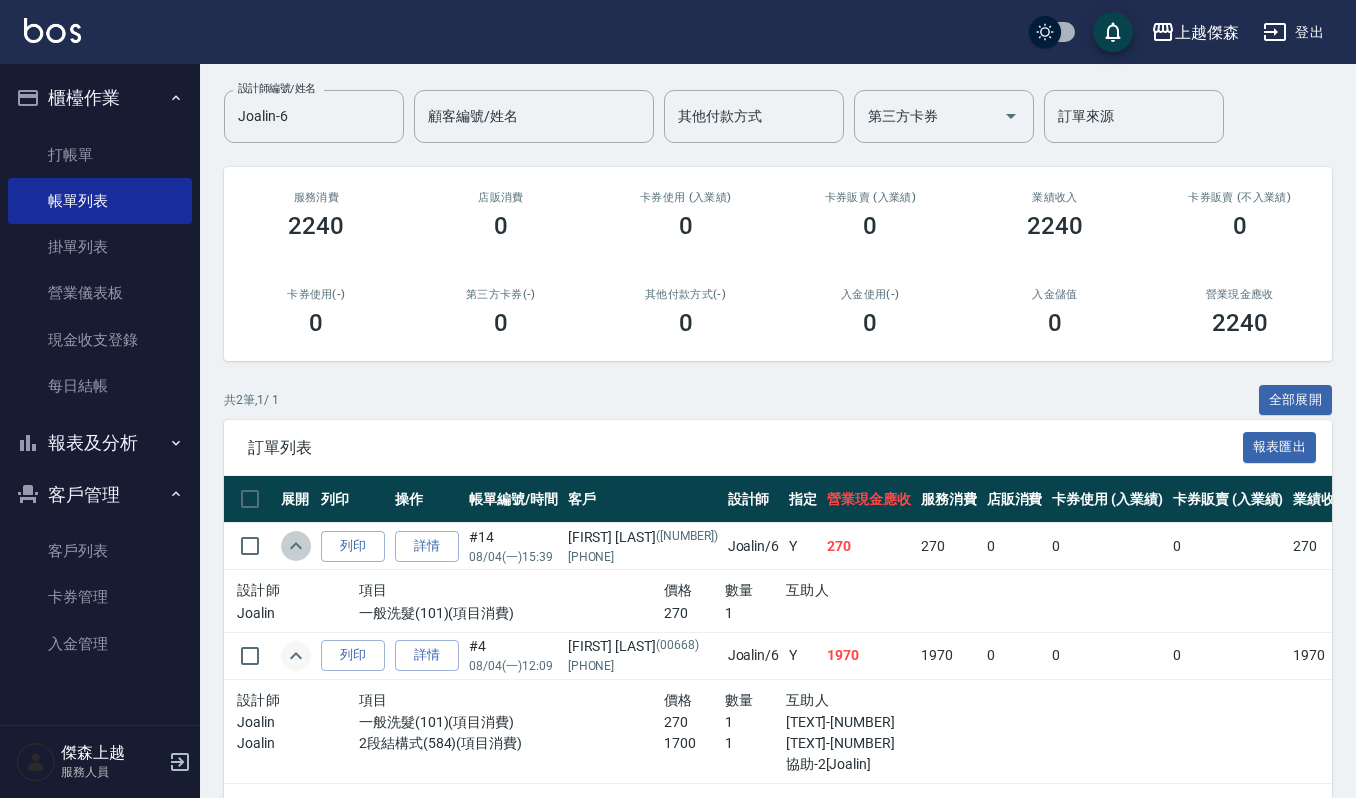 click 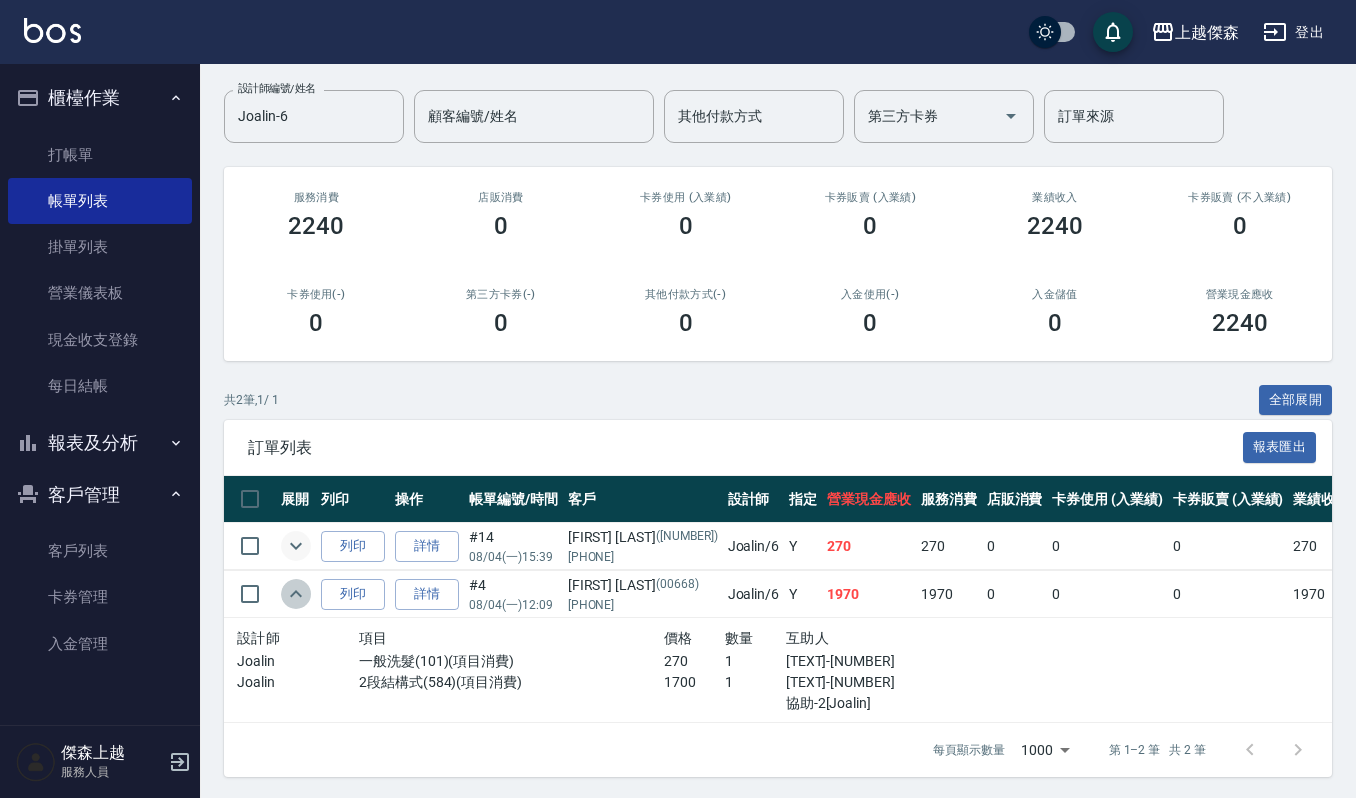 click 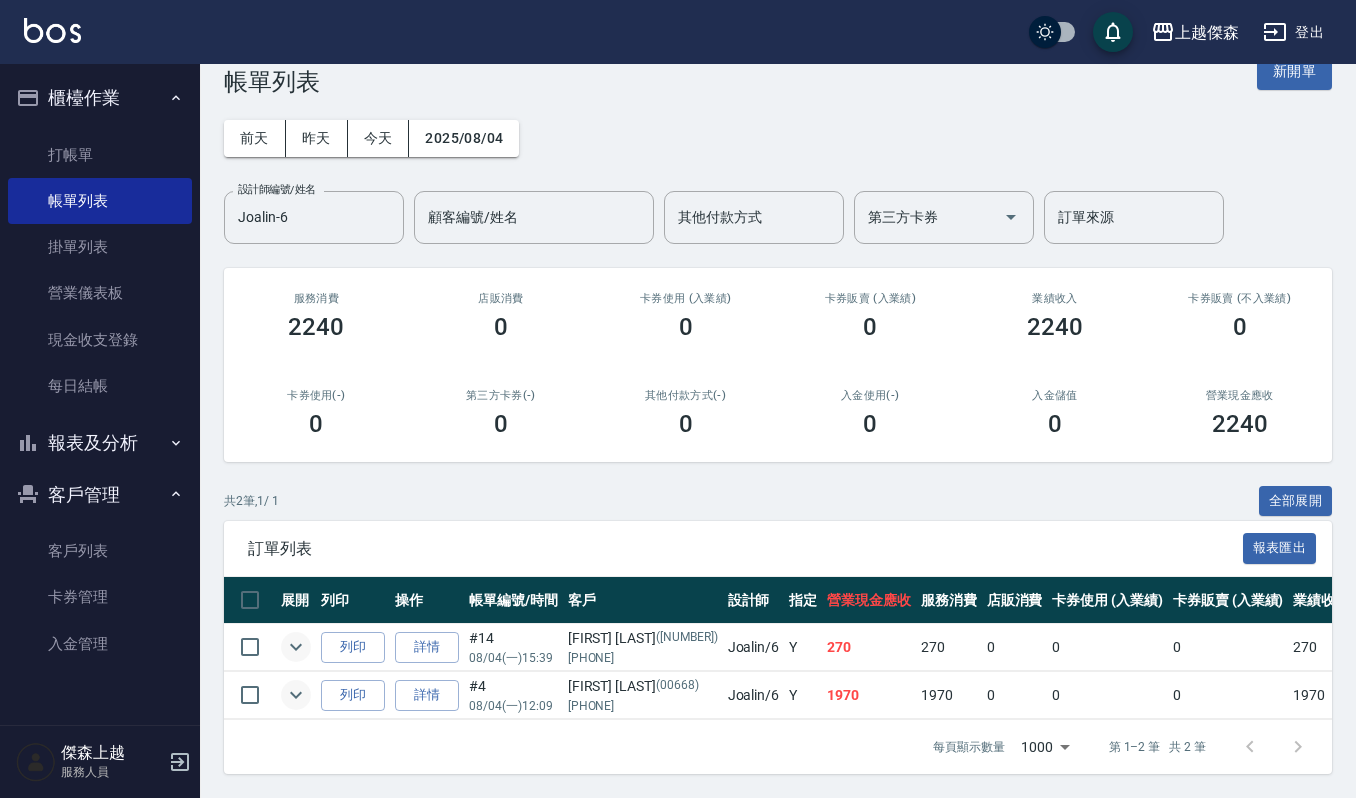 scroll, scrollTop: 62, scrollLeft: 0, axis: vertical 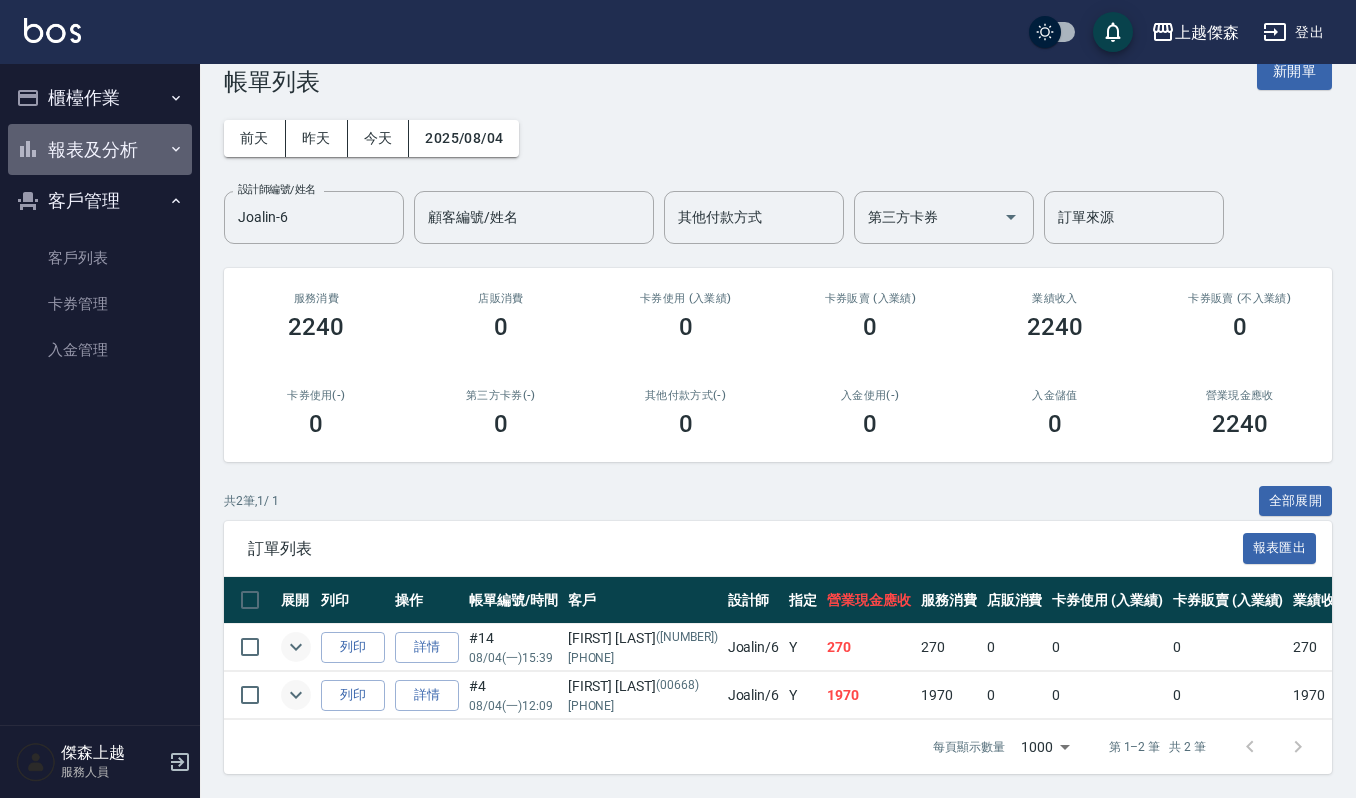 click on "報表及分析" at bounding box center (100, 150) 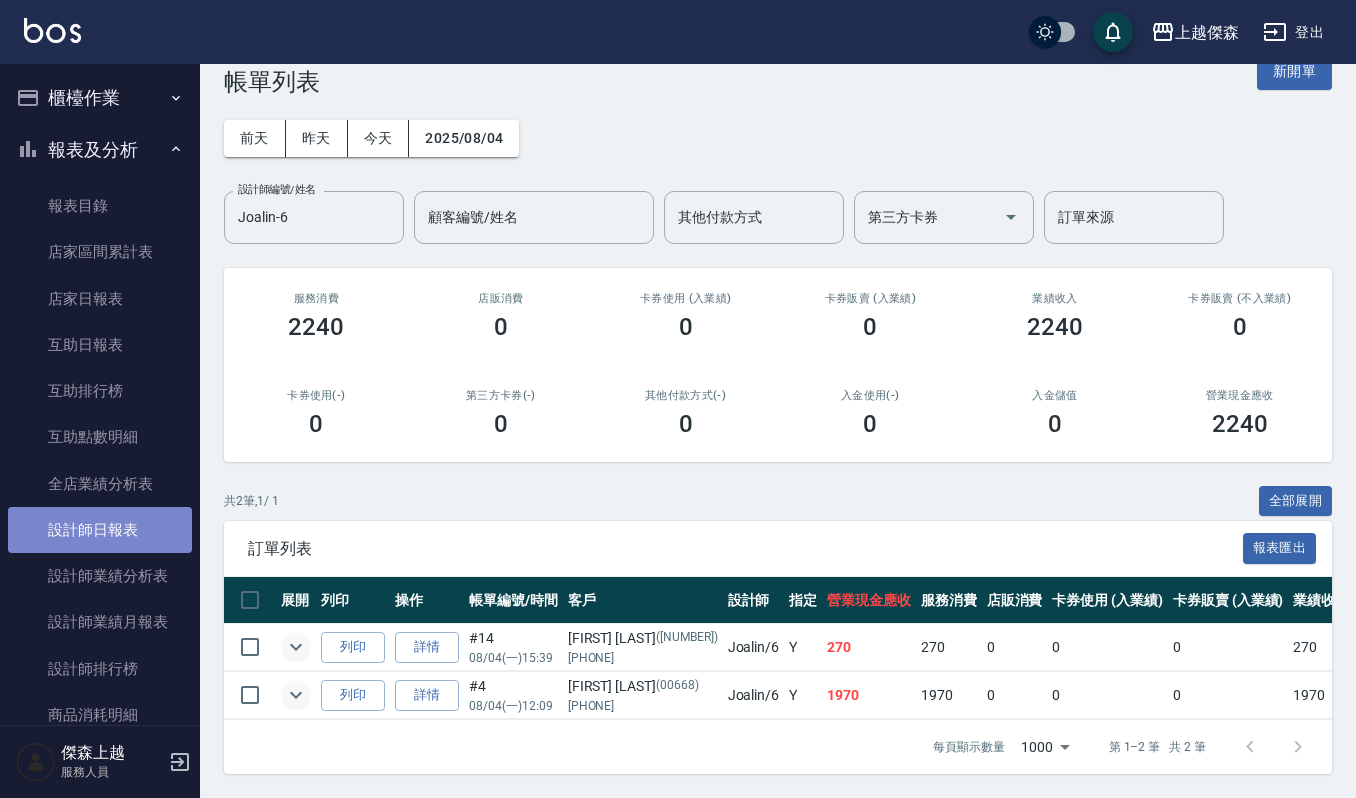 click on "設計師日報表" at bounding box center (100, 530) 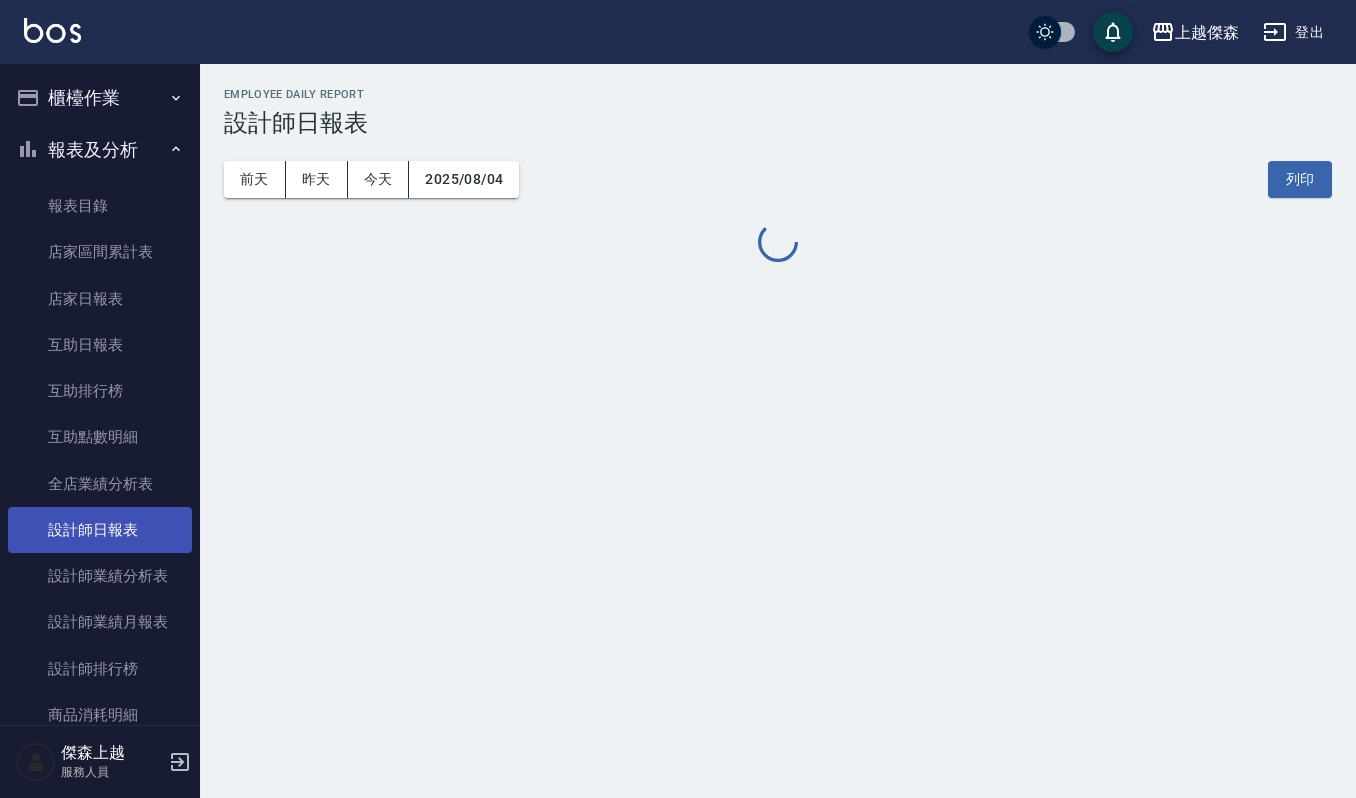scroll, scrollTop: 0, scrollLeft: 0, axis: both 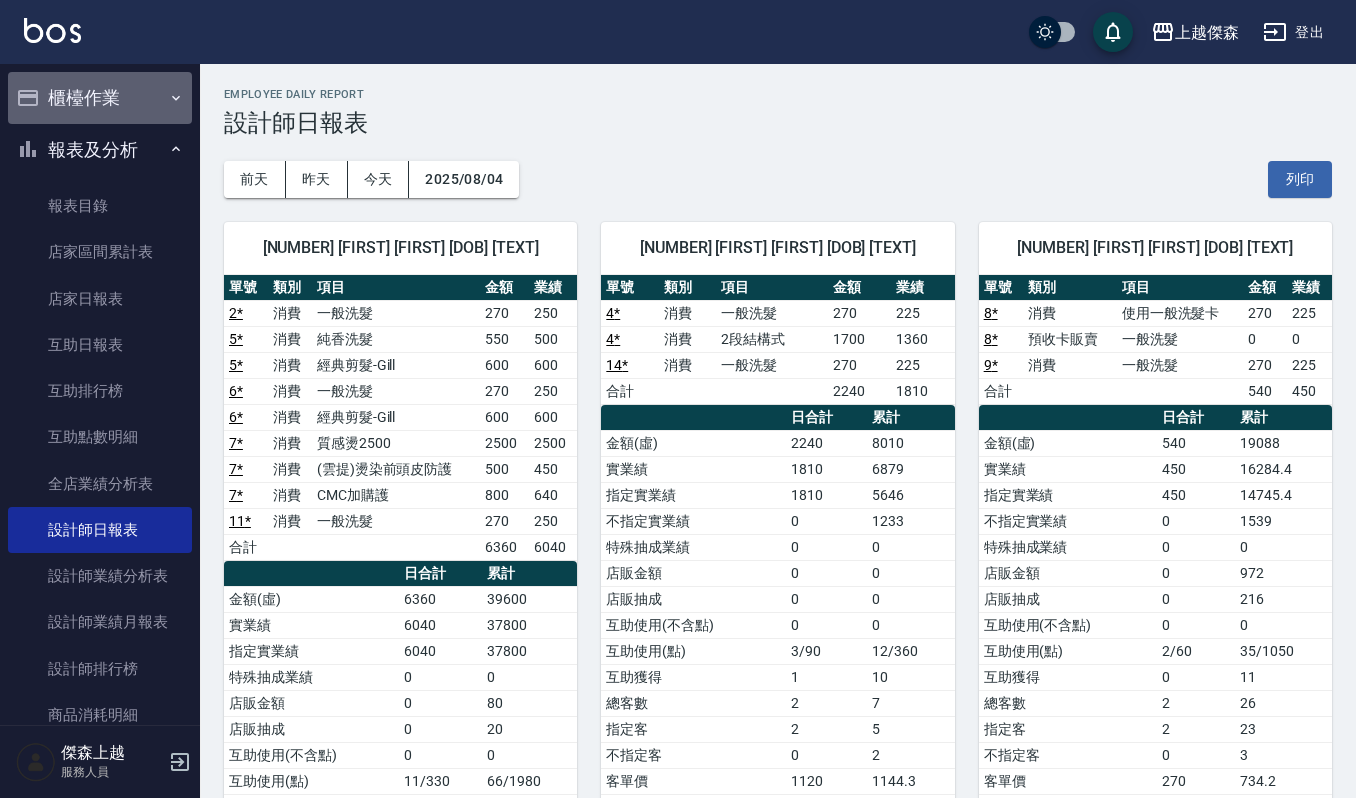 click on "櫃檯作業" at bounding box center [100, 98] 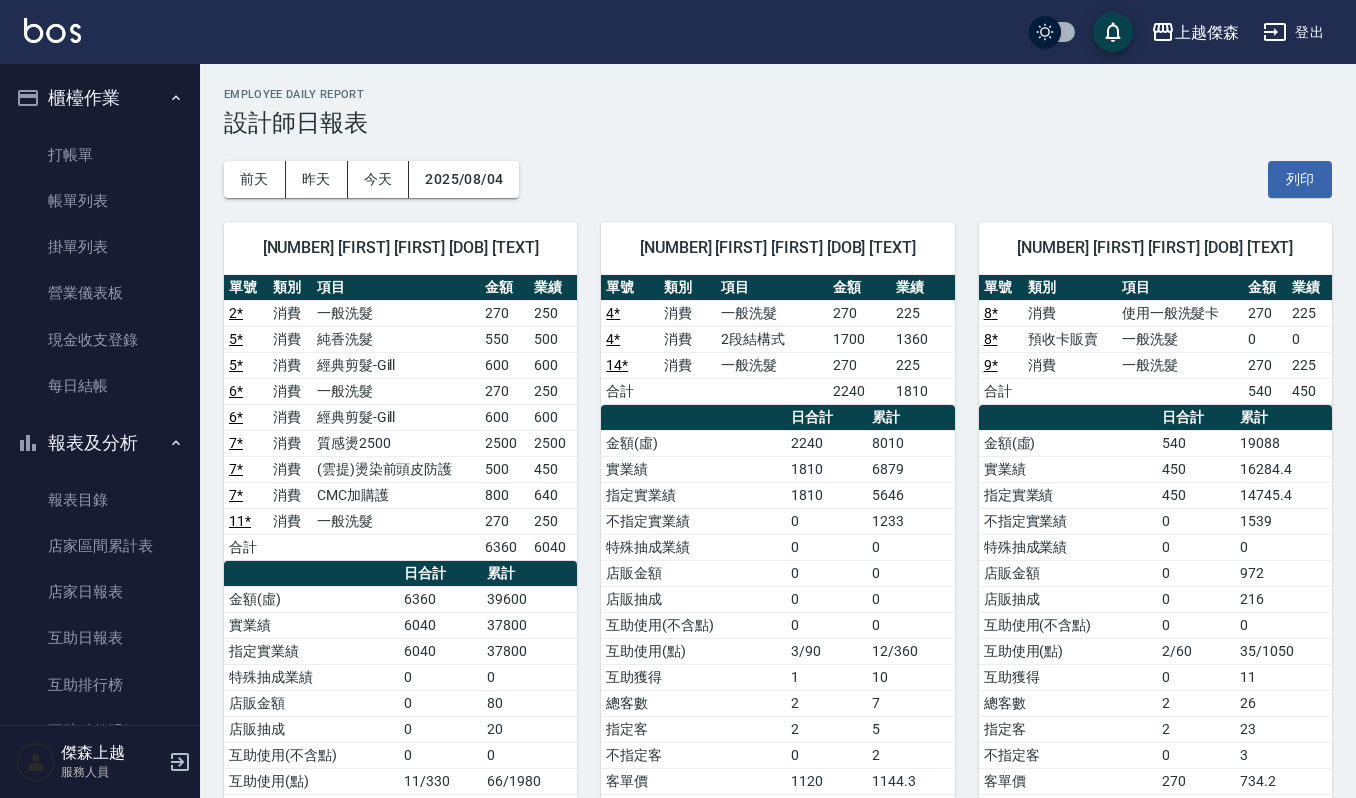 scroll, scrollTop: 698, scrollLeft: 0, axis: vertical 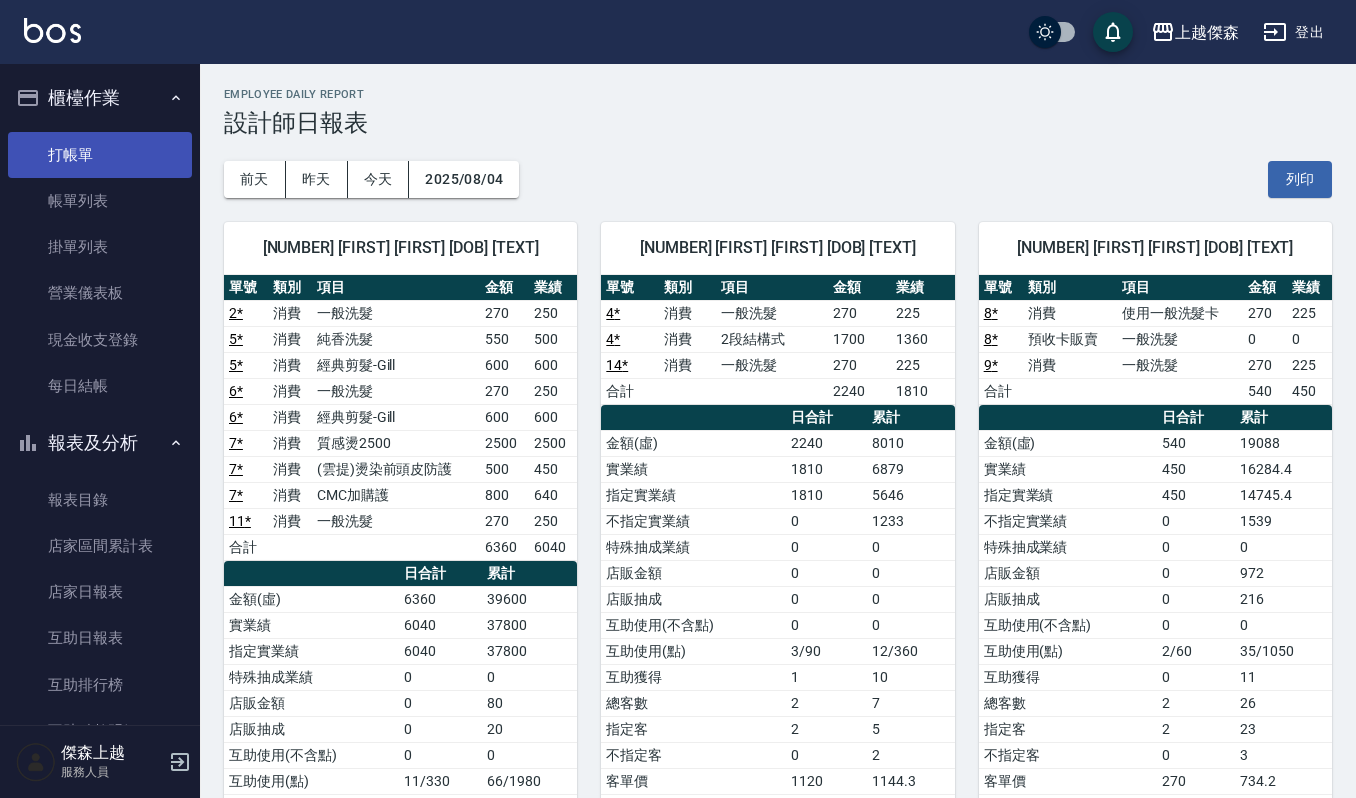 click on "打帳單" at bounding box center [100, 155] 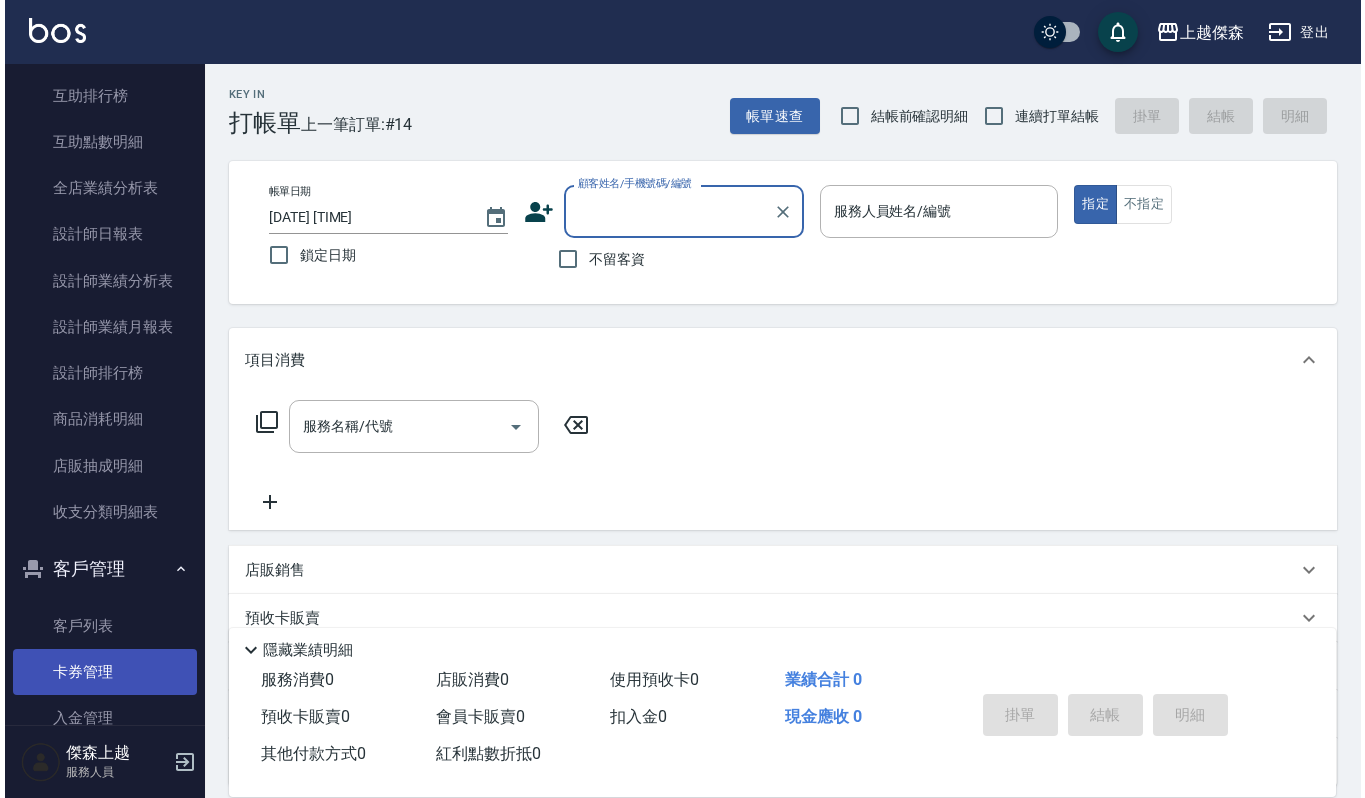 scroll, scrollTop: 637, scrollLeft: 0, axis: vertical 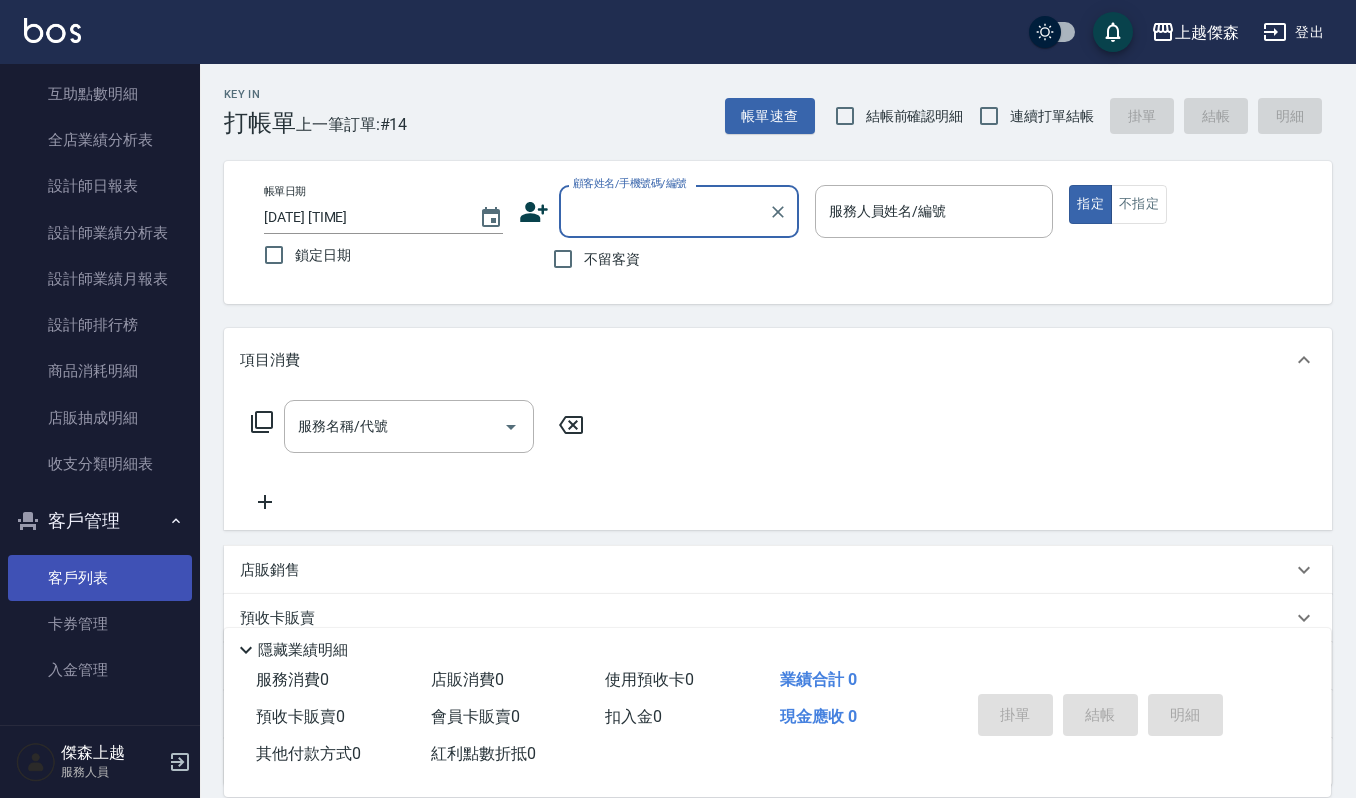 click on "客戶列表" at bounding box center [100, 578] 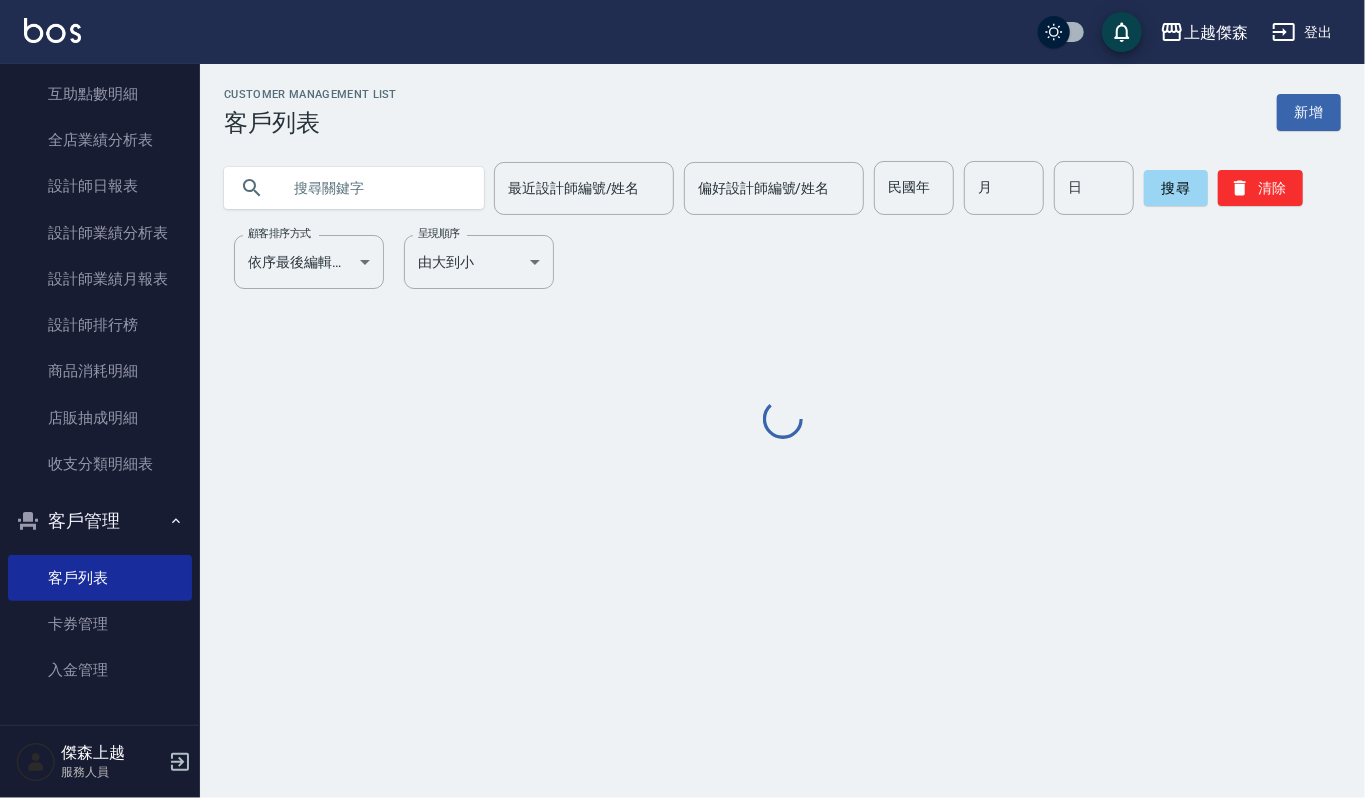 click at bounding box center [374, 188] 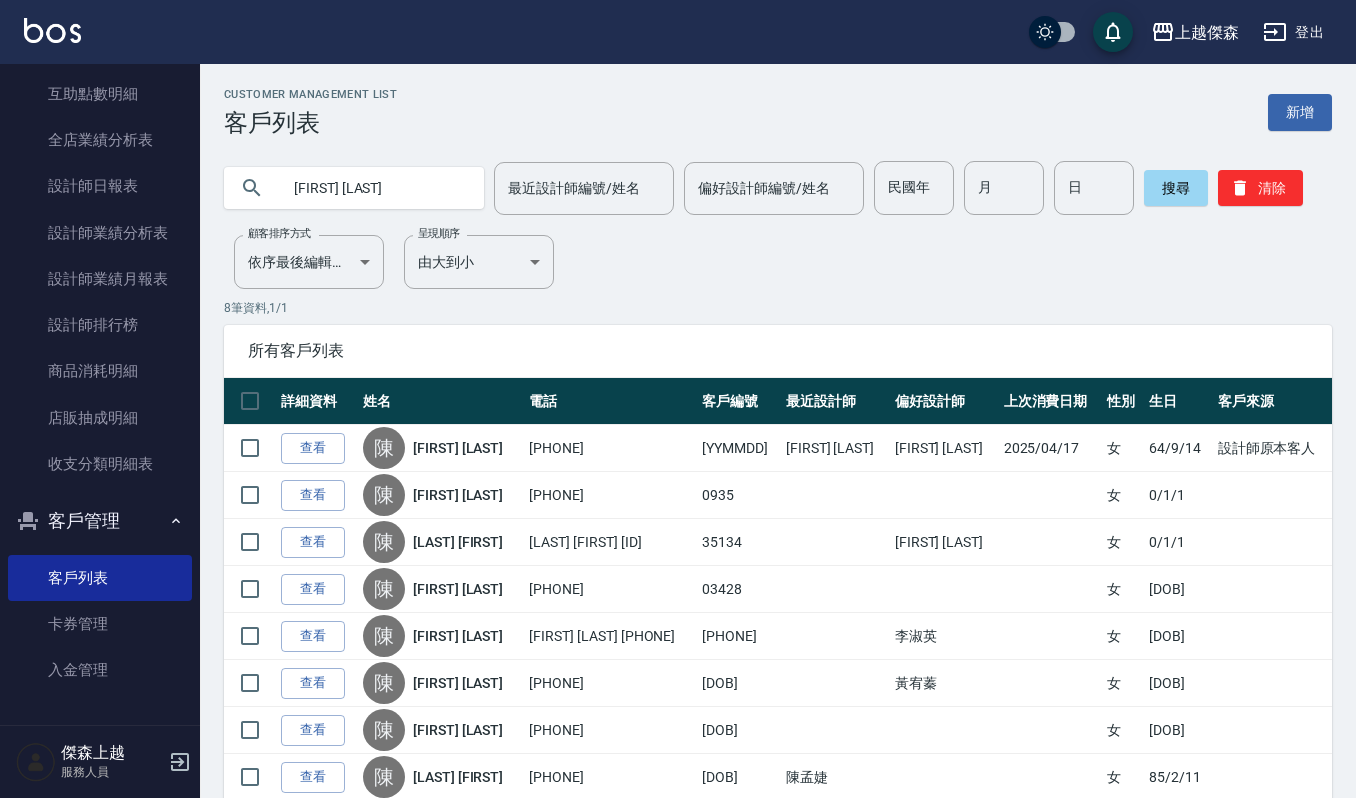 type on "陳可" 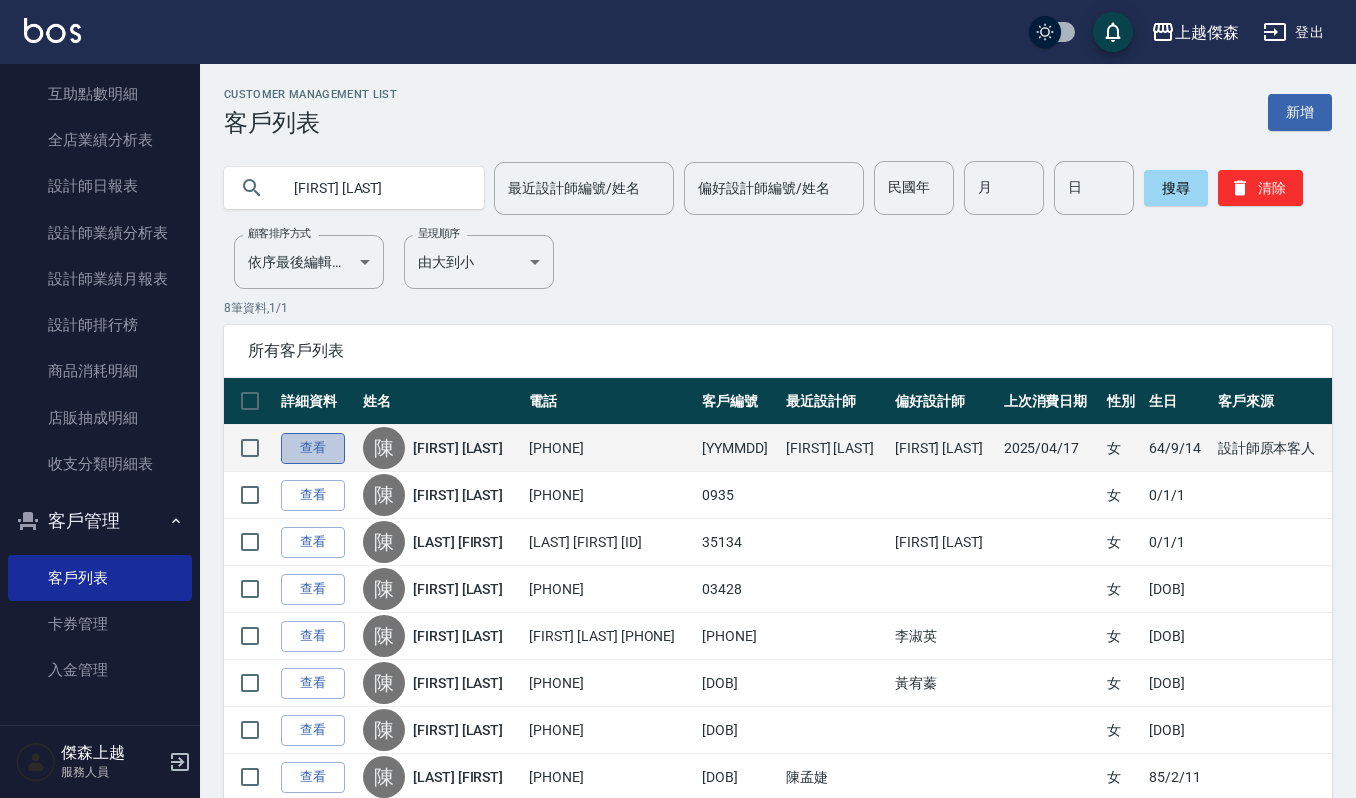 click on "查看" at bounding box center (313, 448) 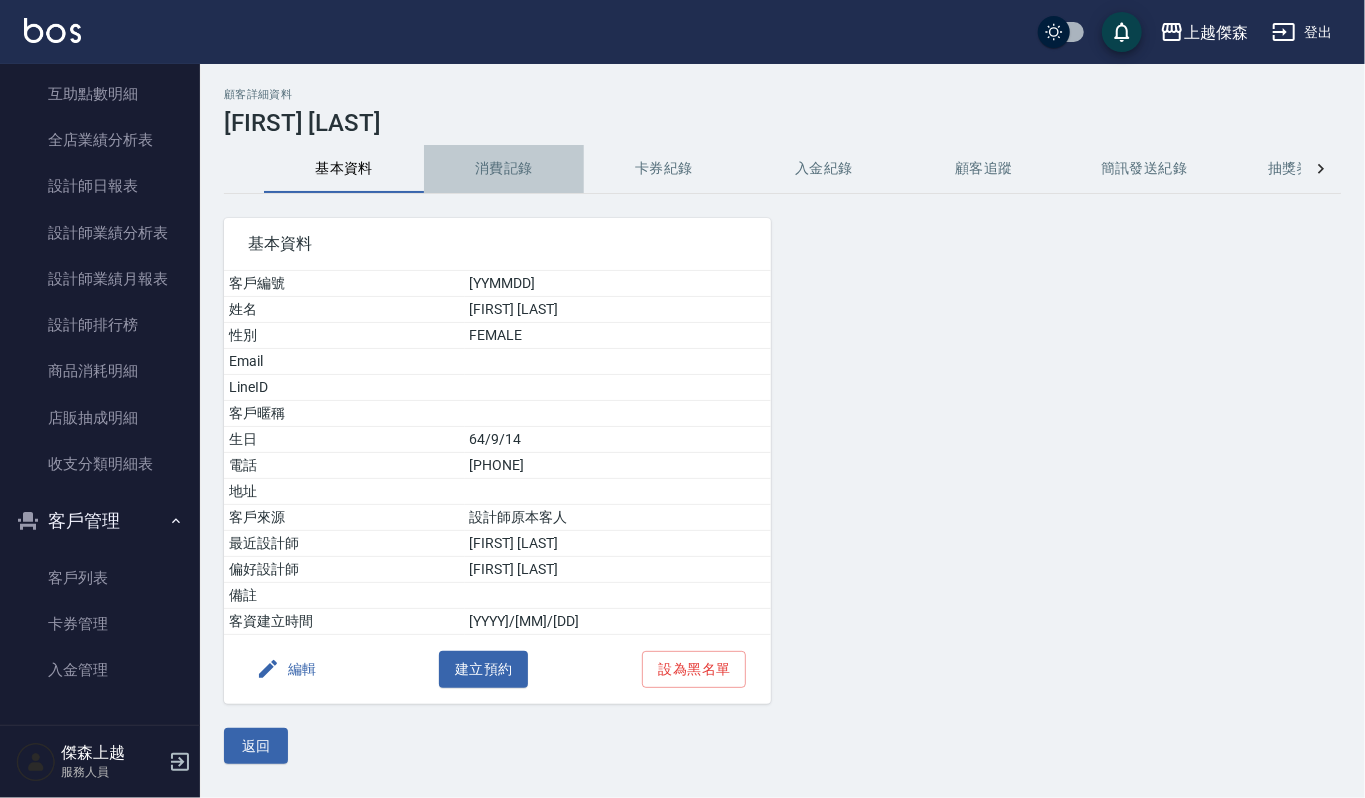 click on "消費記錄" at bounding box center (504, 169) 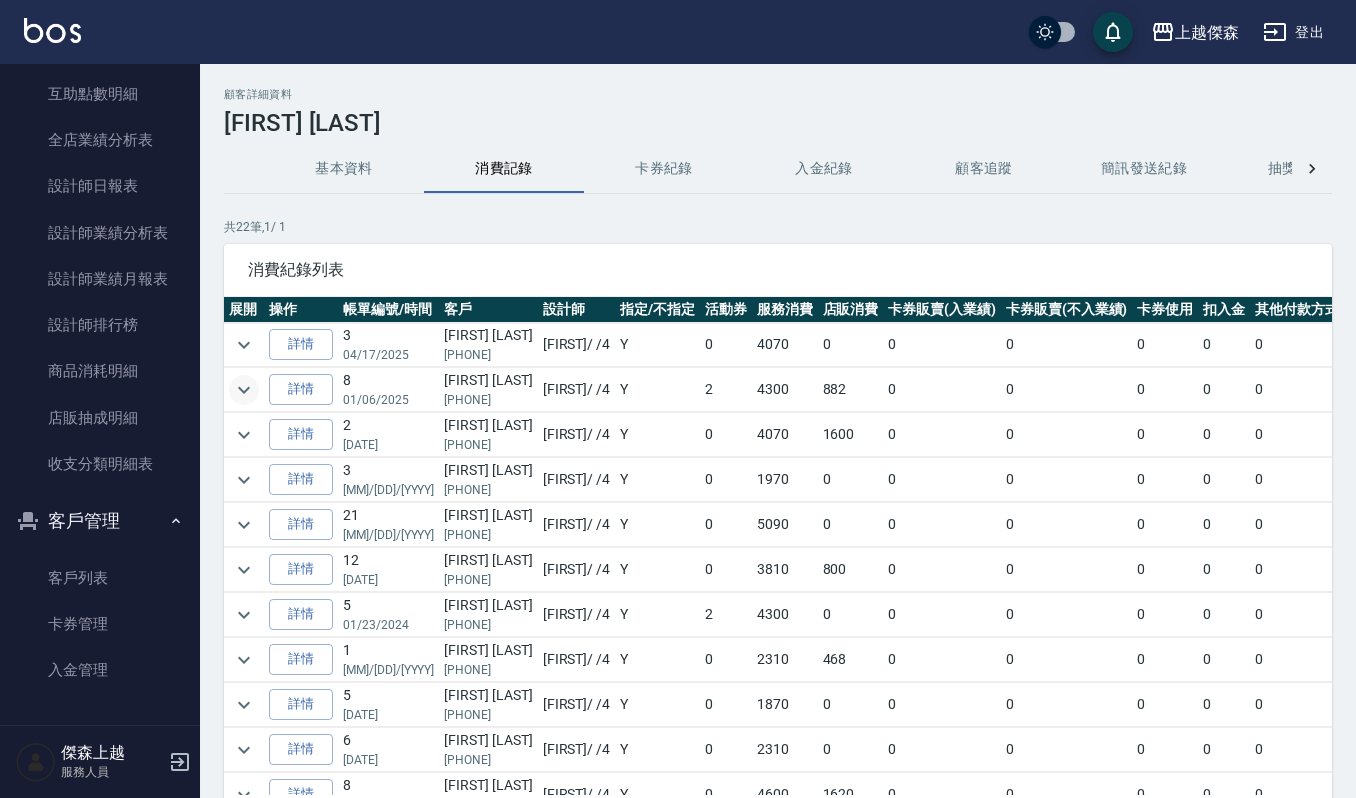 click 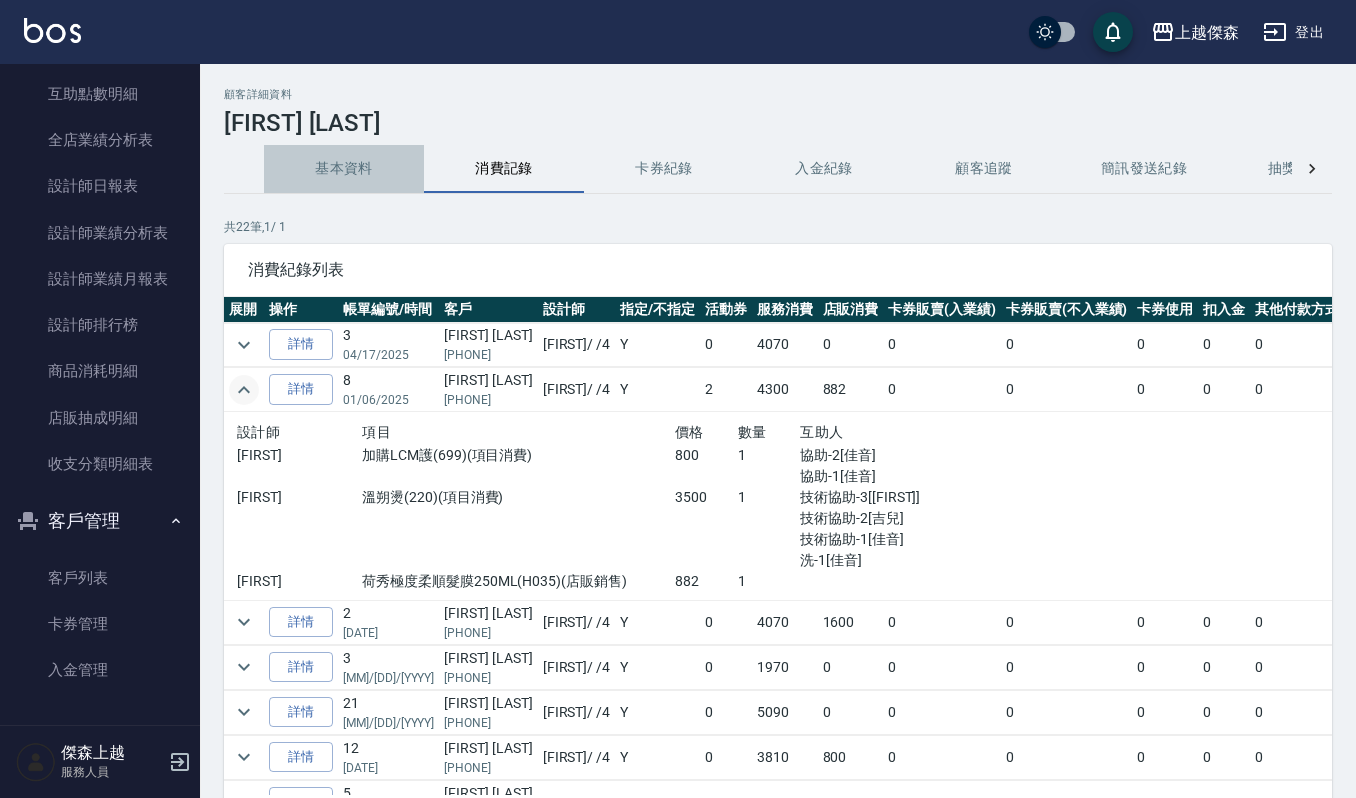 click on "基本資料" at bounding box center [344, 169] 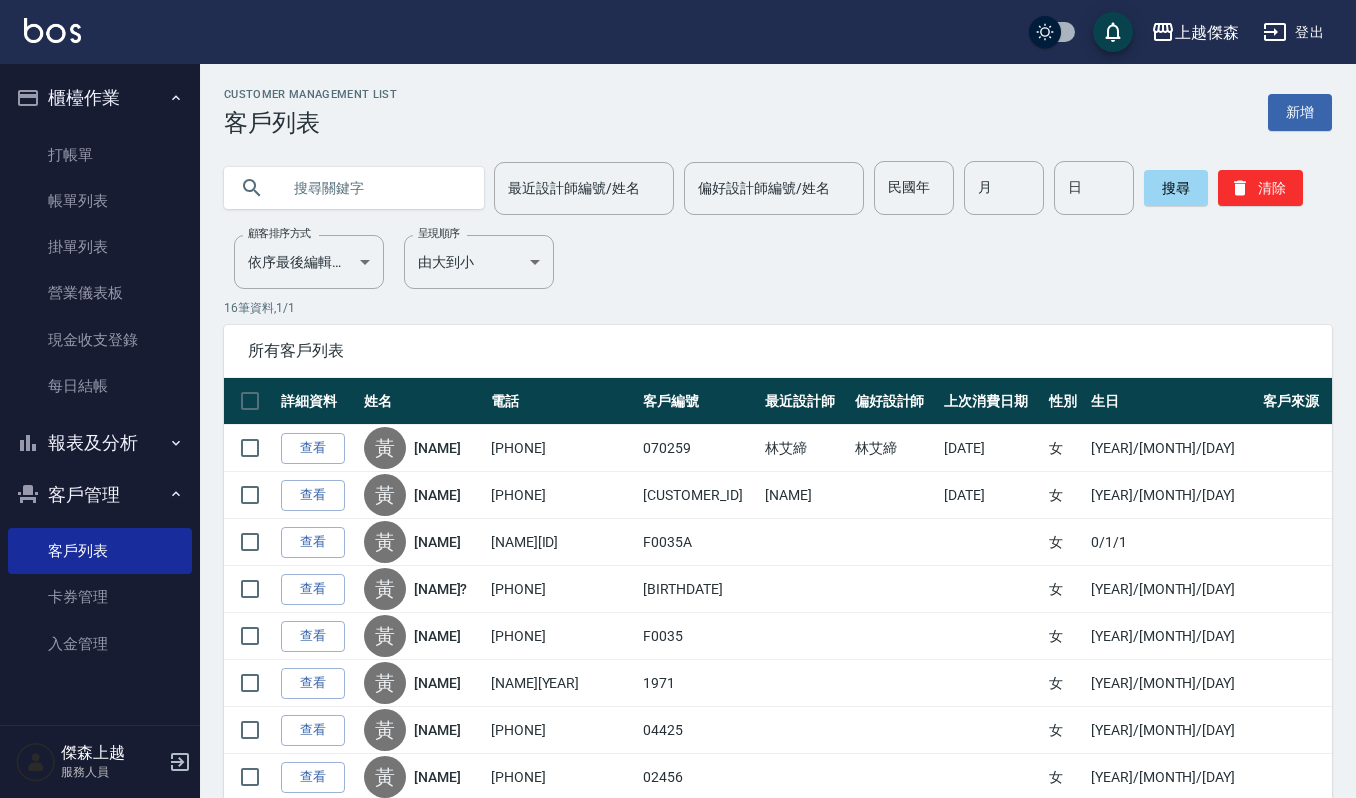 scroll, scrollTop: 0, scrollLeft: 0, axis: both 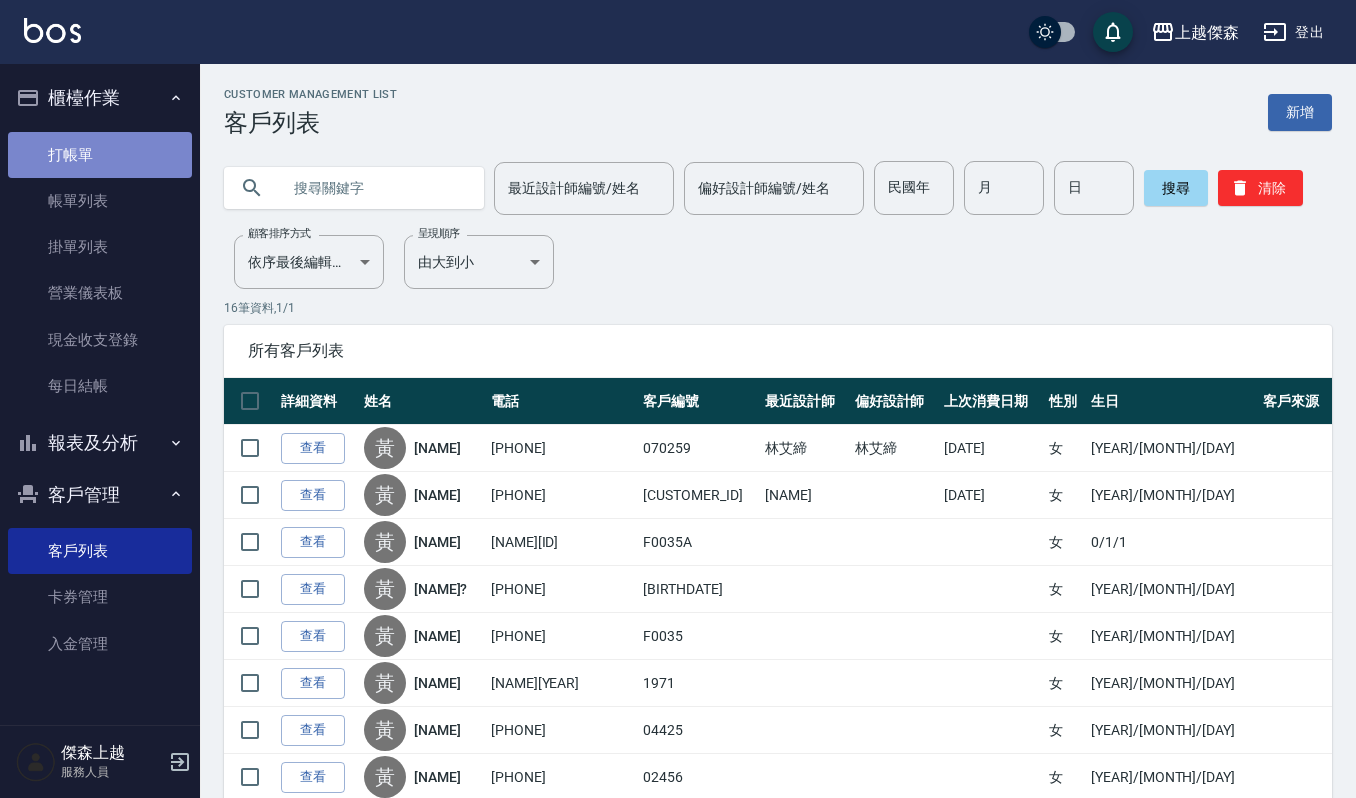 click on "打帳單" at bounding box center [100, 155] 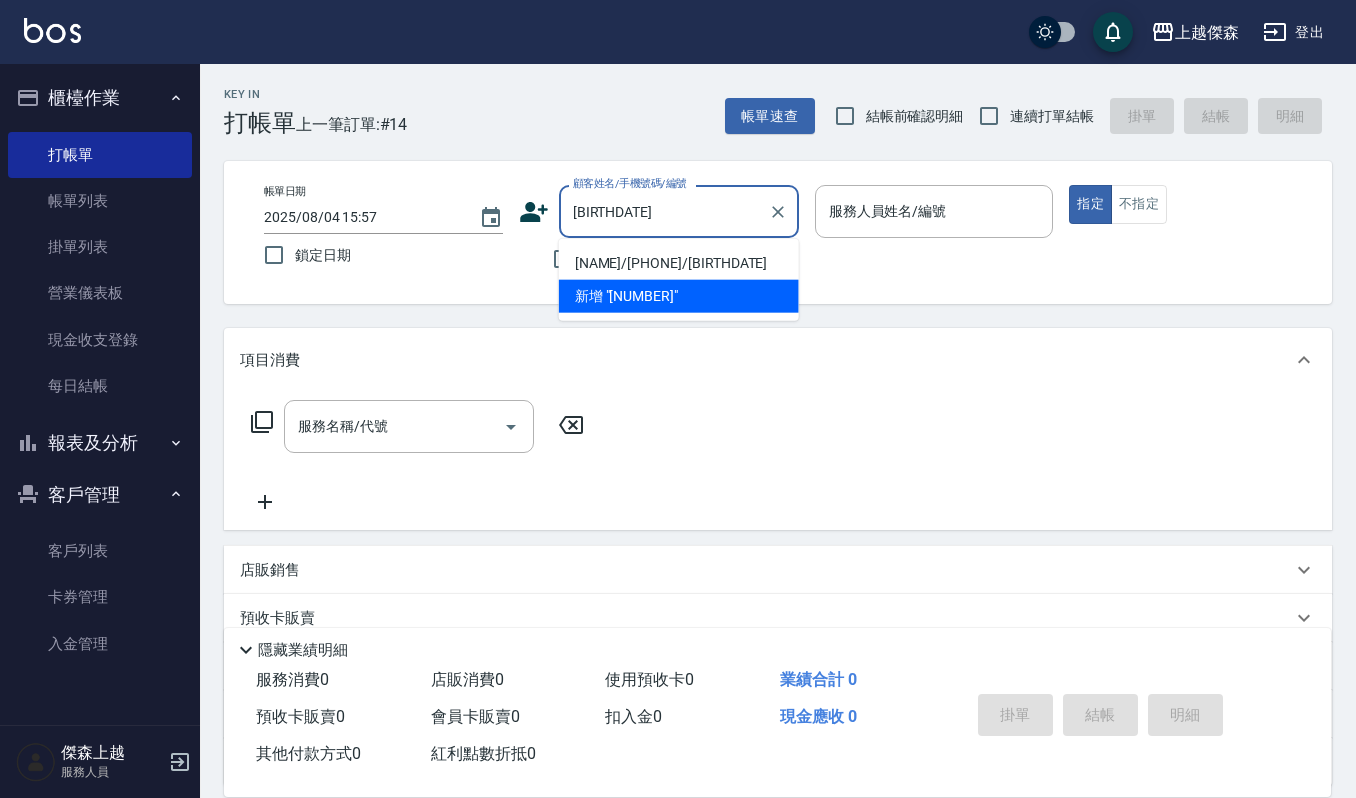 type on "[NAME]/[PHONE]/[BIRTHDATE]" 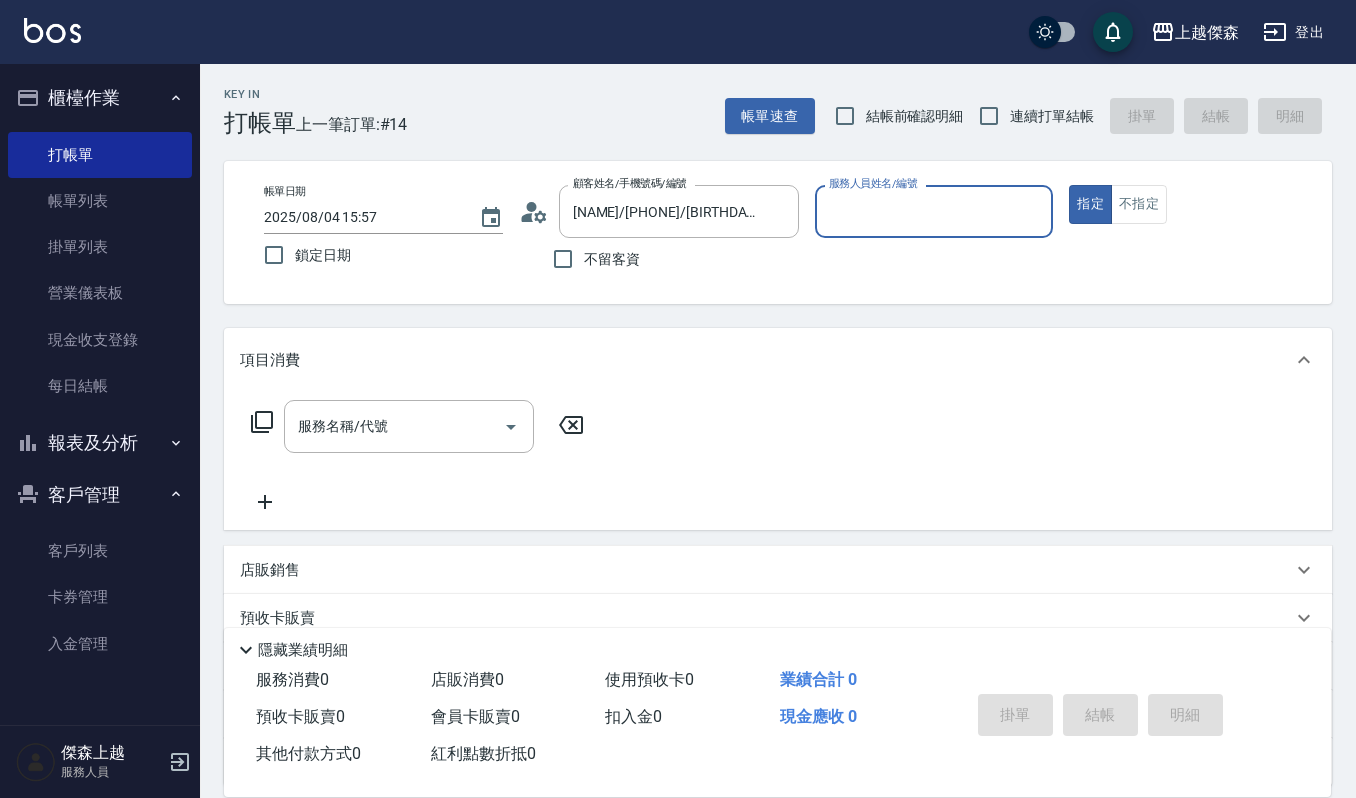type on "吉兒-4" 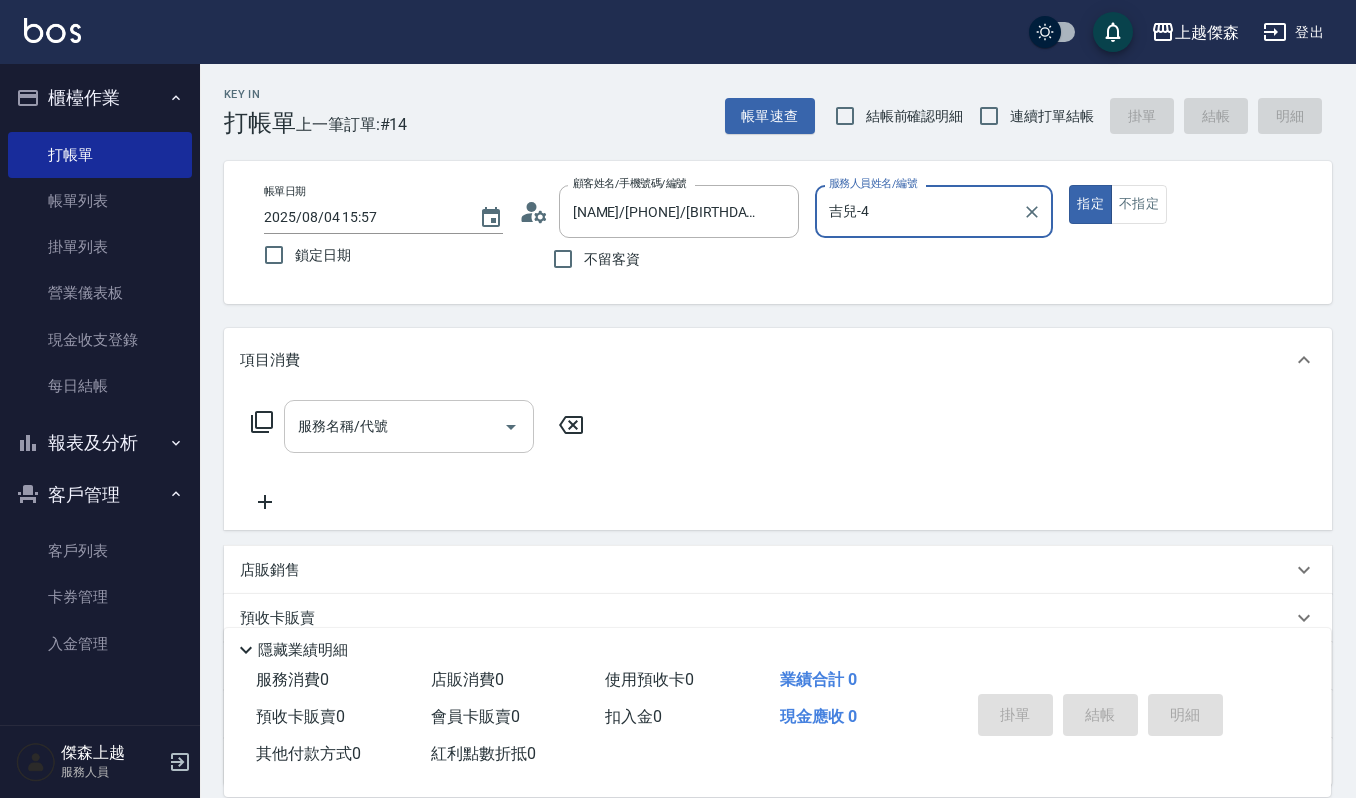 click on "服務名稱/代號" at bounding box center (409, 426) 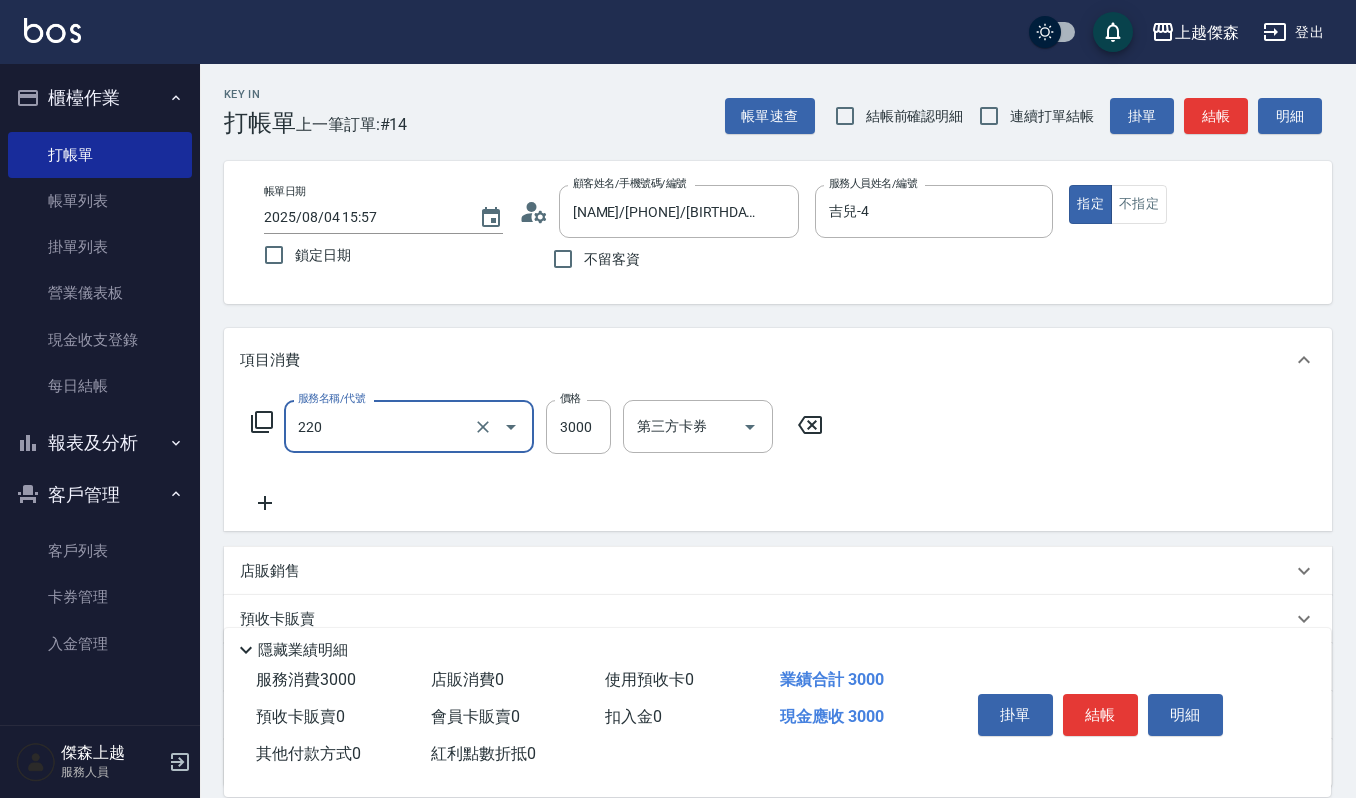 type on "溫朔燙(220)" 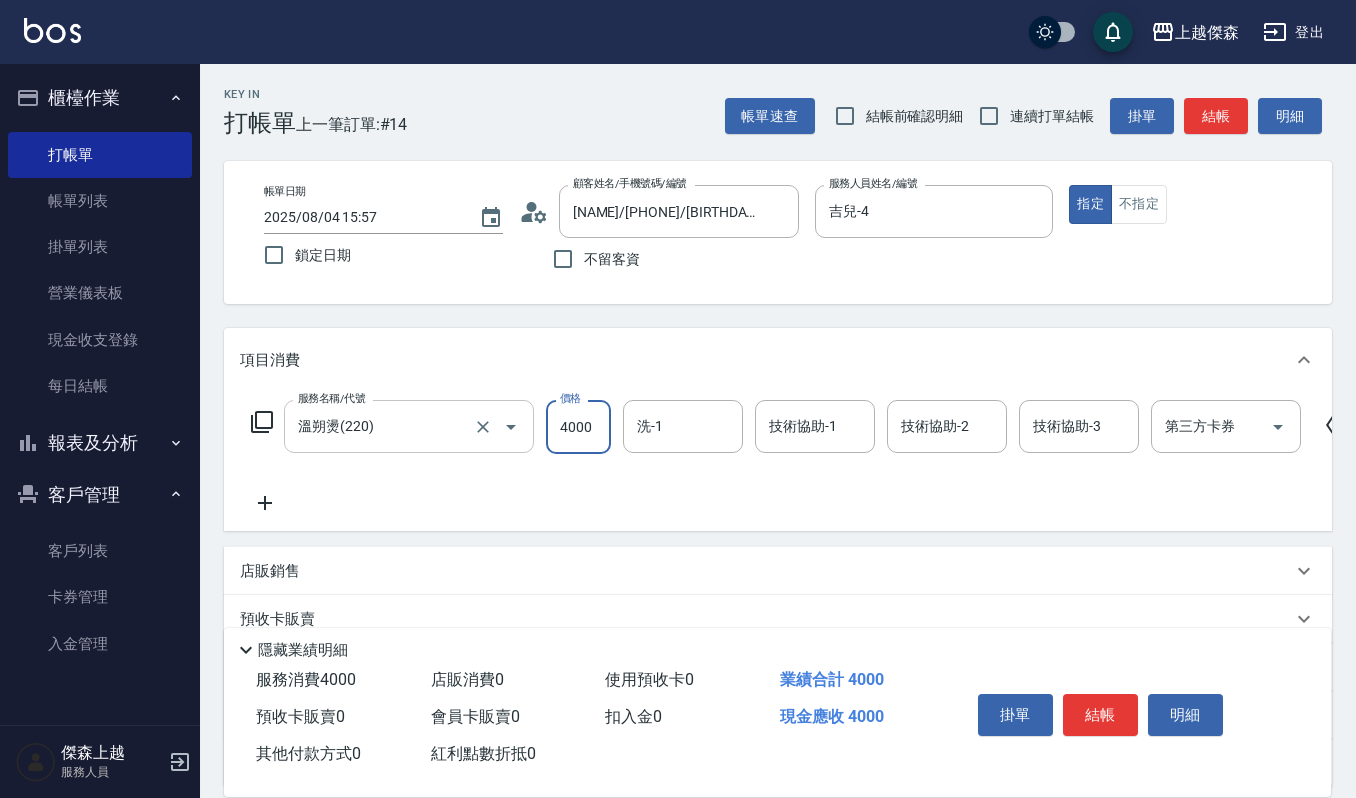 type on "4000" 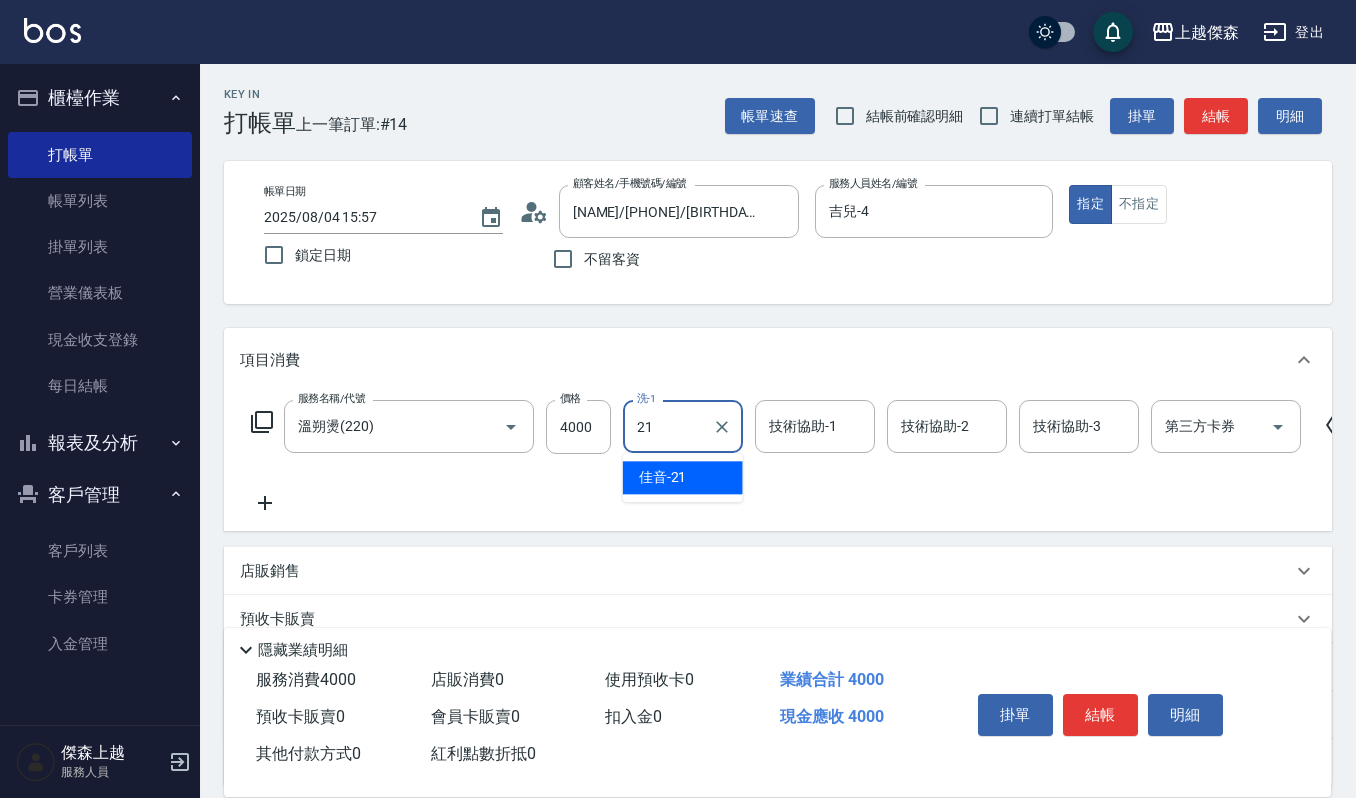 type on "佳音-21" 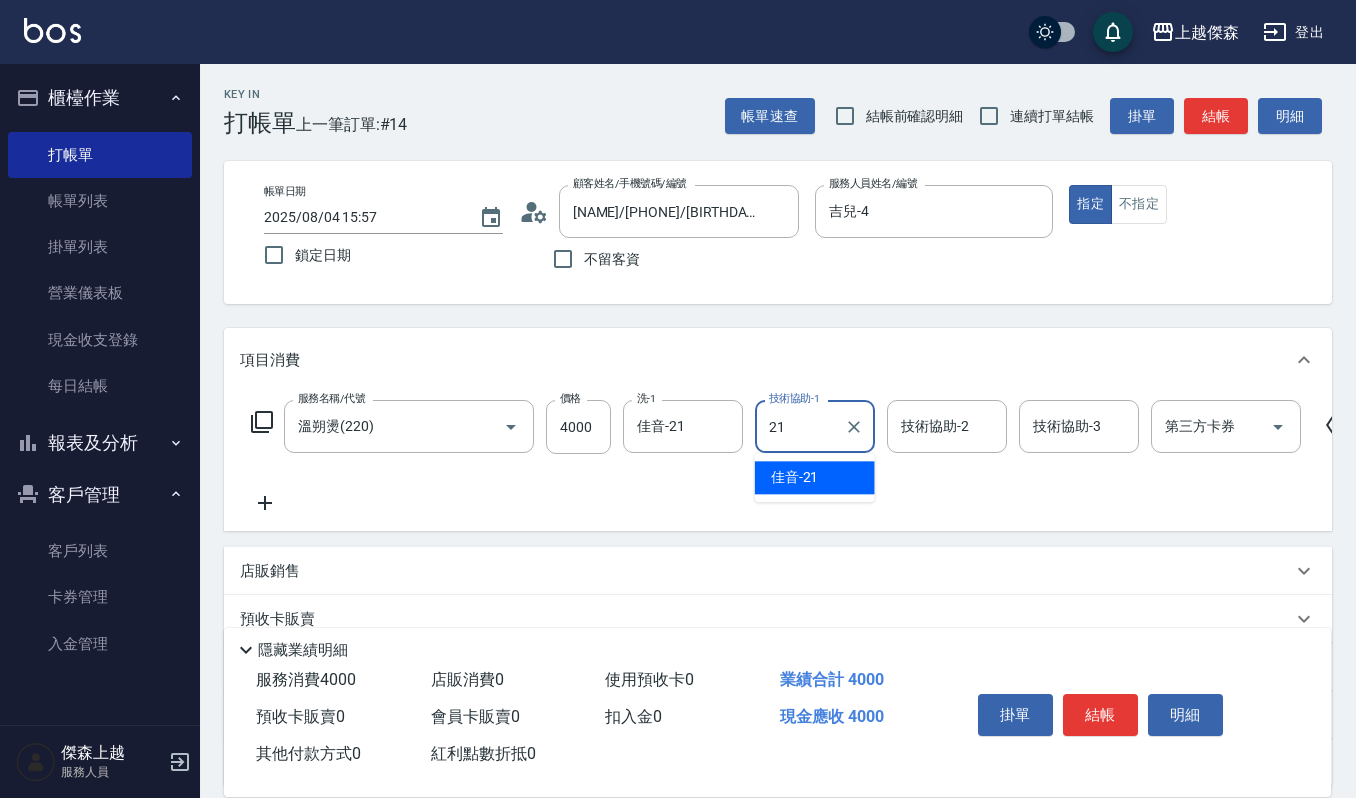type on "佳音-21" 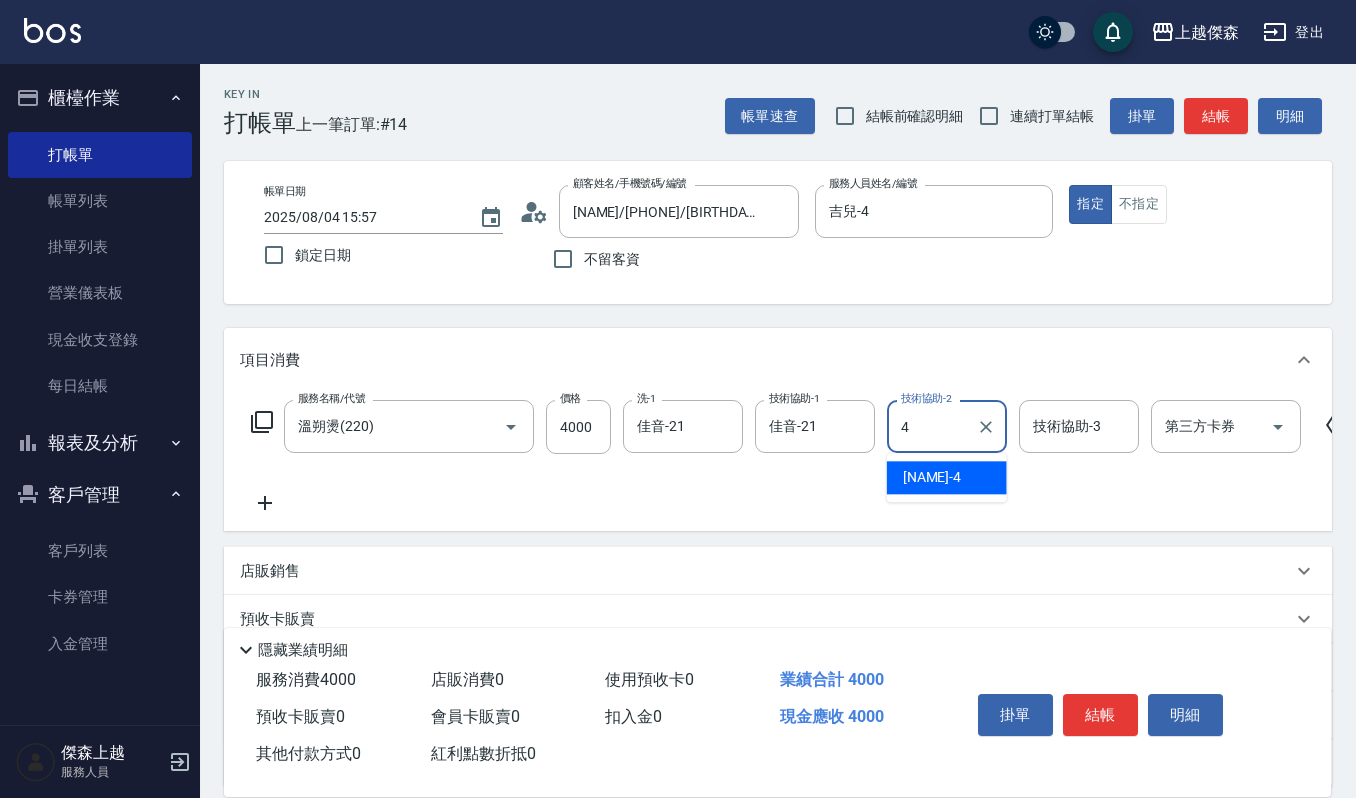 type on "吉兒-4" 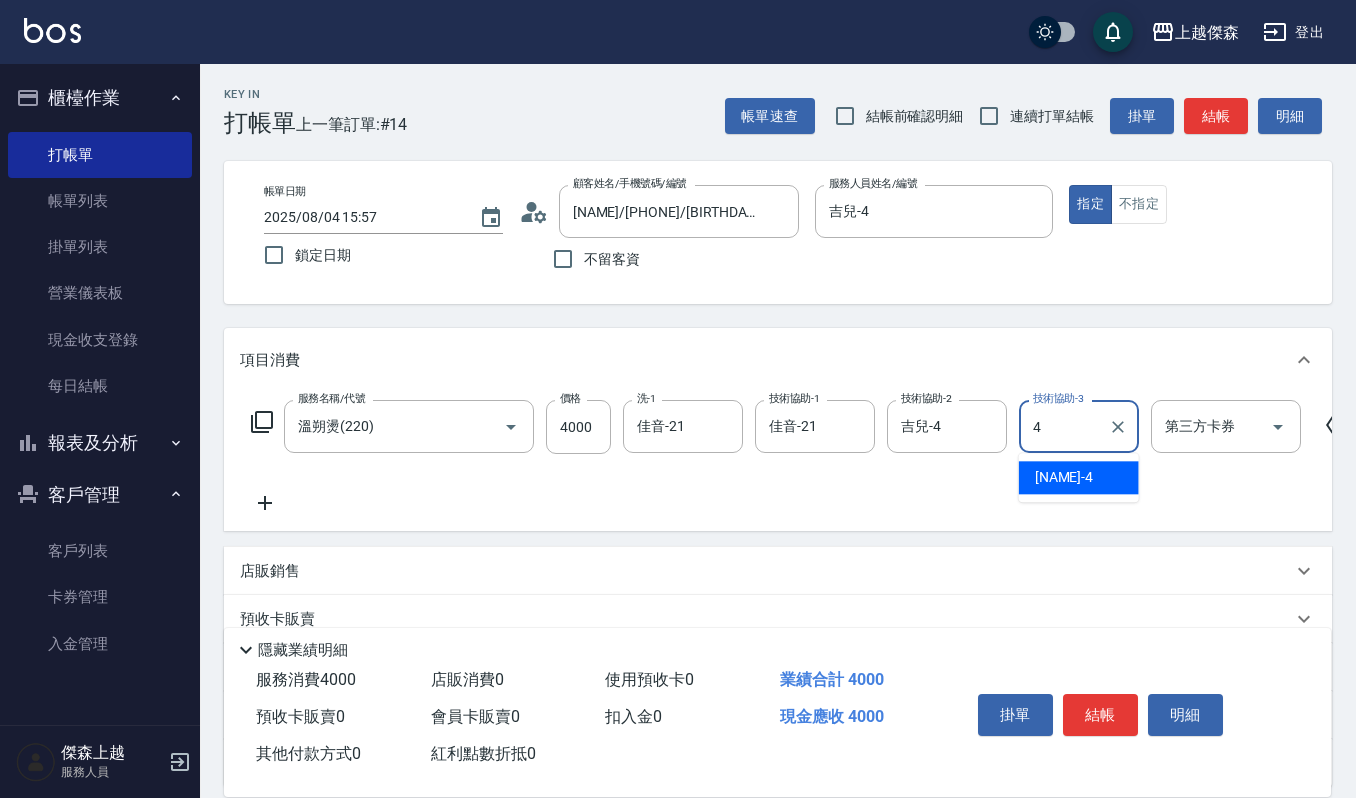 type on "吉兒-4" 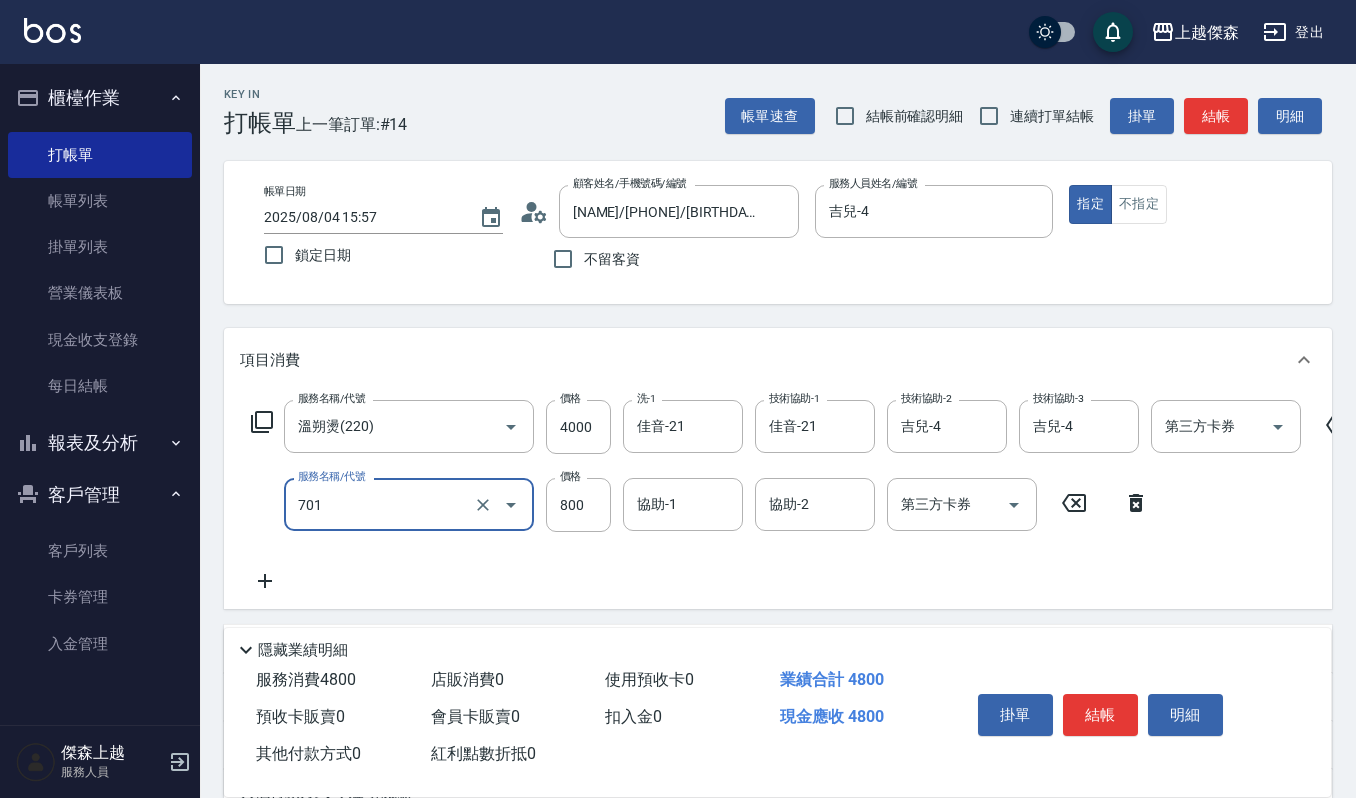 type on "CMC加購護(701)" 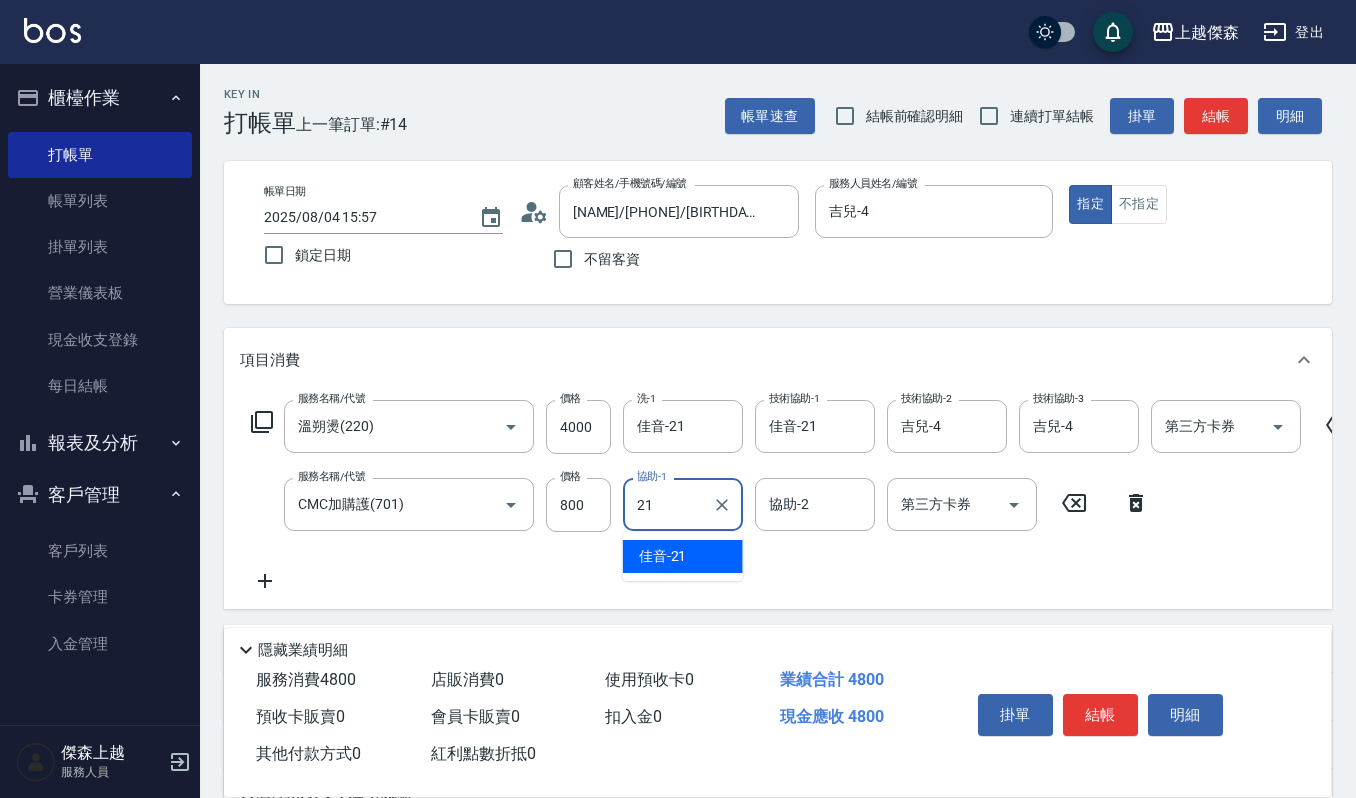 type on "佳音-21" 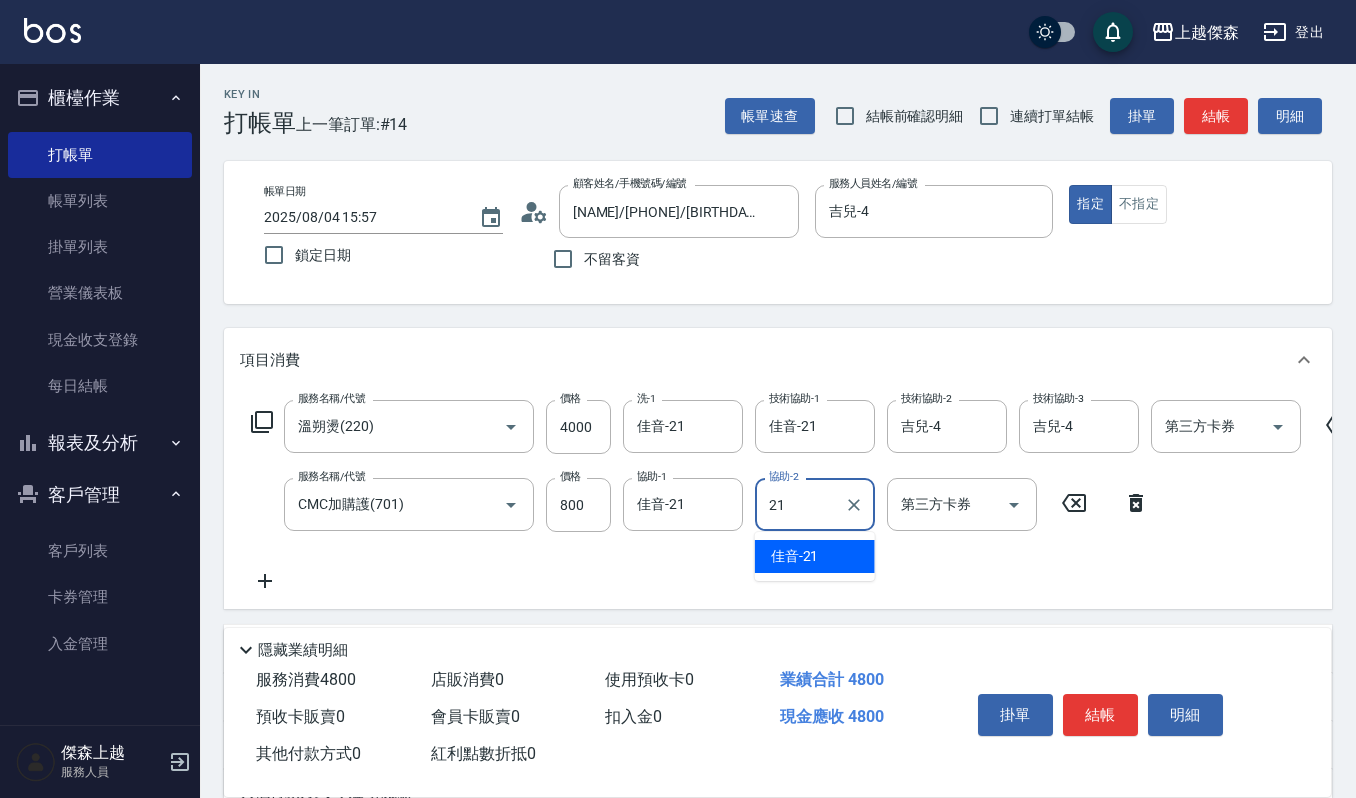 type on "佳音-21" 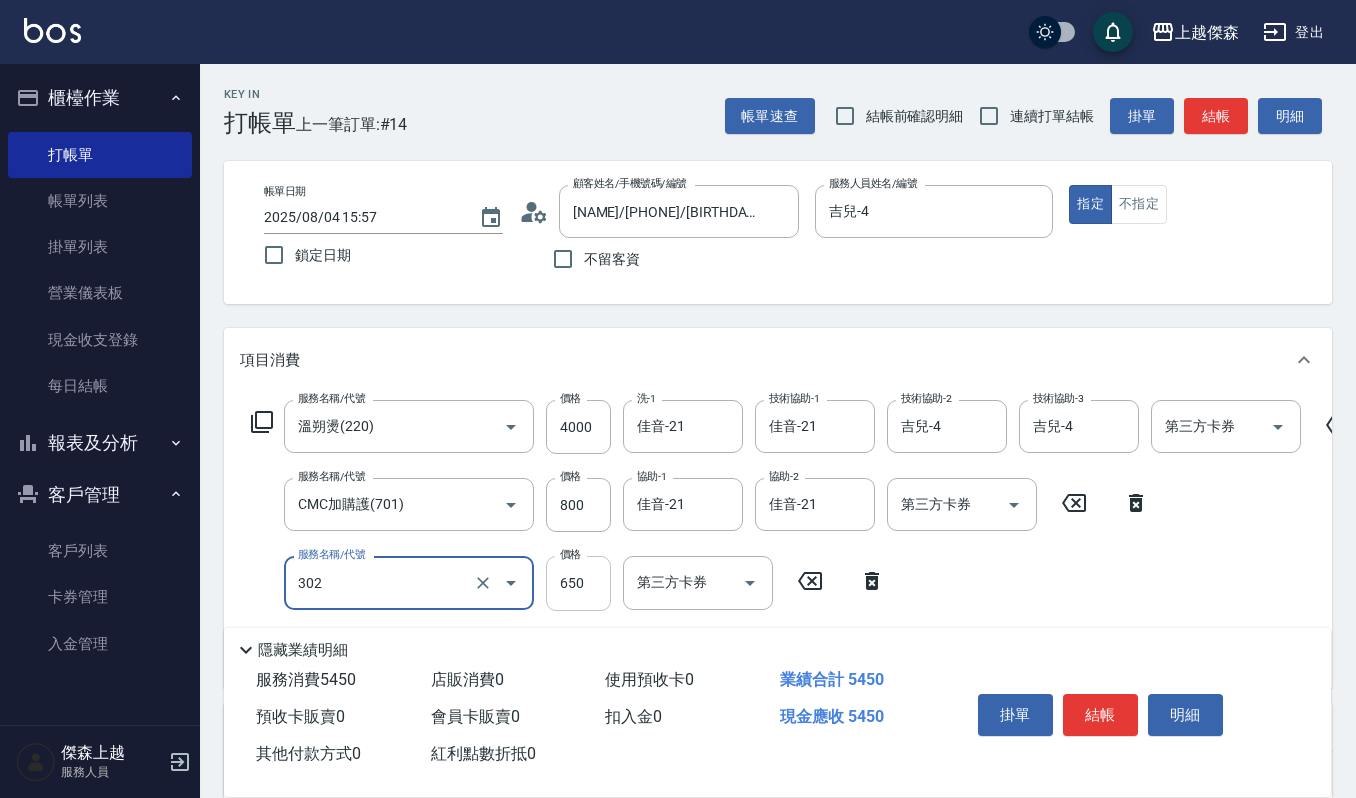 type on "經典剪髮-Gill(302)" 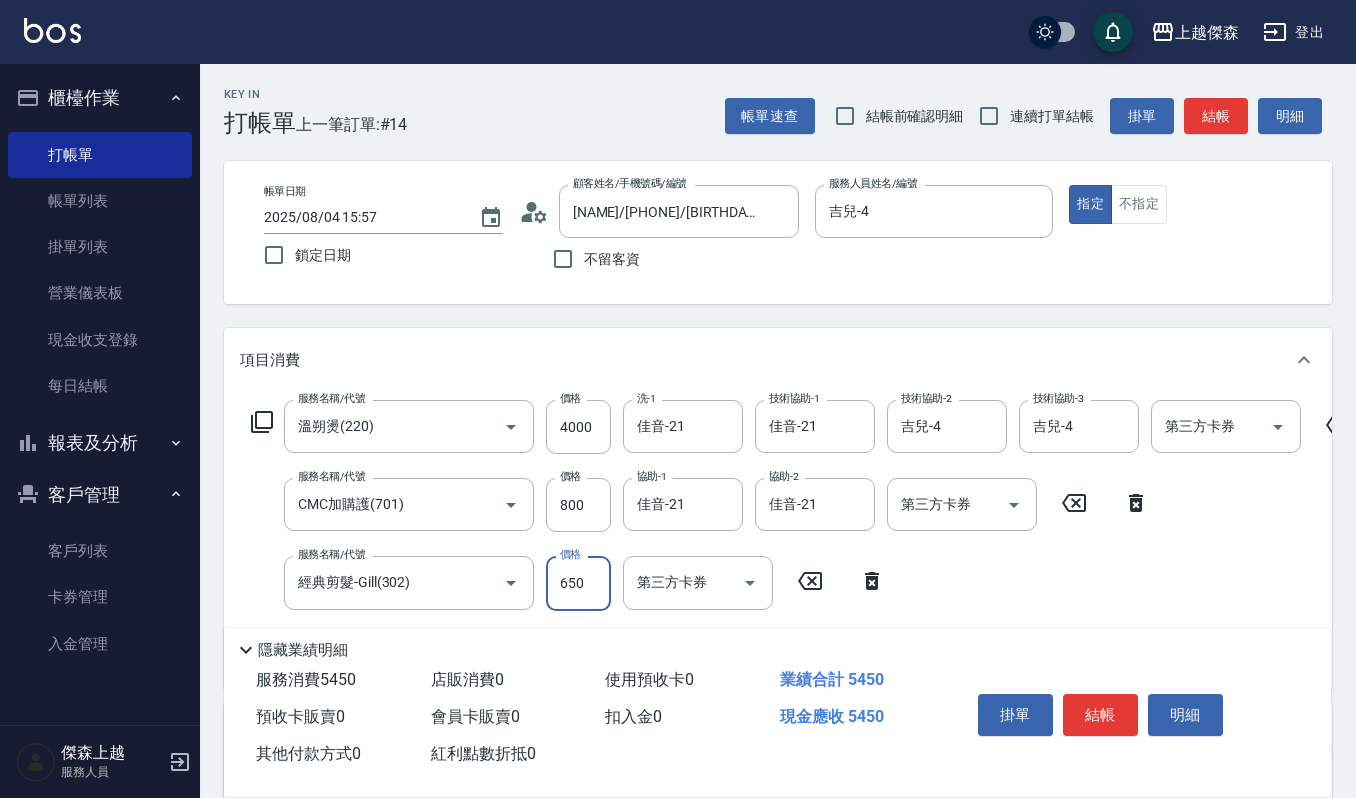 click on "650" at bounding box center [578, 583] 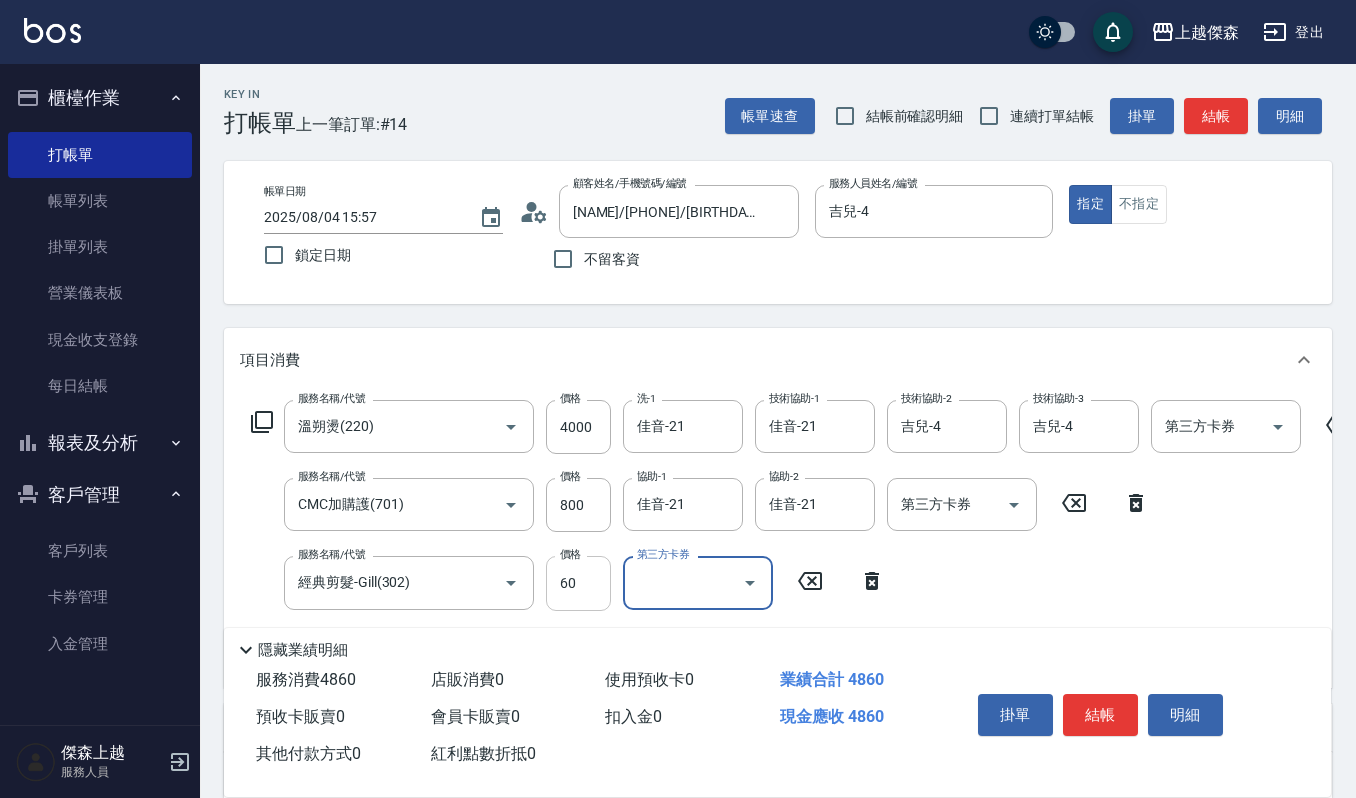 click on "60" at bounding box center (578, 583) 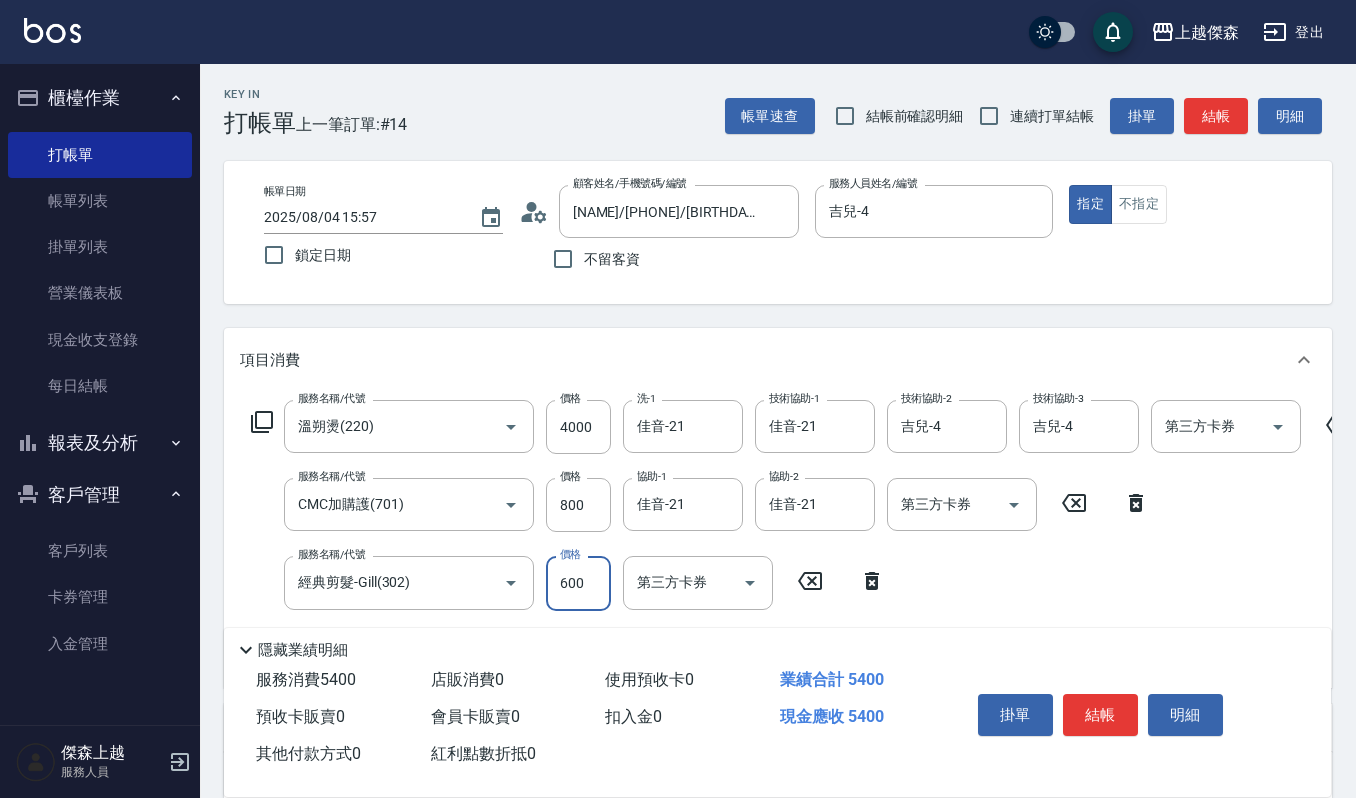 type on "600" 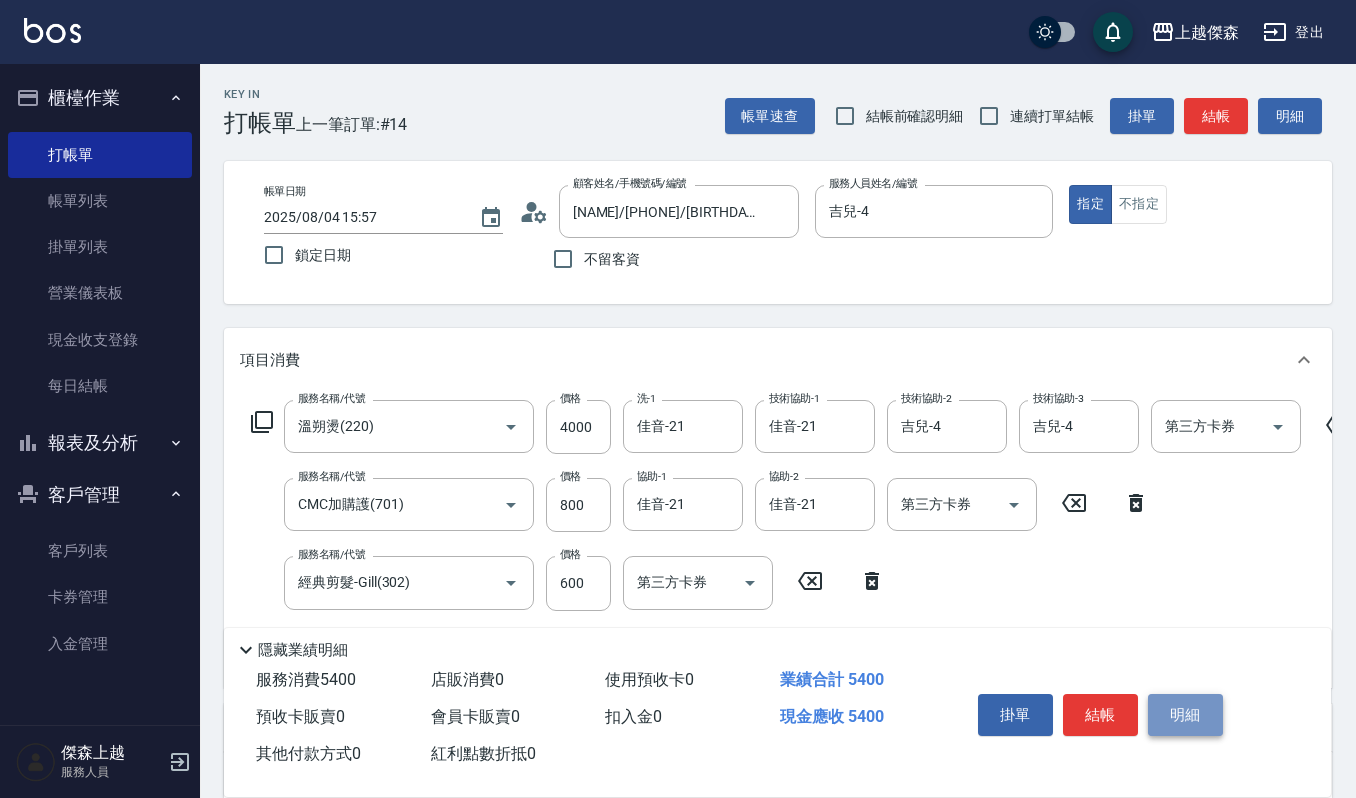 click on "明細" at bounding box center [1185, 715] 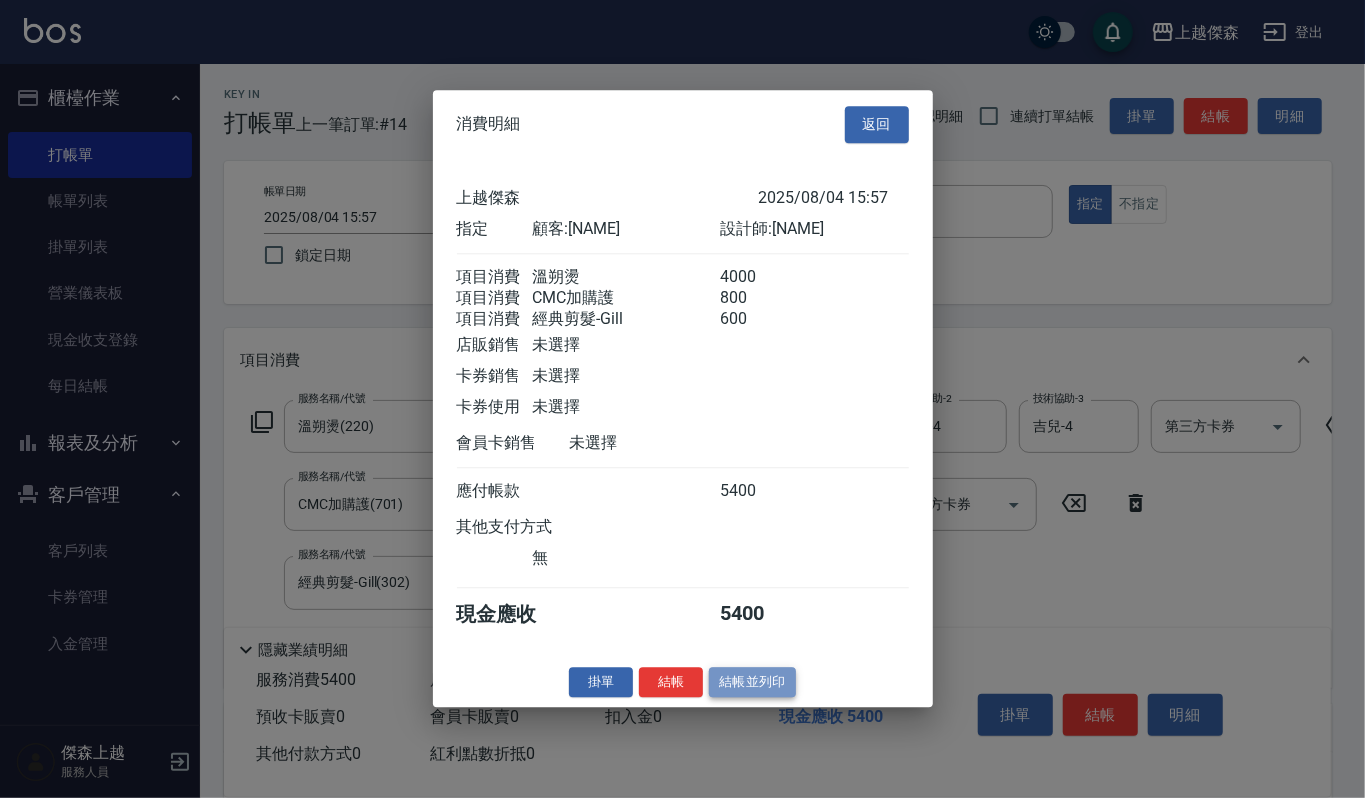 click on "結帳並列印" at bounding box center [752, 682] 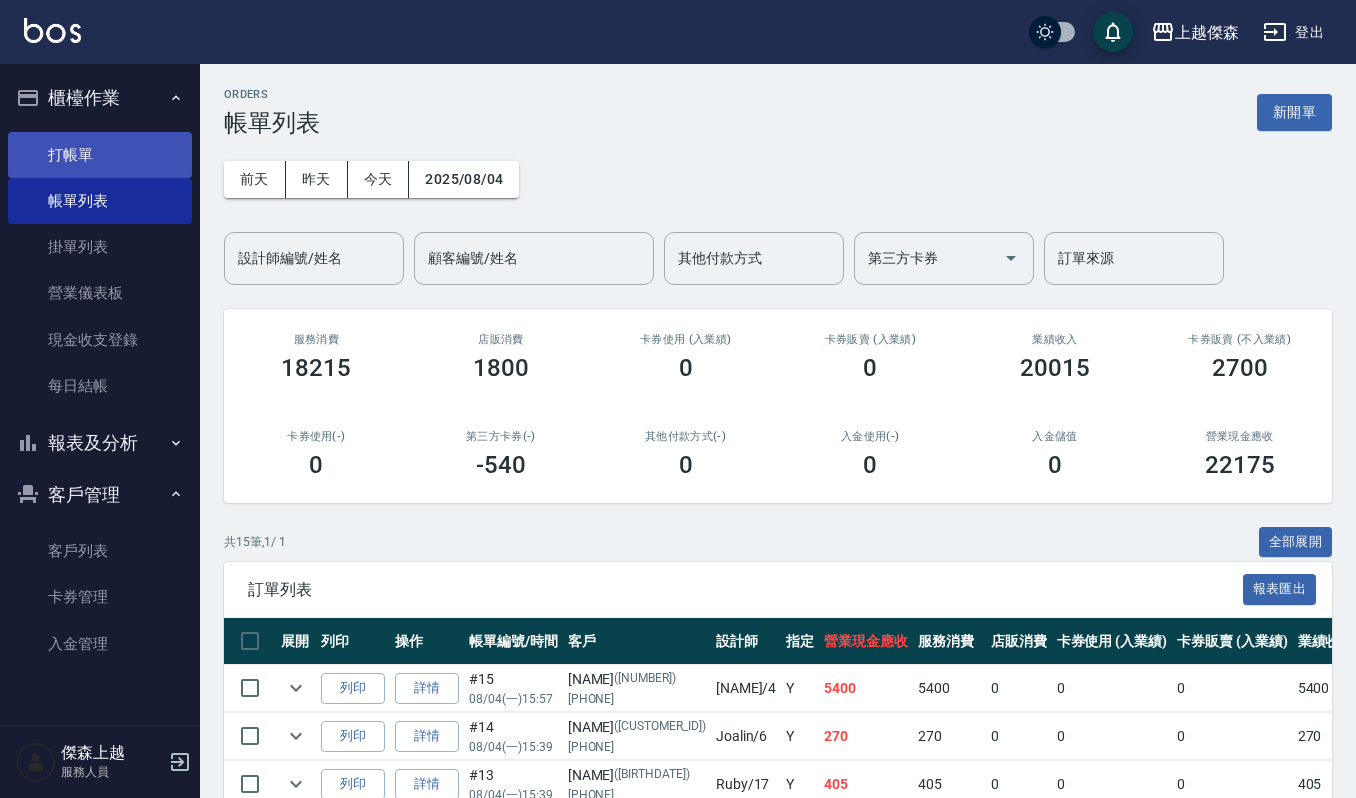 click on "打帳單" at bounding box center [100, 155] 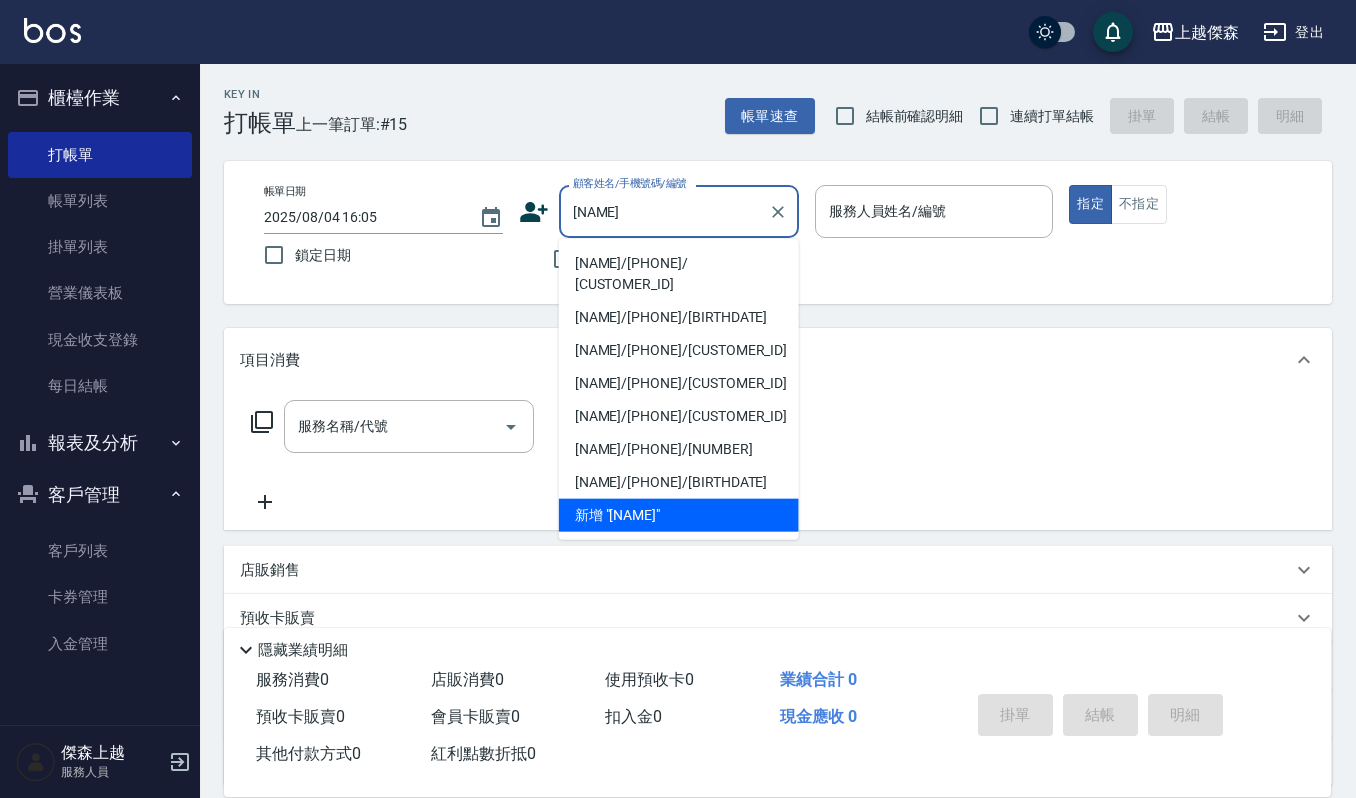 click on "王惠禎/0933226478/ VIP3308" at bounding box center [679, 274] 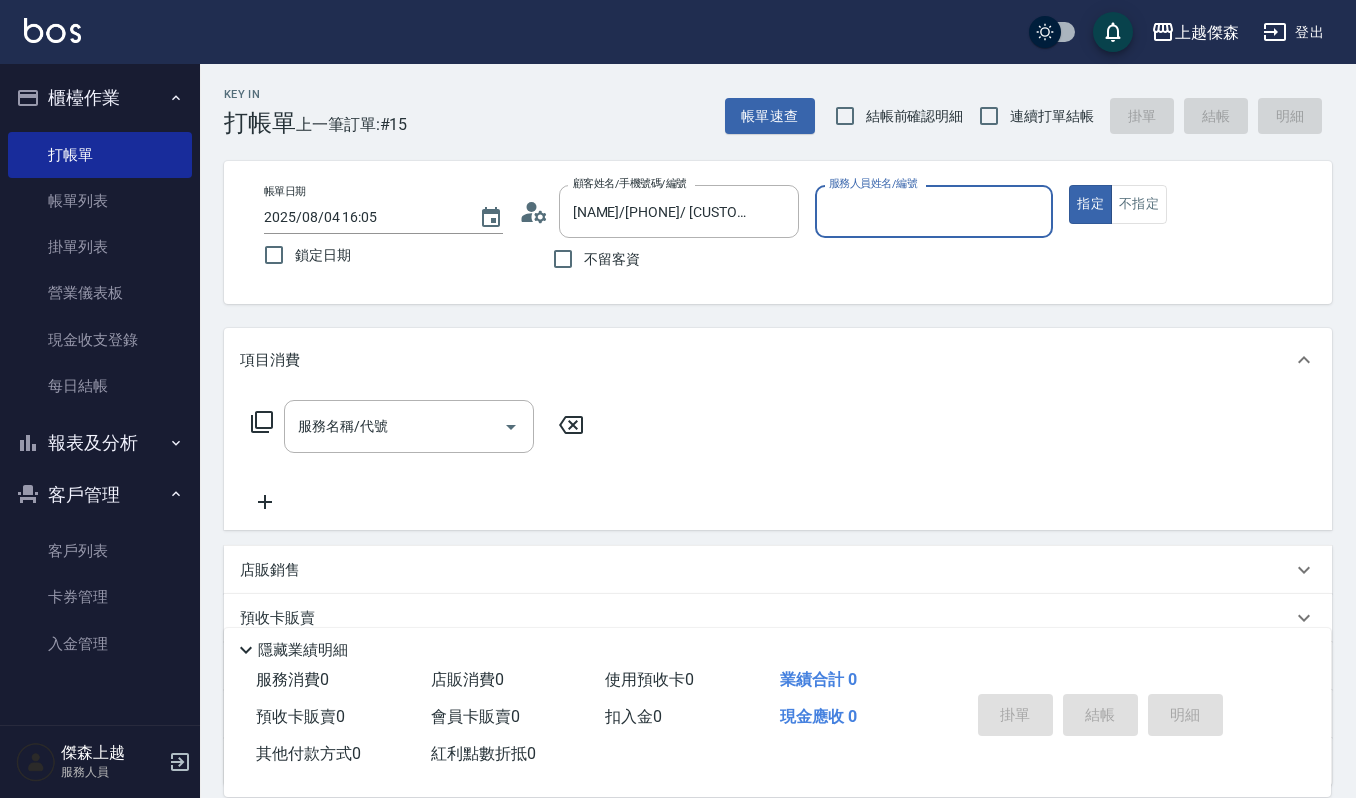 type on "吉兒-4" 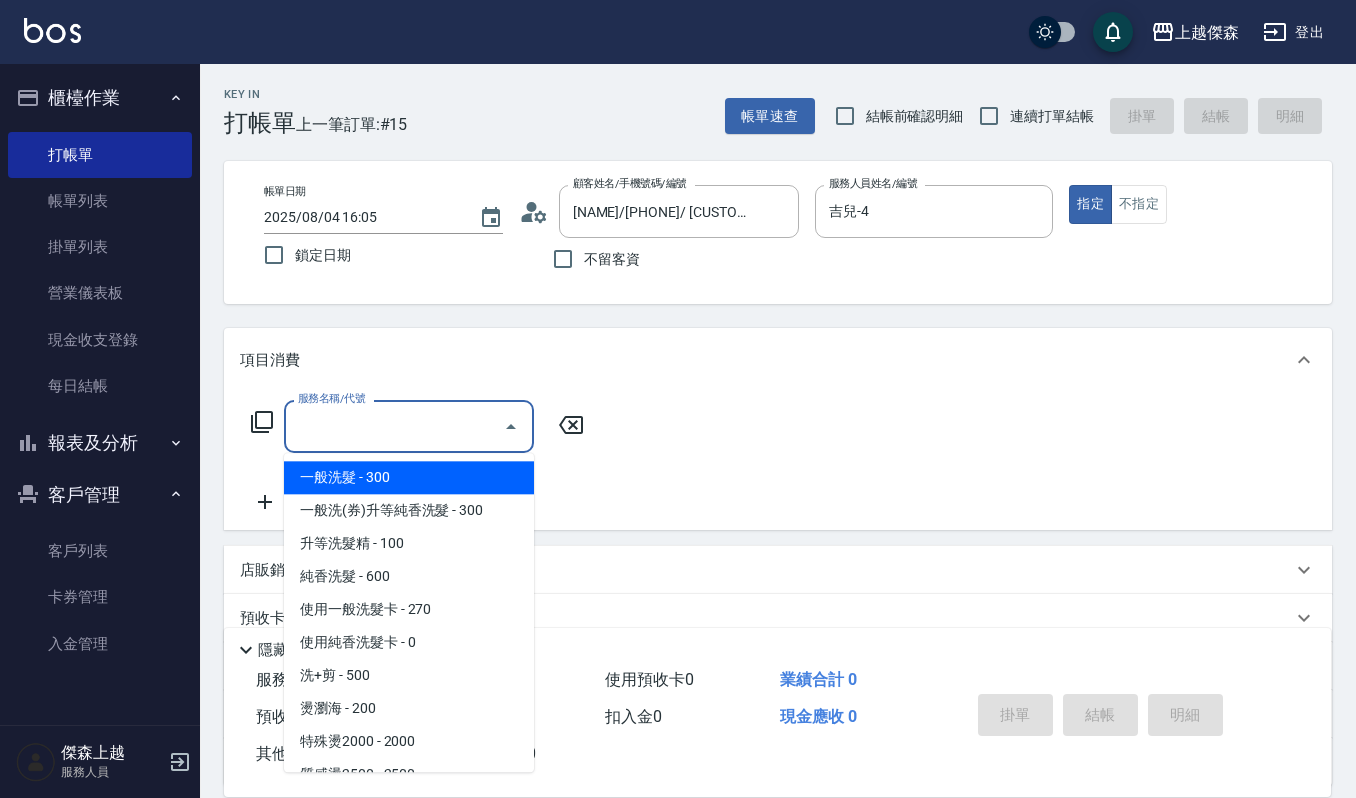 click on "服務名稱/代號" at bounding box center [394, 426] 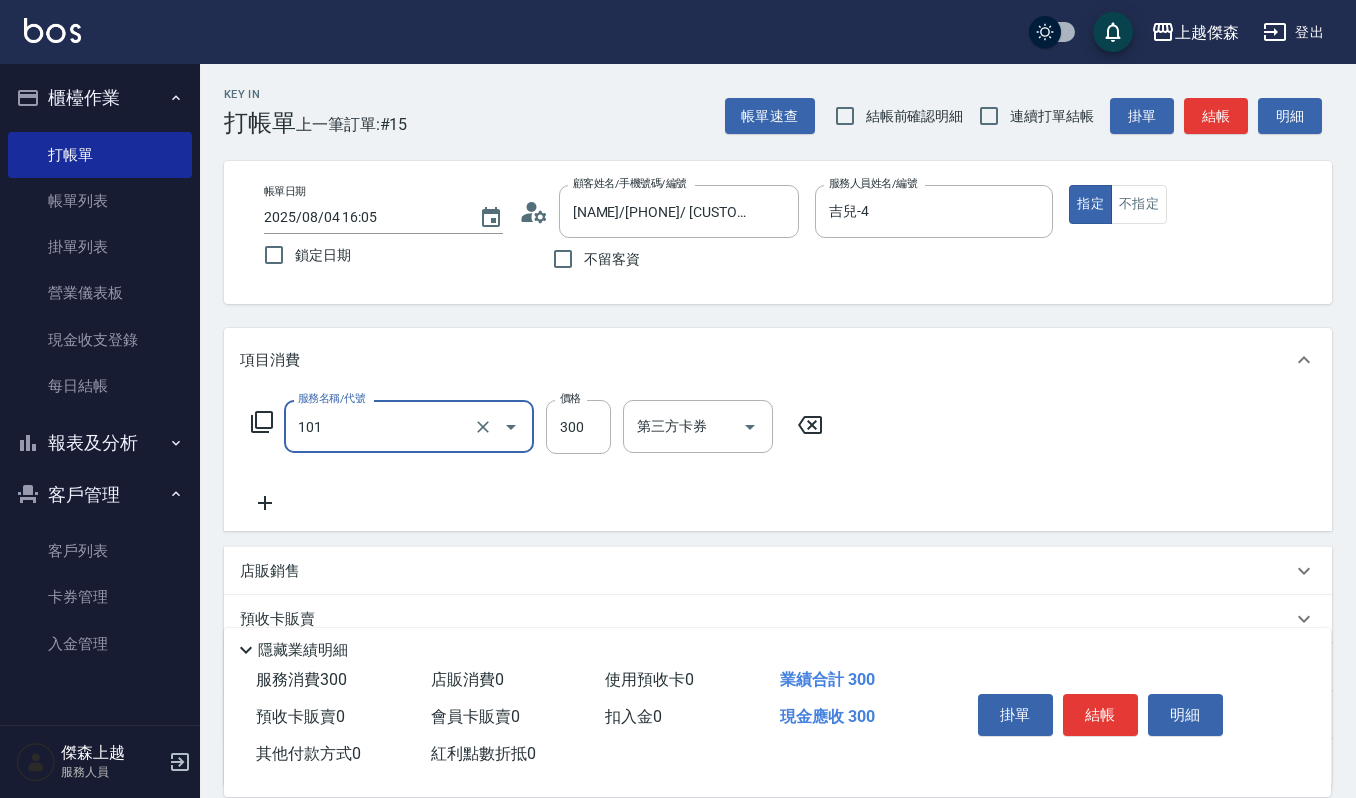 type on "一般洗髮(101)" 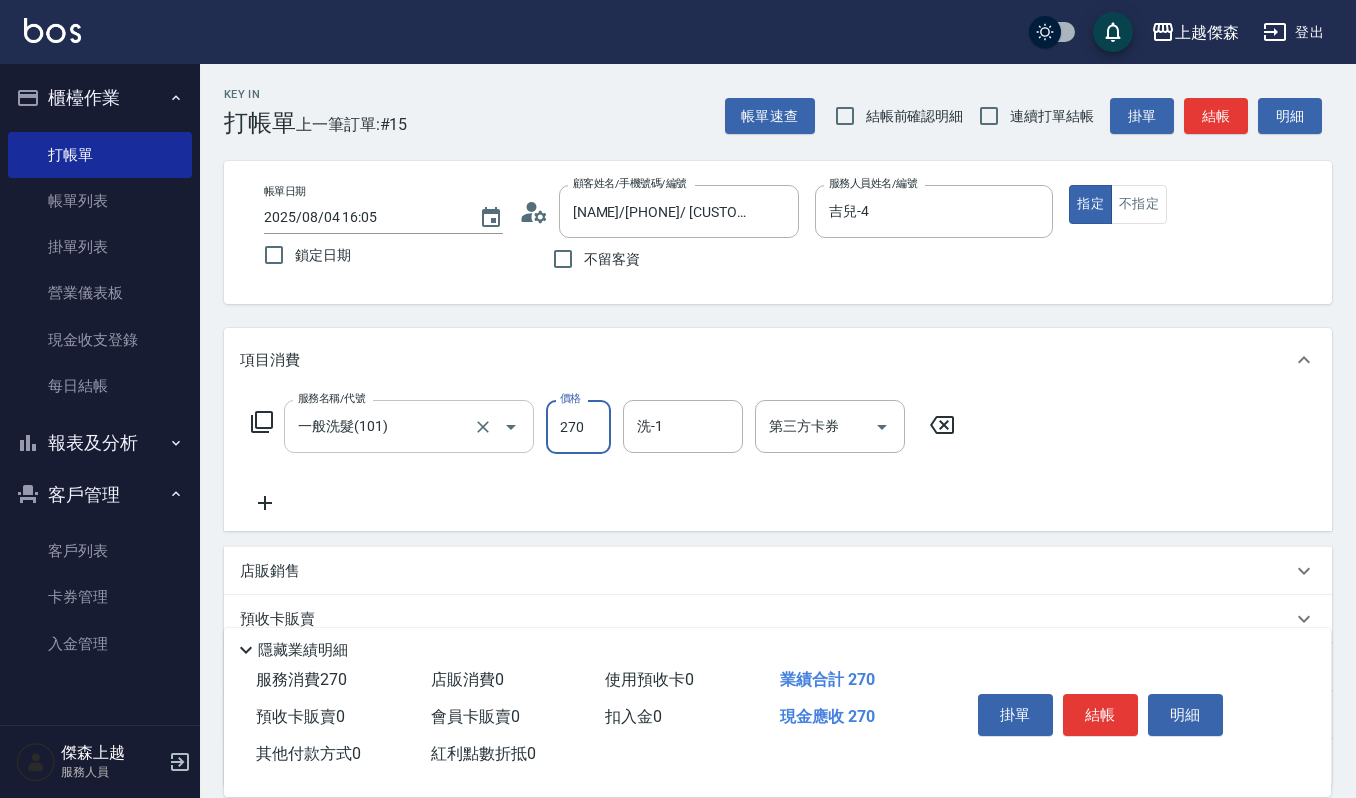 type on "270" 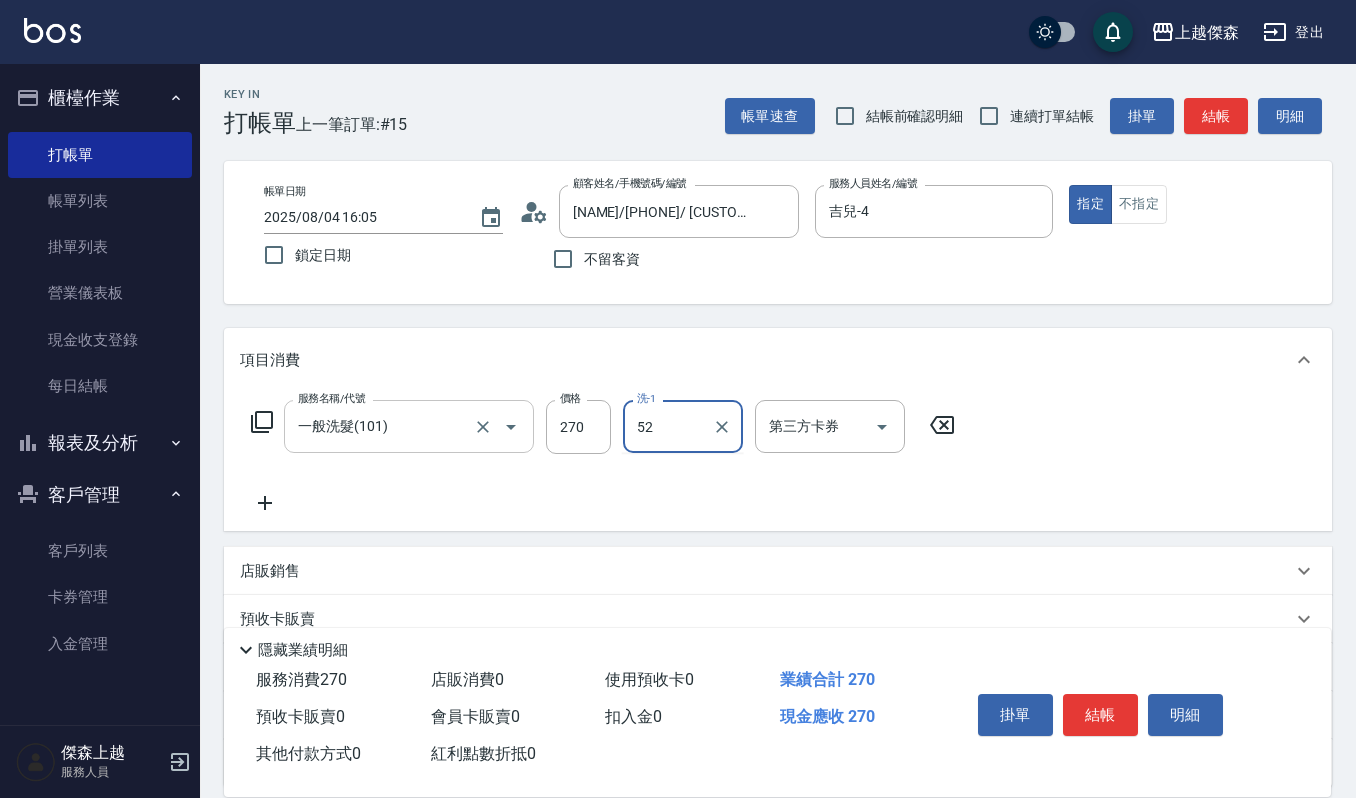type on "5" 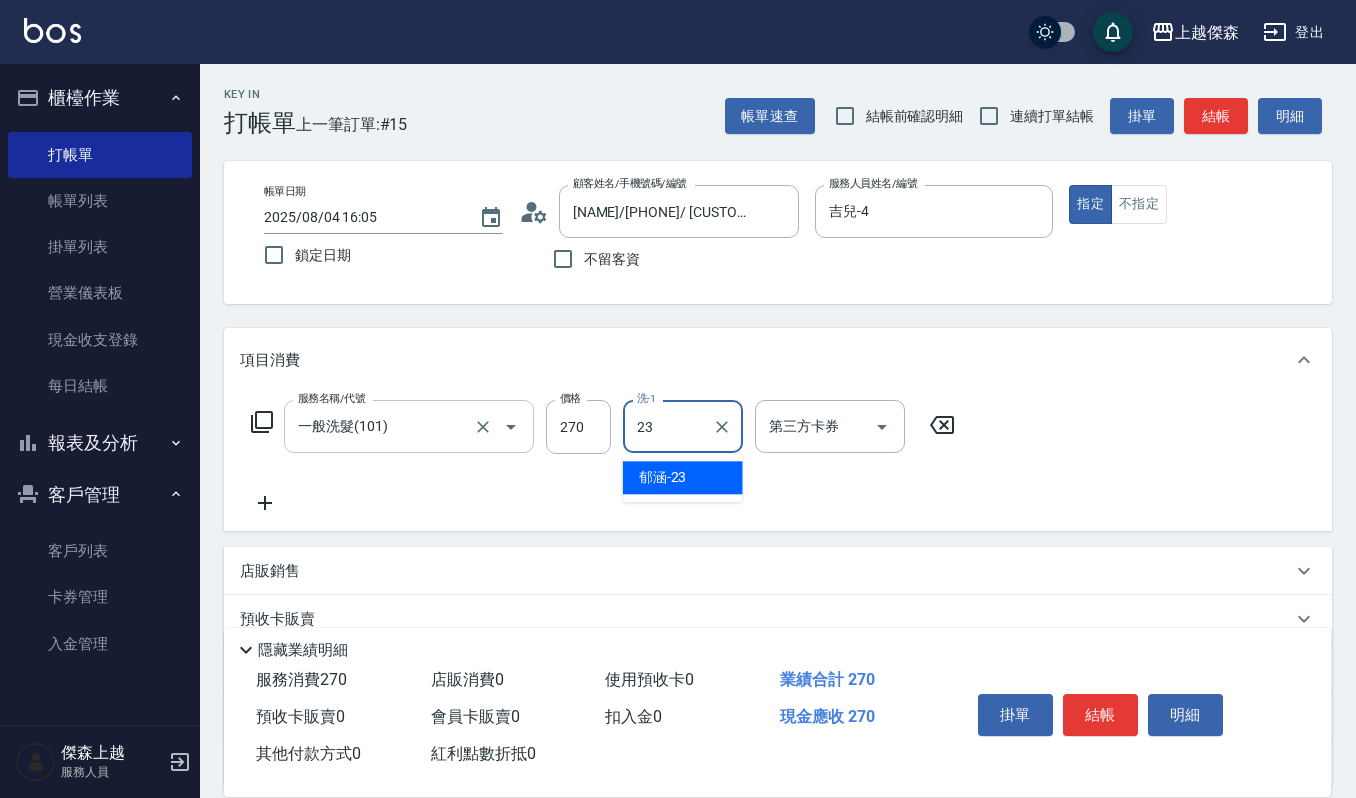 type on "[FIRST]-[NUMBER]" 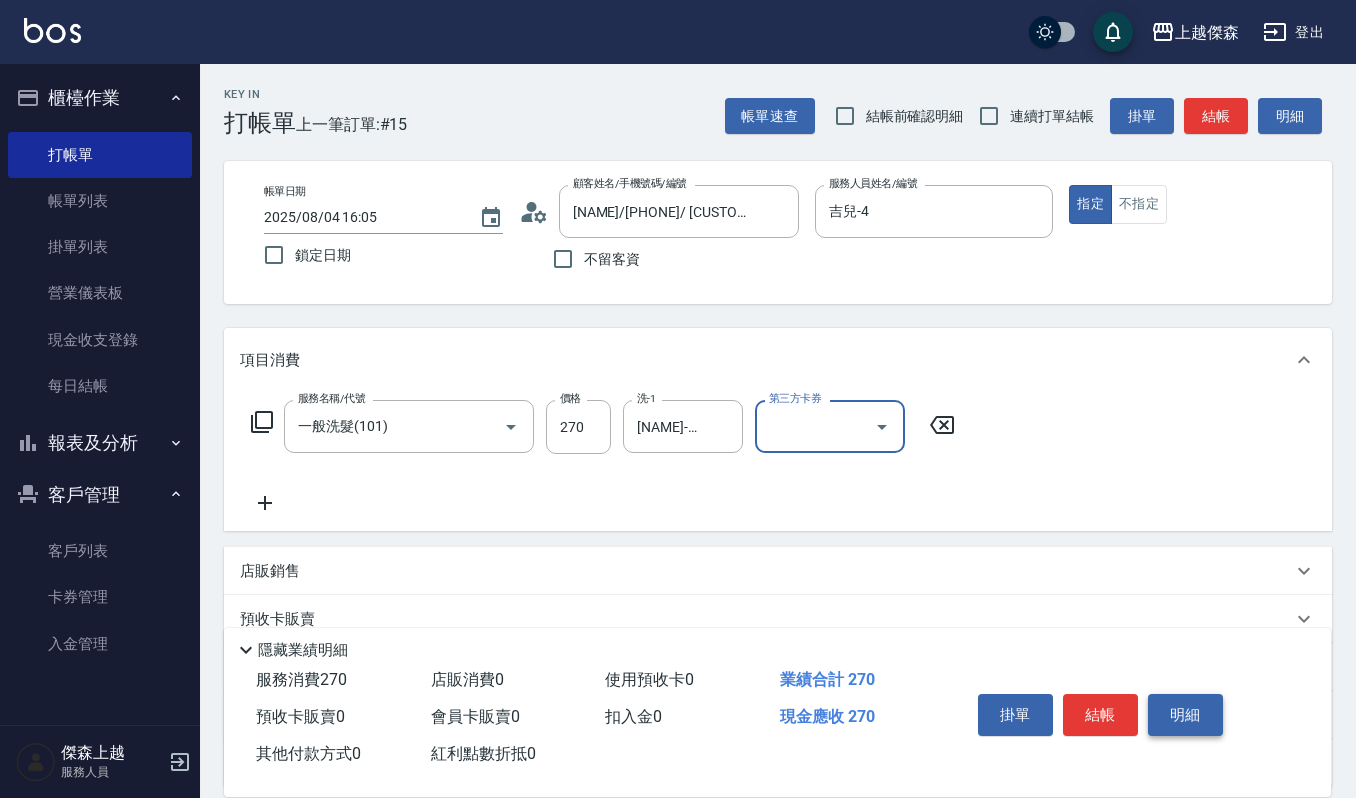 click on "明細" at bounding box center (1185, 715) 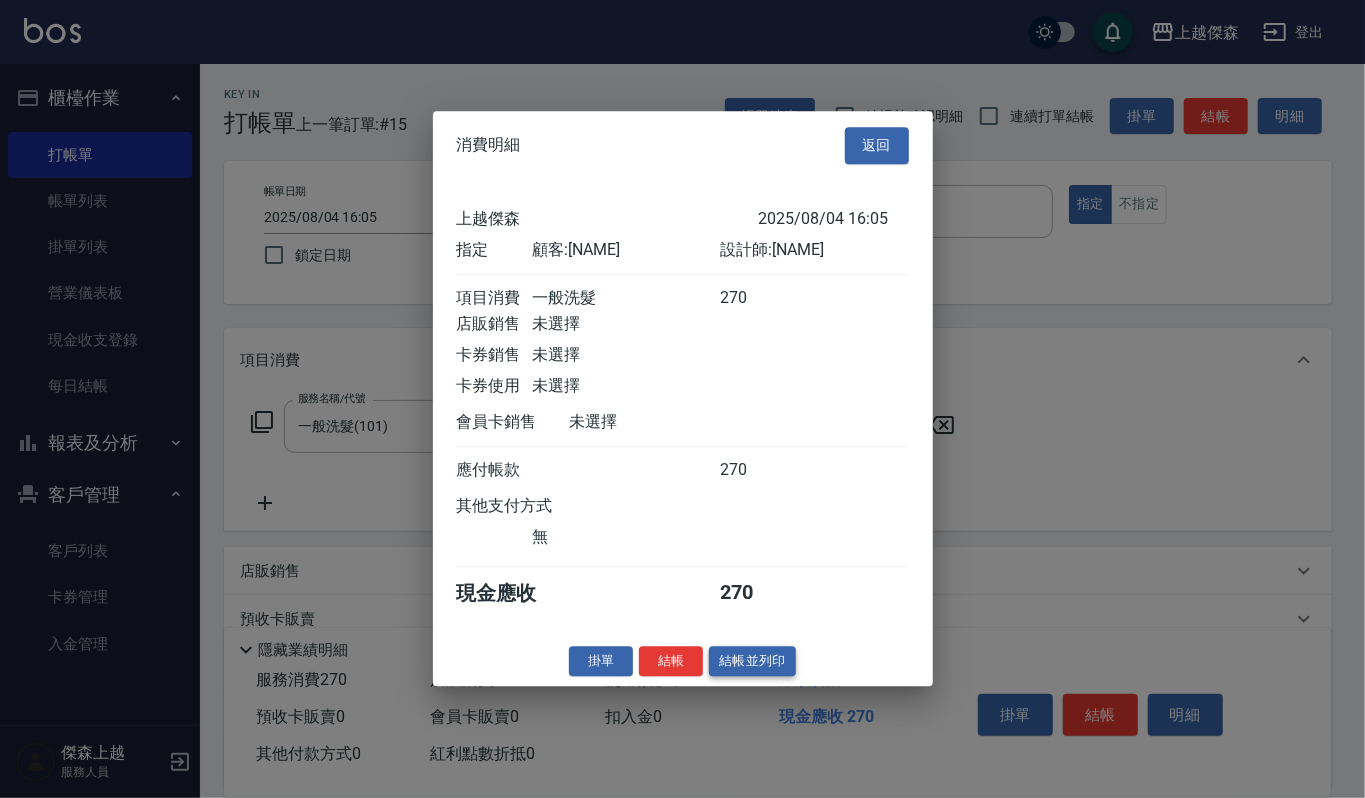 click on "結帳並列印" at bounding box center [752, 661] 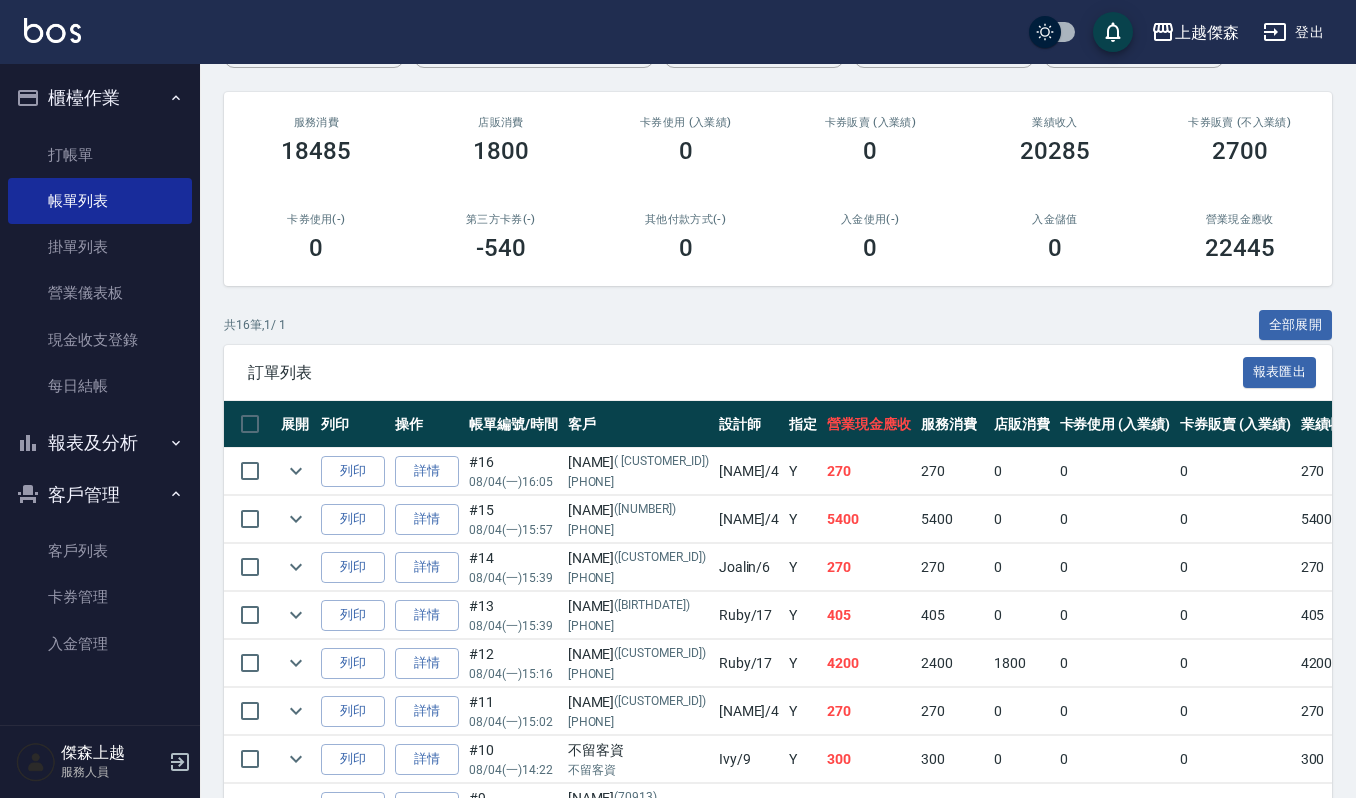 scroll, scrollTop: 0, scrollLeft: 0, axis: both 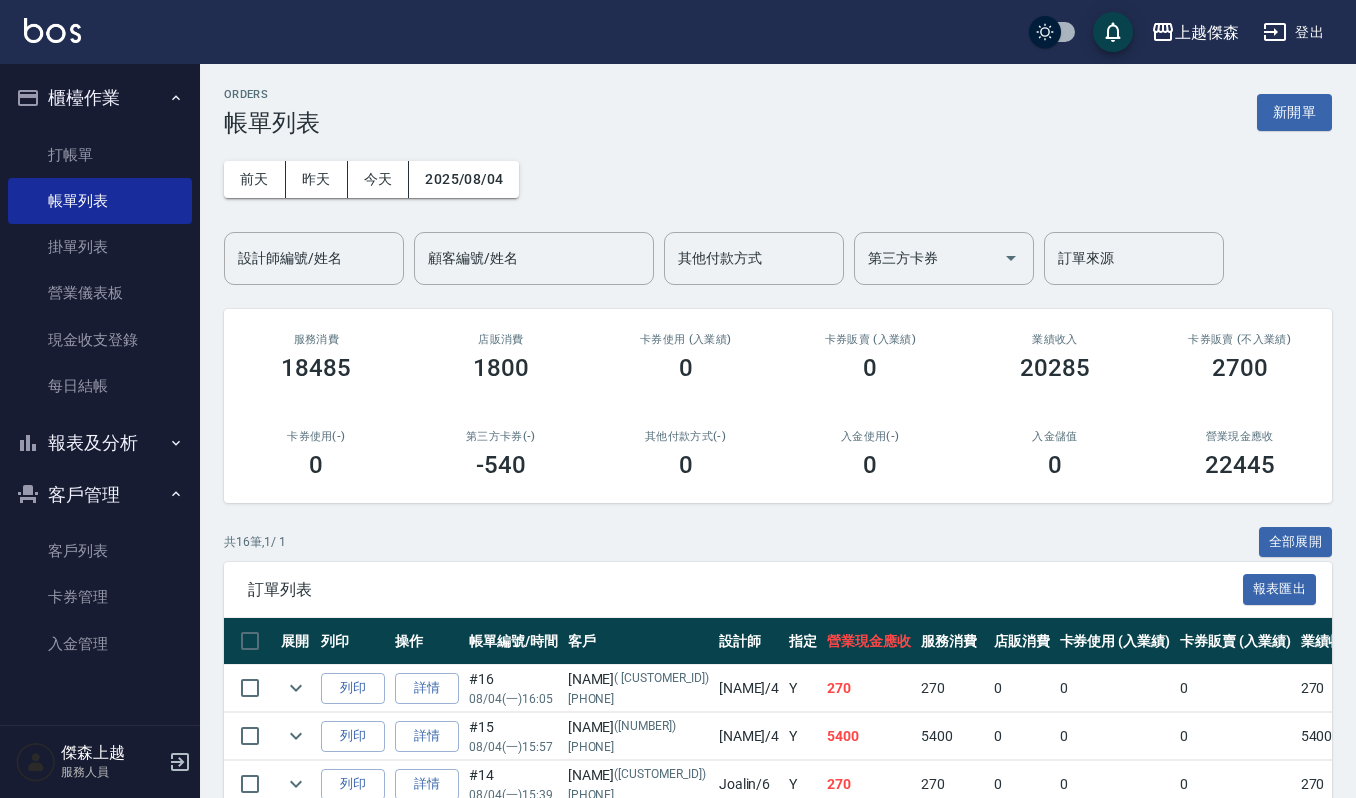 click on "ORDERS 帳單列表 新開單 前天 昨天 今天 2025/08/04 設計師編號/姓名 設計師編號/姓名 顧客編號/姓名 顧客編號/姓名 其他付款方式 其他付款方式 第三方卡券 第三方卡券 訂單來源 訂單來源 服務消費 18485 店販消費 1800 卡券使用 (入業績) 0 卡券販賣 (入業績) 0 業績收入 20285 卡券販賣 (不入業績) 2700 卡券使用(-) 0 第三方卡券(-) -540 其他付款方式(-) 0 入金使用(-) 0 入金儲值 0 營業現金應收 22445 共  16  筆,  1  /   1 全部展開 訂單列表 報表匯出 展開 列印 操作 帳單編號/時間 客戶 設計師 指定 營業現金應收 服務消費 店販消費 卡券使用 (入業績) 卡券販賣 (入業績) 業績收入 卡券販賣 (不入業績) 卡券使用(-) 第三方卡券(-) 其他付款方式(-) 入金使用(-) 備註 訂單來源 列印 詳情 #16 08/04 (一) 16:05 王惠禎 ( VIP3308) 0933226478 吉兒 /4 Y 270 270 0 0 0 270 0 0 0 0 0 列印 詳情 #15 08/04 (一) 15:57 陳可蓁 /4" at bounding box center (778, 787) 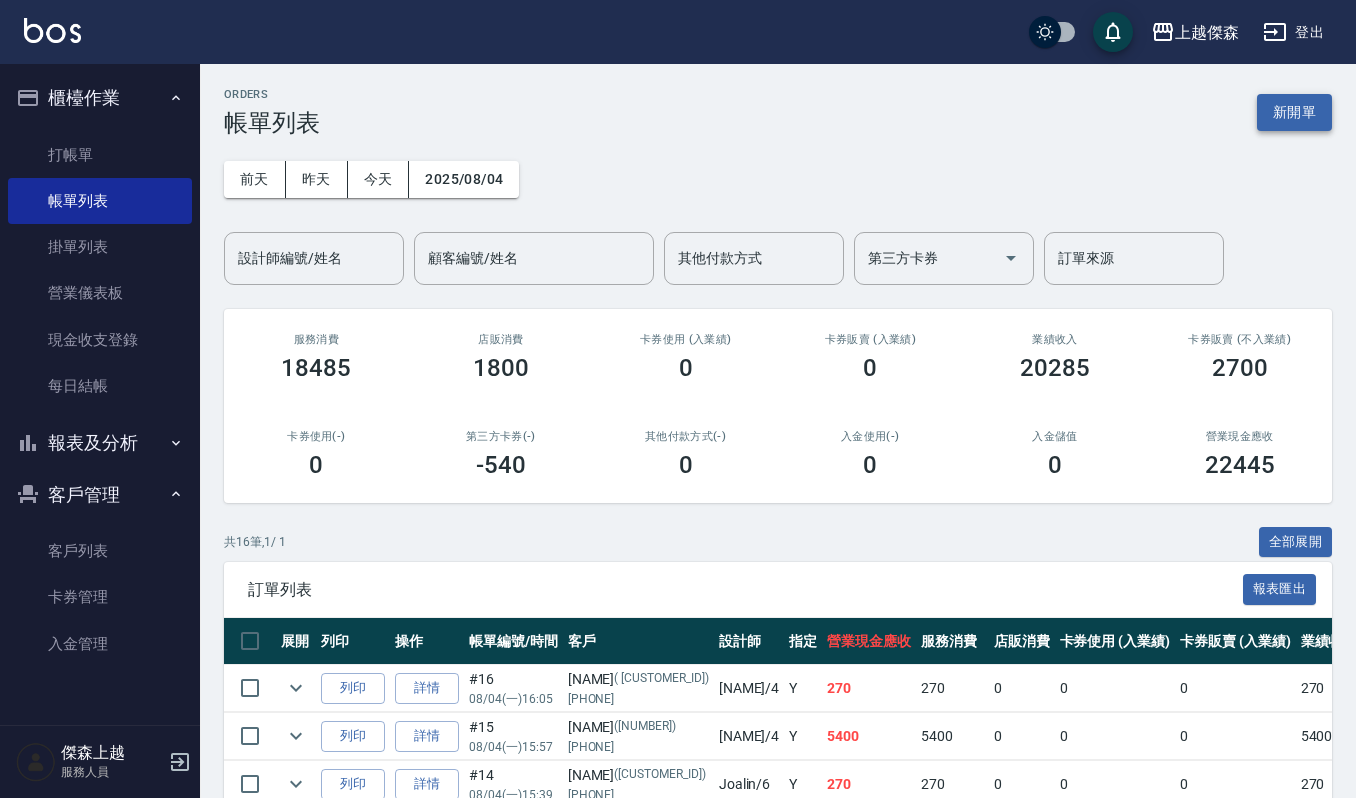 click on "新開單" at bounding box center (1294, 112) 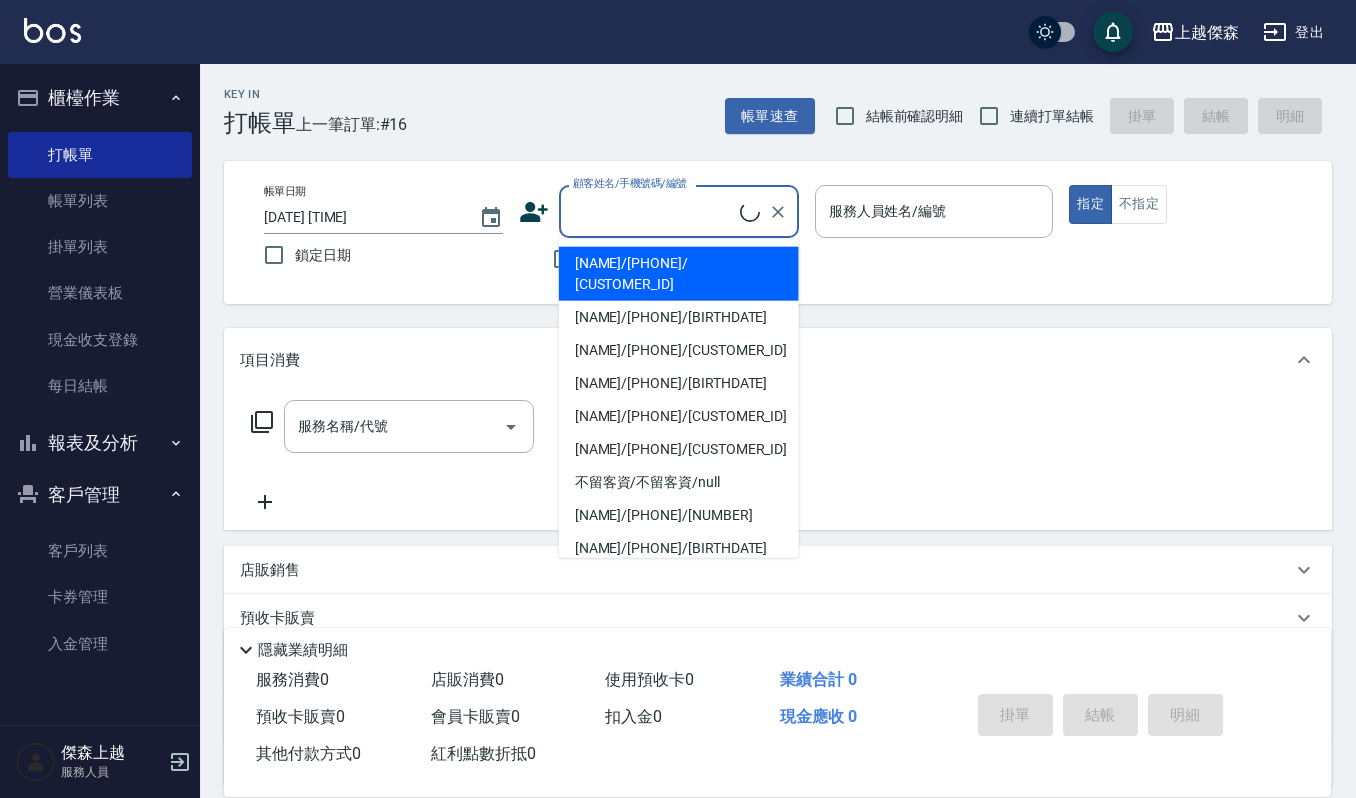click on "顧客姓名/手機號碼/編號" at bounding box center [654, 211] 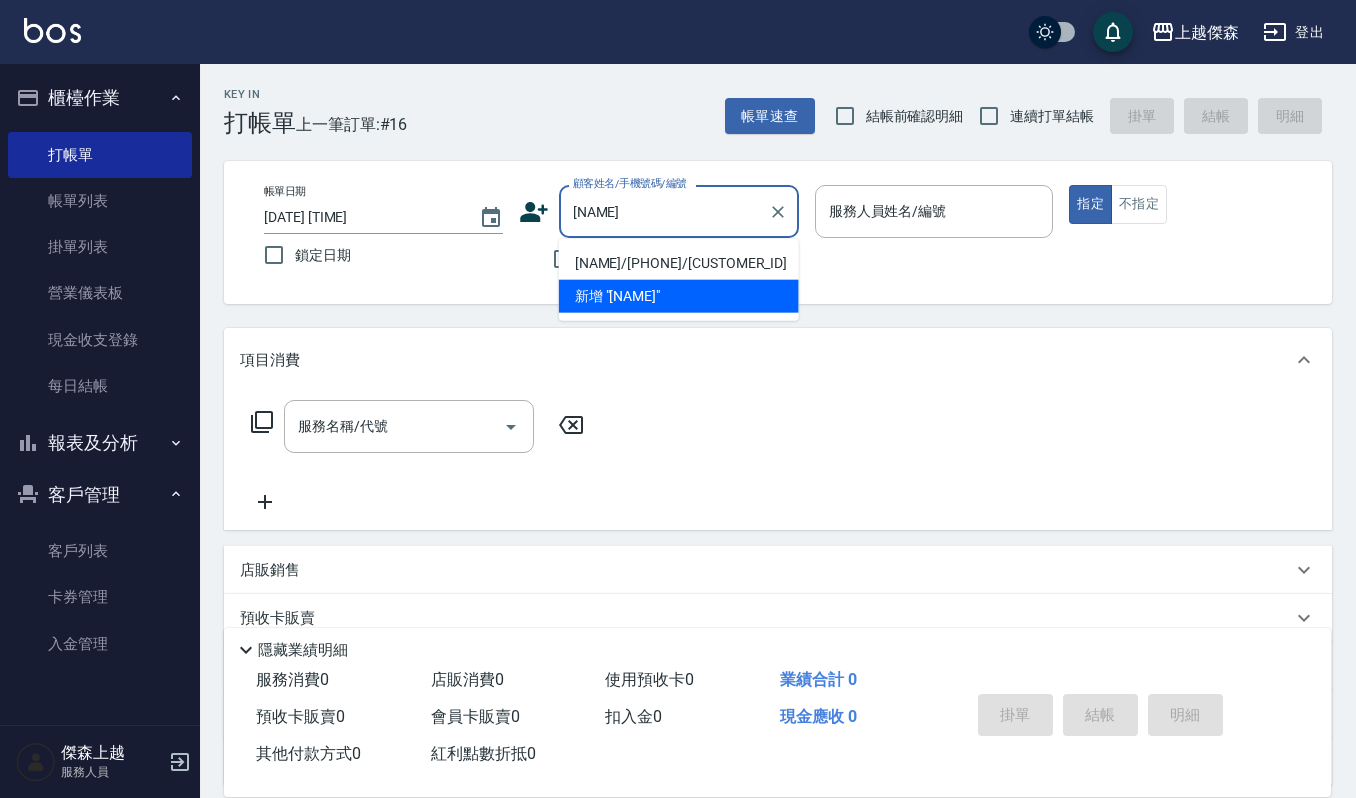 type on "吳桂/0966276857/181017" 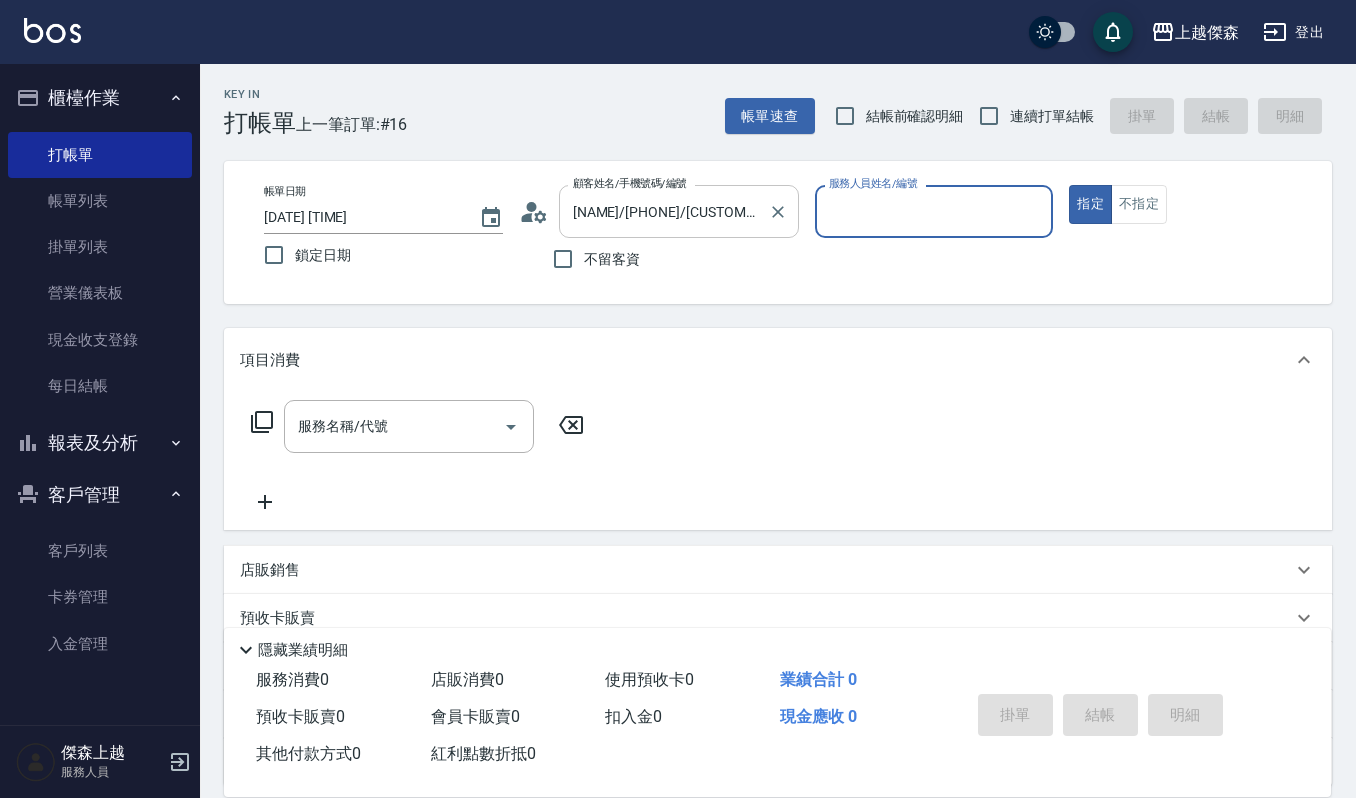 type on "吉兒-4" 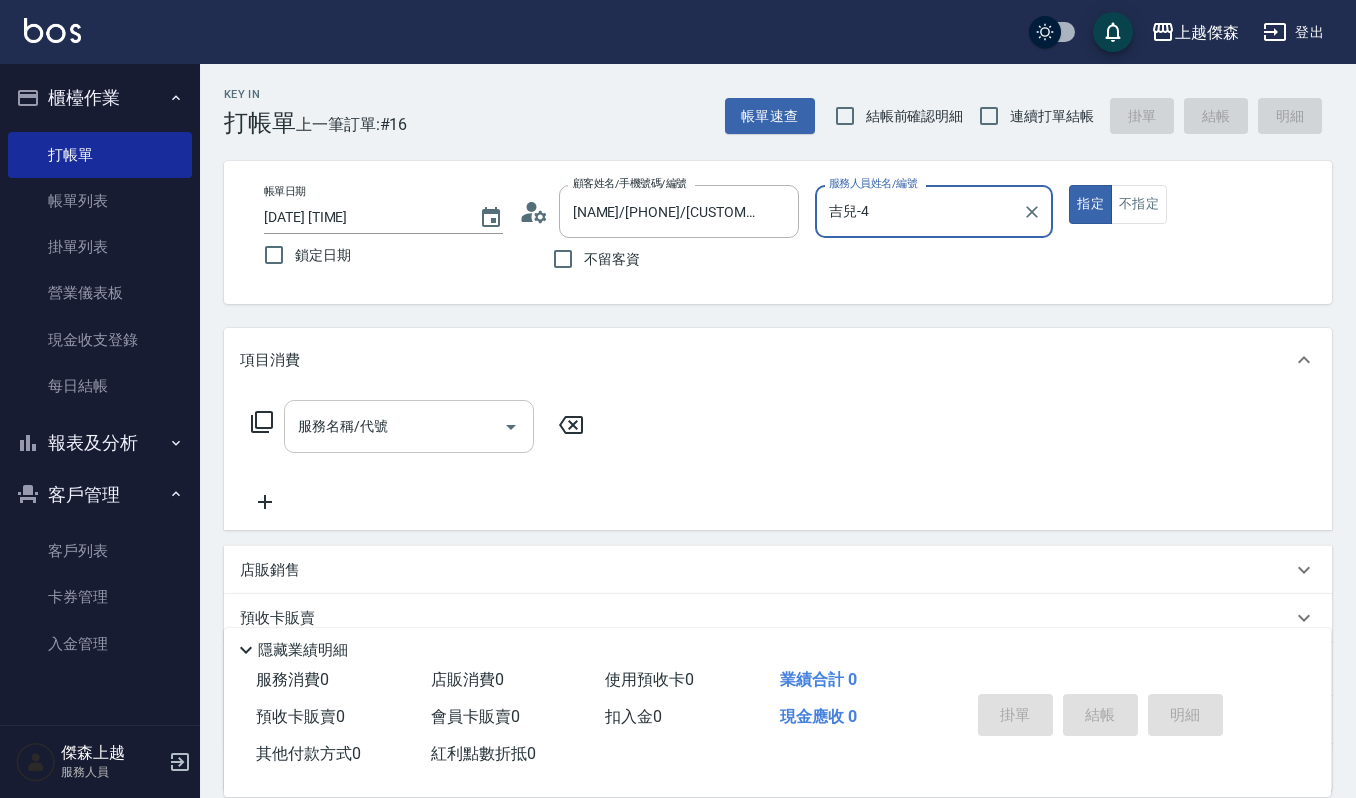 click on "服務名稱/代號" at bounding box center [409, 426] 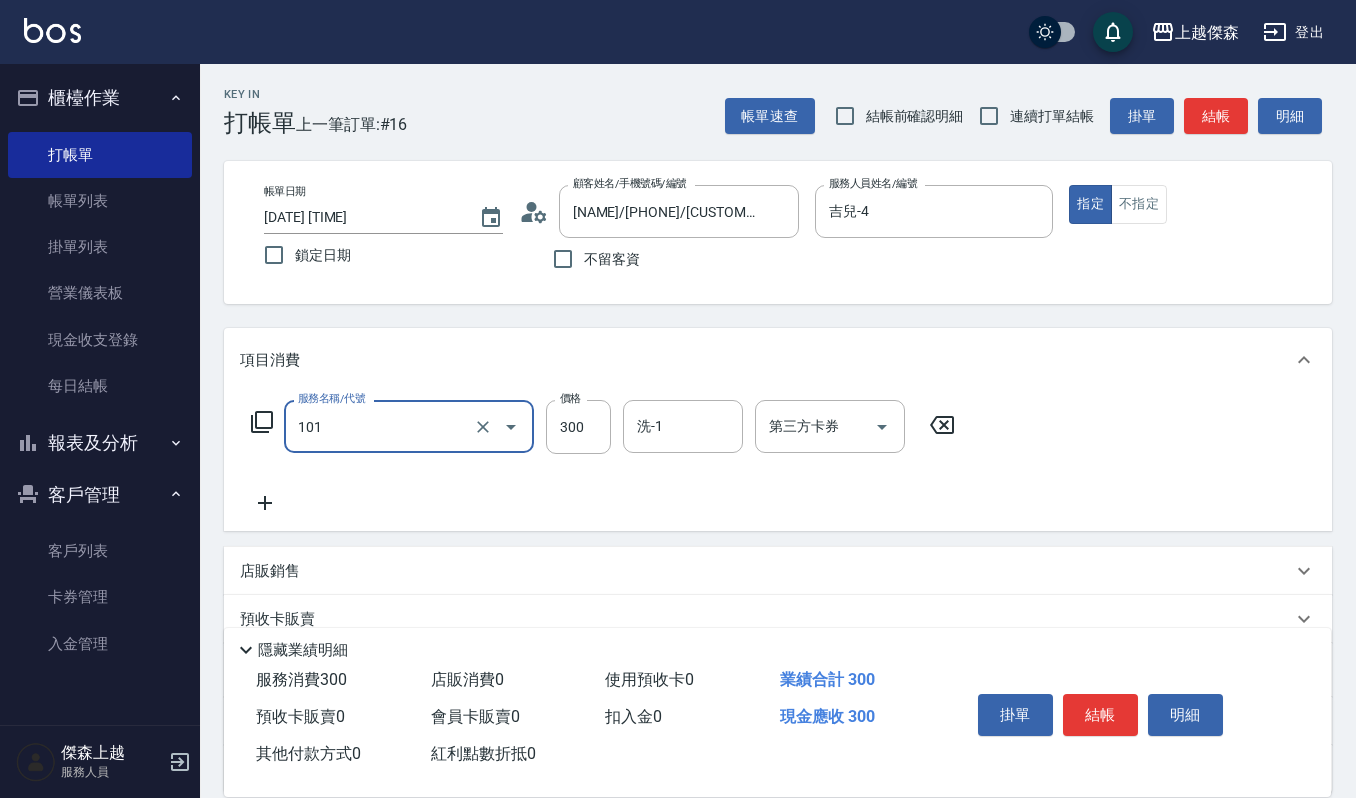type on "一般洗髮(101)" 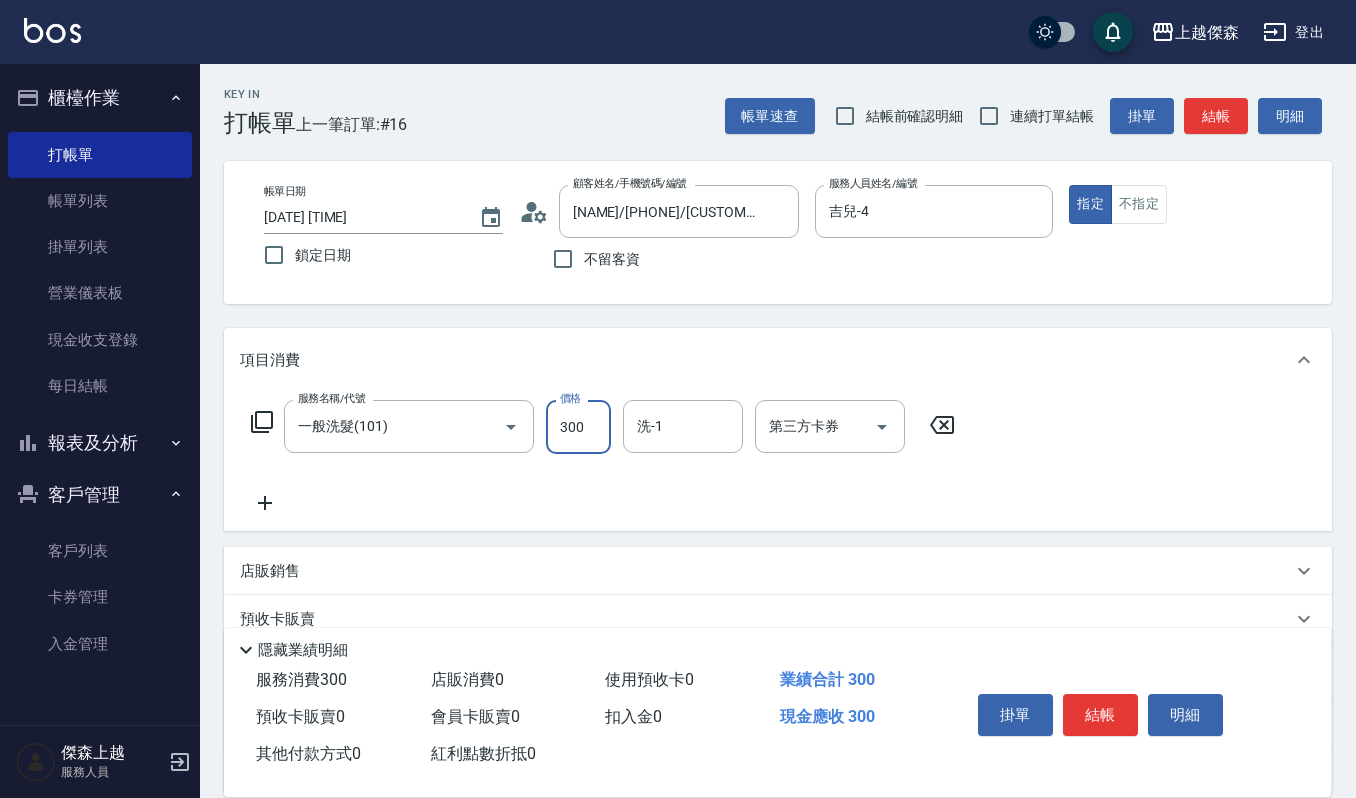 click on "300" at bounding box center [578, 427] 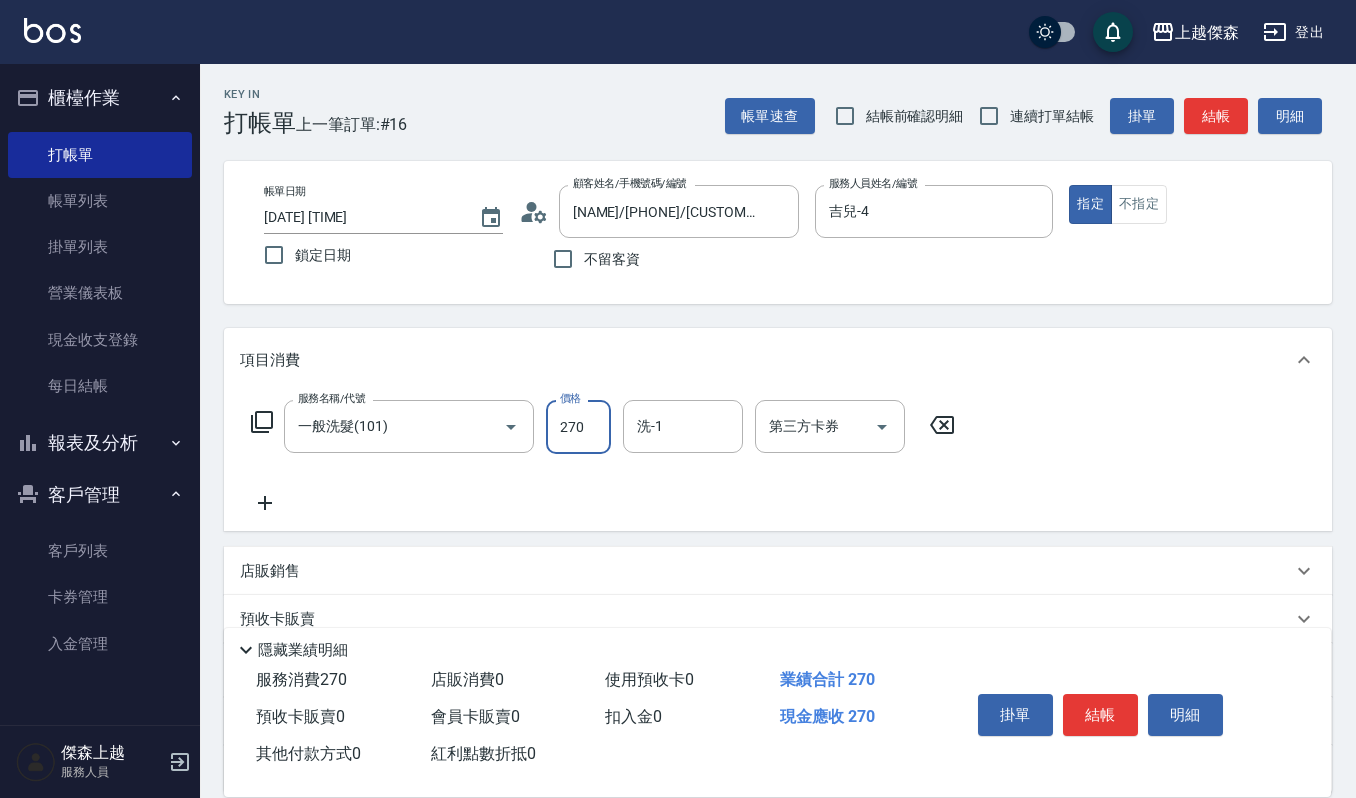 type on "270" 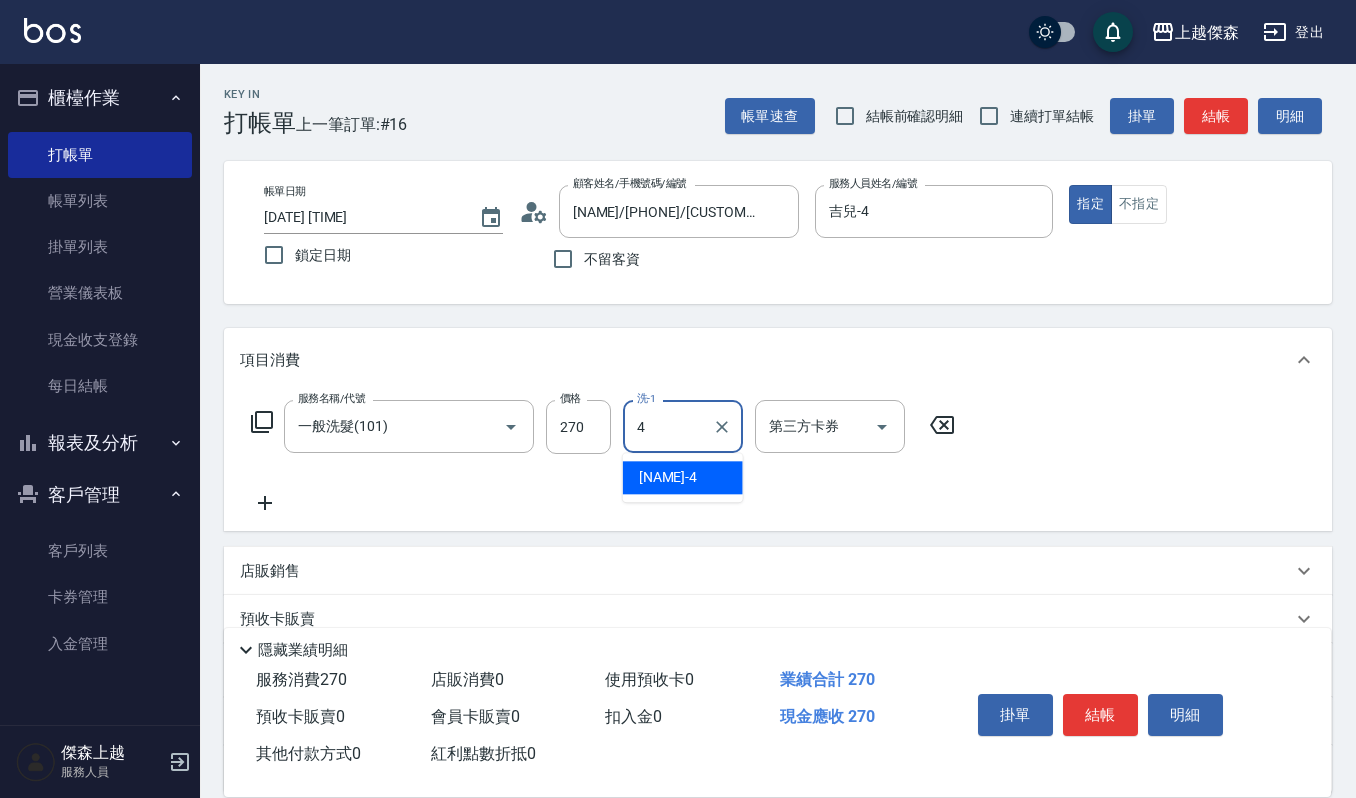 type on "吉兒-4" 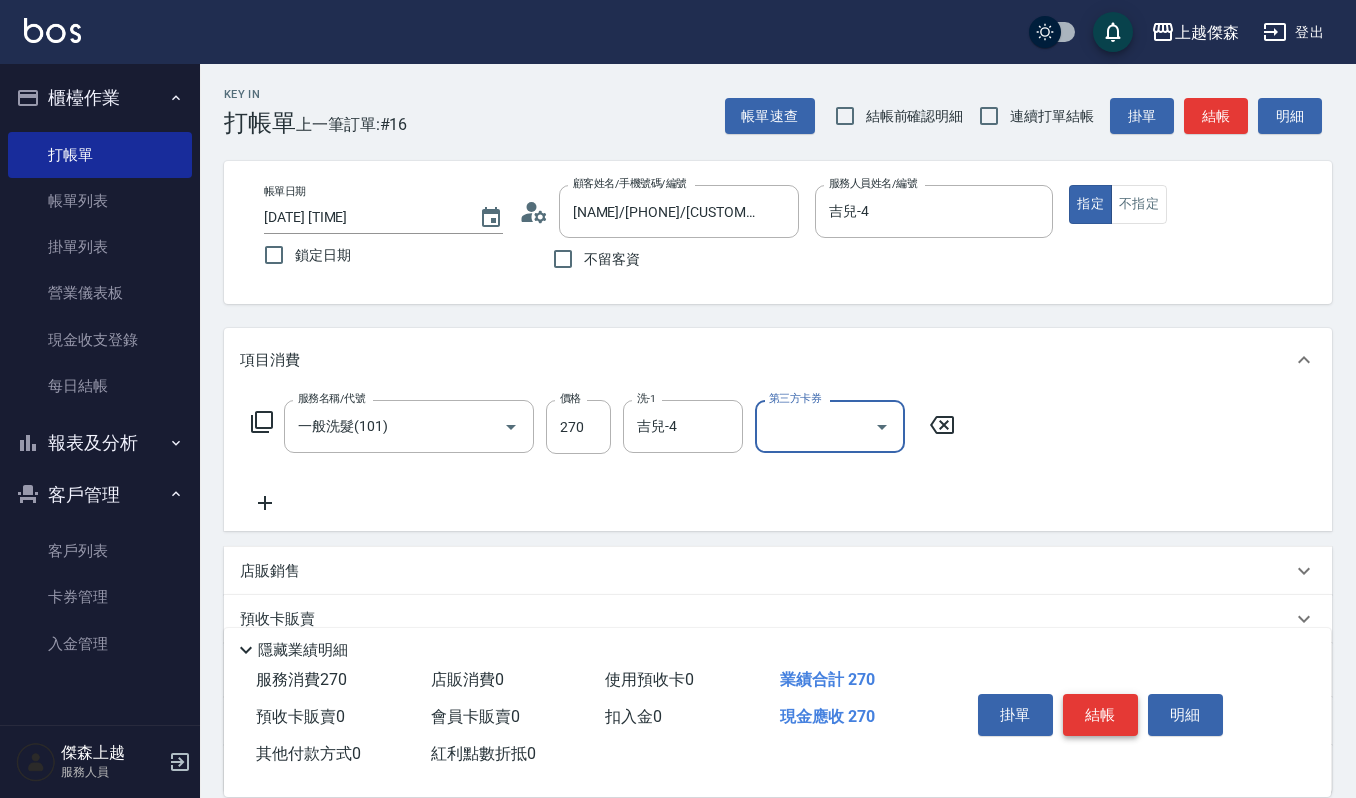 click on "結帳" at bounding box center [1100, 715] 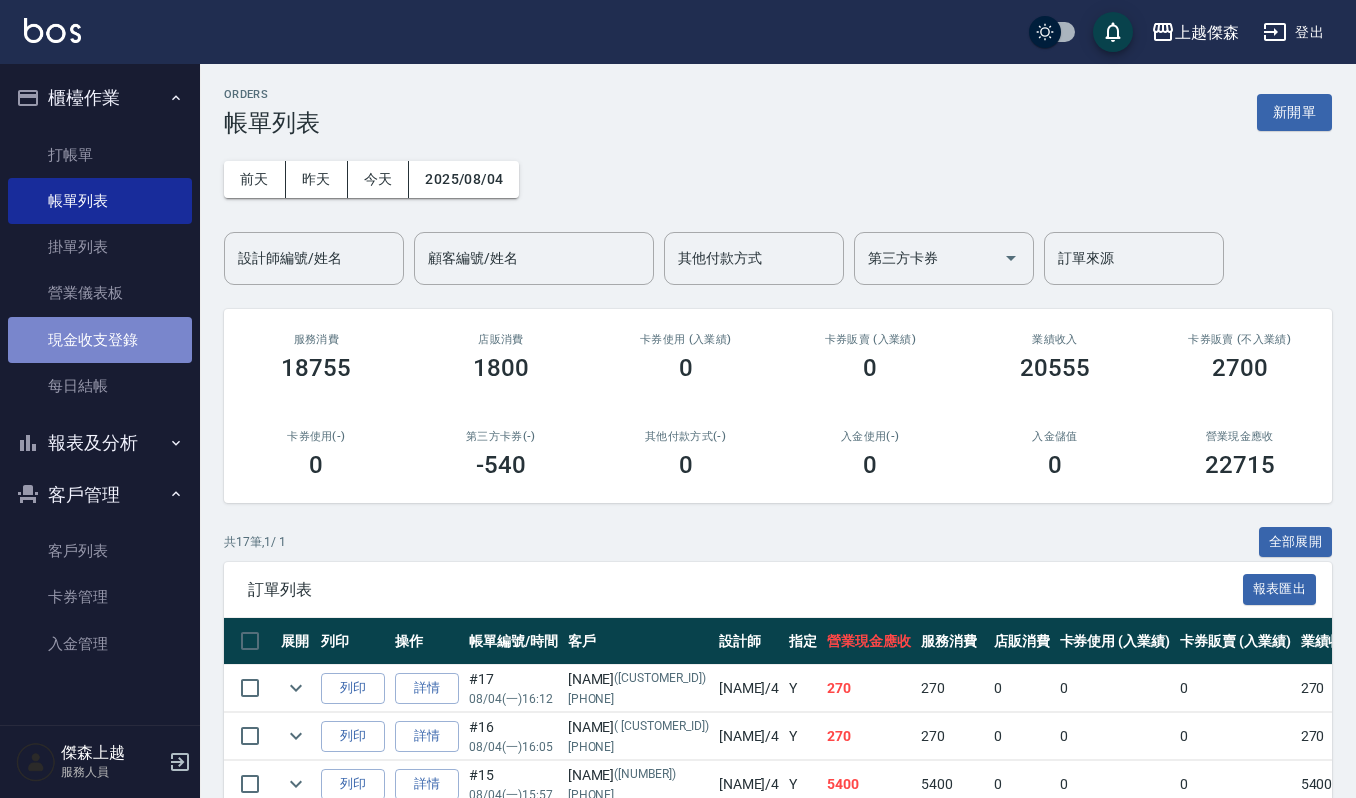 click on "現金收支登錄" at bounding box center [100, 340] 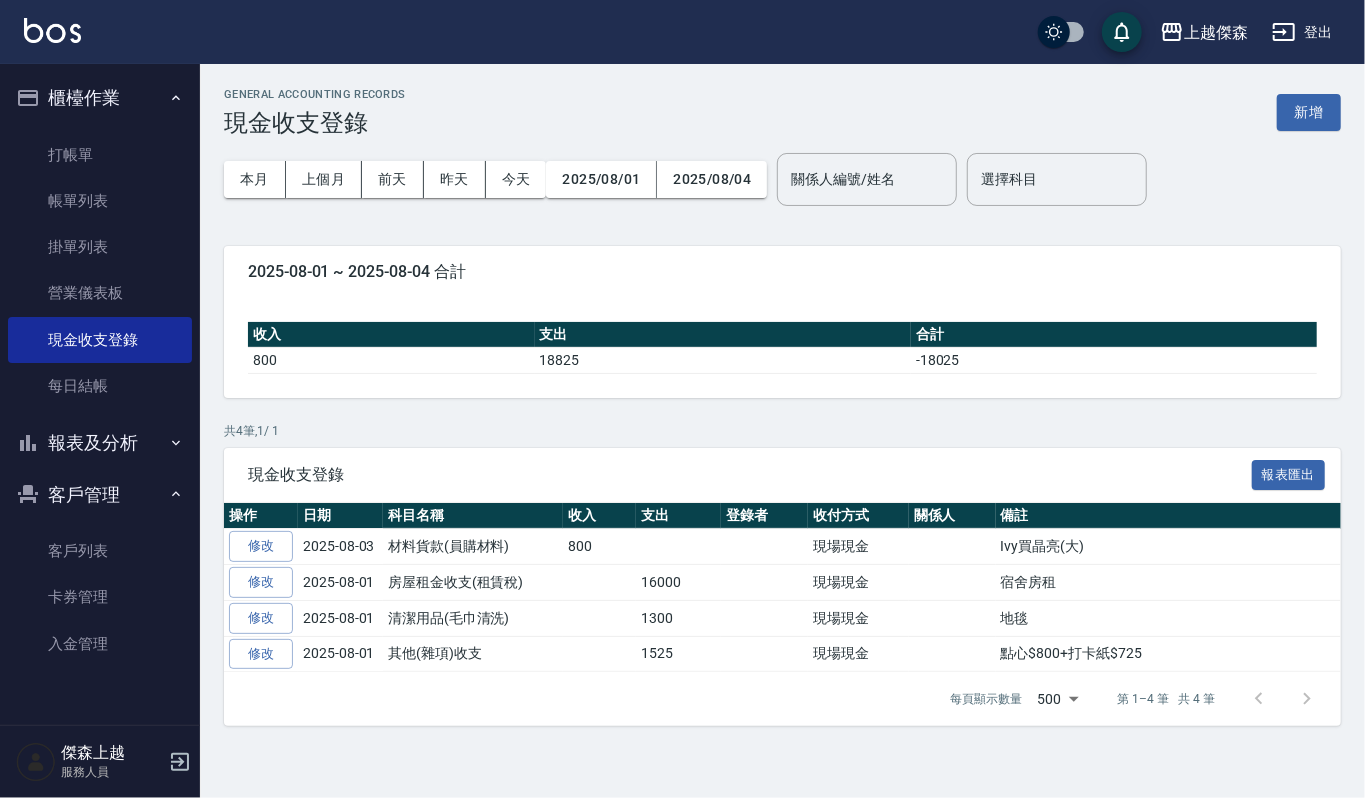 click on "GENERAL ACCOUNTING RECORDS 現金收支登錄 新增" at bounding box center [782, 112] 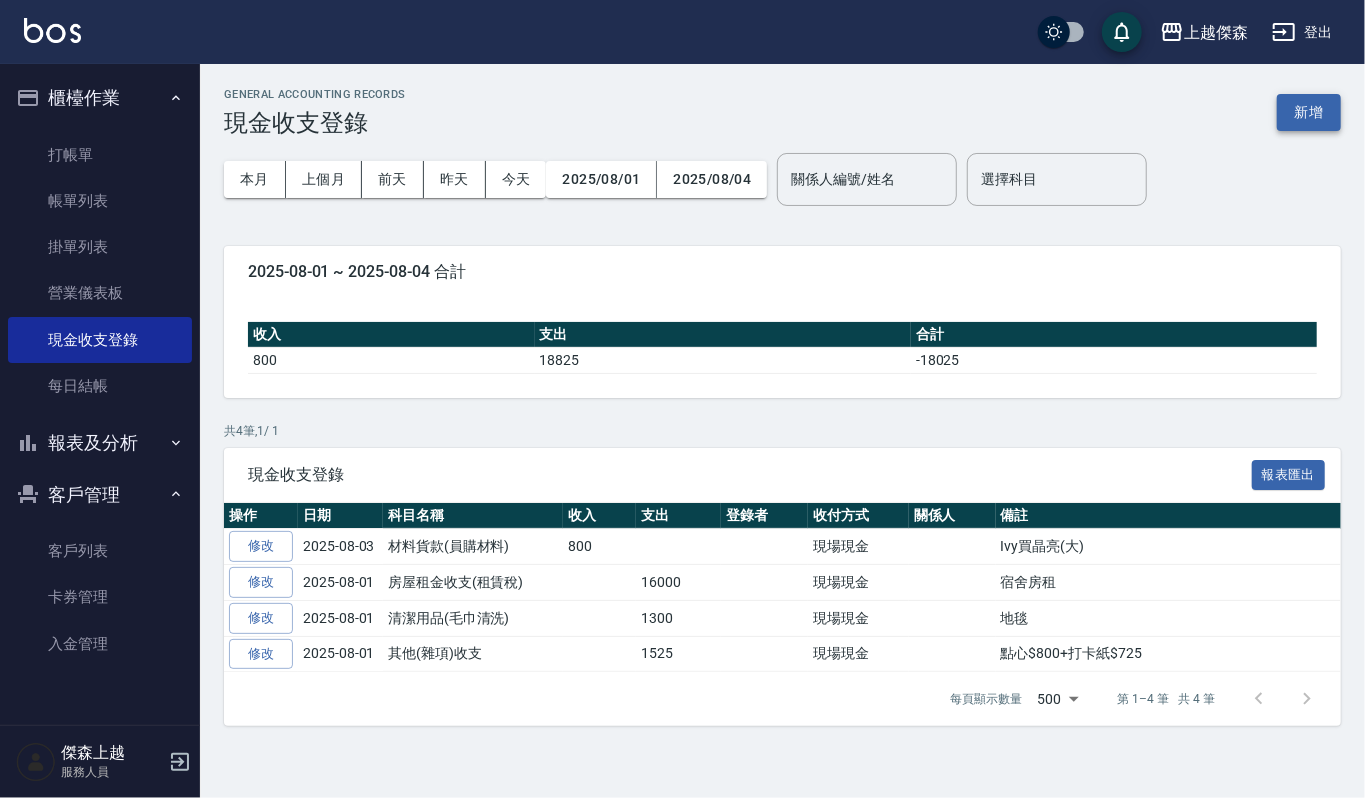 click on "新增" at bounding box center [1309, 112] 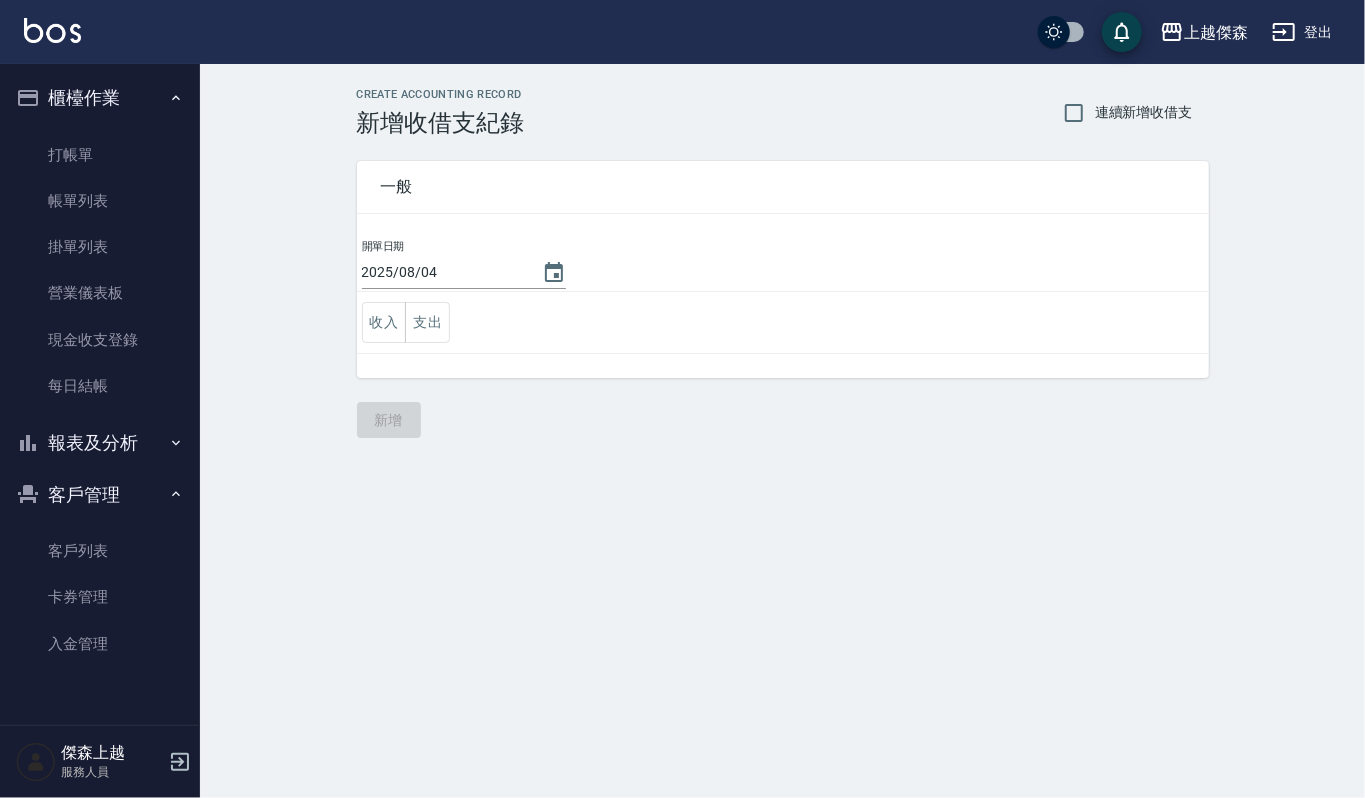 click on "收入 支出" at bounding box center [783, 323] 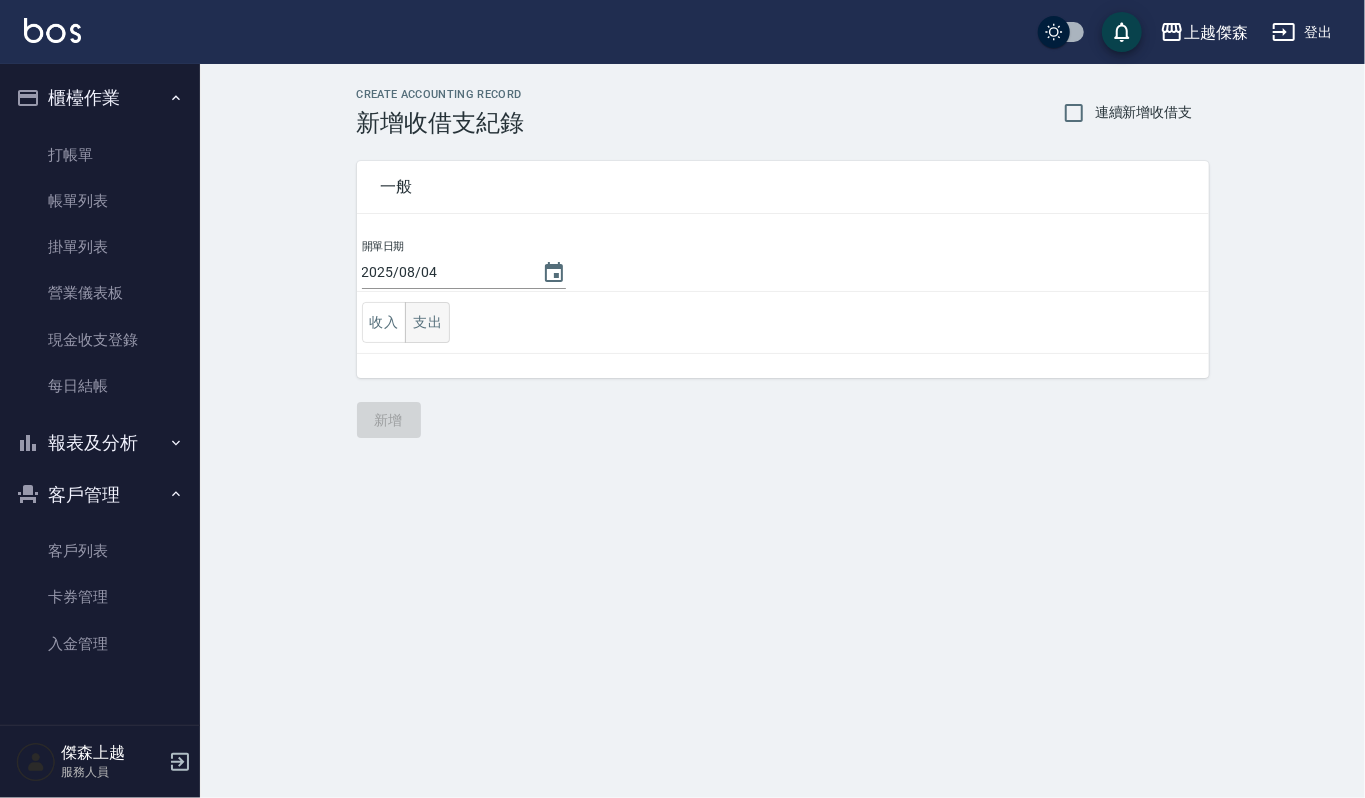 click on "支出" at bounding box center [427, 322] 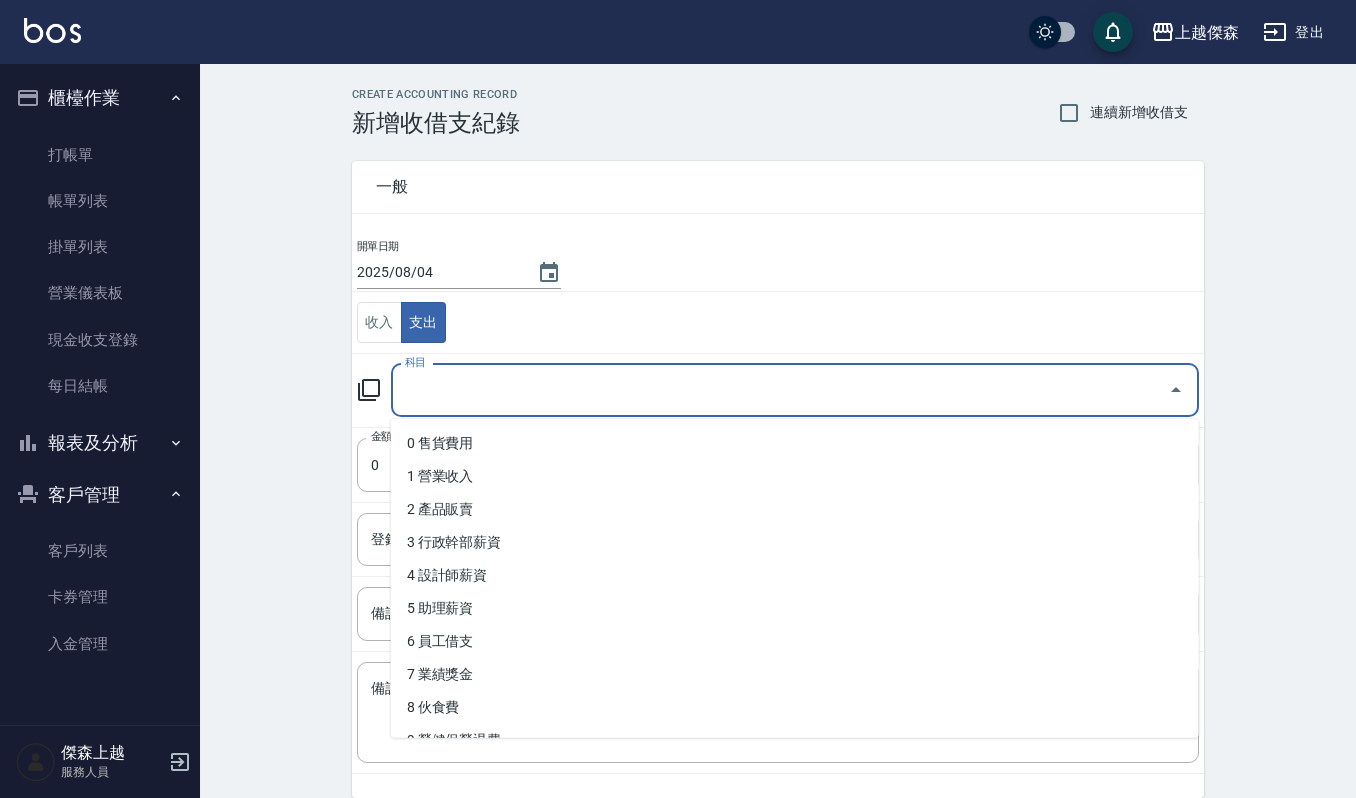 click on "科目" at bounding box center [780, 390] 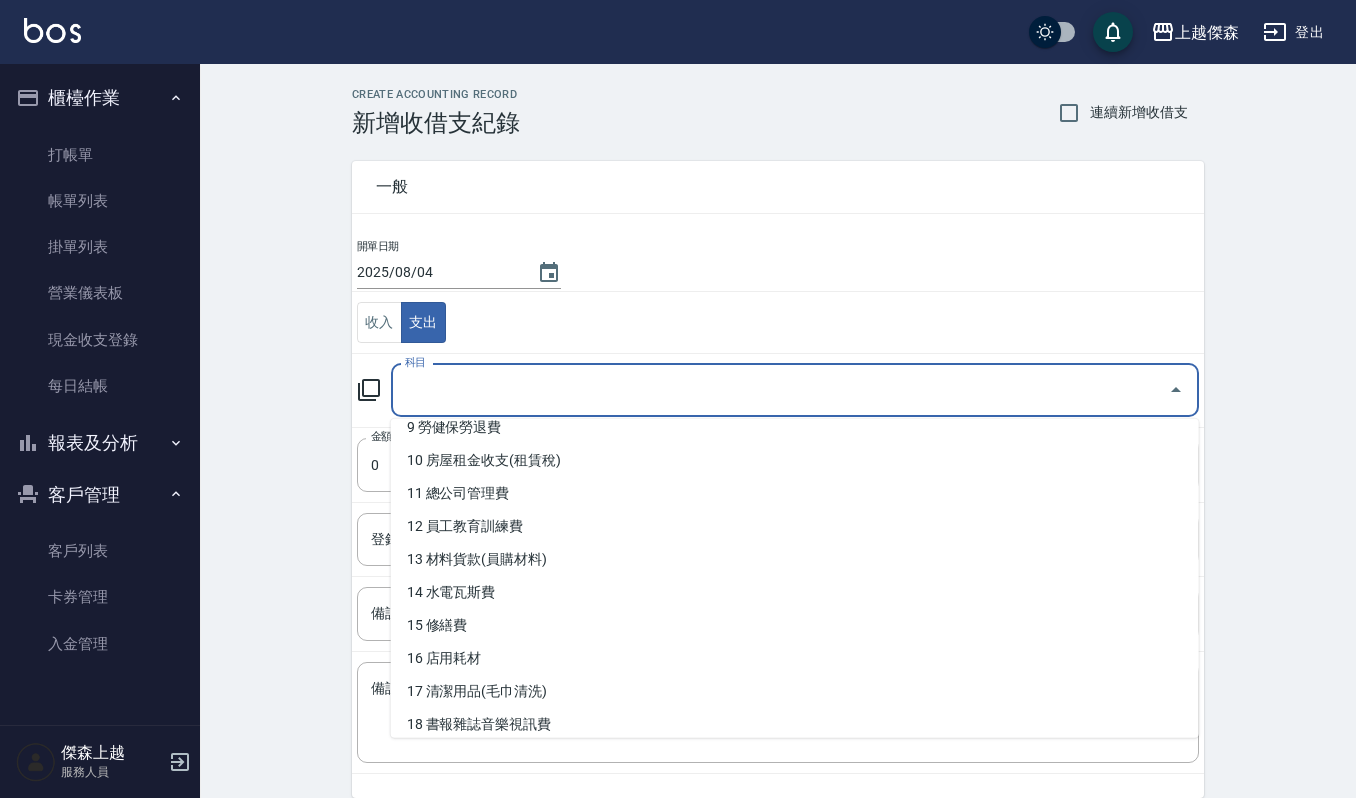 scroll, scrollTop: 400, scrollLeft: 0, axis: vertical 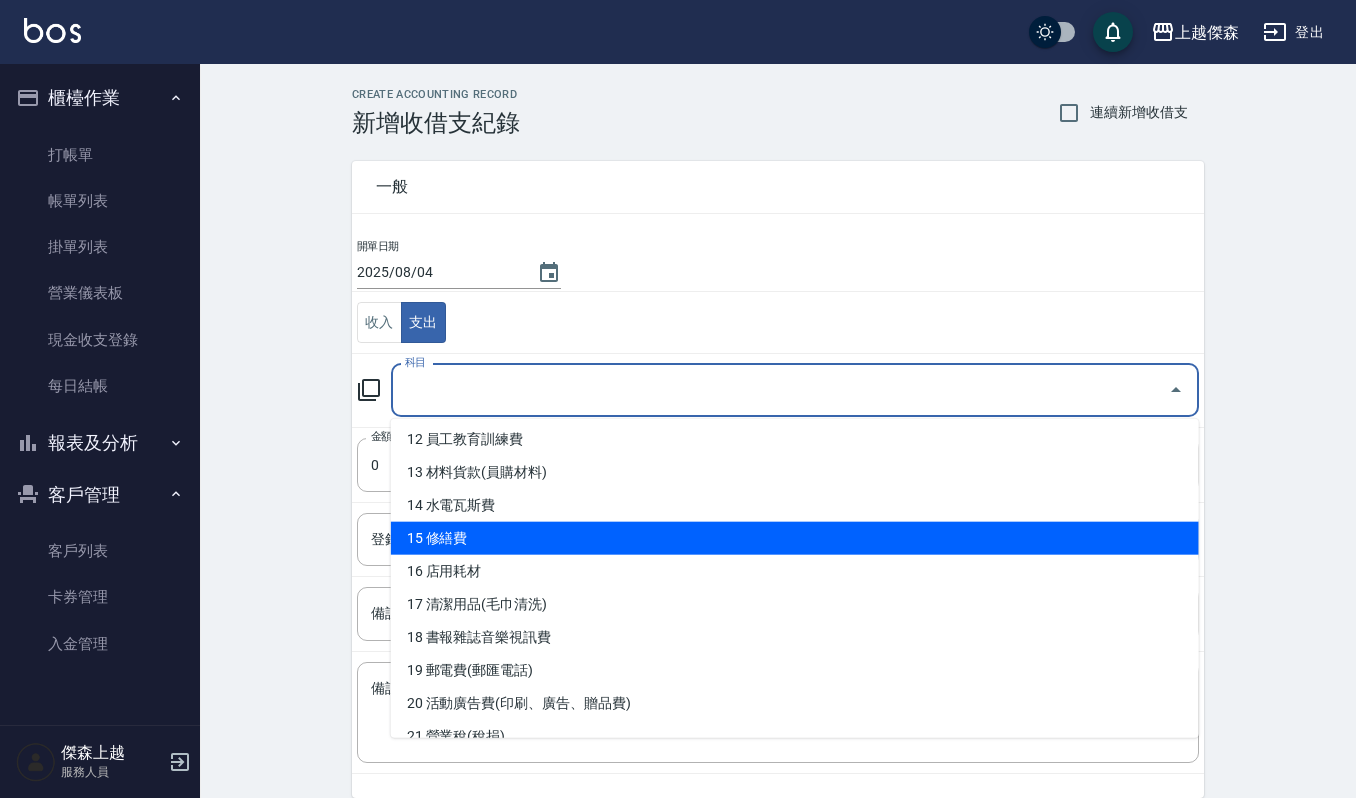 click on "15 修繕費" at bounding box center (795, 538) 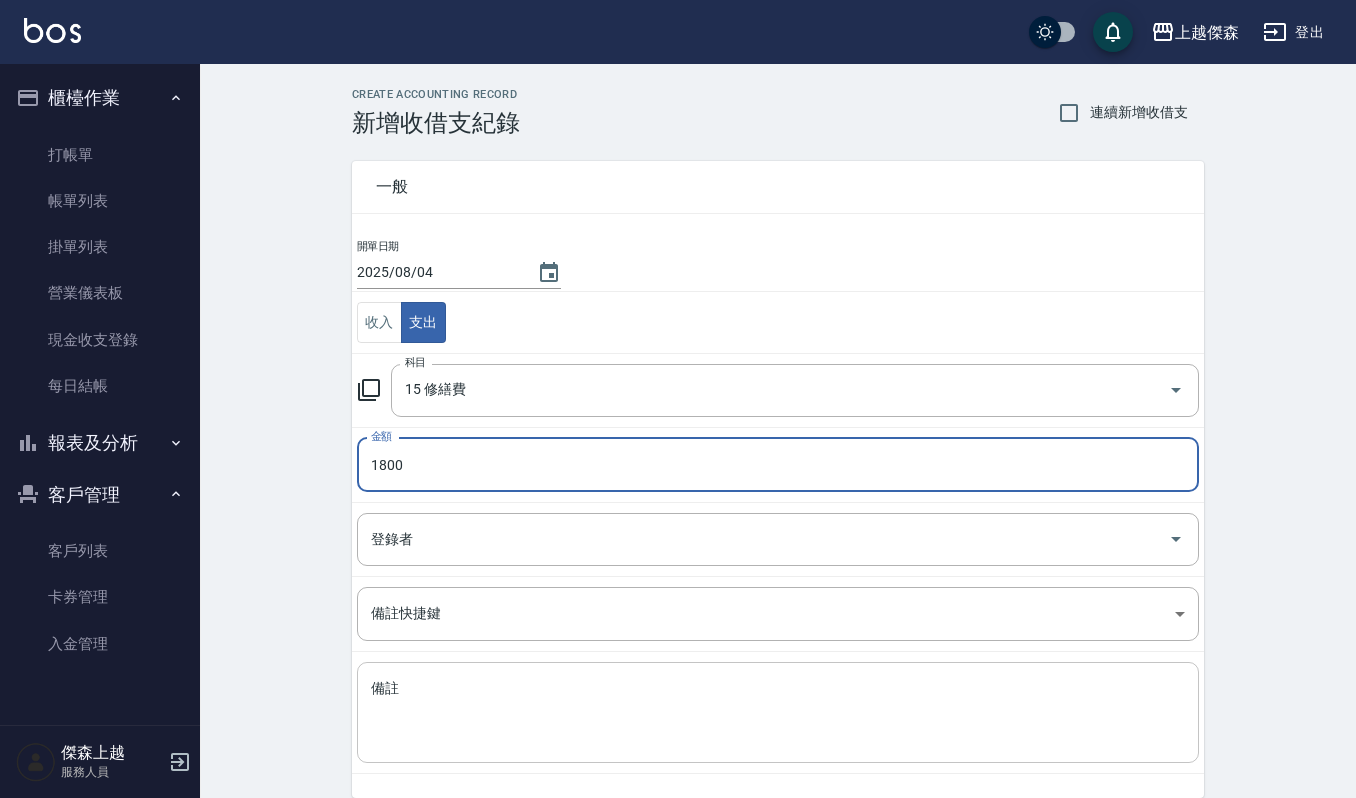 type on "1800" 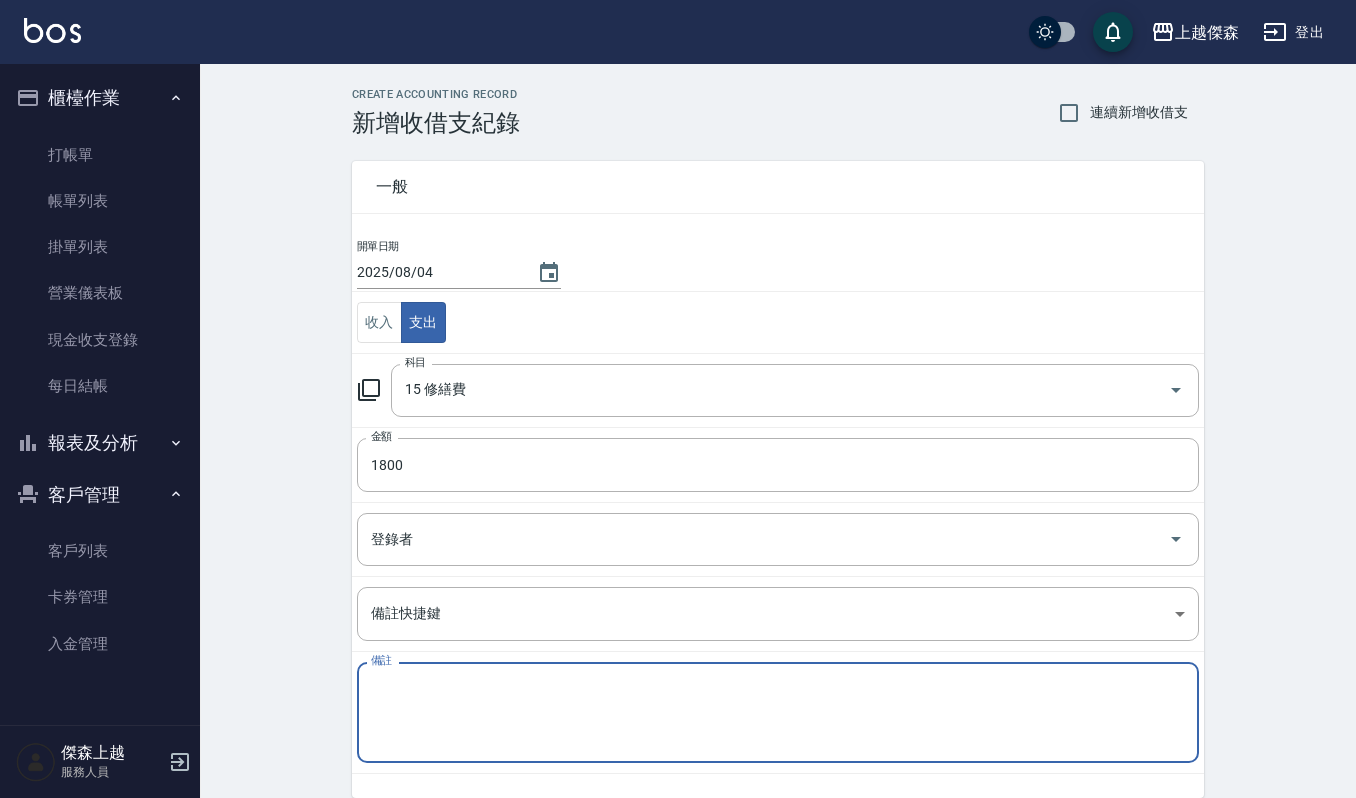 type on "/" 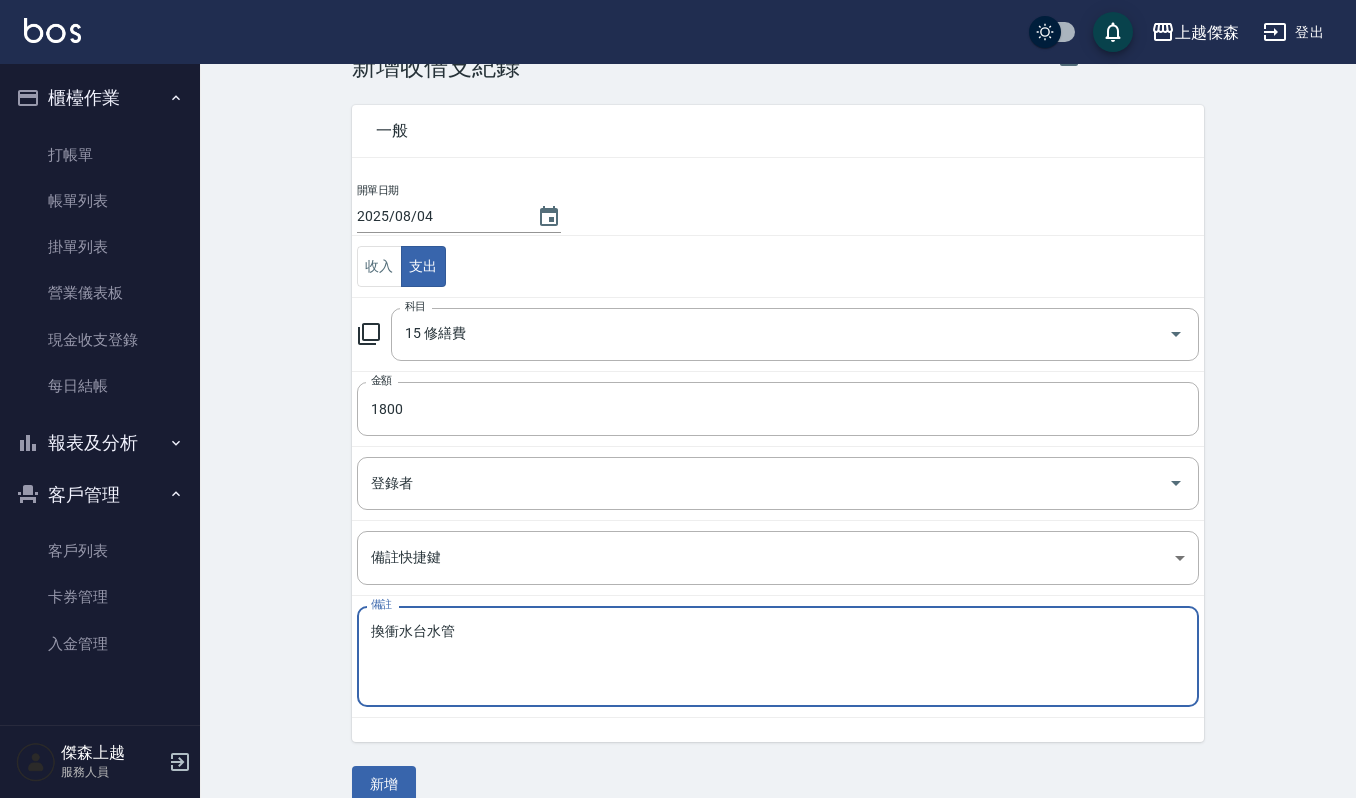 scroll, scrollTop: 86, scrollLeft: 0, axis: vertical 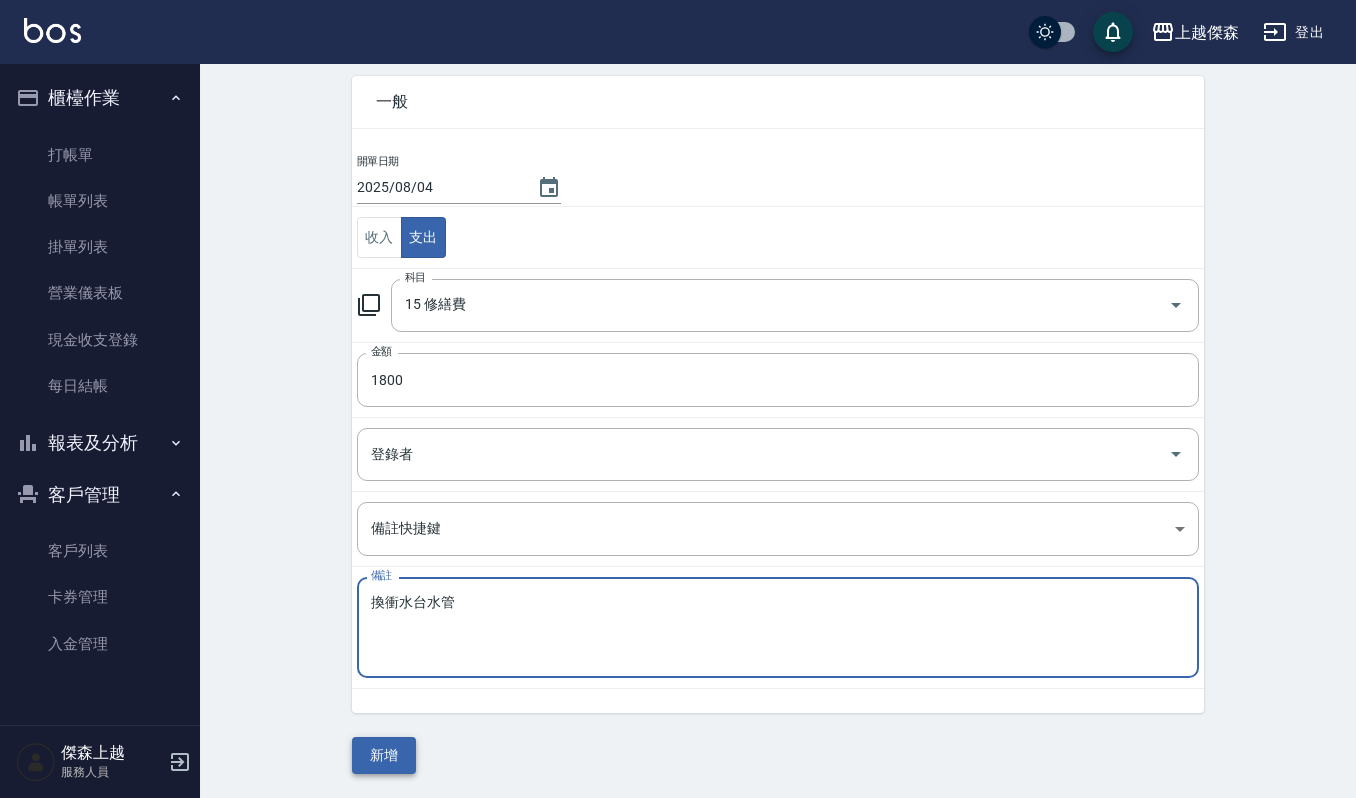 type on "換衝水台水管" 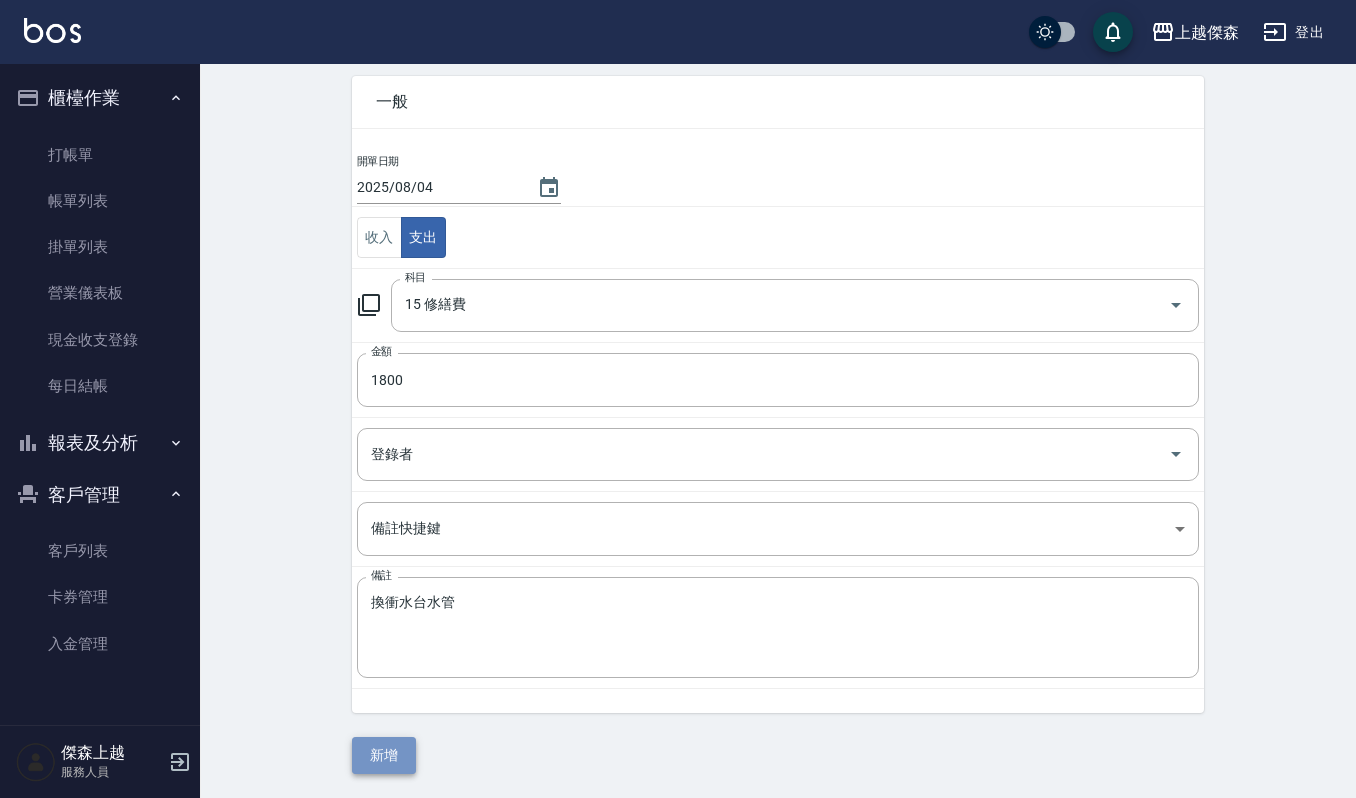 click on "新增" at bounding box center [384, 755] 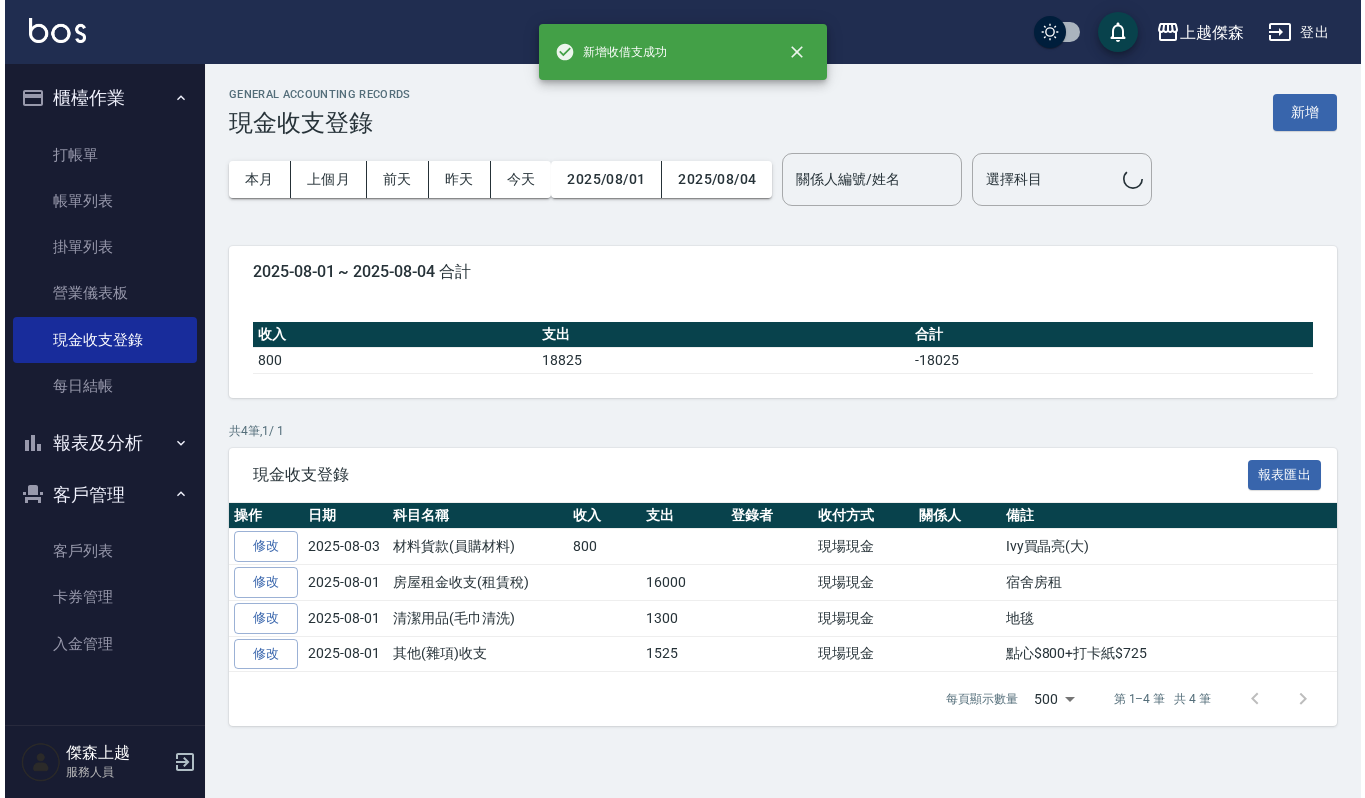 scroll, scrollTop: 0, scrollLeft: 0, axis: both 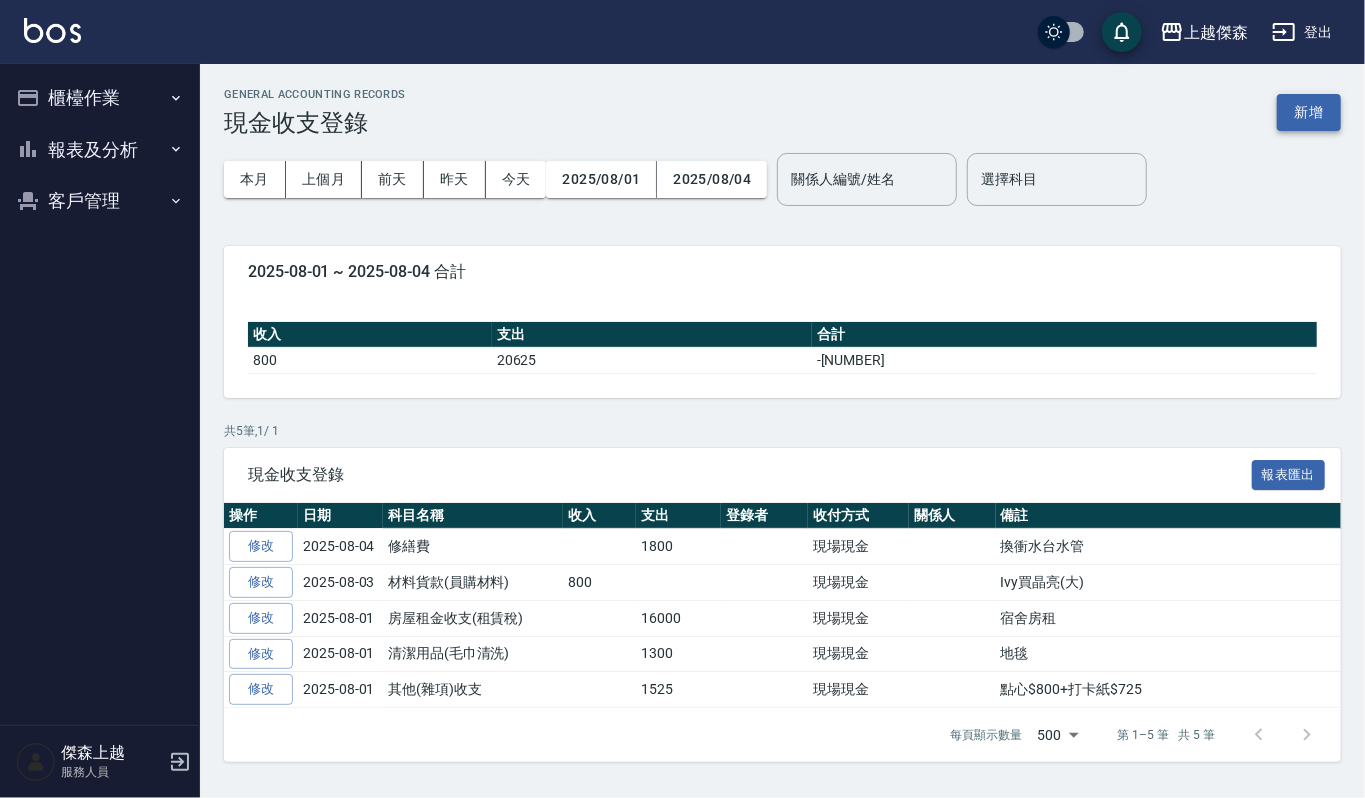 click on "新增" at bounding box center (1309, 112) 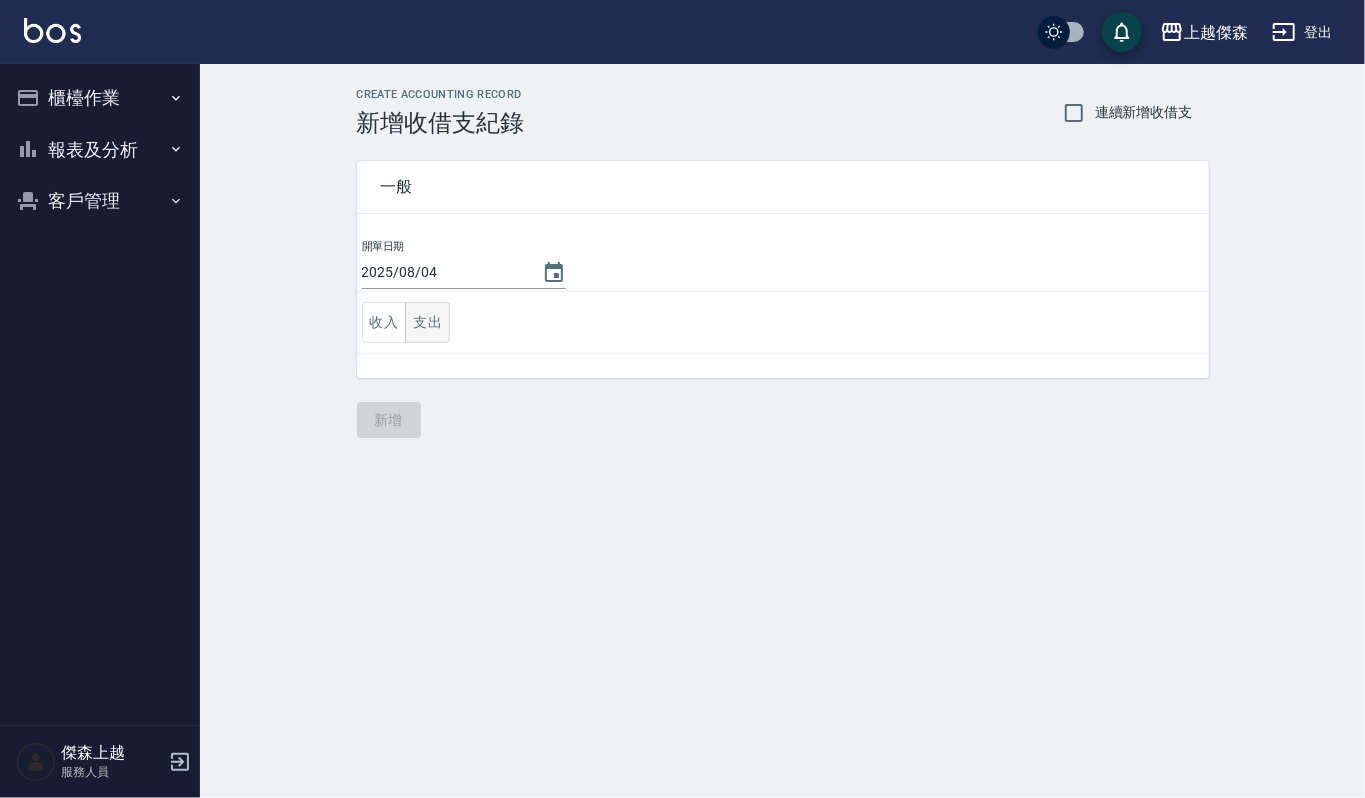 click on "支出" at bounding box center [427, 322] 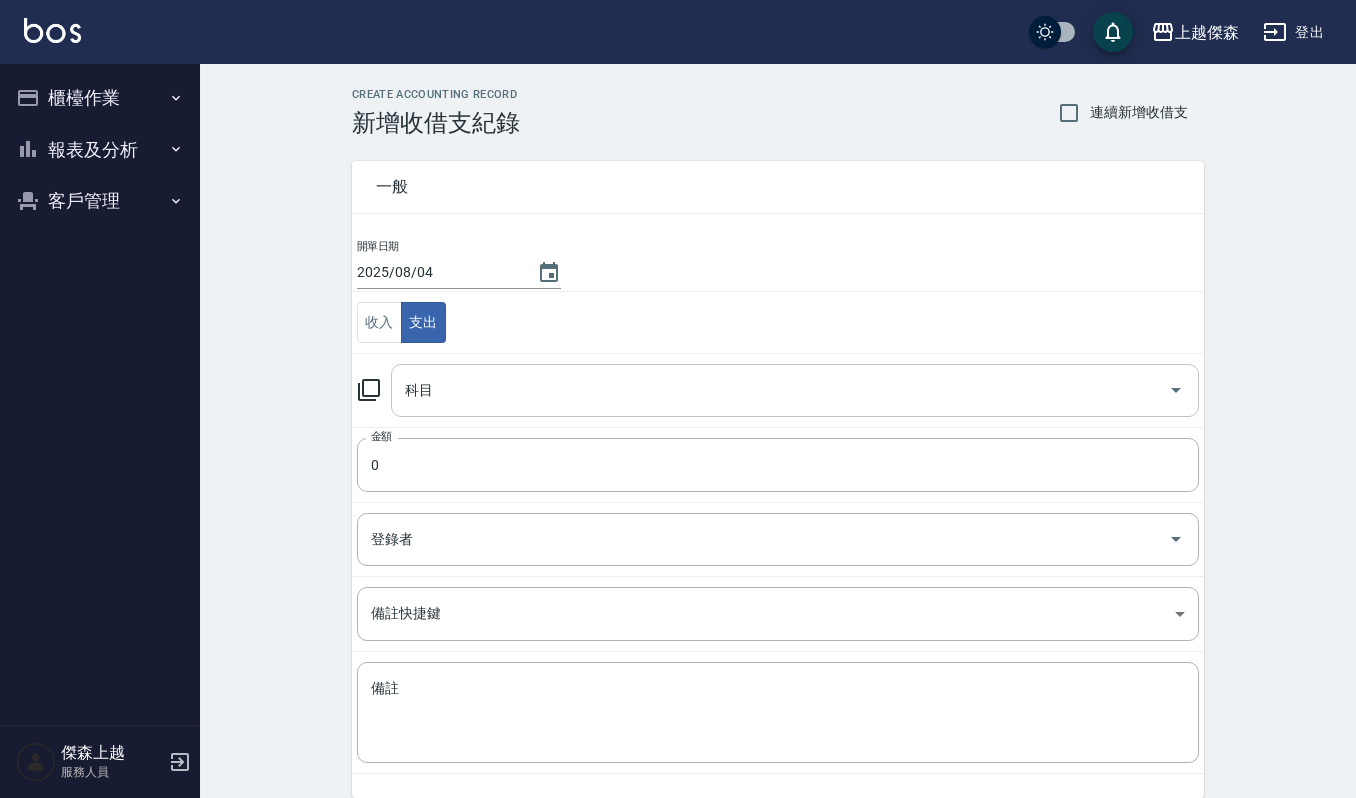 click on "科目" at bounding box center [780, 390] 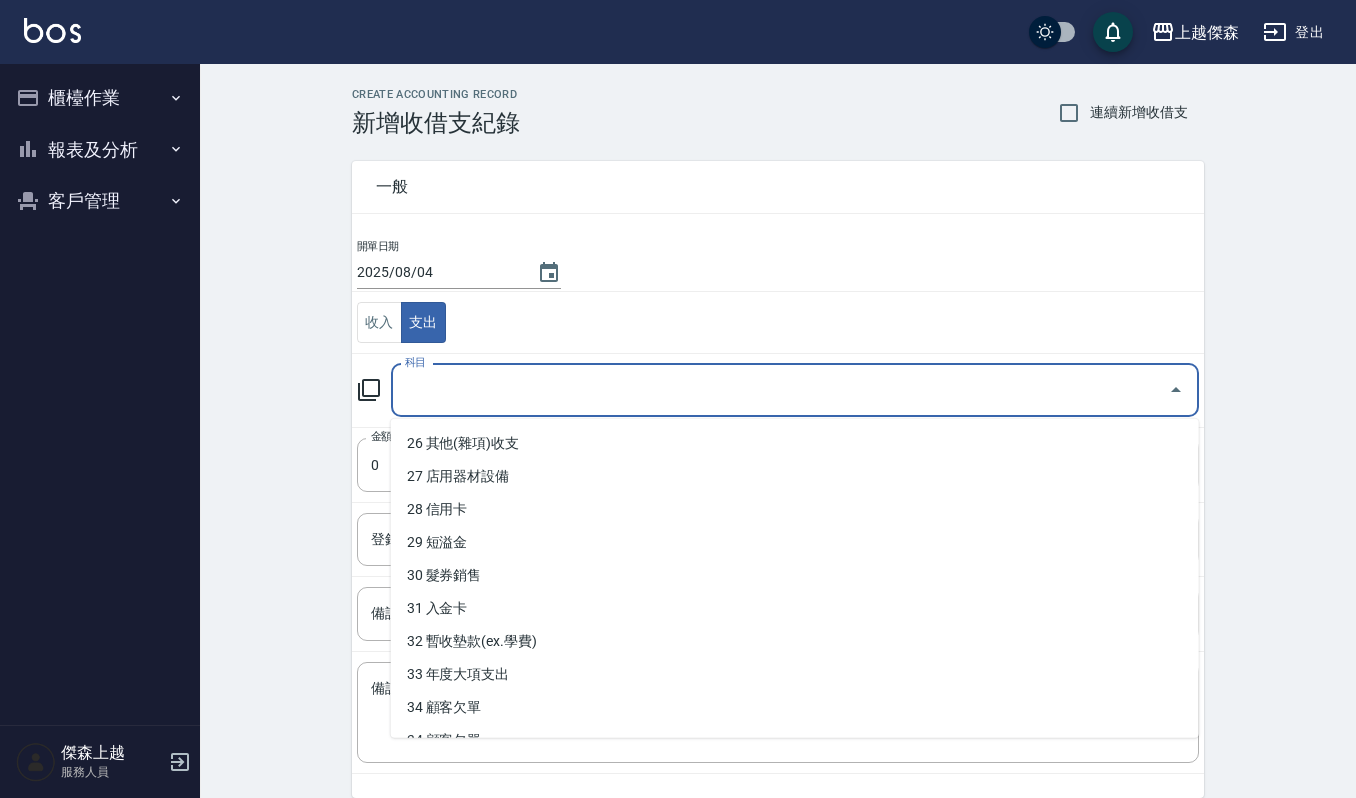 scroll, scrollTop: 1016, scrollLeft: 0, axis: vertical 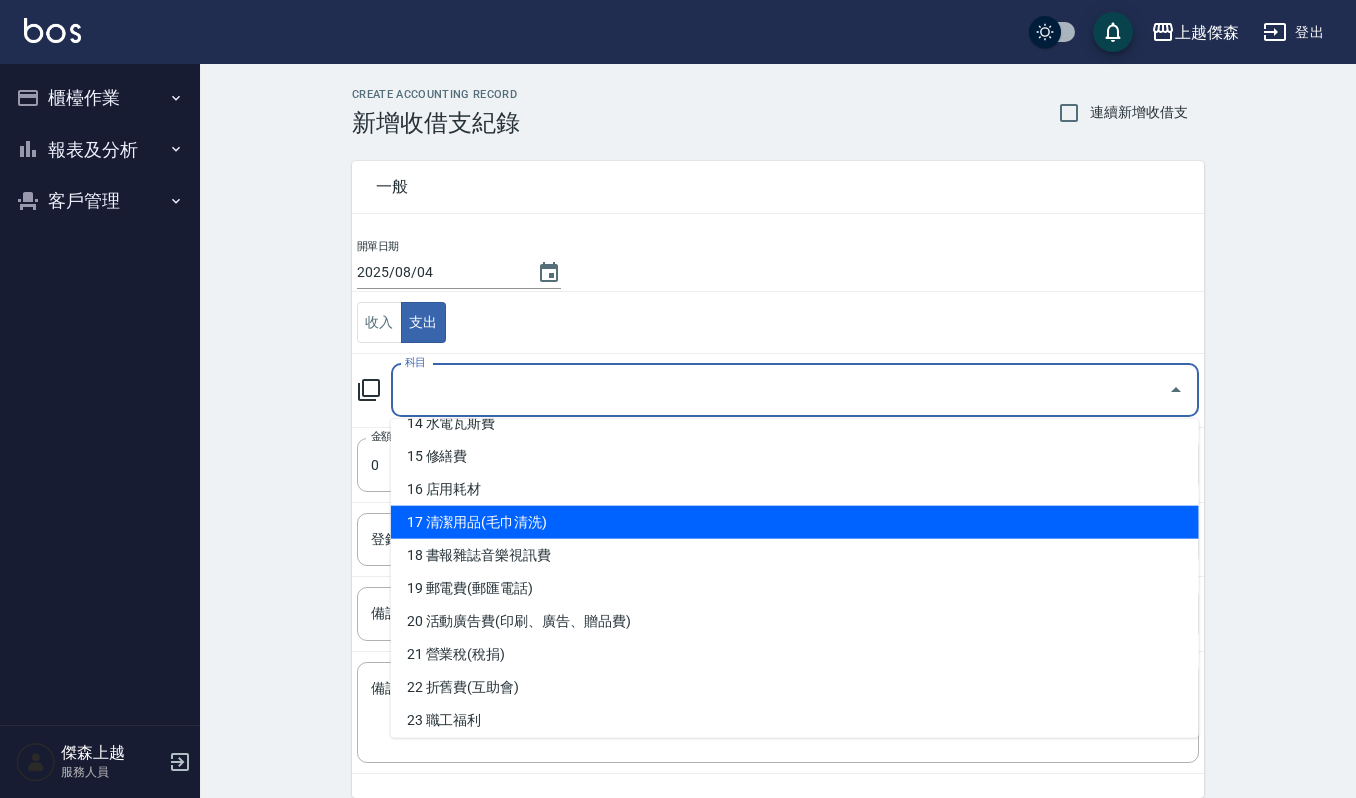 click on "16 店用耗材" at bounding box center (795, 489) 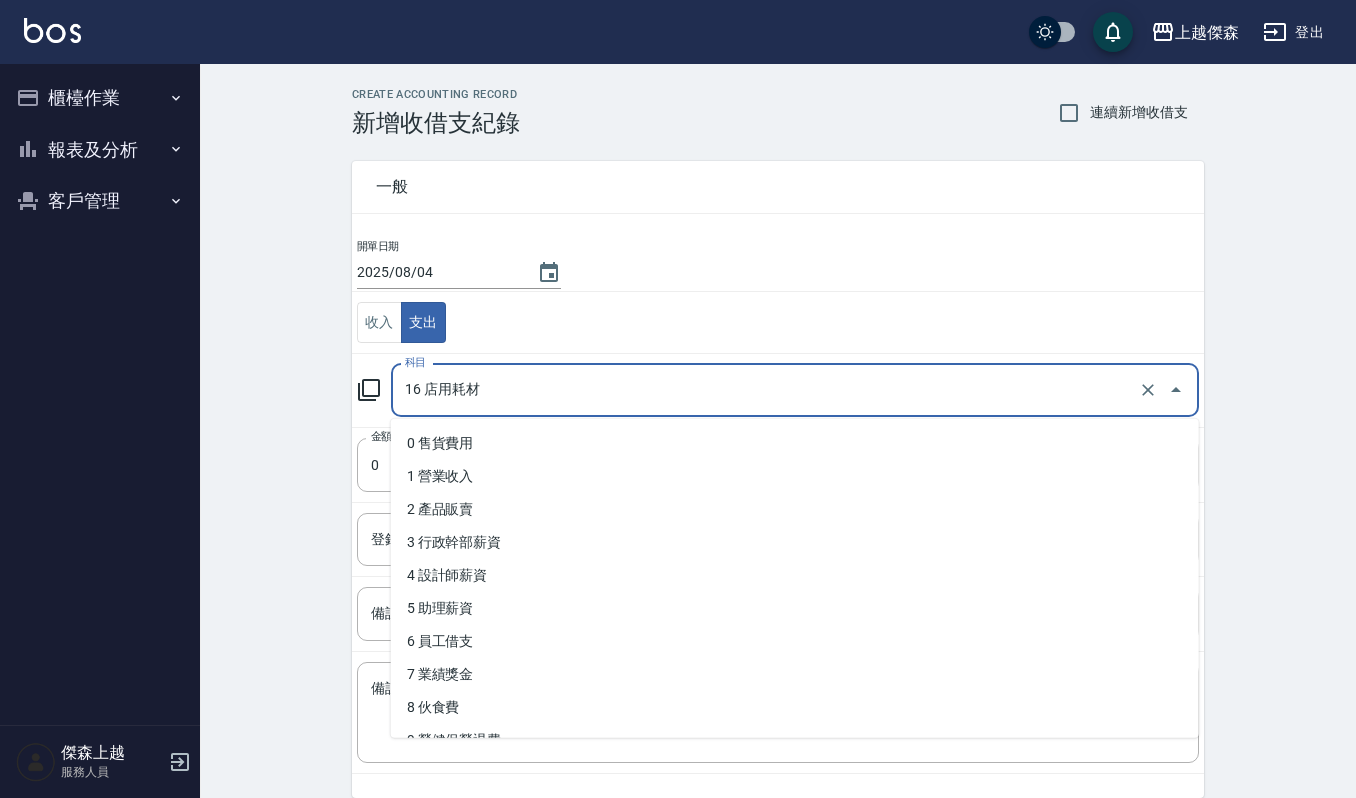 click on "16 店用耗材" at bounding box center [767, 390] 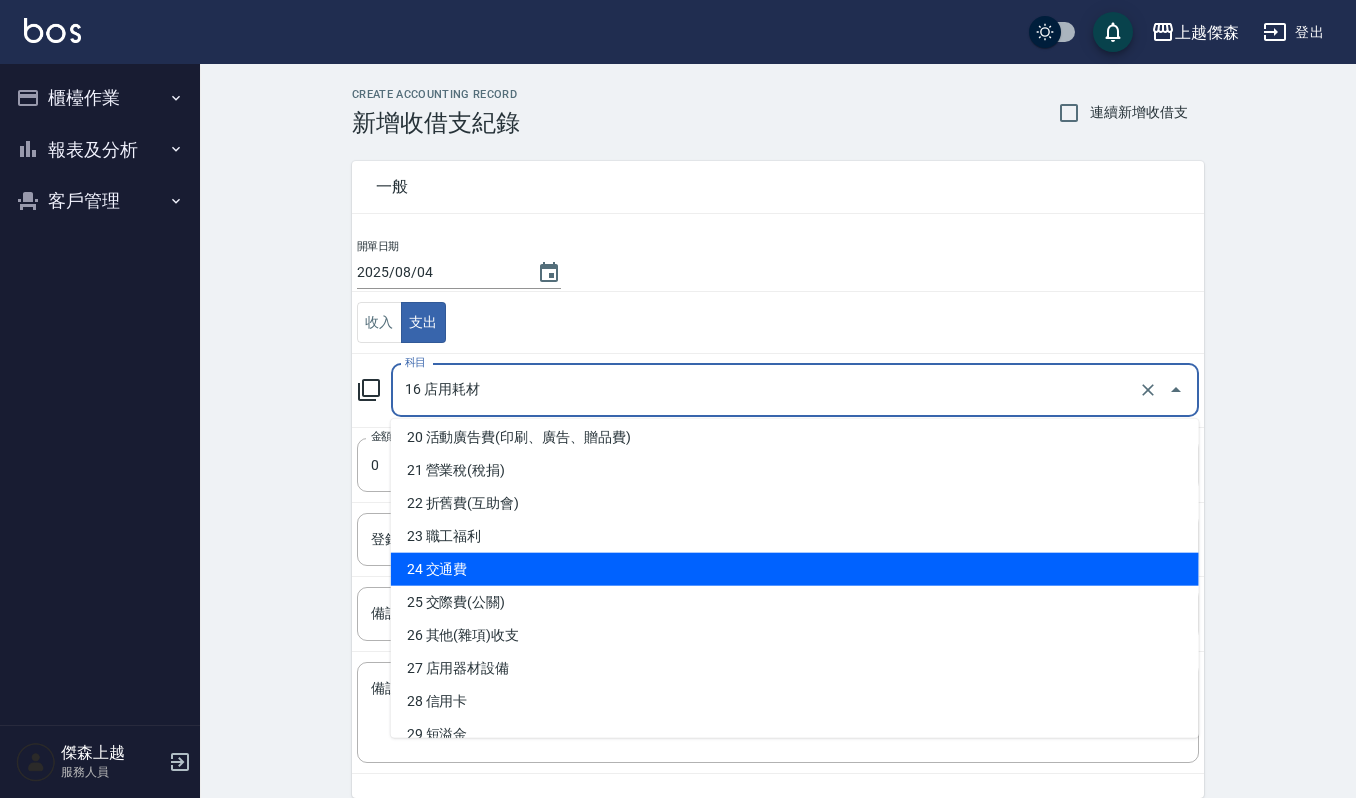 scroll, scrollTop: 533, scrollLeft: 0, axis: vertical 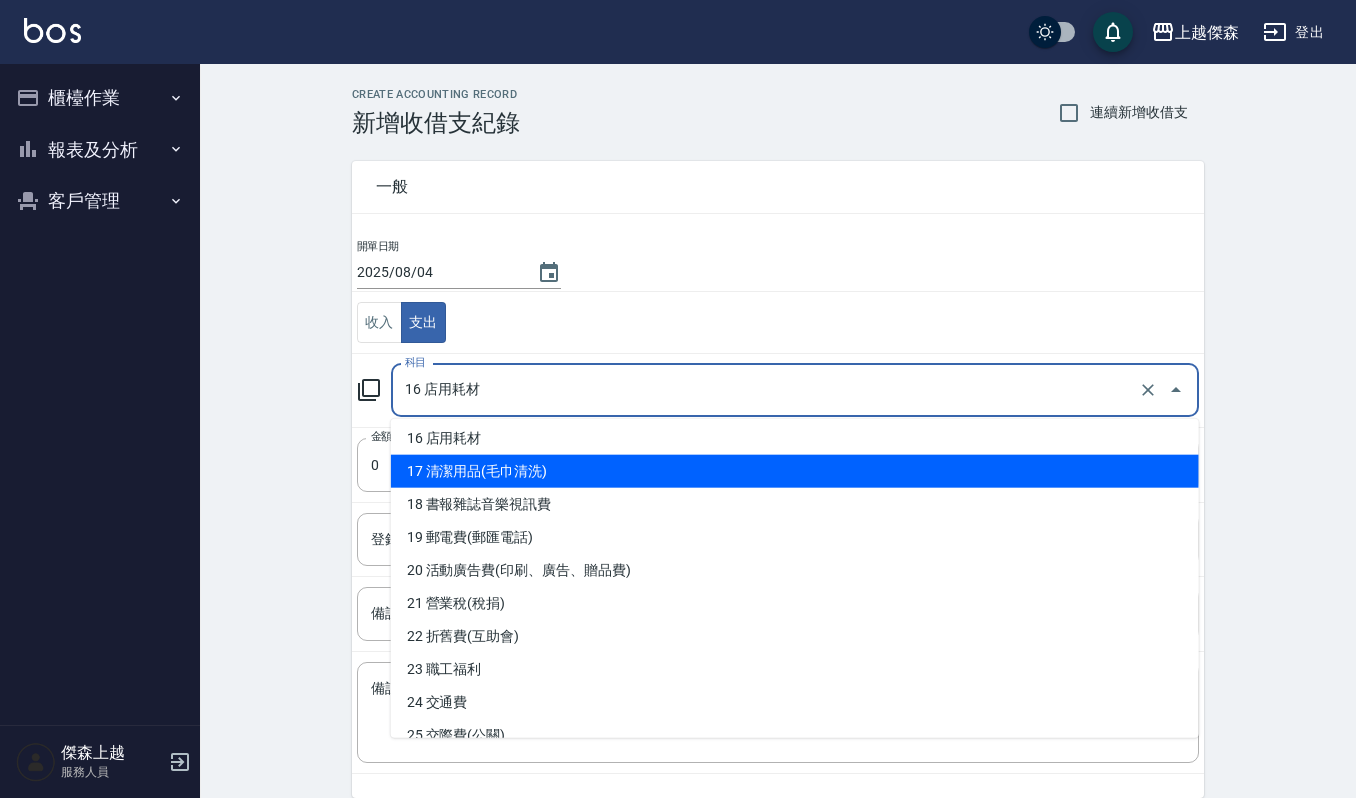 click on "17 清潔用品(毛巾清洗)" at bounding box center [795, 471] 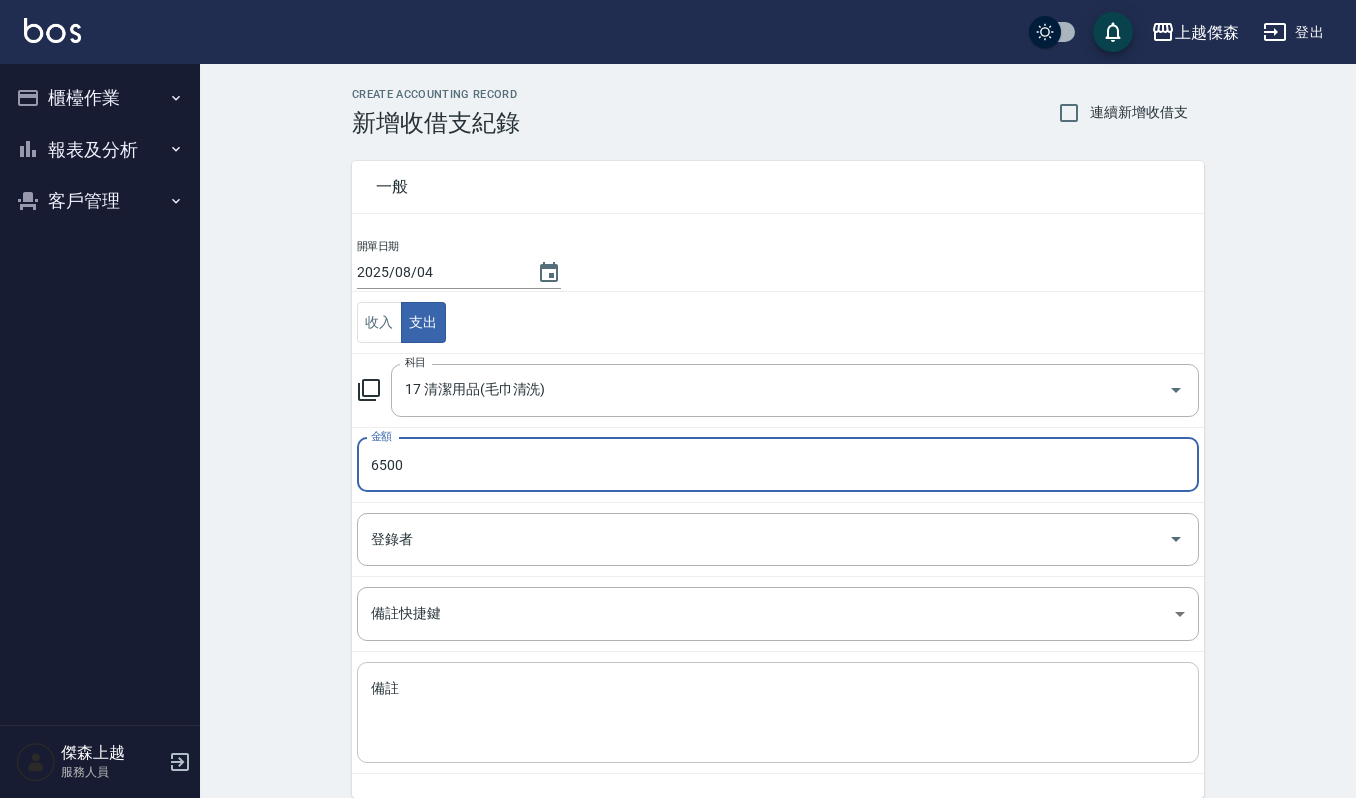 type on "6500" 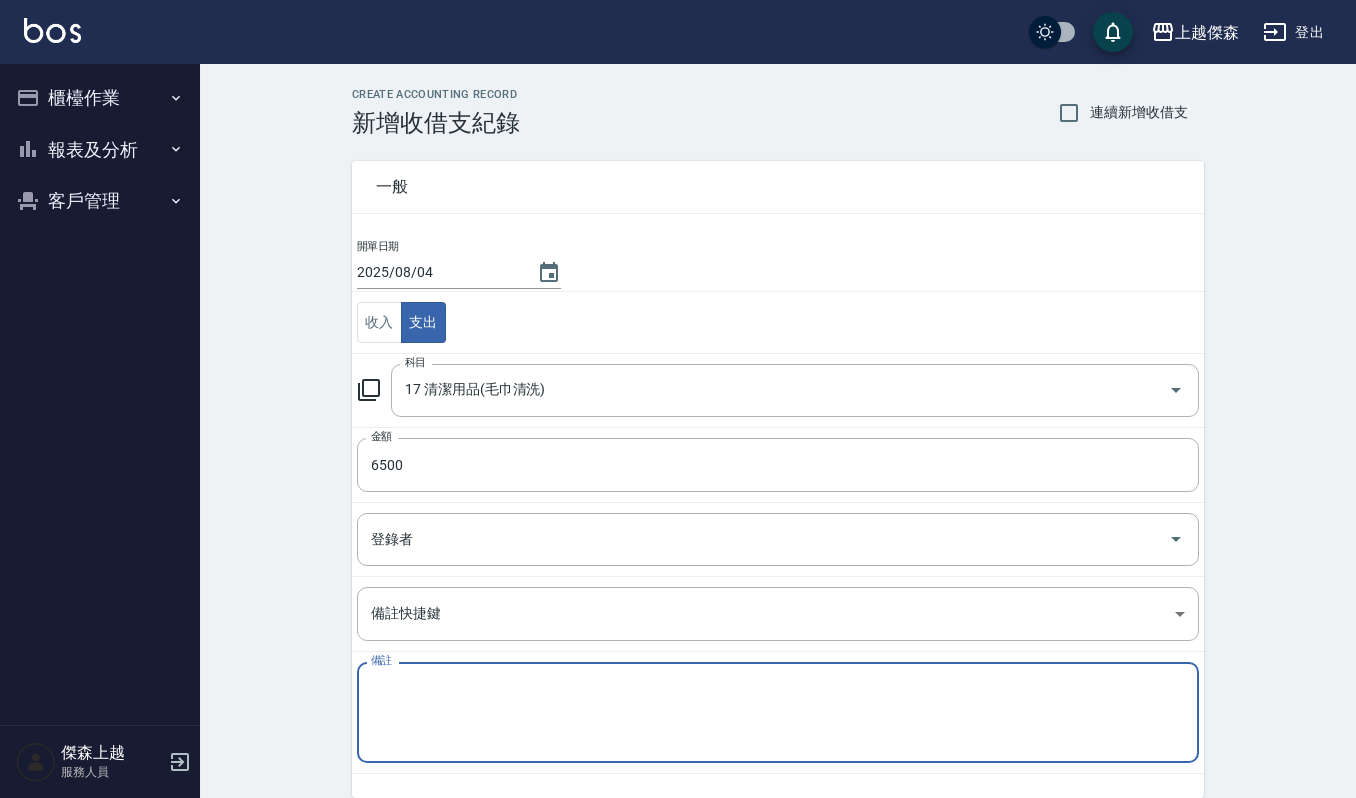 type on "f" 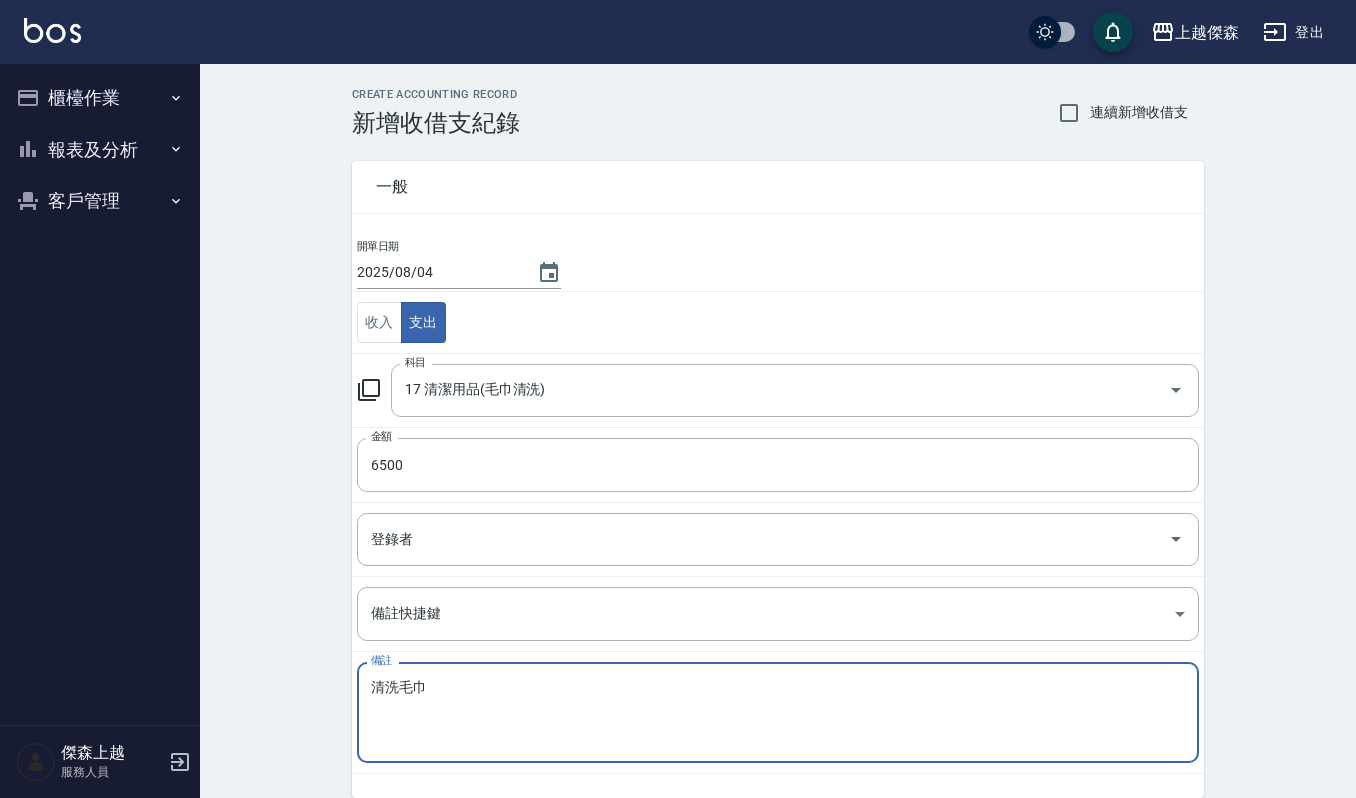 scroll, scrollTop: 86, scrollLeft: 0, axis: vertical 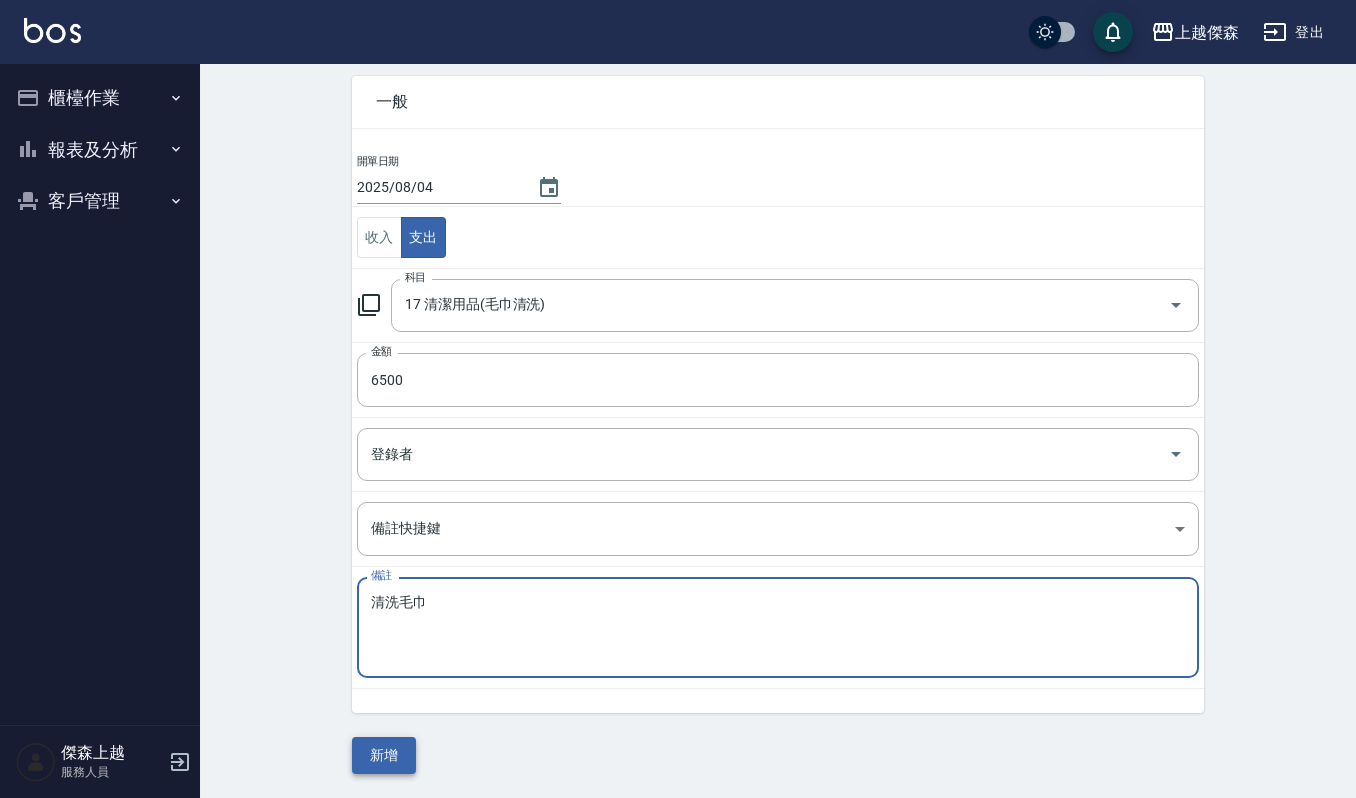 type on "清洗毛巾" 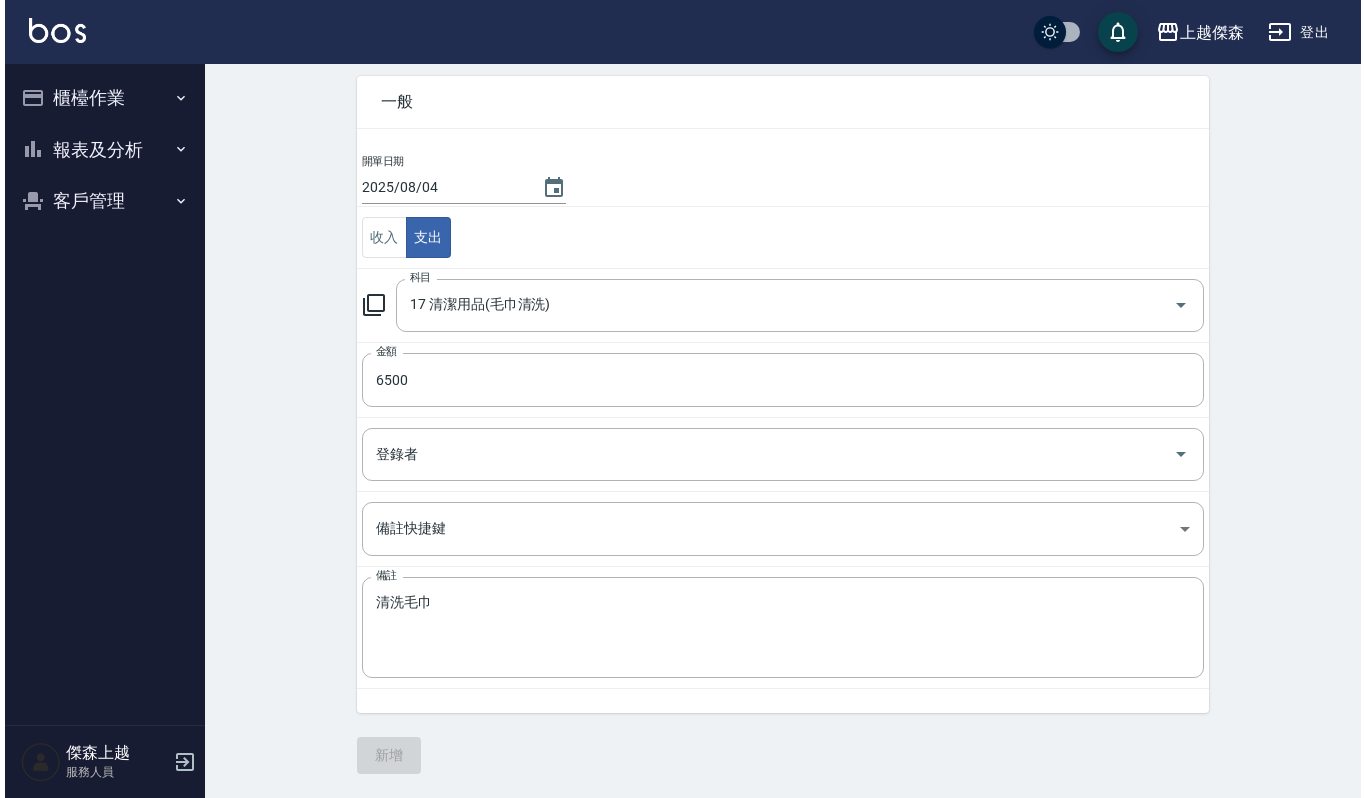 scroll, scrollTop: 0, scrollLeft: 0, axis: both 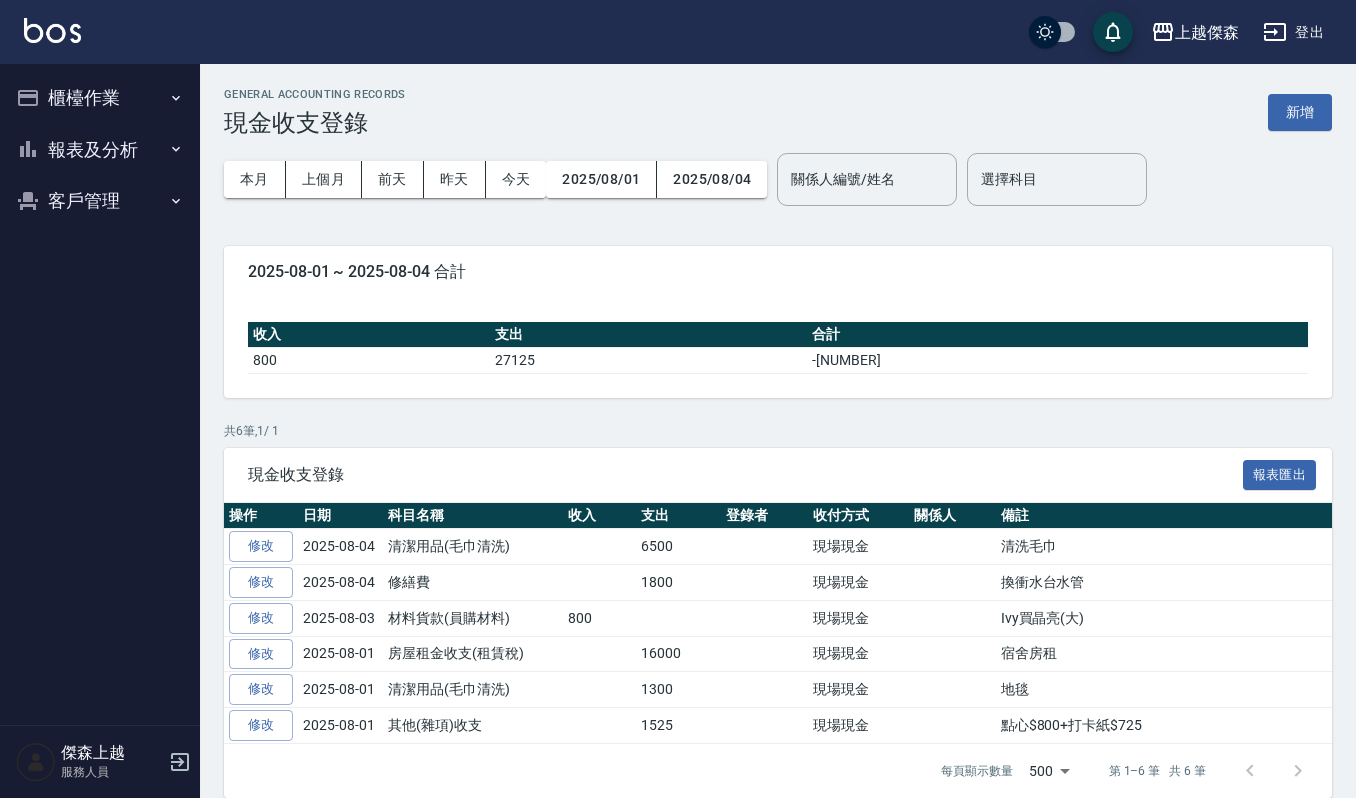click on "客戶管理" at bounding box center (100, 201) 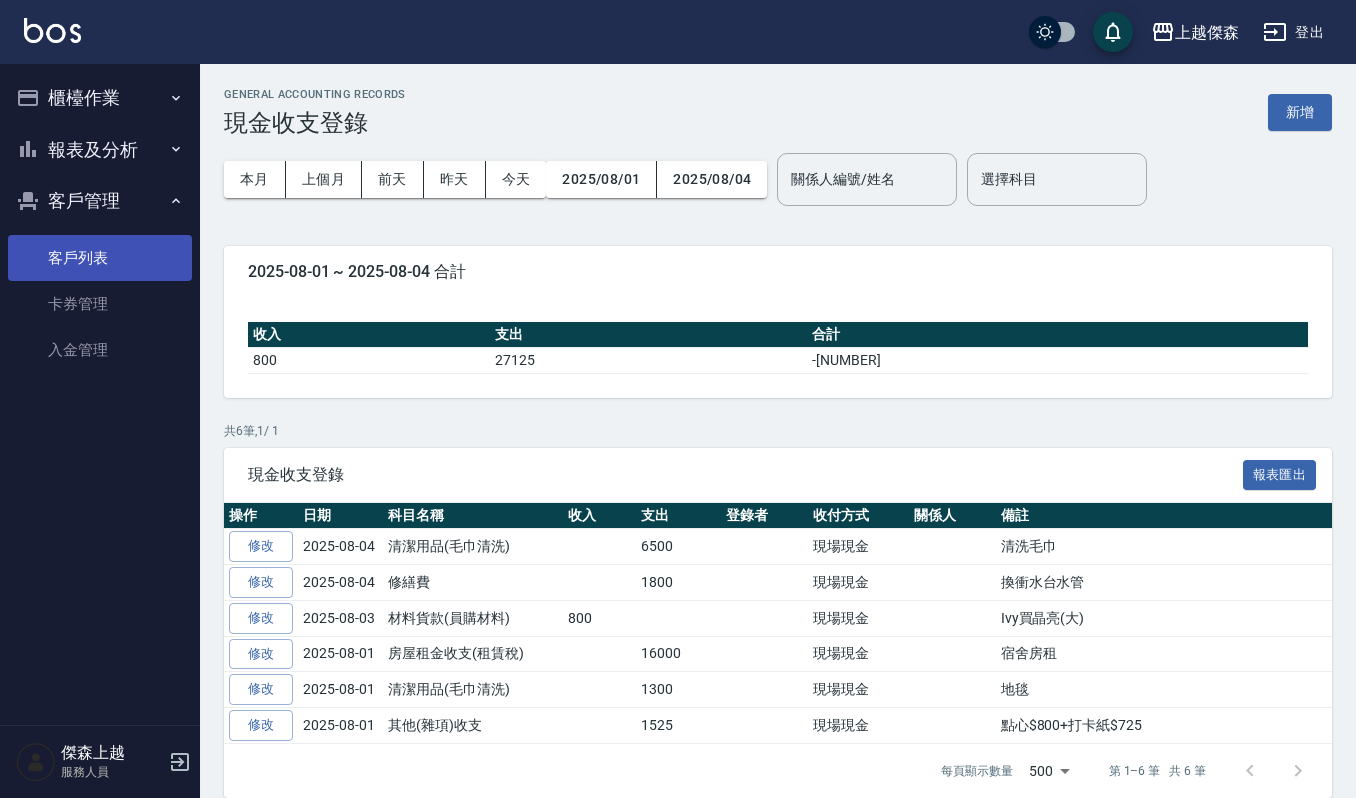 click on "客戶列表" at bounding box center (100, 258) 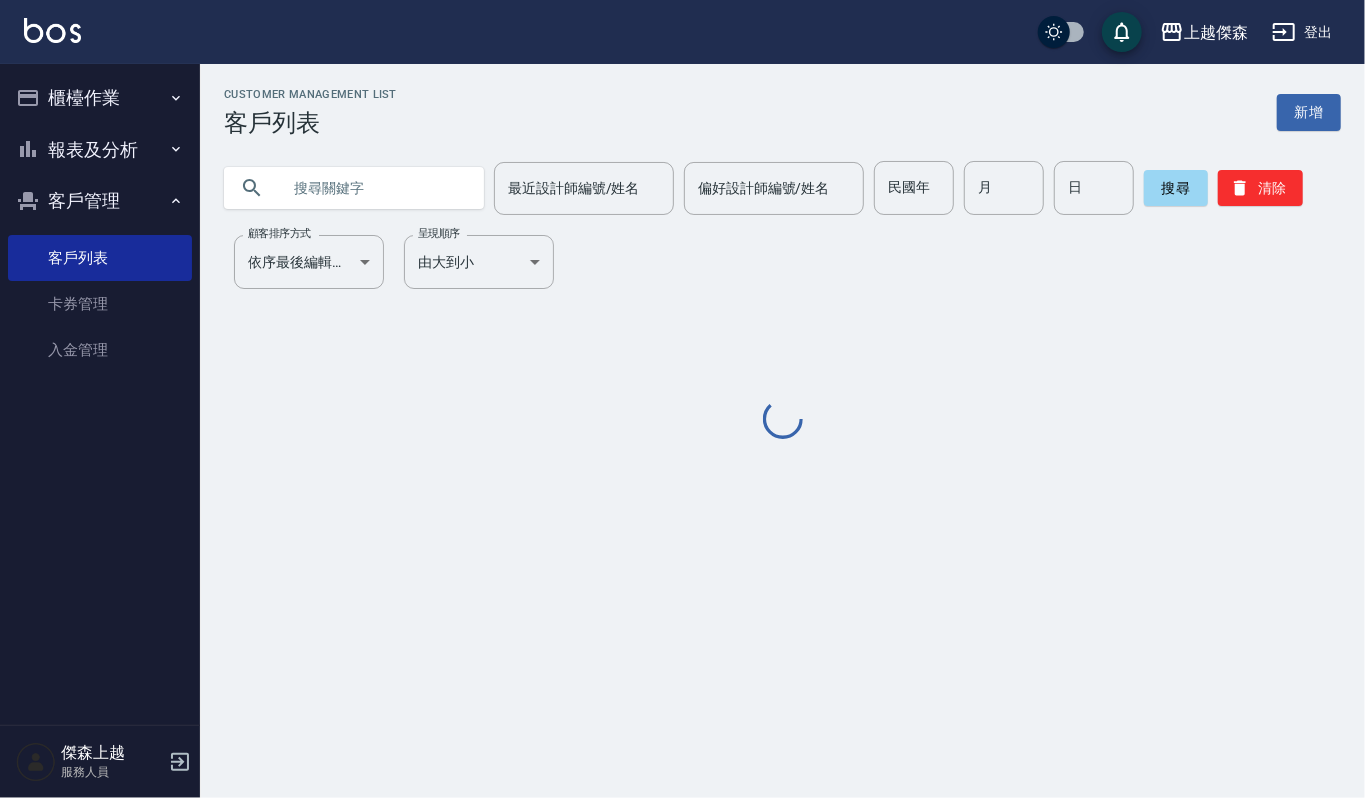 click at bounding box center (374, 188) 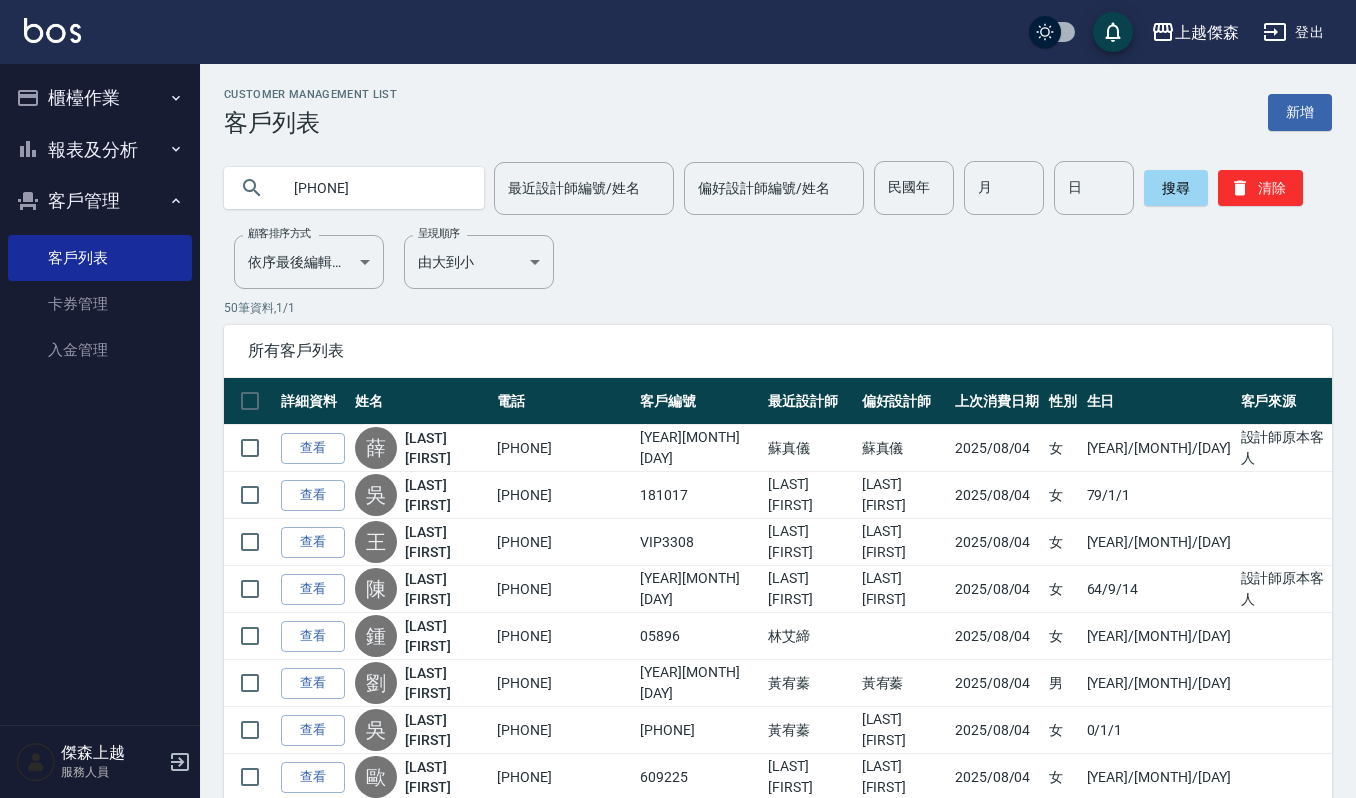 type on "0938600021" 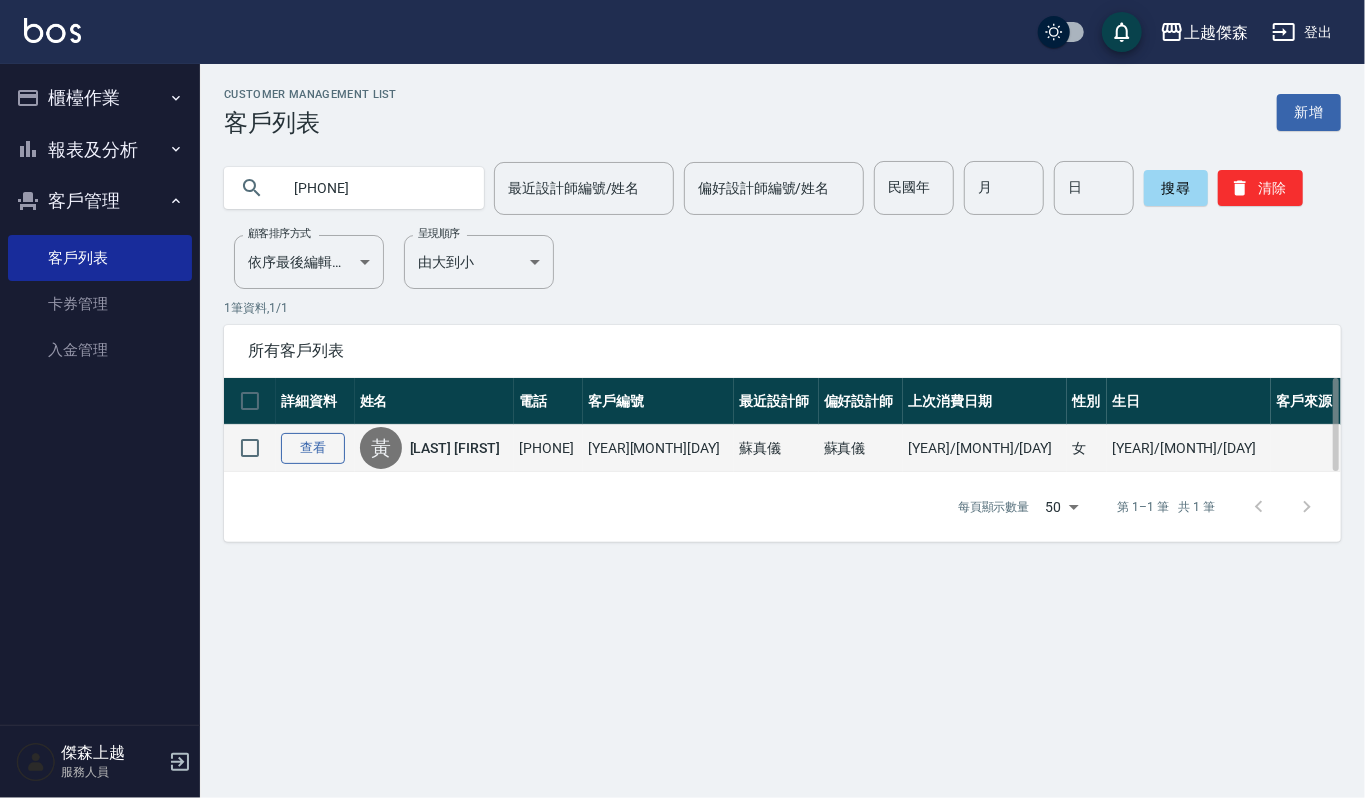 click on "查看" at bounding box center [313, 448] 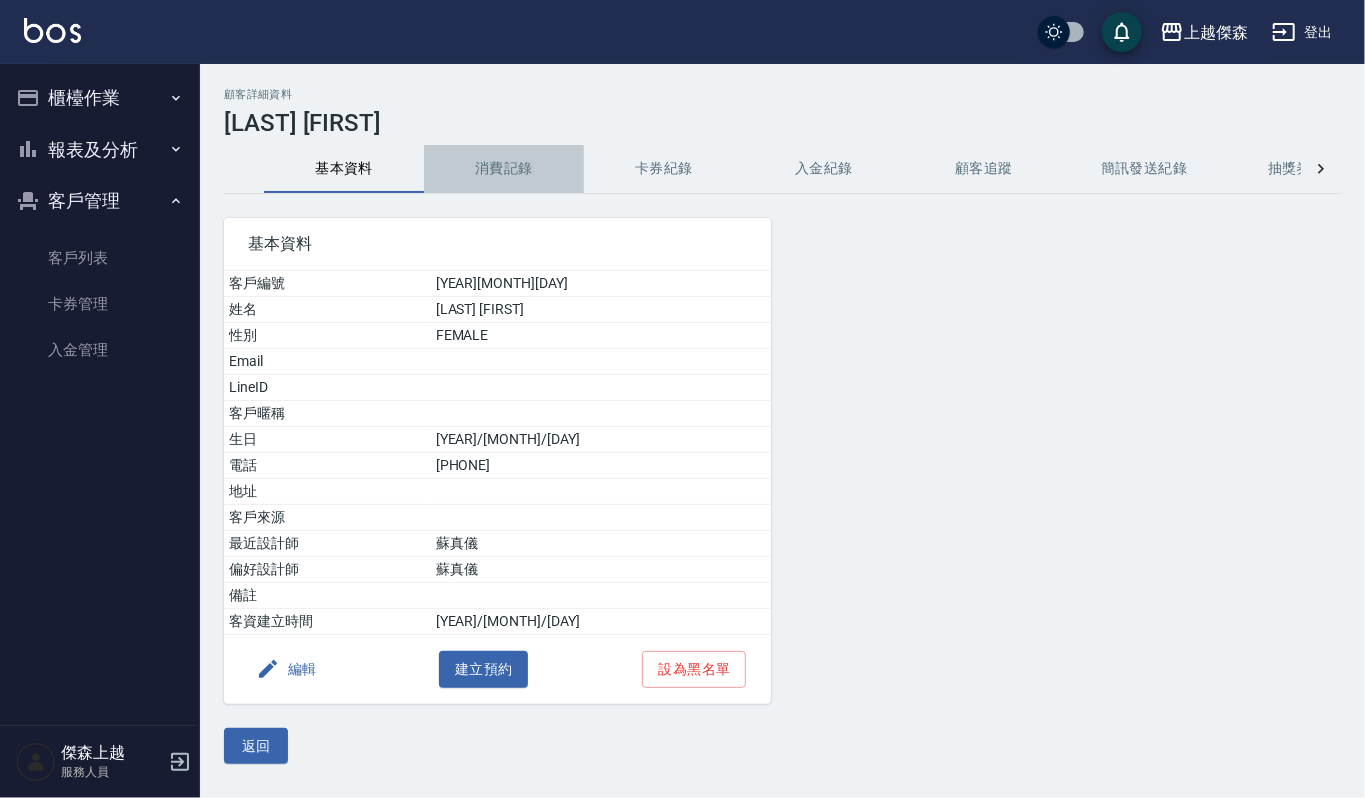 click on "消費記錄" at bounding box center [504, 169] 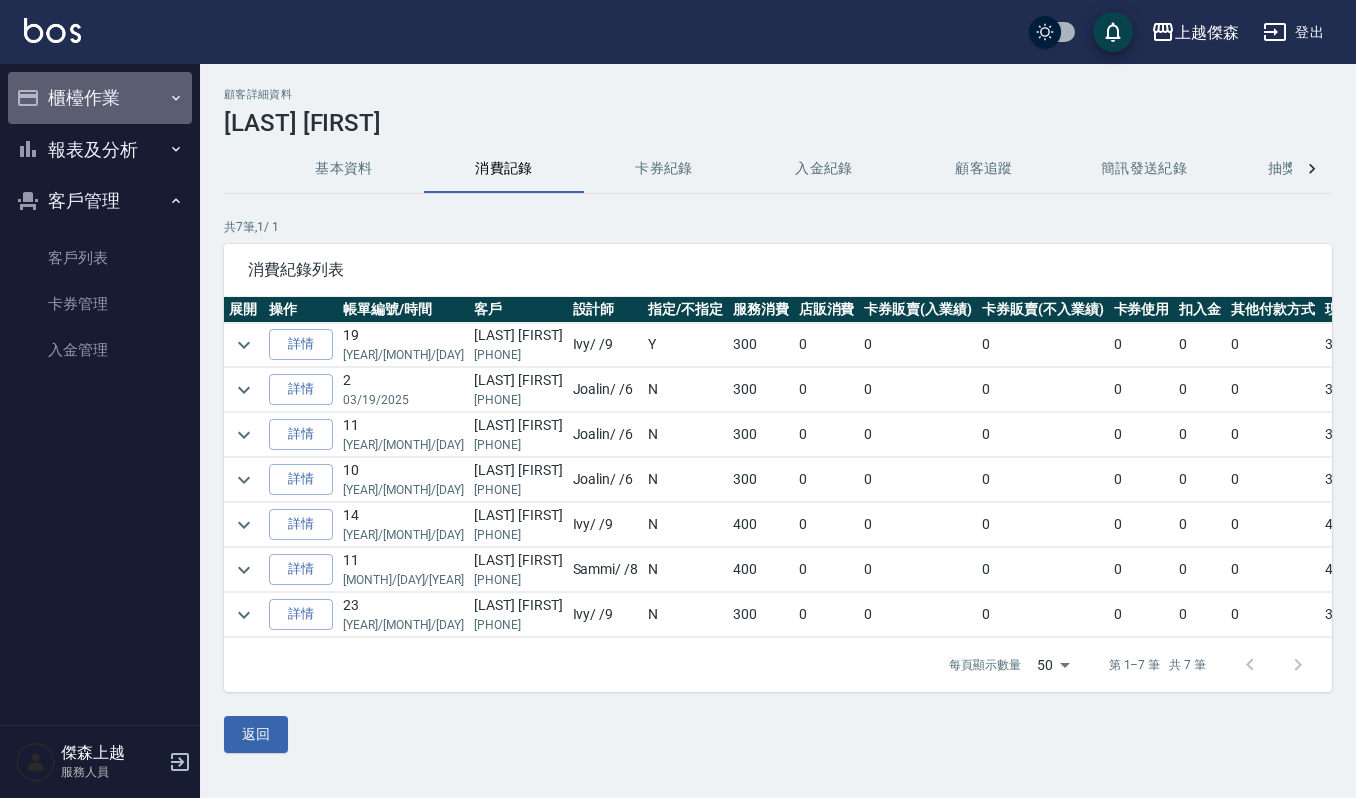 click on "櫃檯作業" at bounding box center (100, 98) 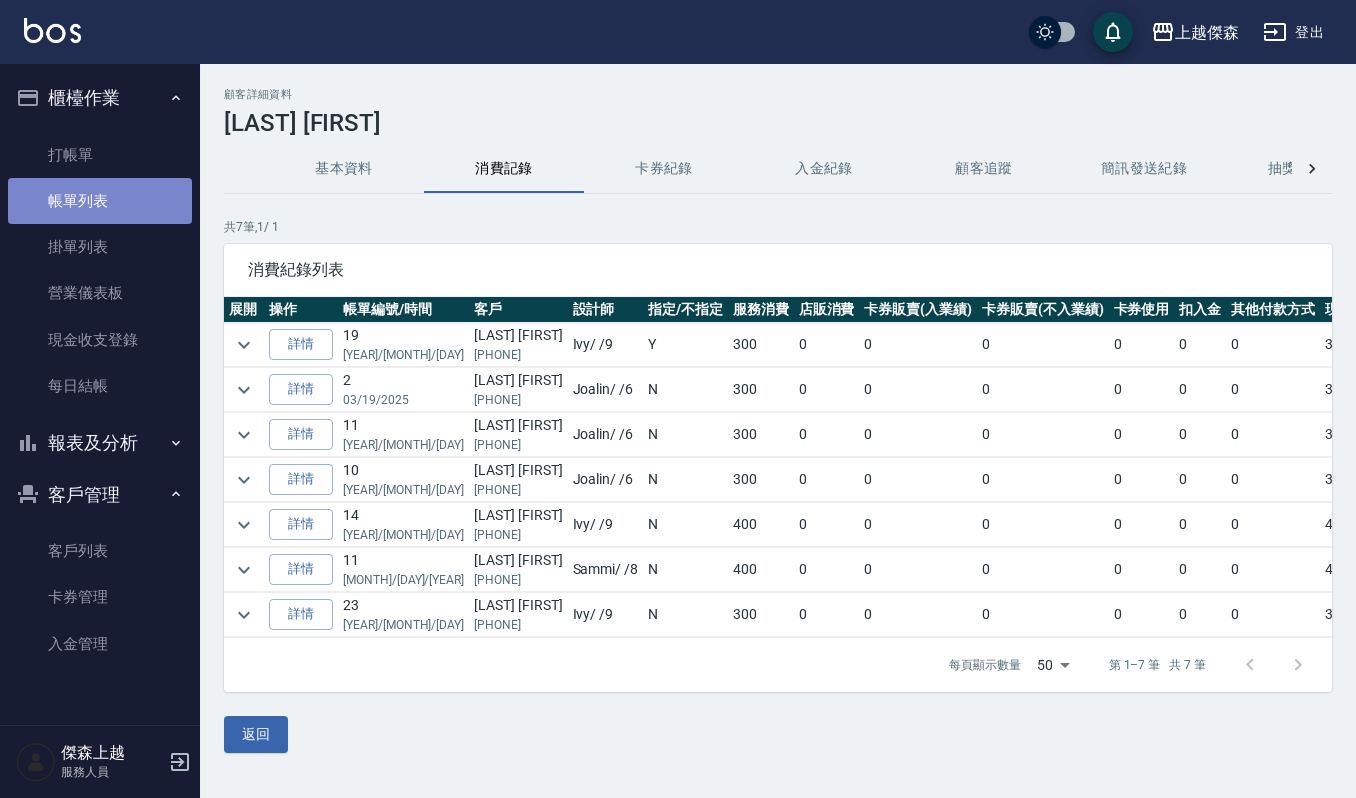 click on "帳單列表" at bounding box center (100, 201) 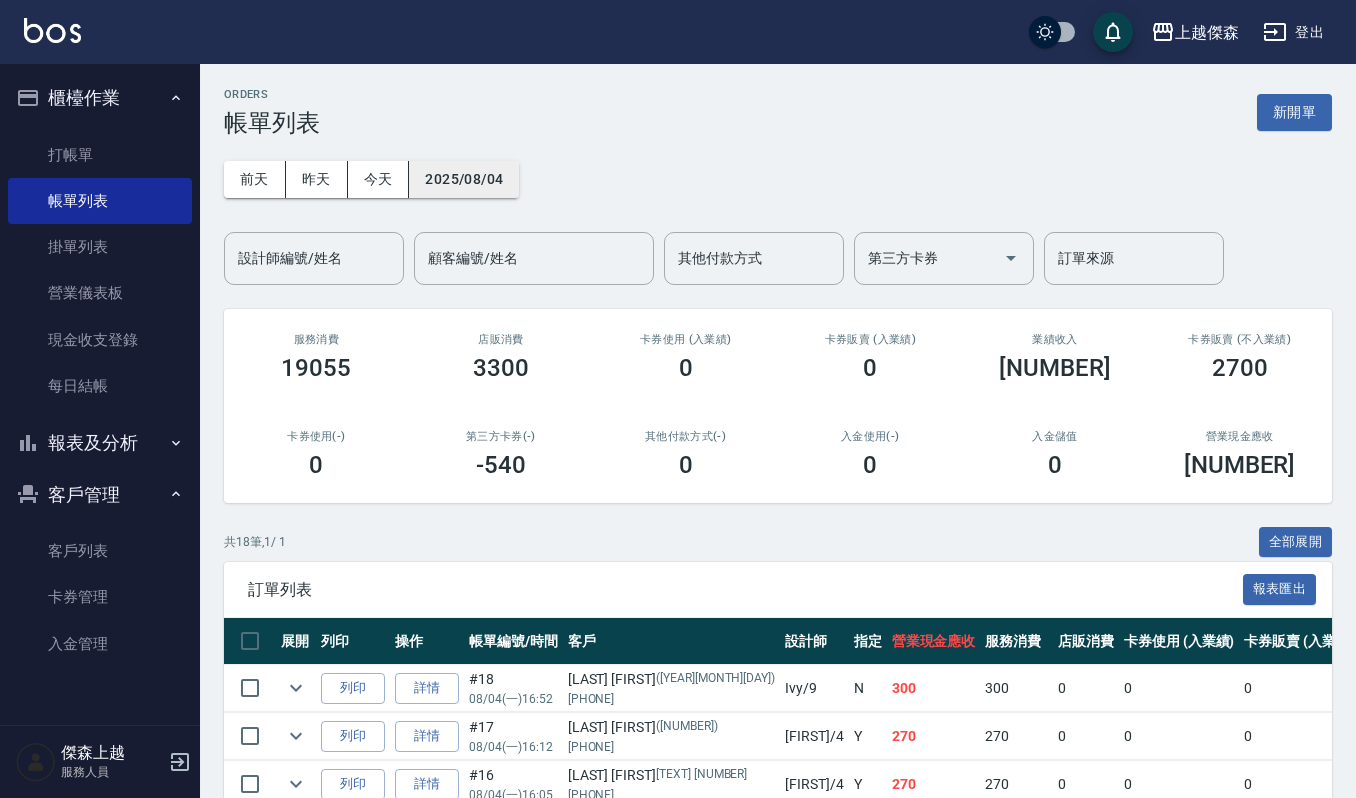 click on "2025/08/04" at bounding box center (464, 179) 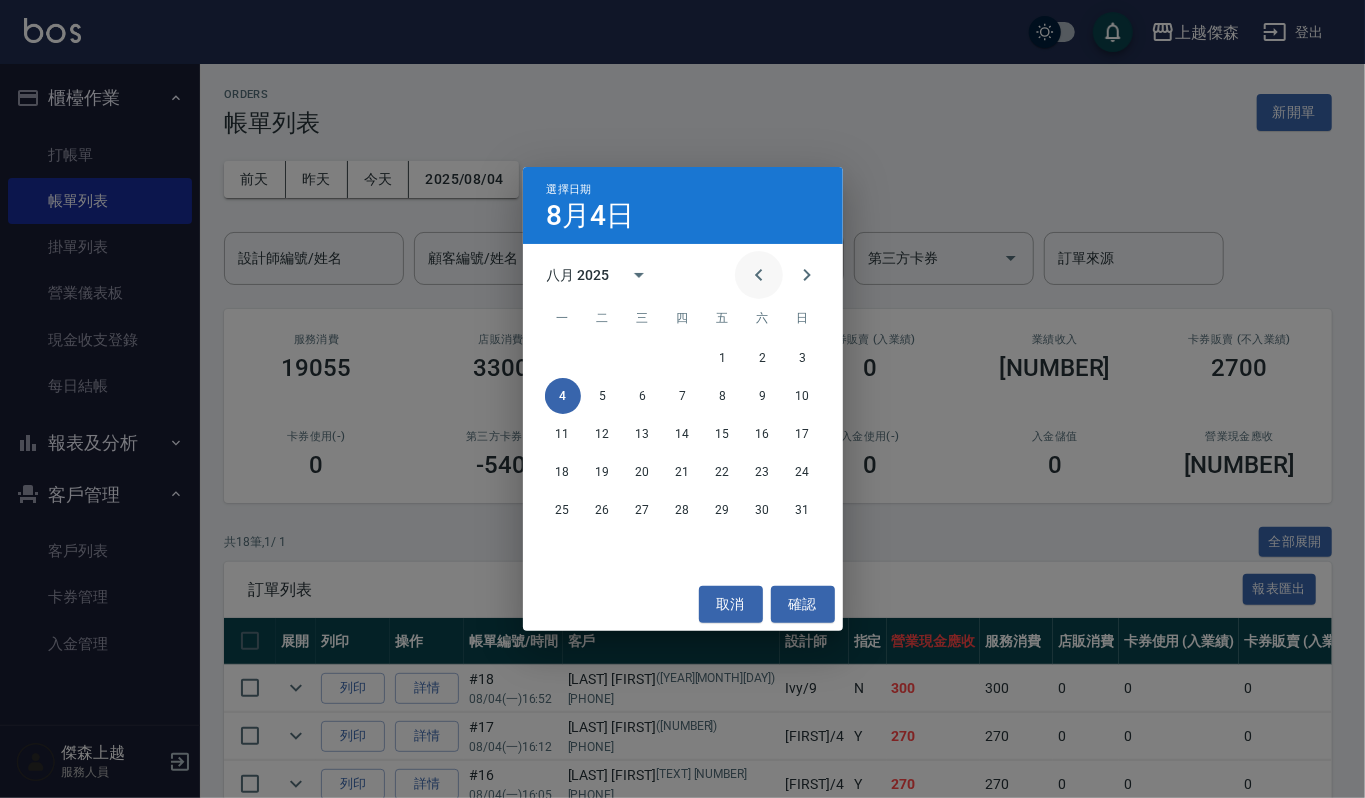 click 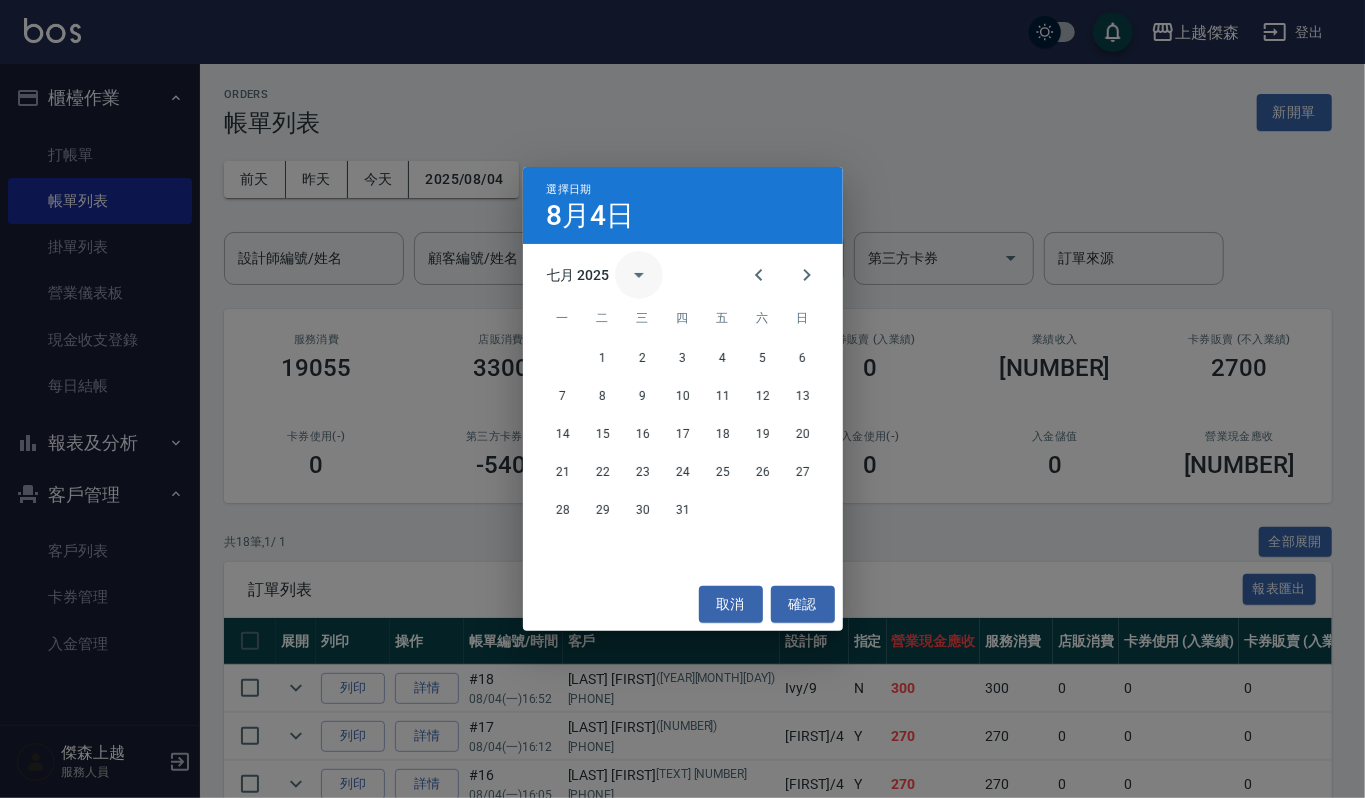 click at bounding box center (639, 275) 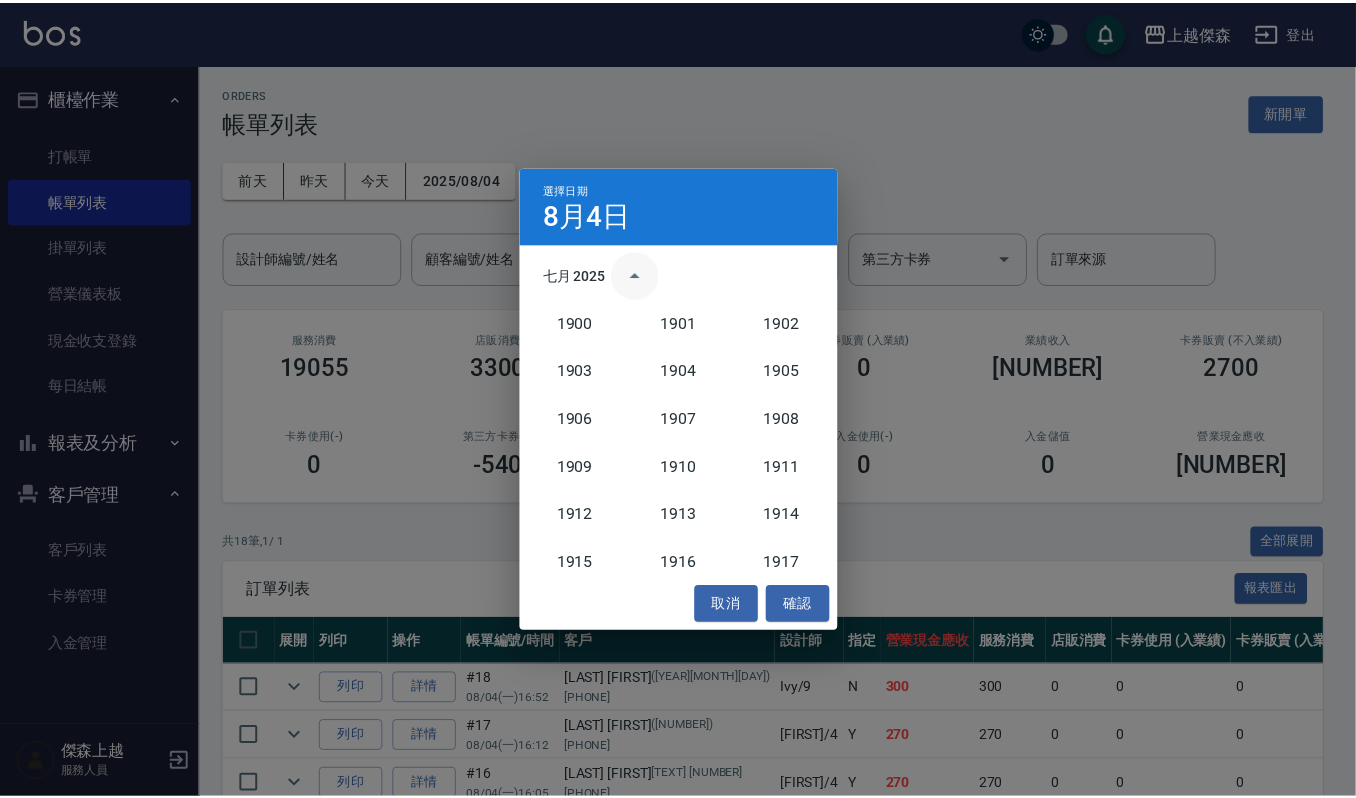 scroll, scrollTop: 1852, scrollLeft: 0, axis: vertical 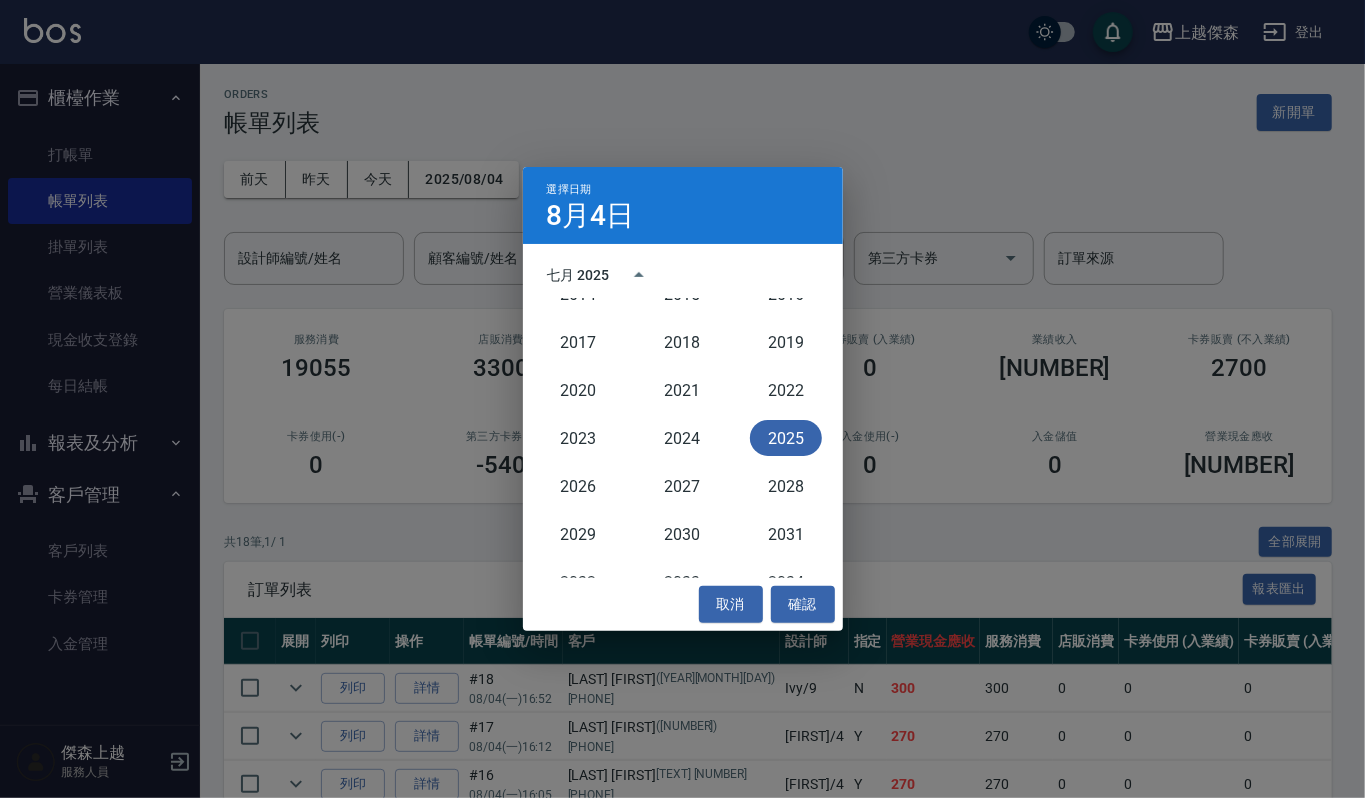 click on "2025" at bounding box center [786, 438] 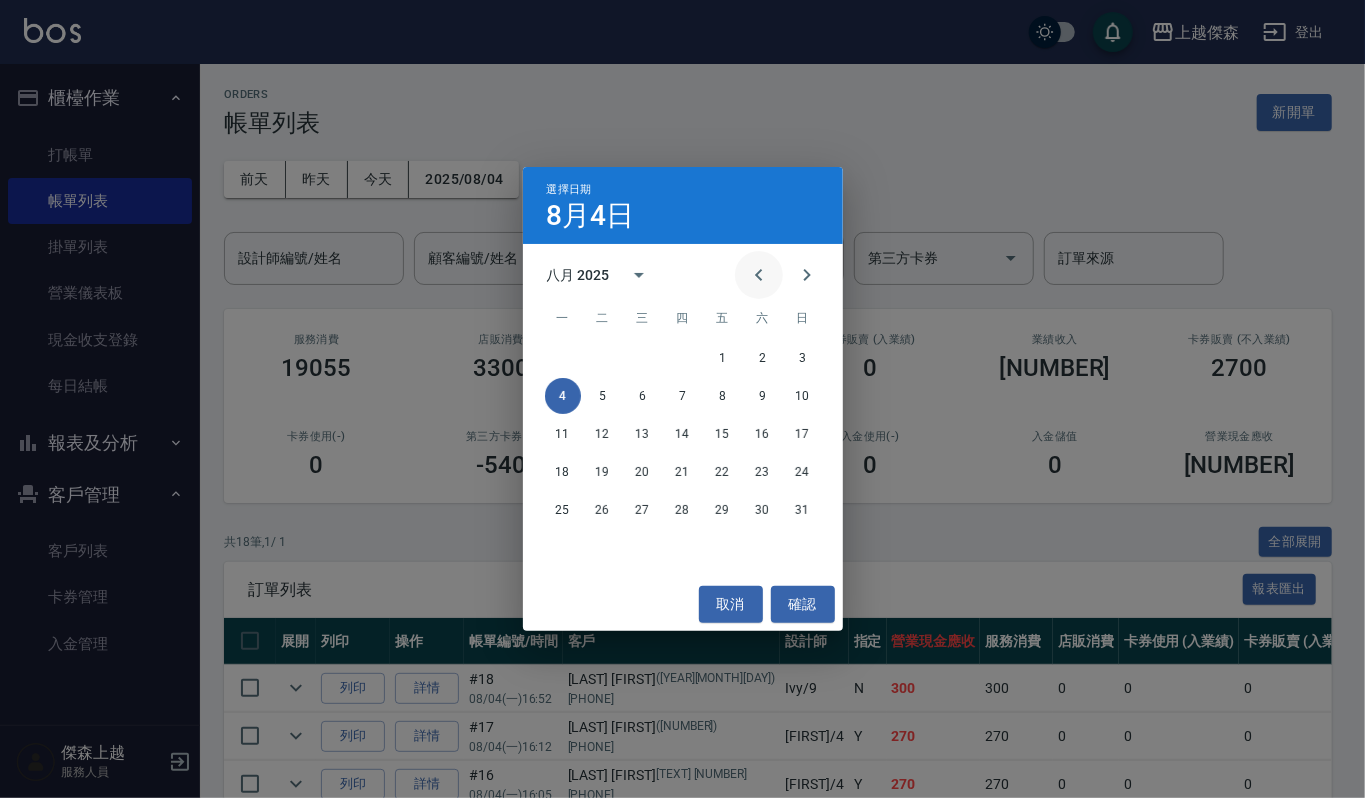 click 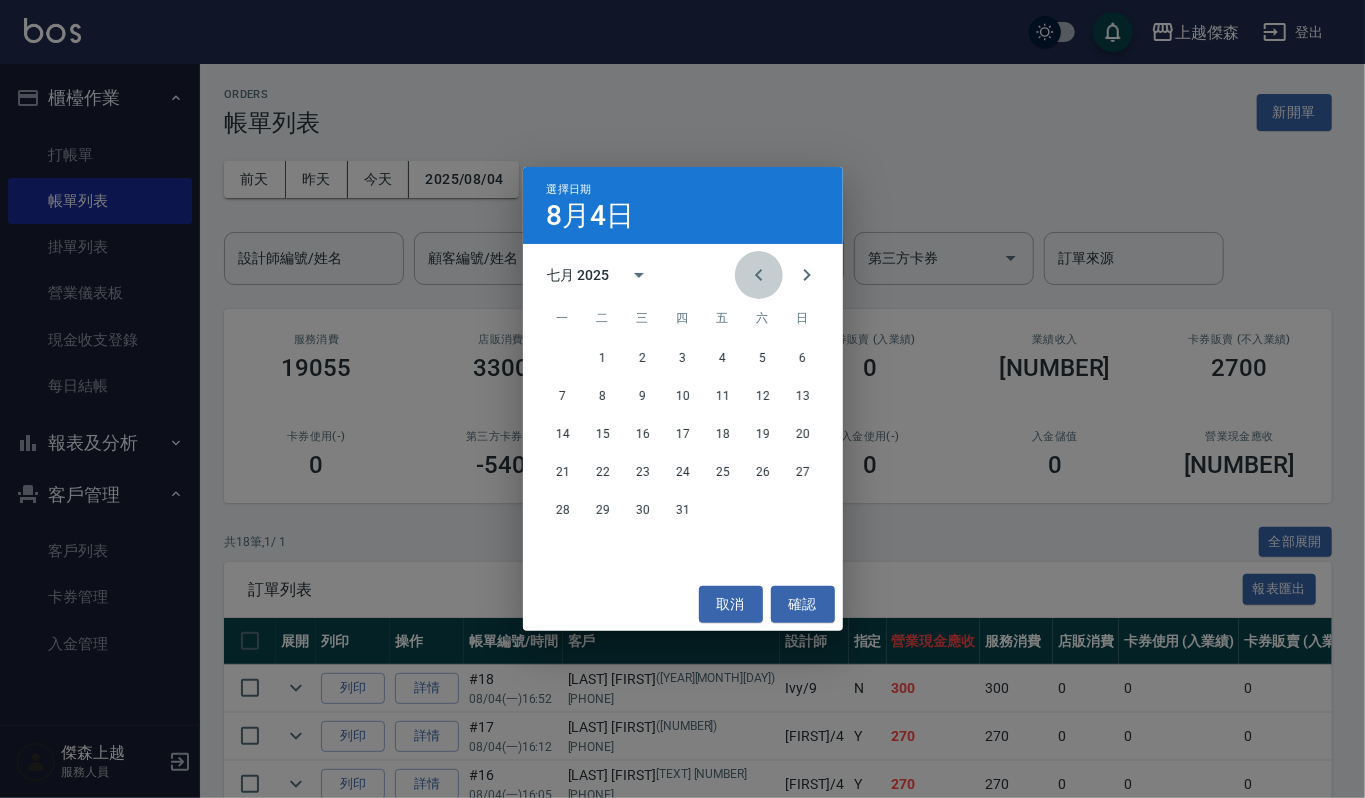 click 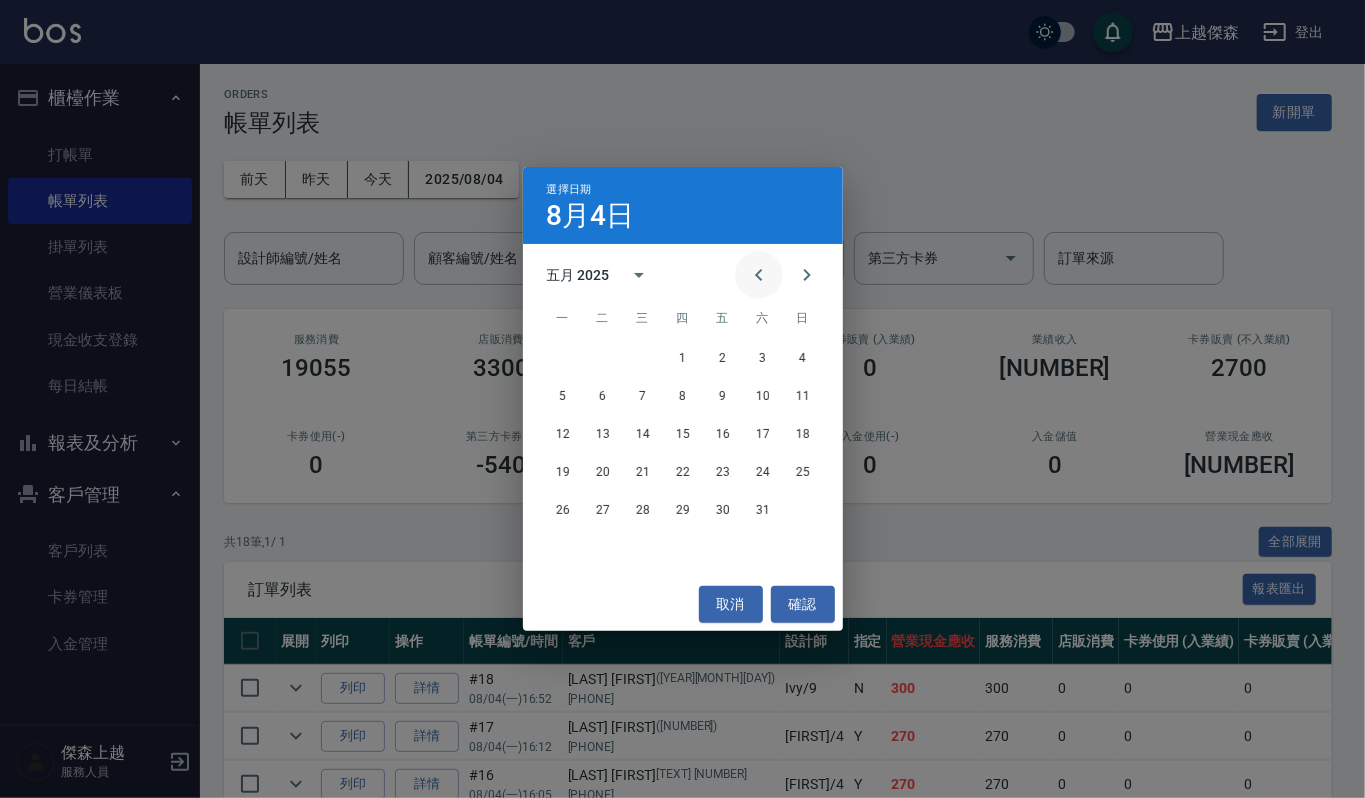 click 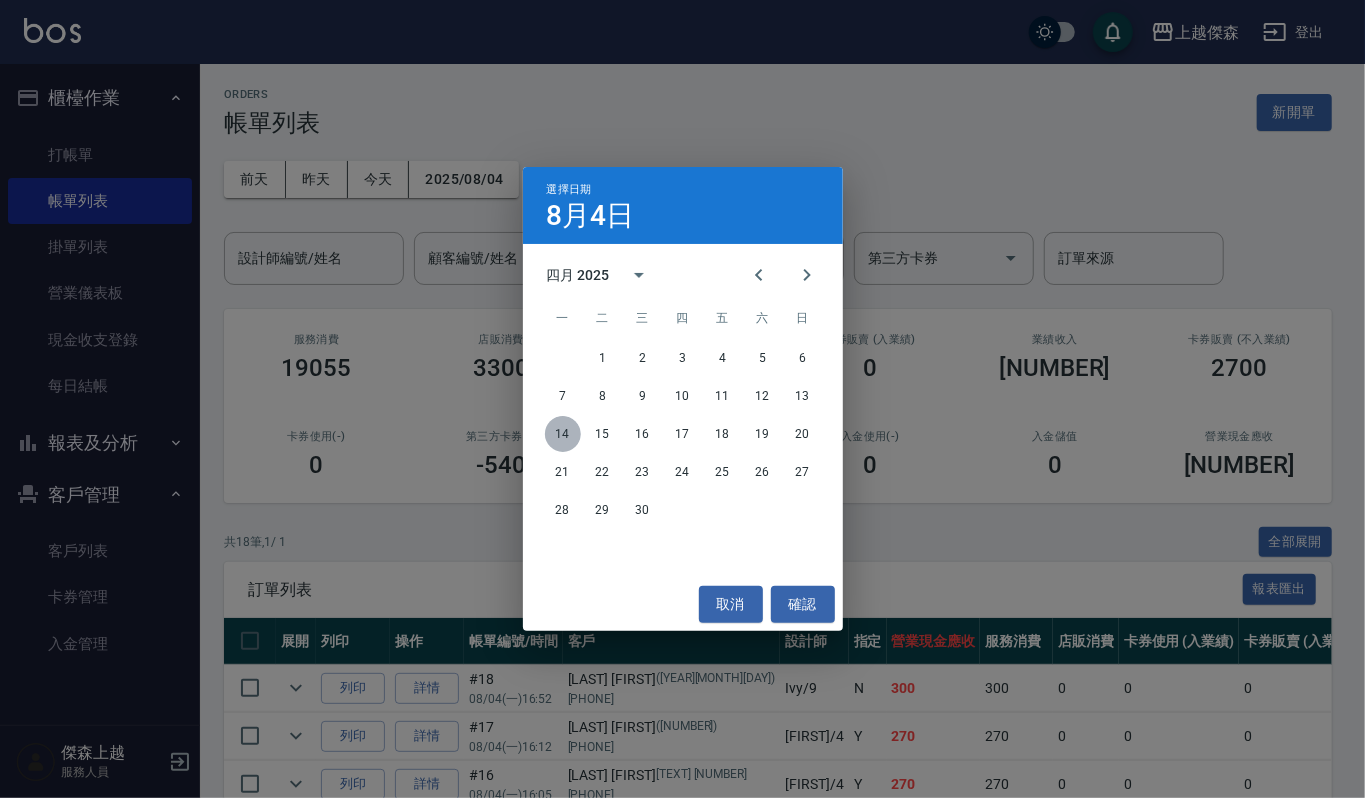 click on "14" at bounding box center (563, 434) 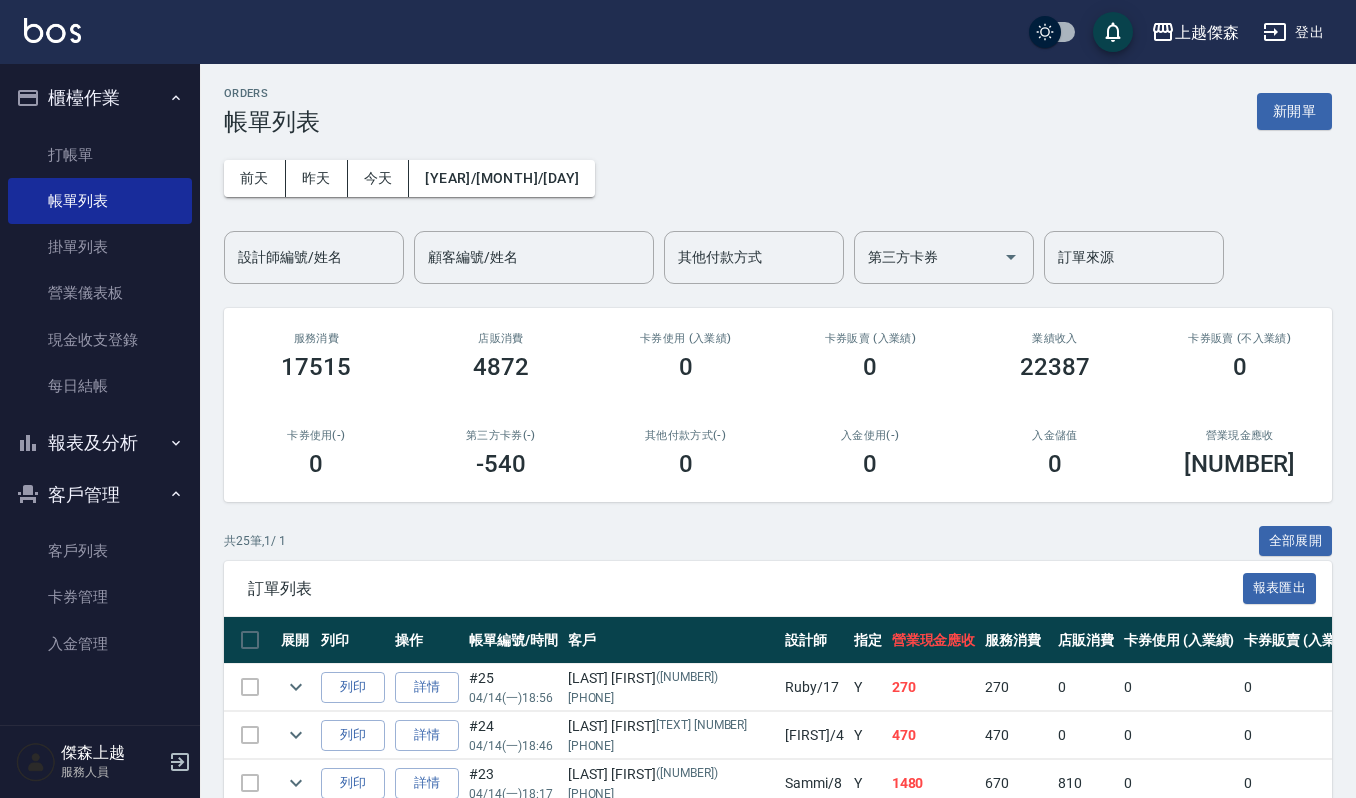 scroll, scrollTop: 0, scrollLeft: 0, axis: both 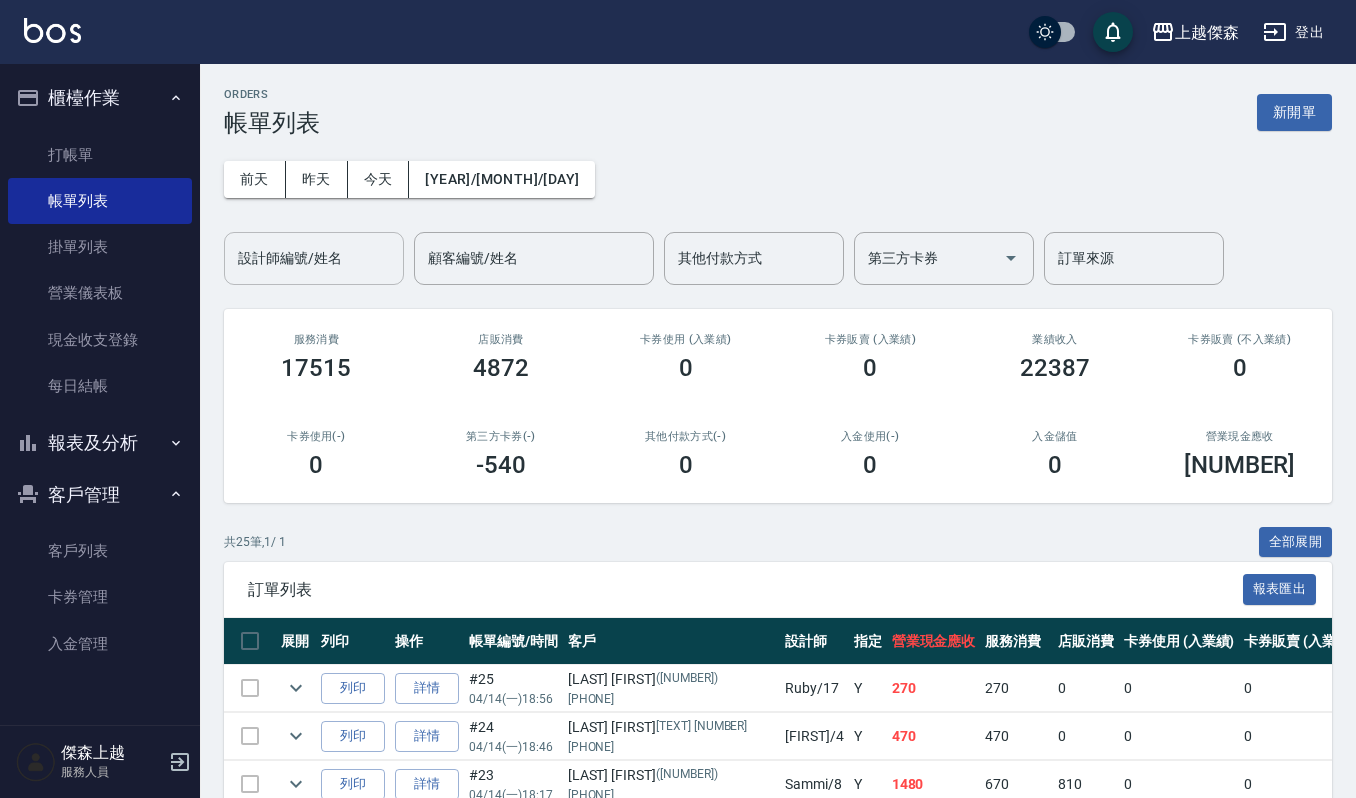 click on "設計師編號/姓名" at bounding box center [314, 258] 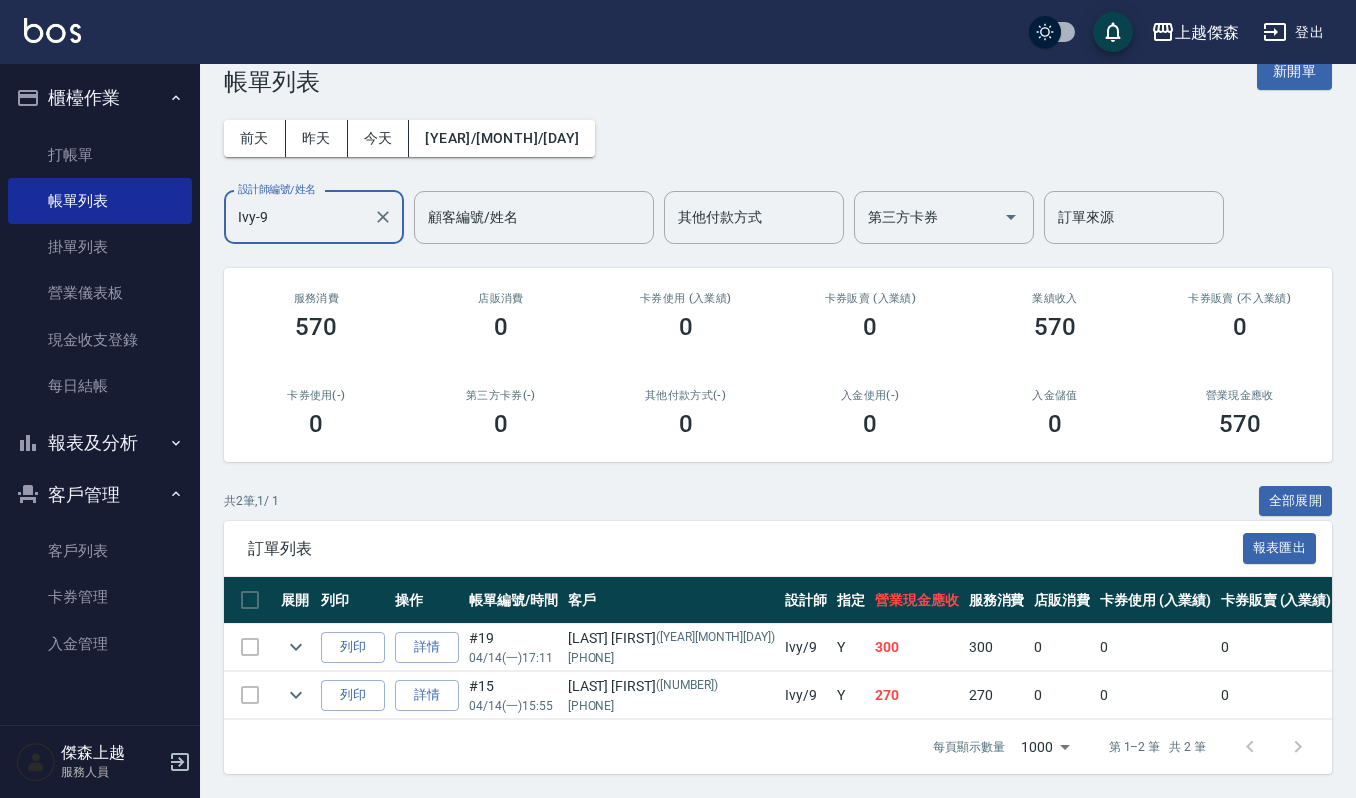 scroll, scrollTop: 62, scrollLeft: 0, axis: vertical 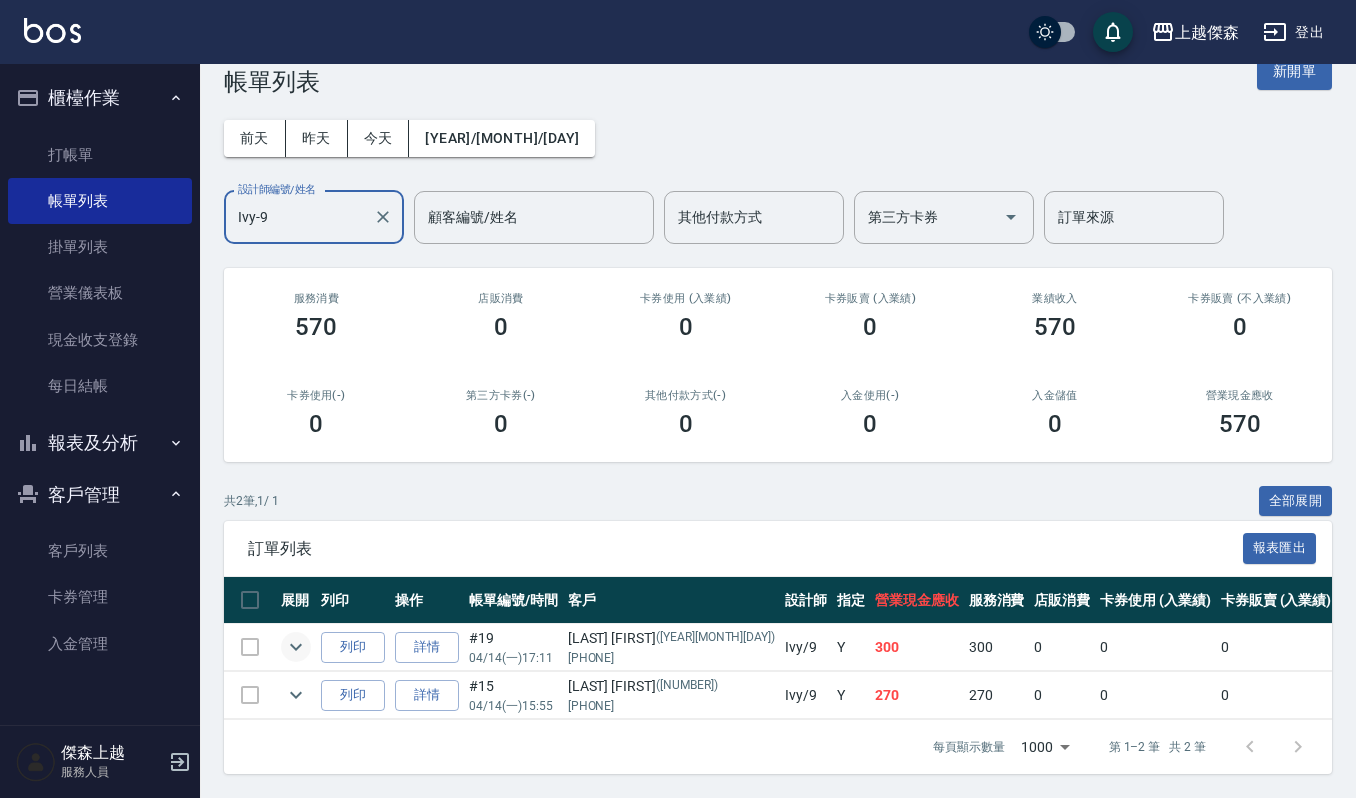 type on "Ivy-9" 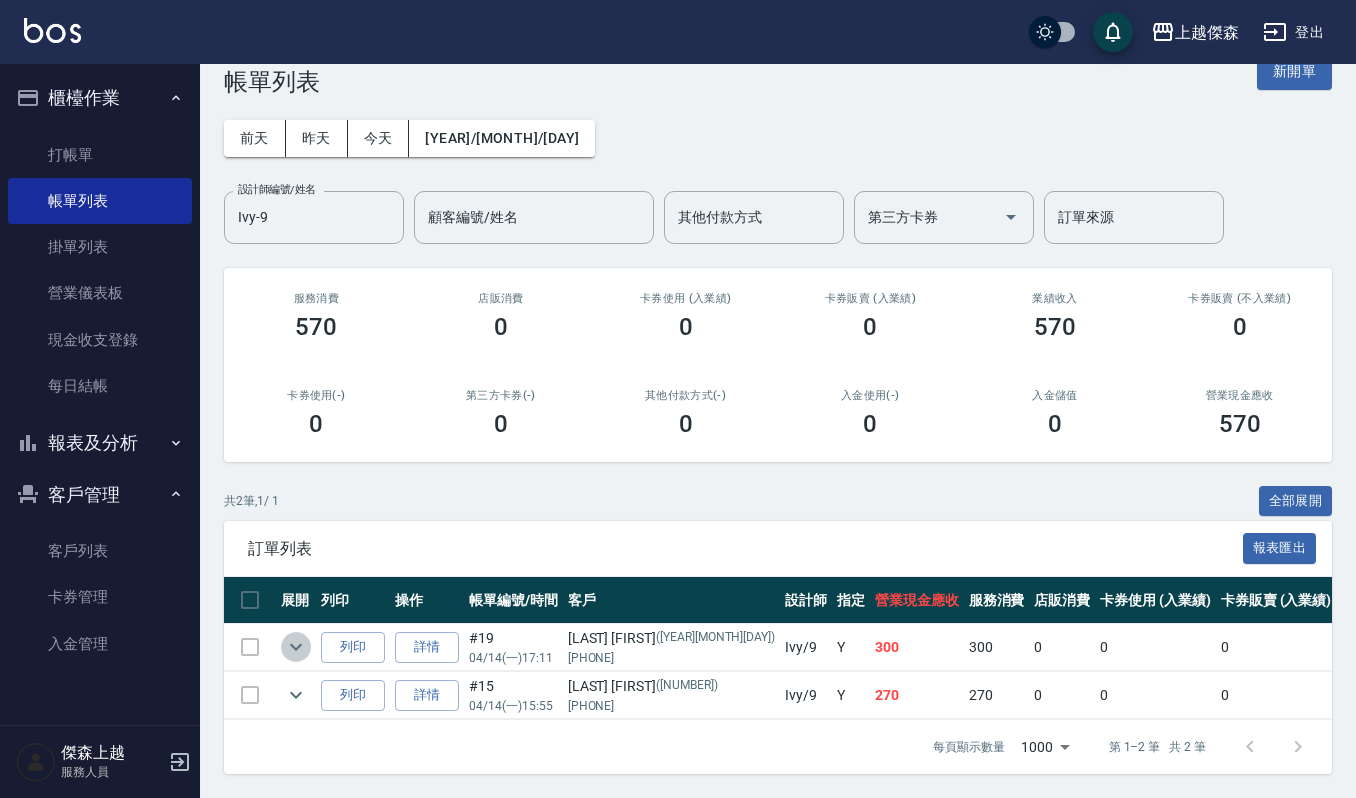 click 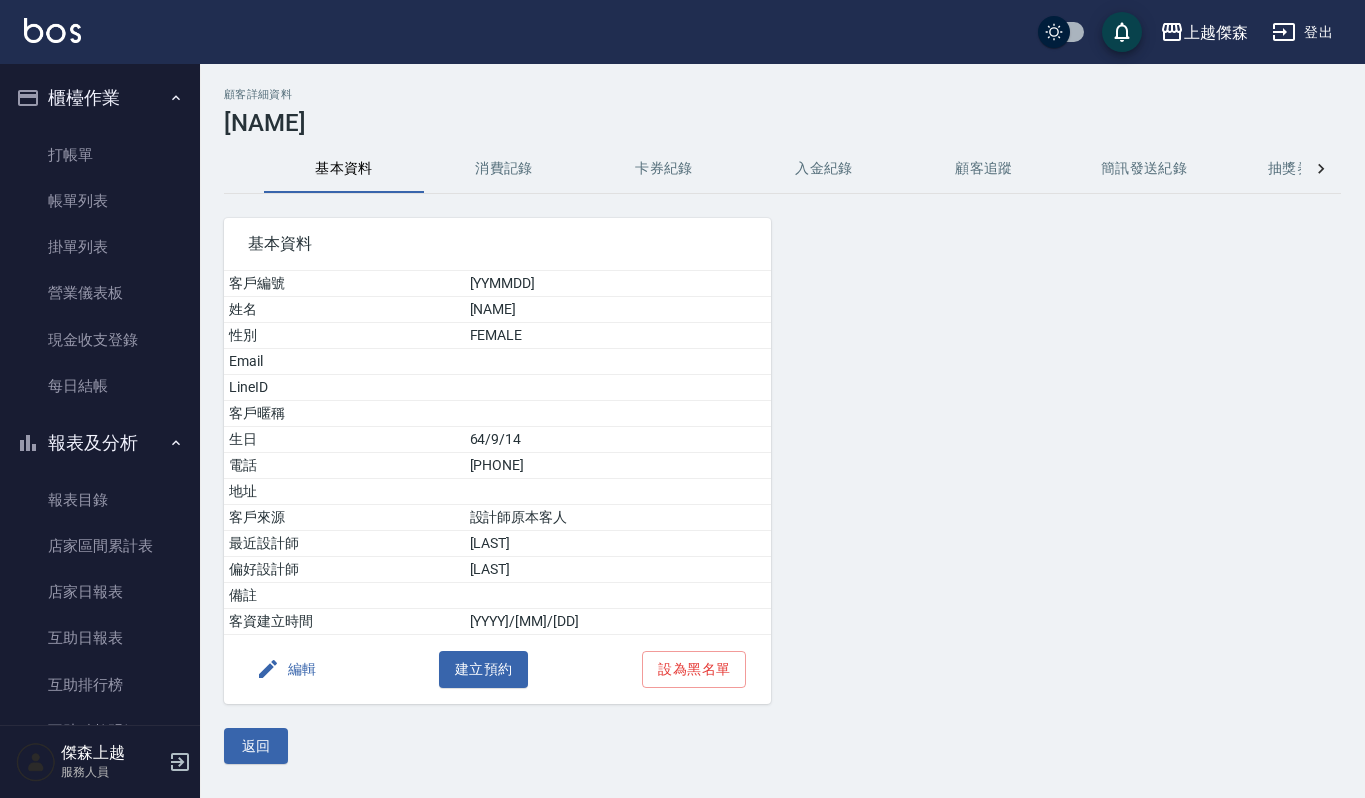 scroll, scrollTop: 0, scrollLeft: 0, axis: both 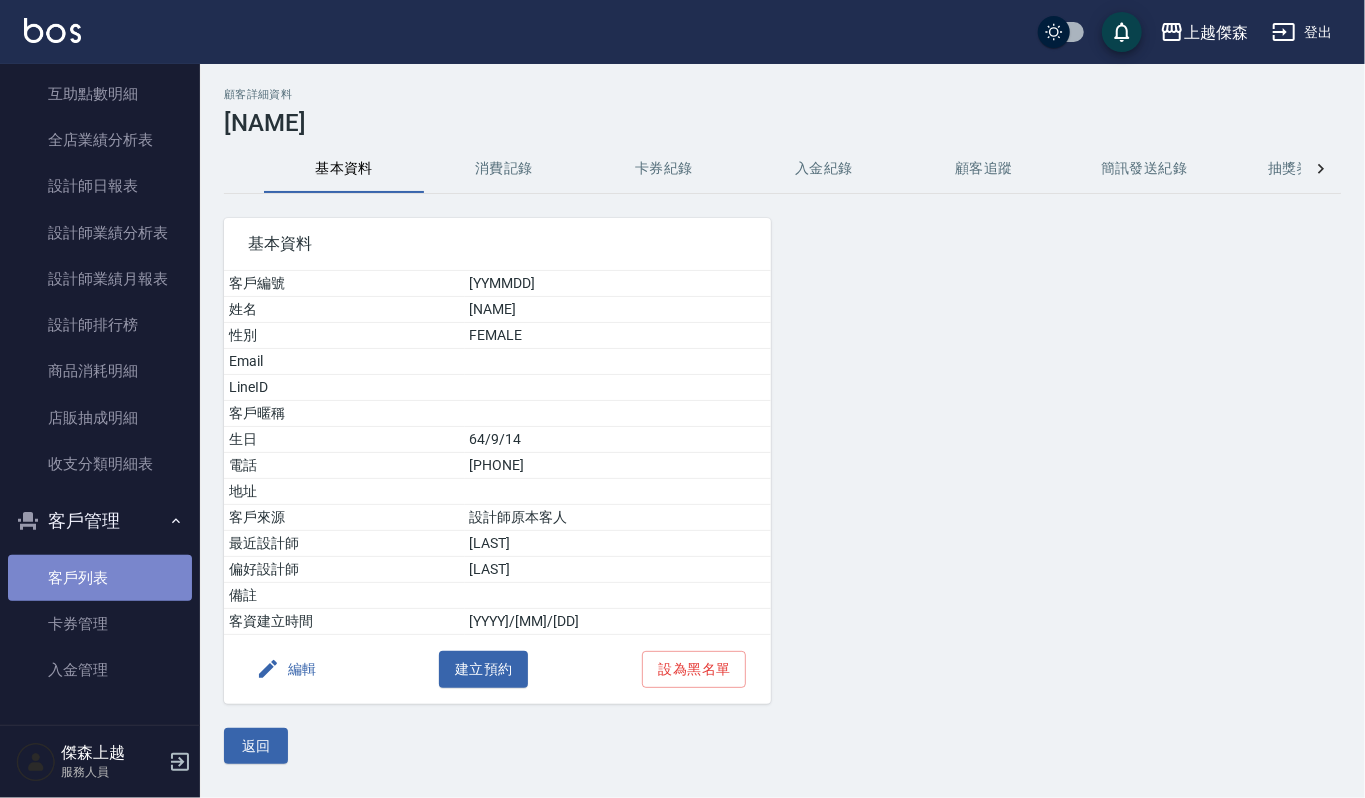 click on "客戶列表" at bounding box center (100, 578) 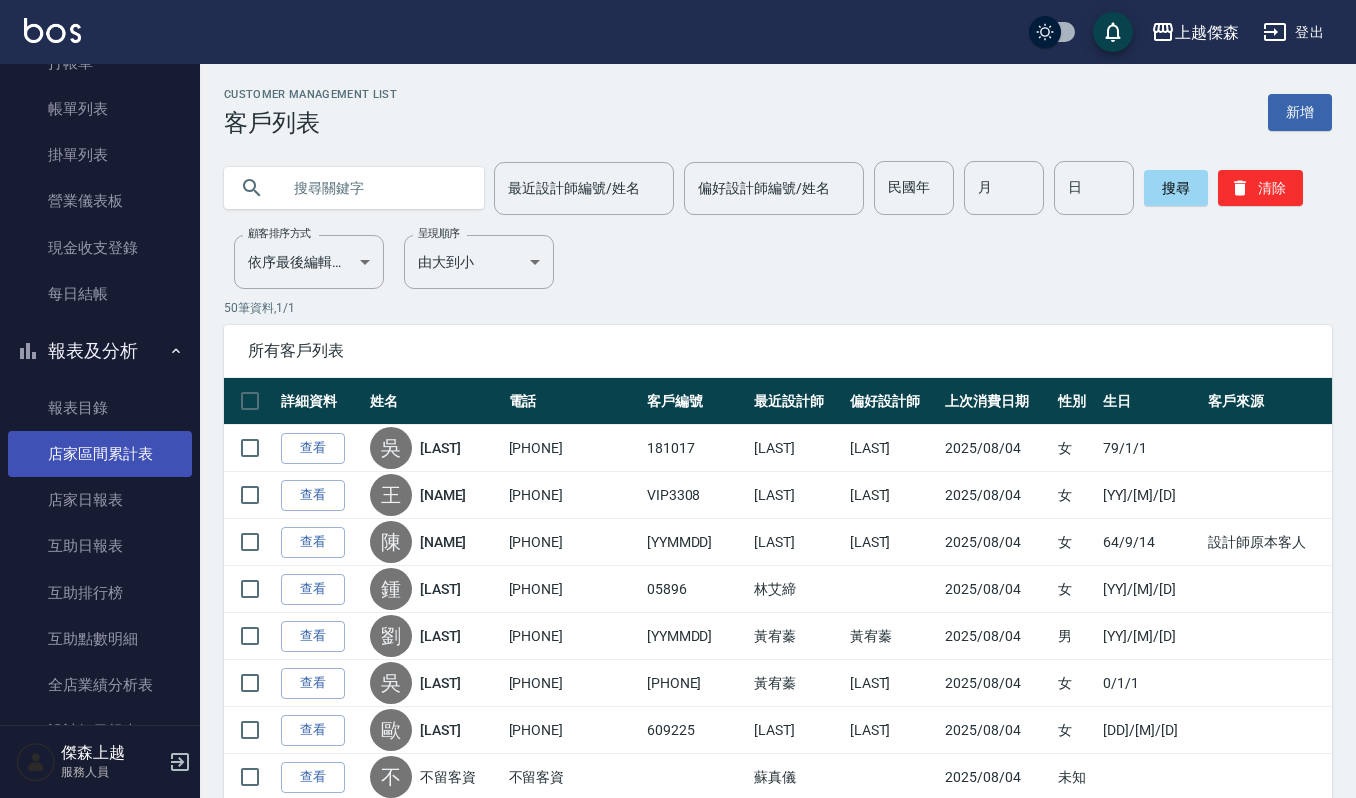 scroll, scrollTop: 0, scrollLeft: 0, axis: both 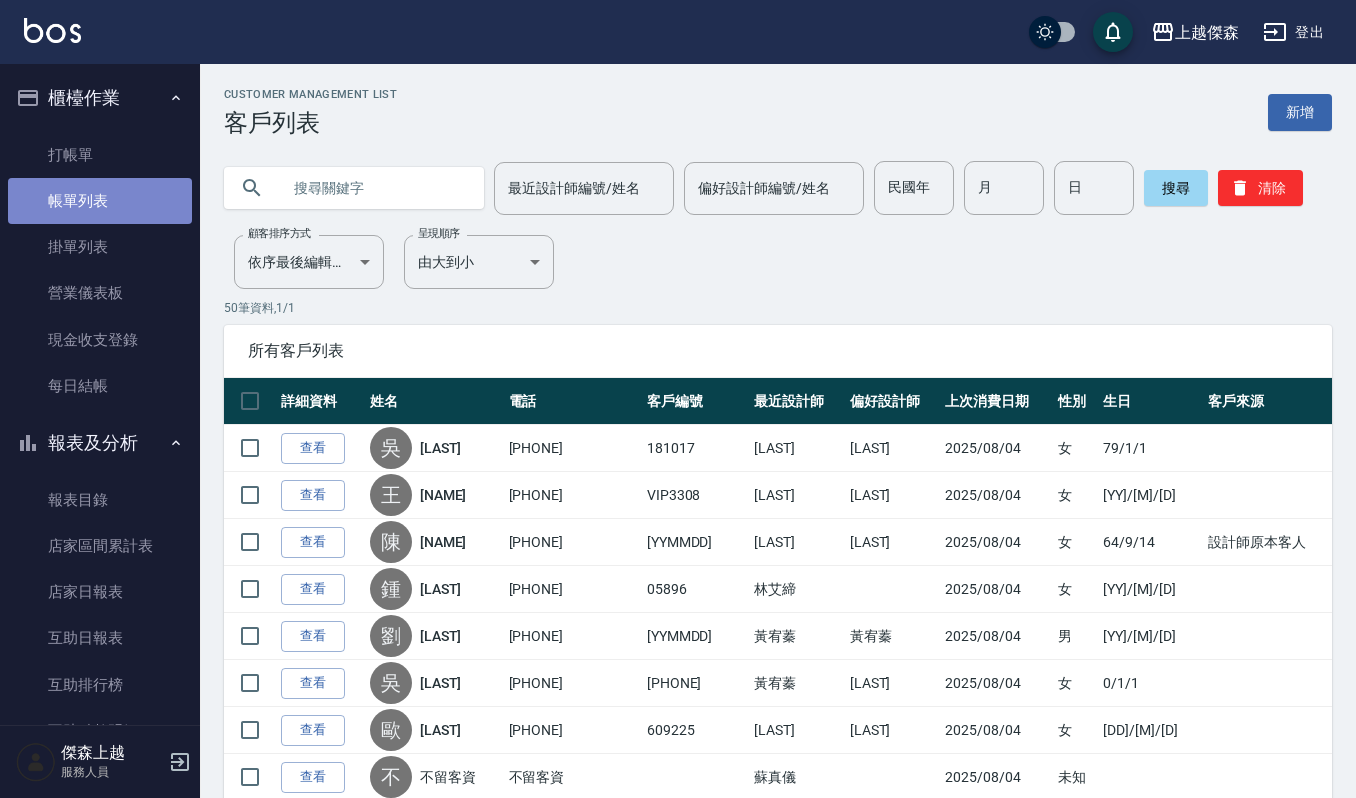click on "帳單列表" at bounding box center (100, 201) 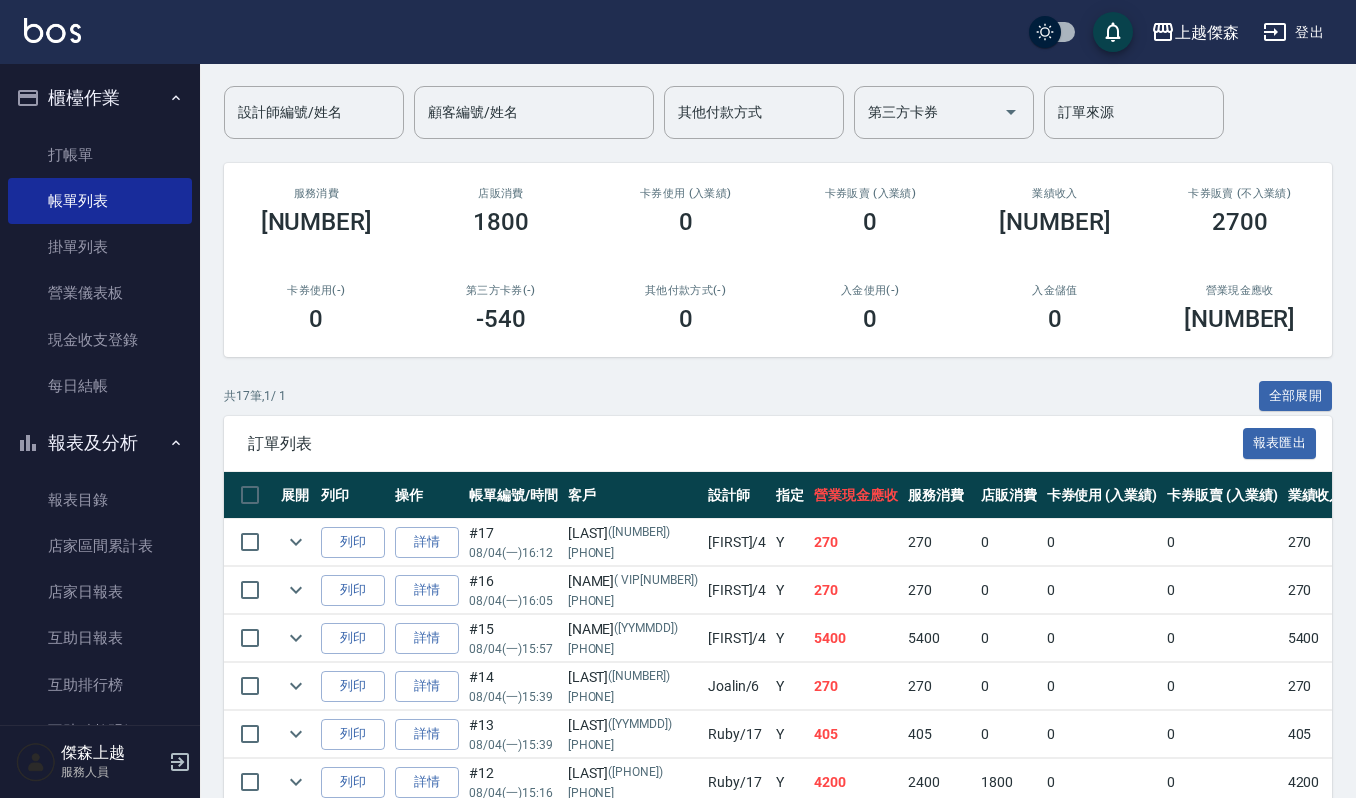 scroll, scrollTop: 0, scrollLeft: 0, axis: both 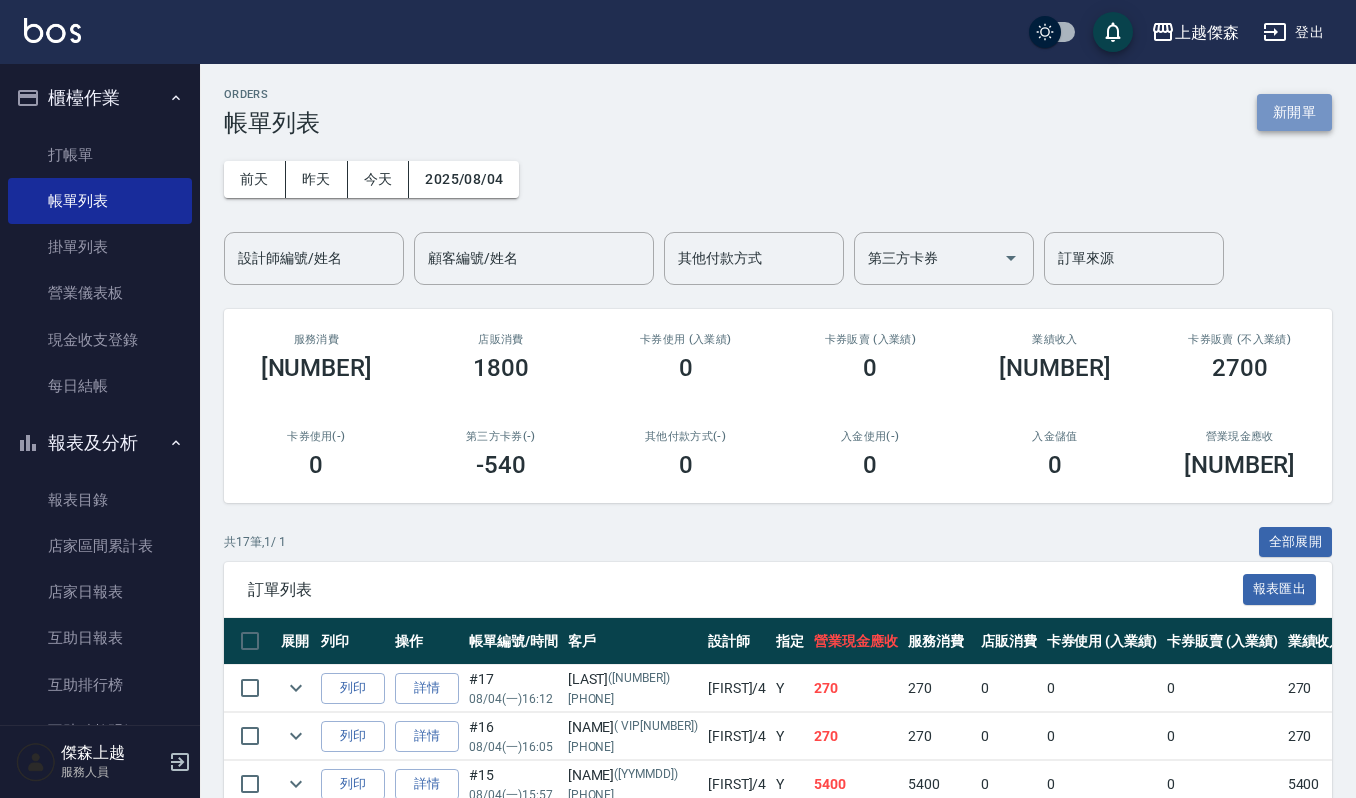 click on "新開單" at bounding box center (1294, 112) 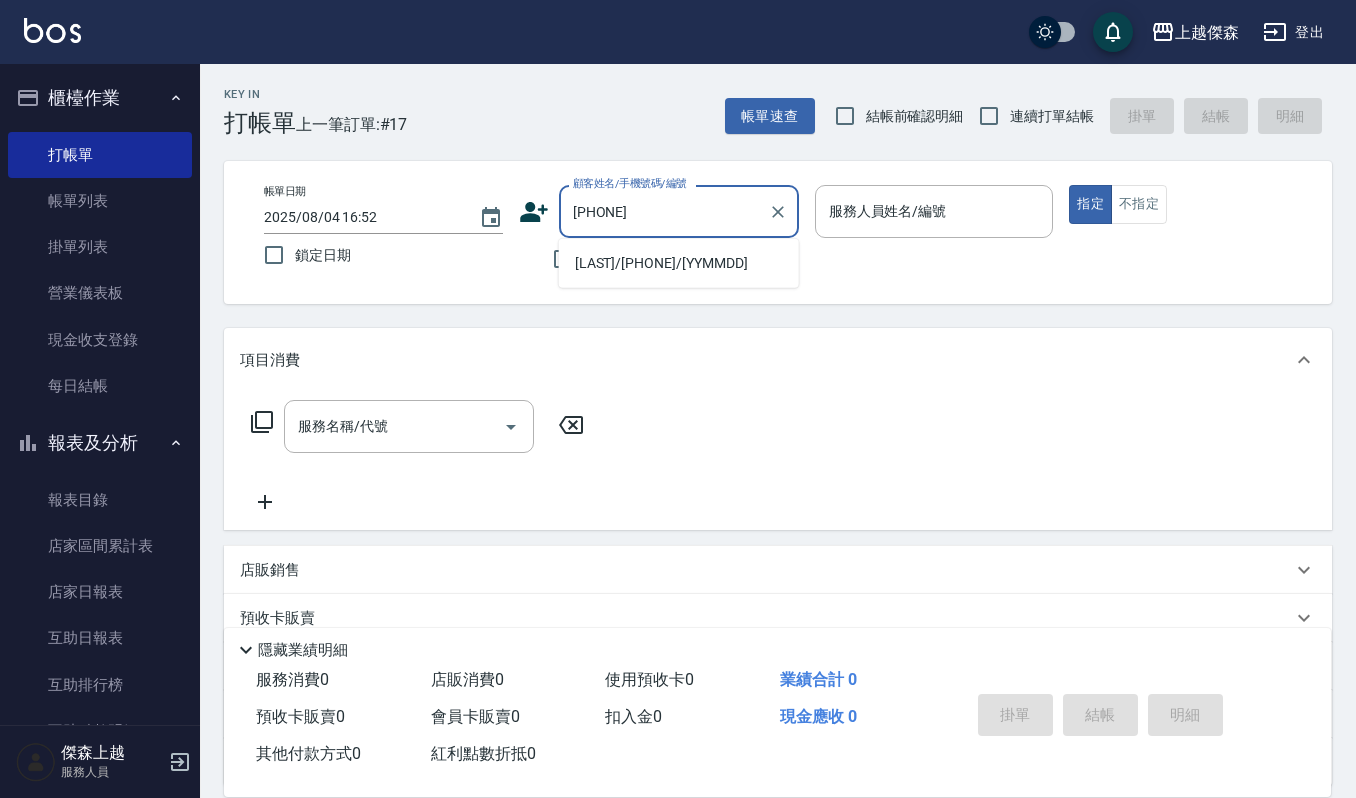click on "薛美芳/0932132236/620927" at bounding box center (679, 263) 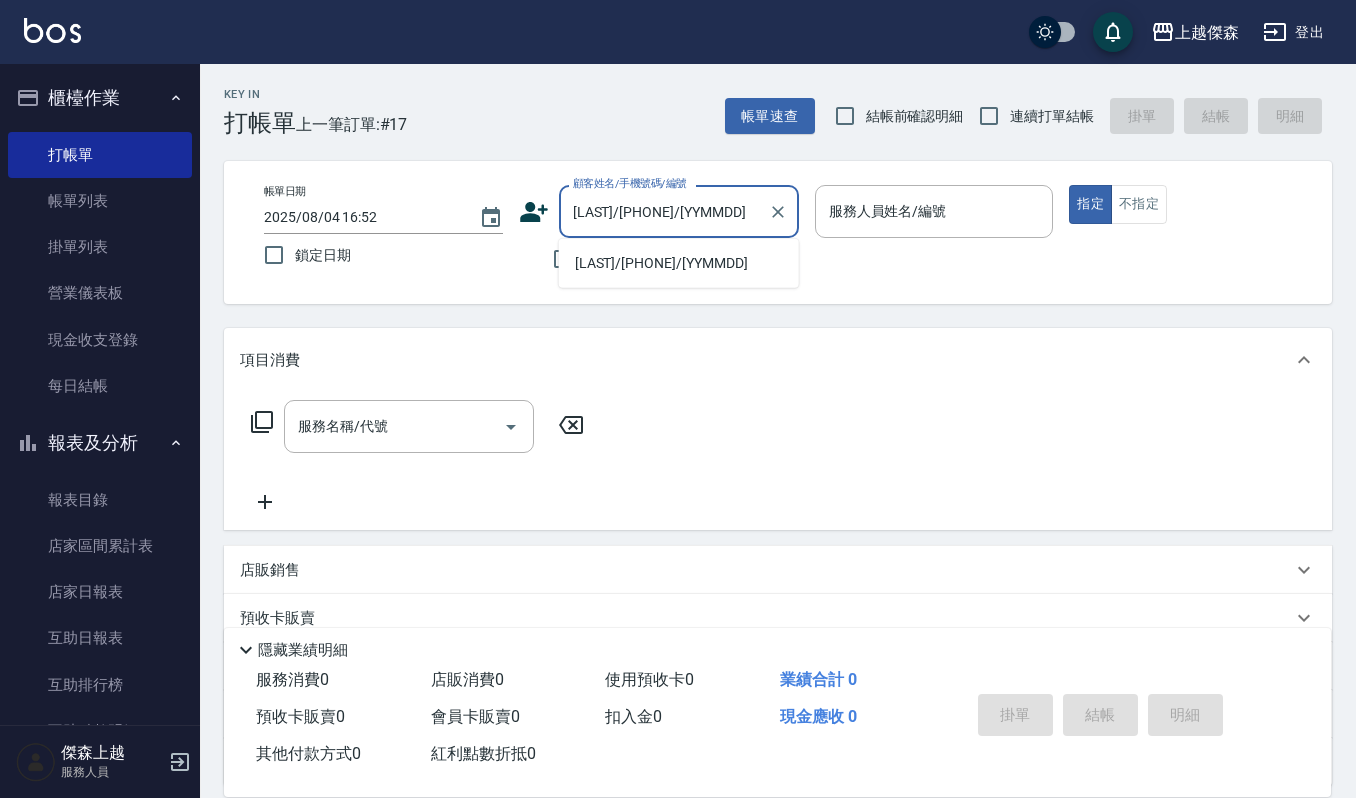 type on "Ivy-9" 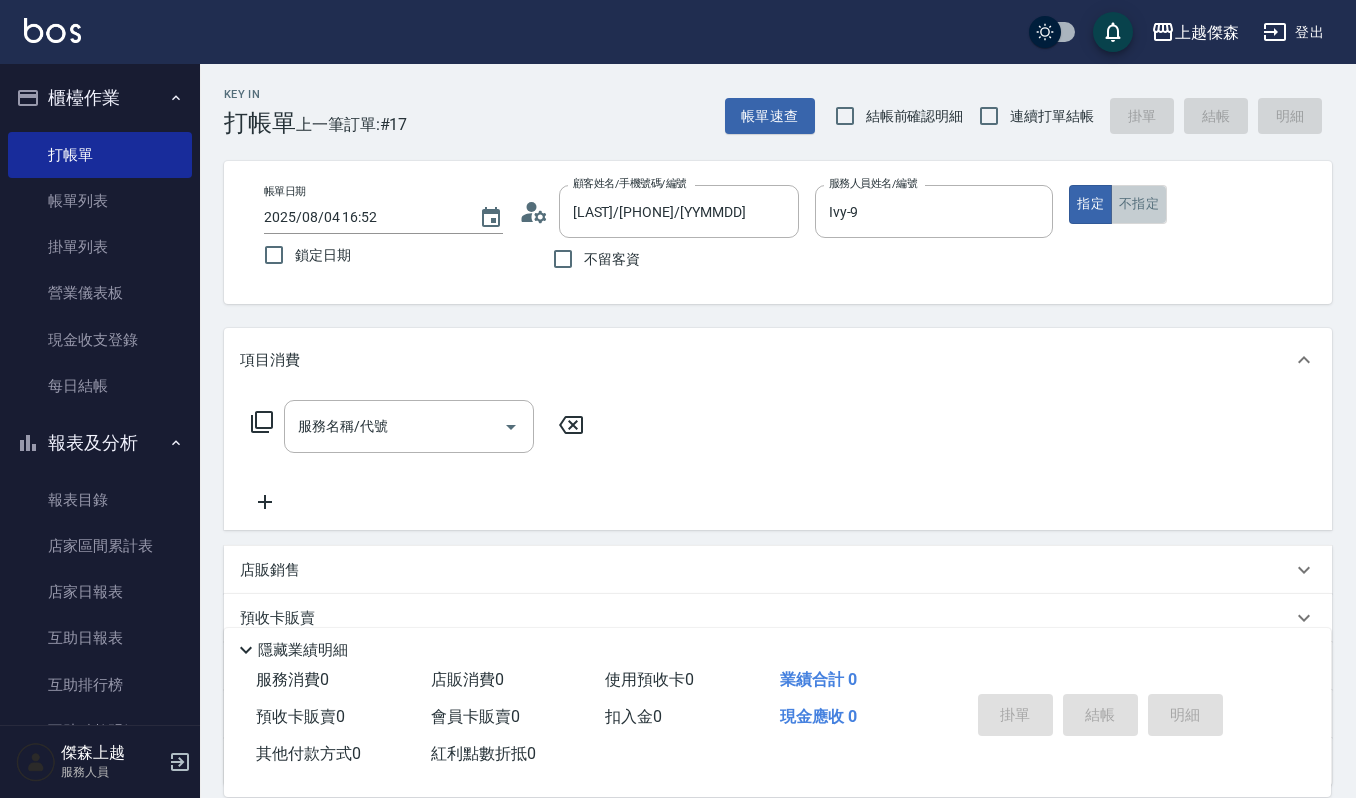 click on "不指定" at bounding box center (1139, 204) 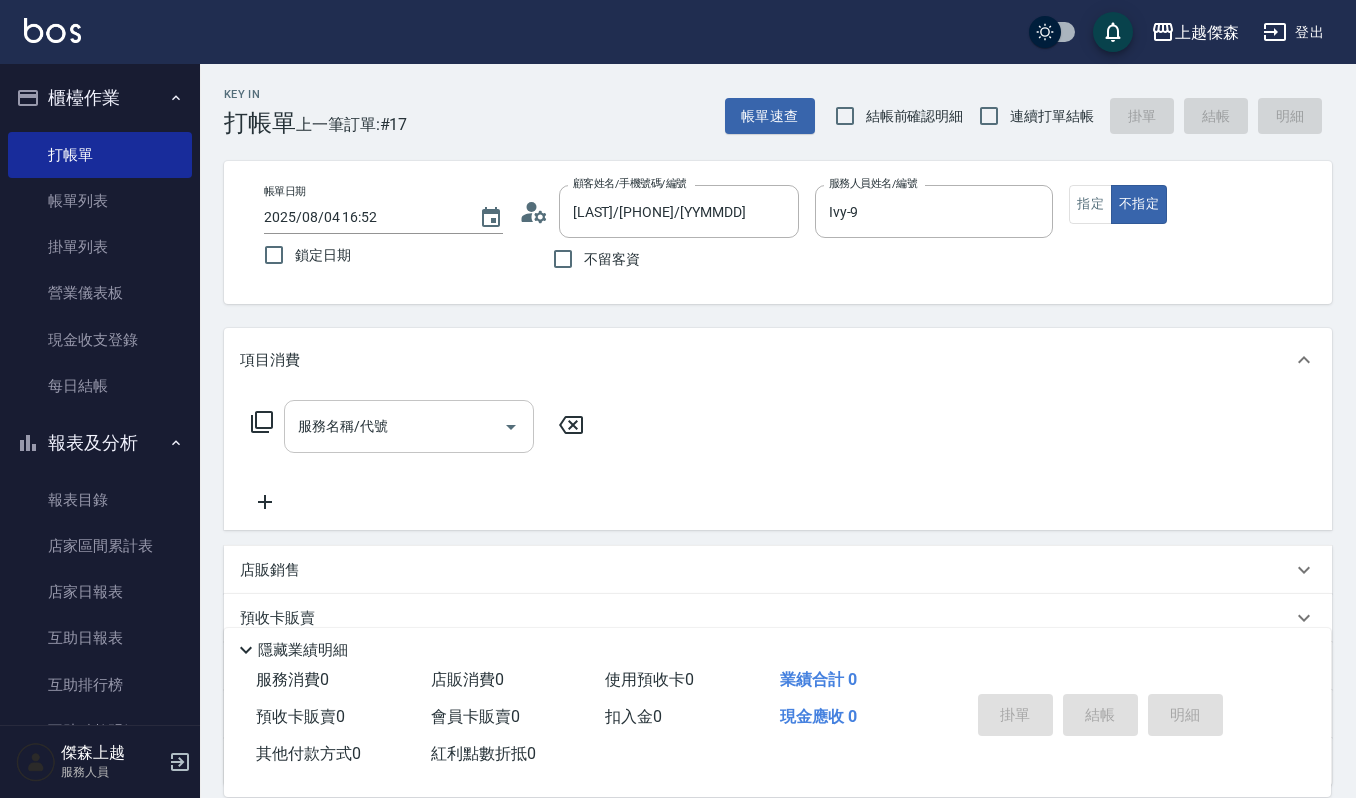 click on "服務名稱/代號" at bounding box center [394, 426] 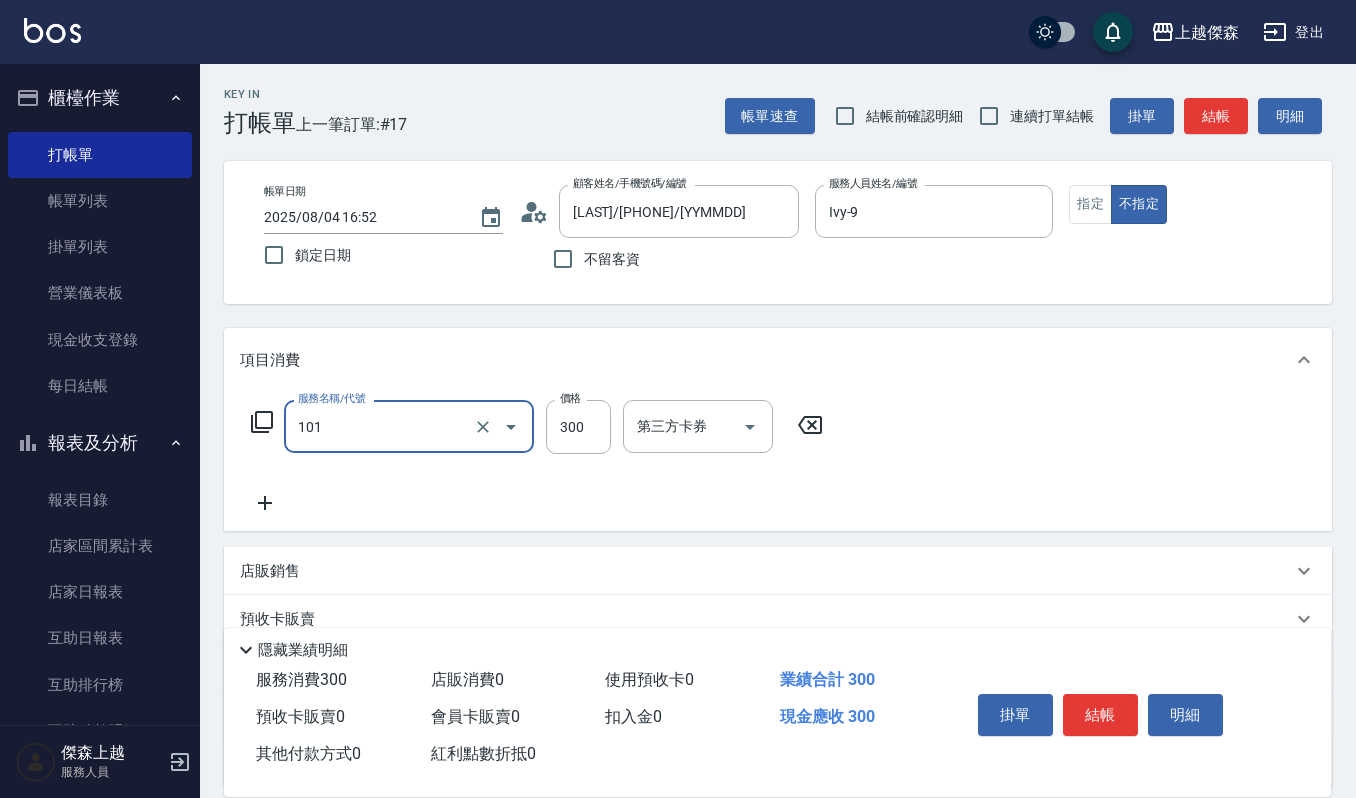 type on "一般洗髮(101)" 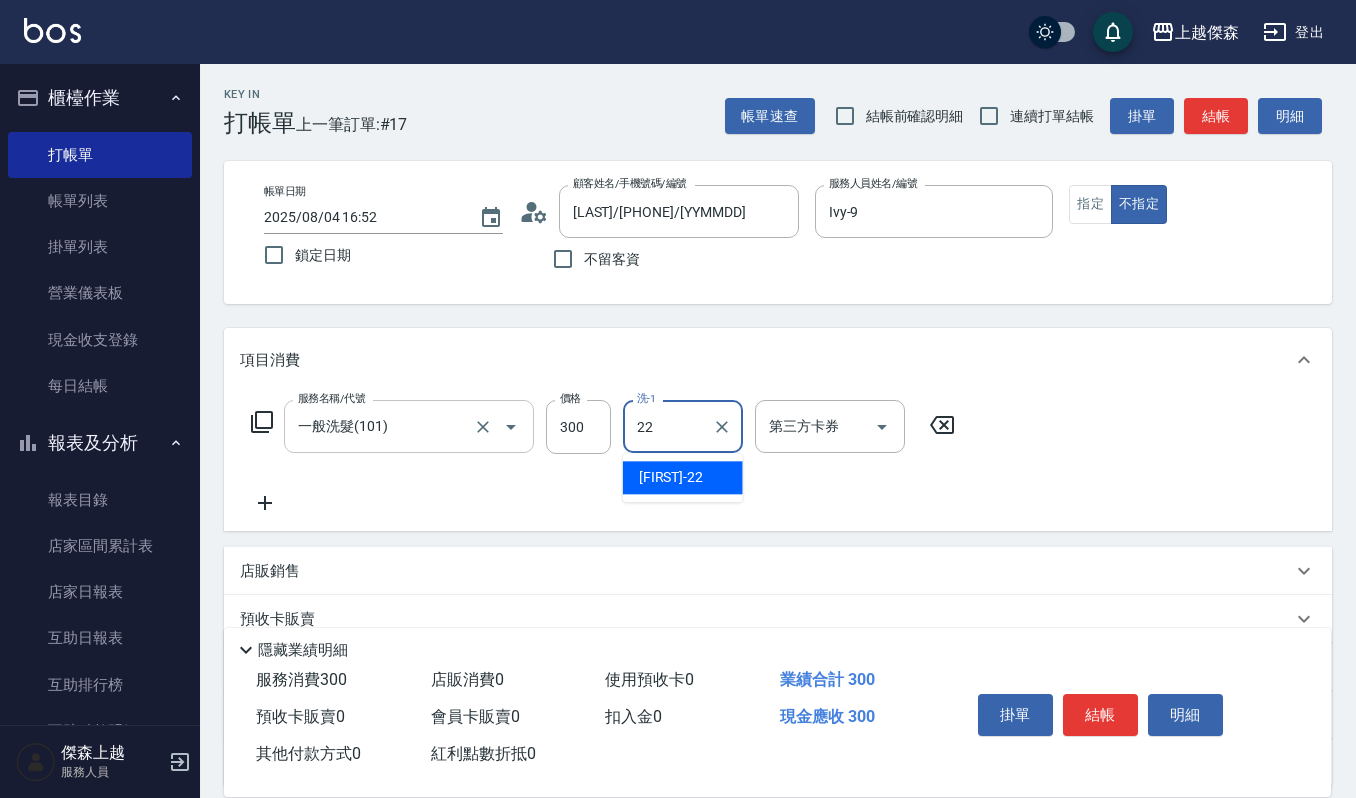 type on "宜芳-22" 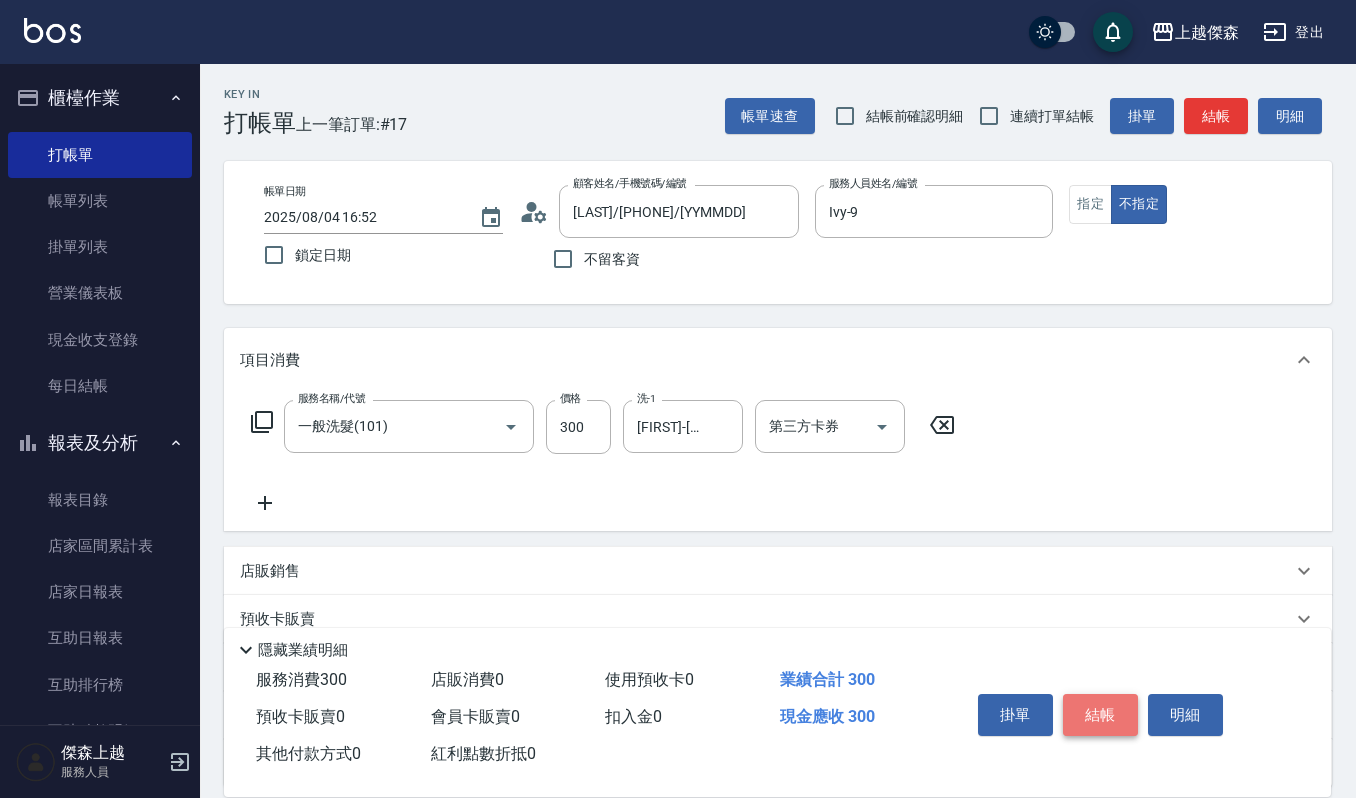 click on "結帳" at bounding box center [1100, 715] 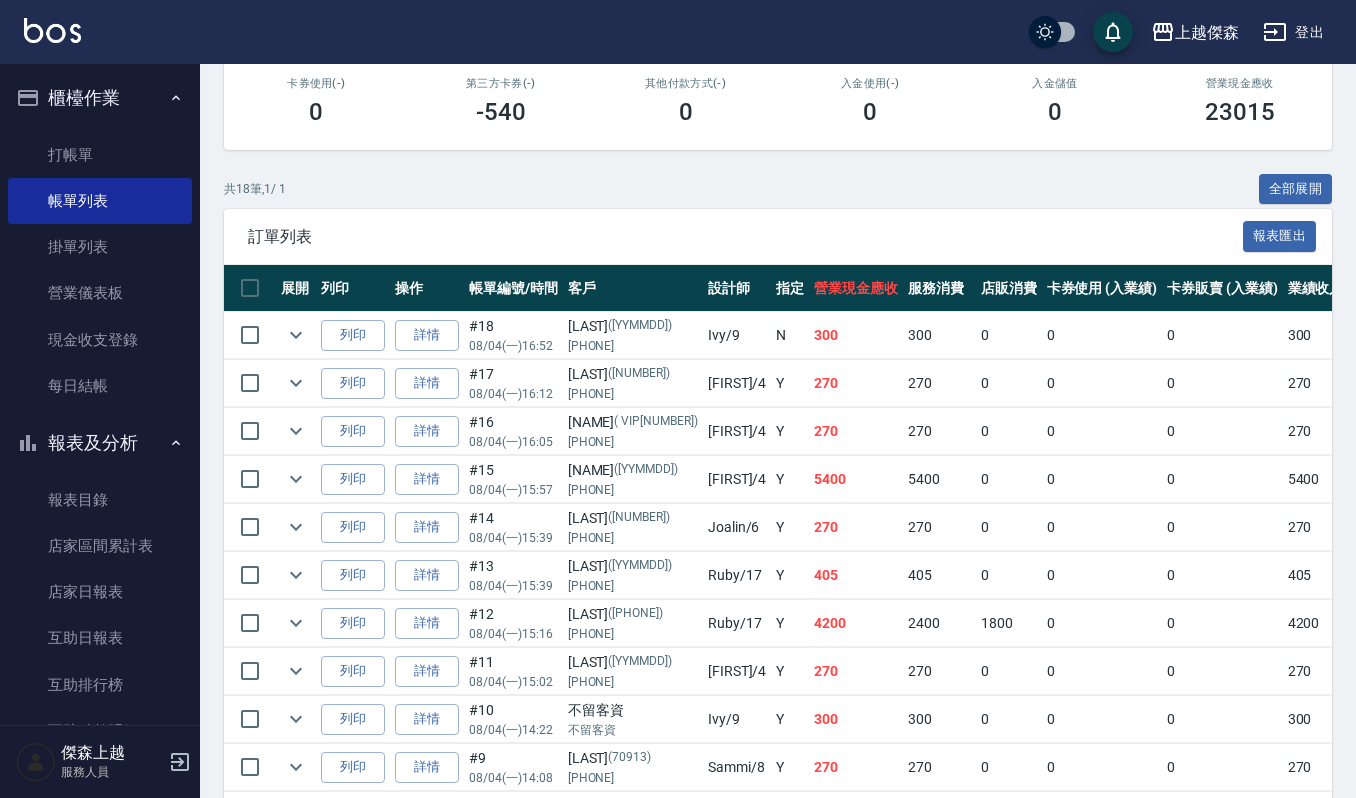 scroll, scrollTop: 400, scrollLeft: 0, axis: vertical 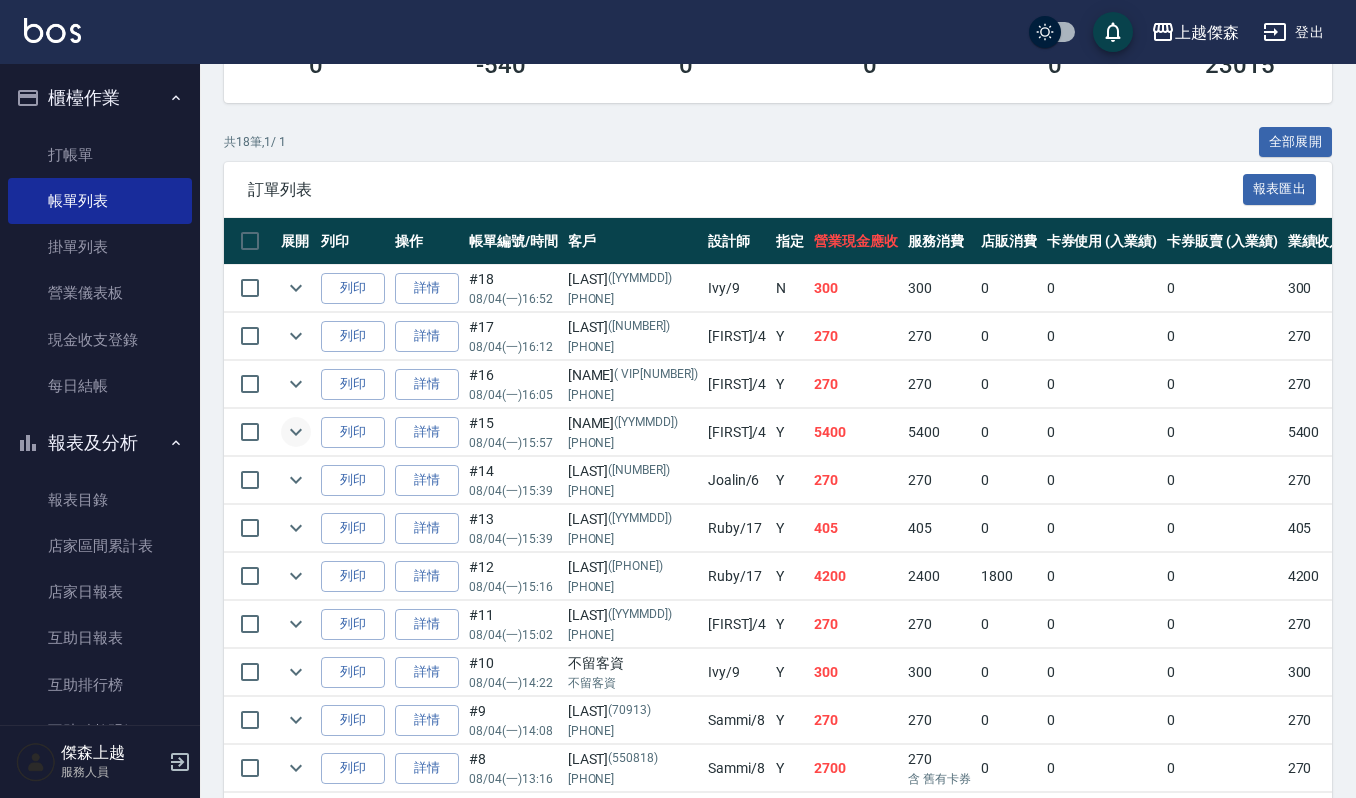 click 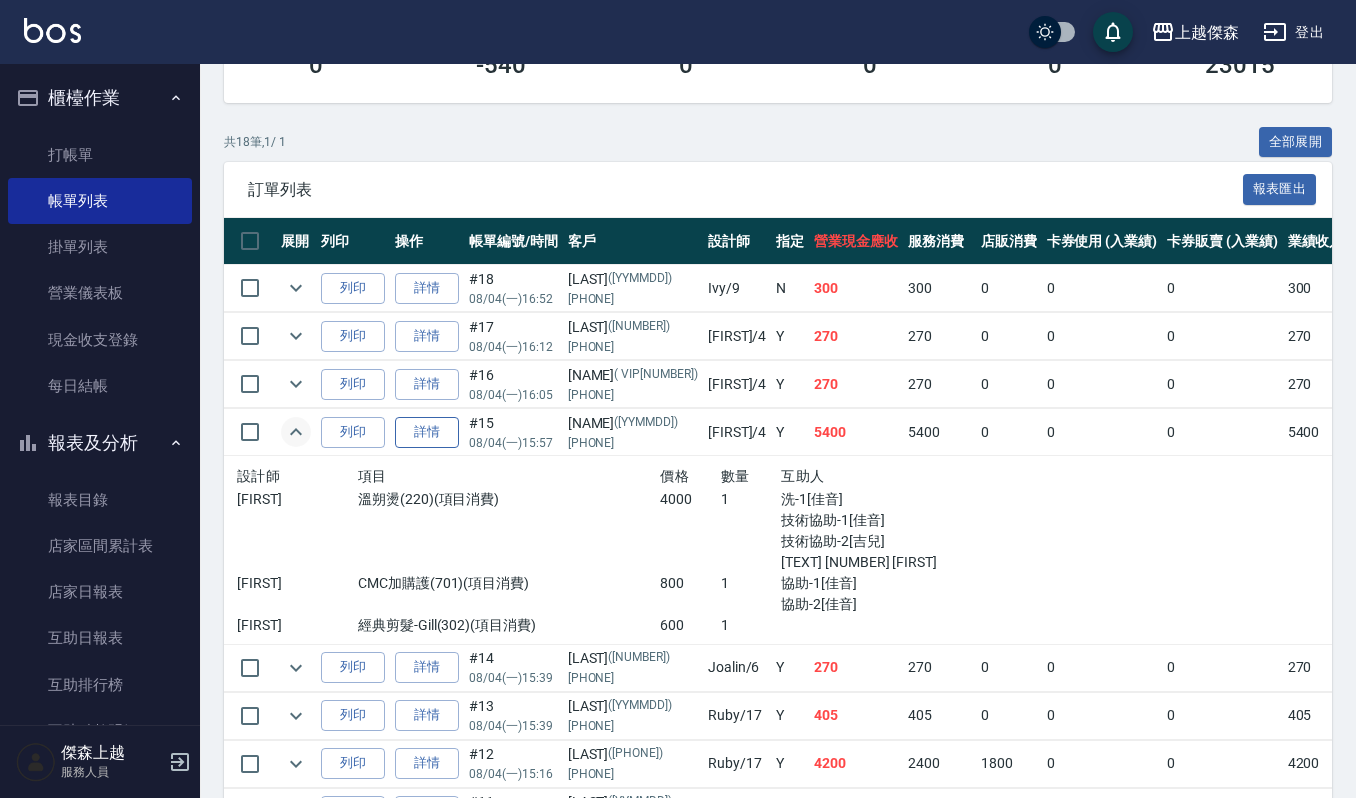 drag, startPoint x: 357, startPoint y: 432, endPoint x: 449, endPoint y: 445, distance: 92.91394 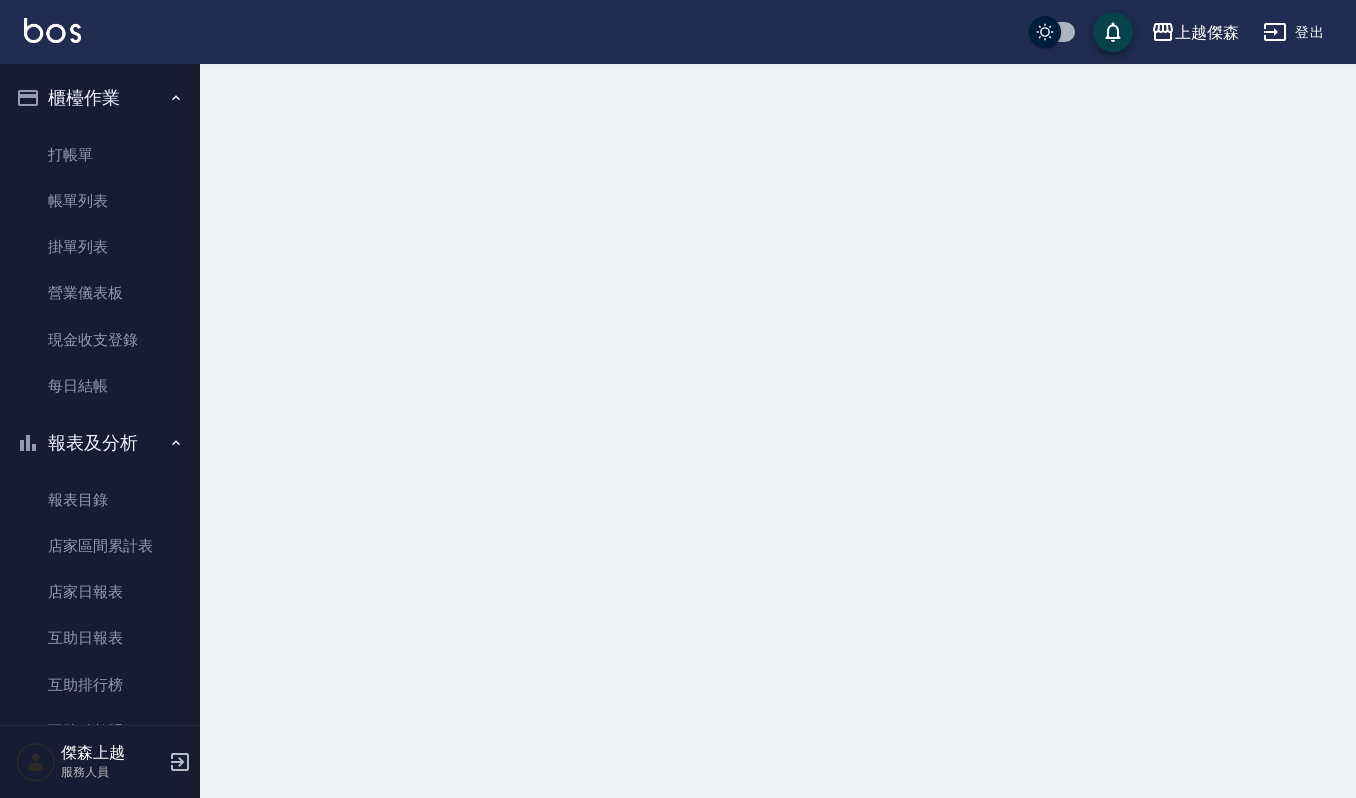 scroll, scrollTop: 0, scrollLeft: 0, axis: both 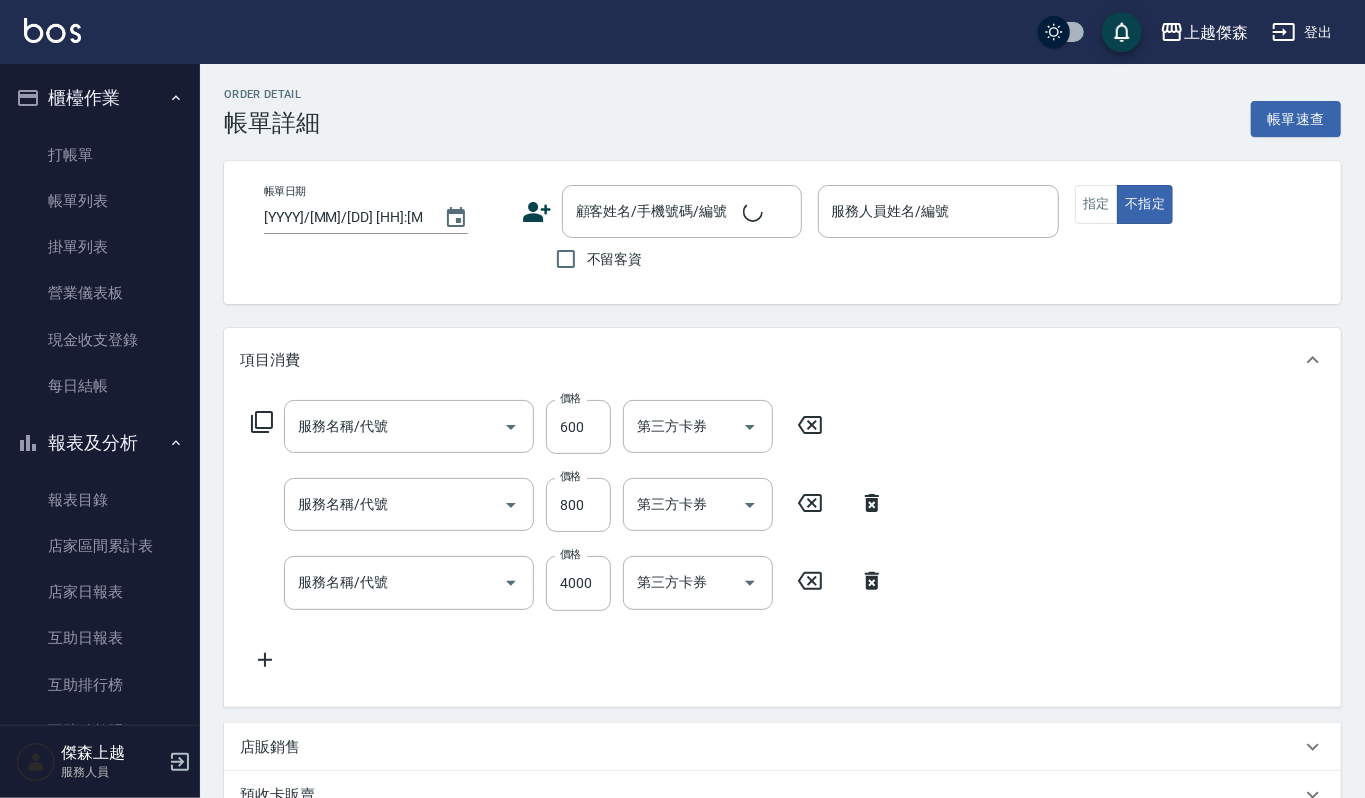 type on "2025/08/04 15:57" 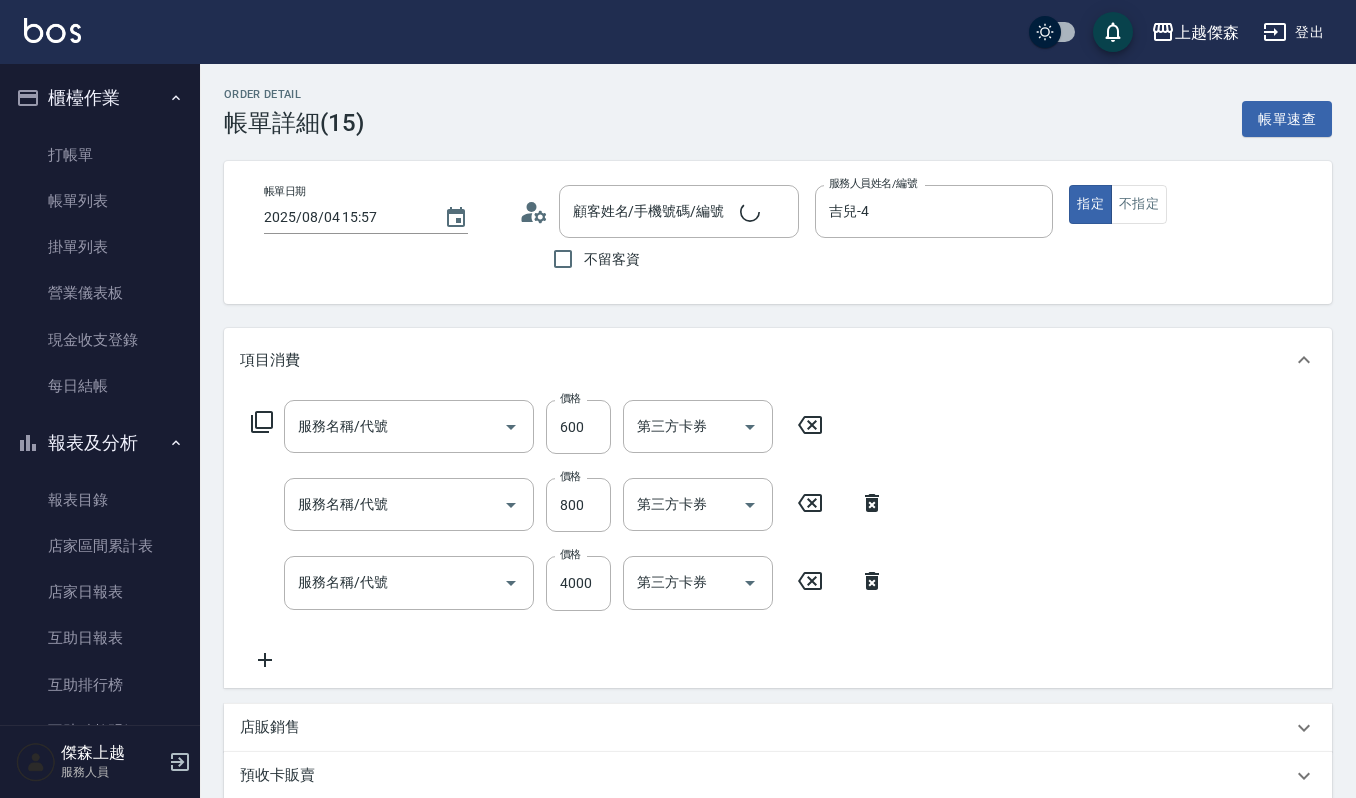 type on "經典剪髮-Gill(302)" 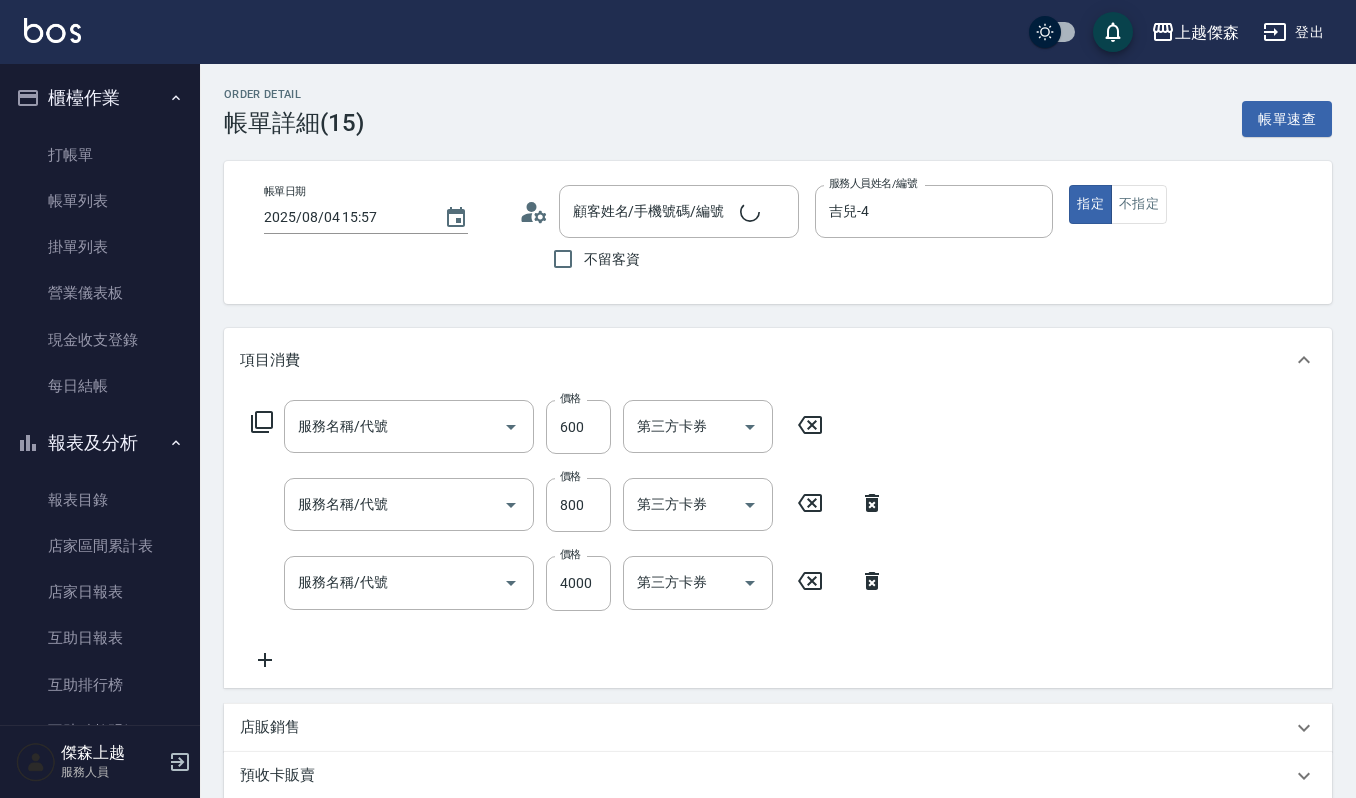 type on "CMC加購護(701)" 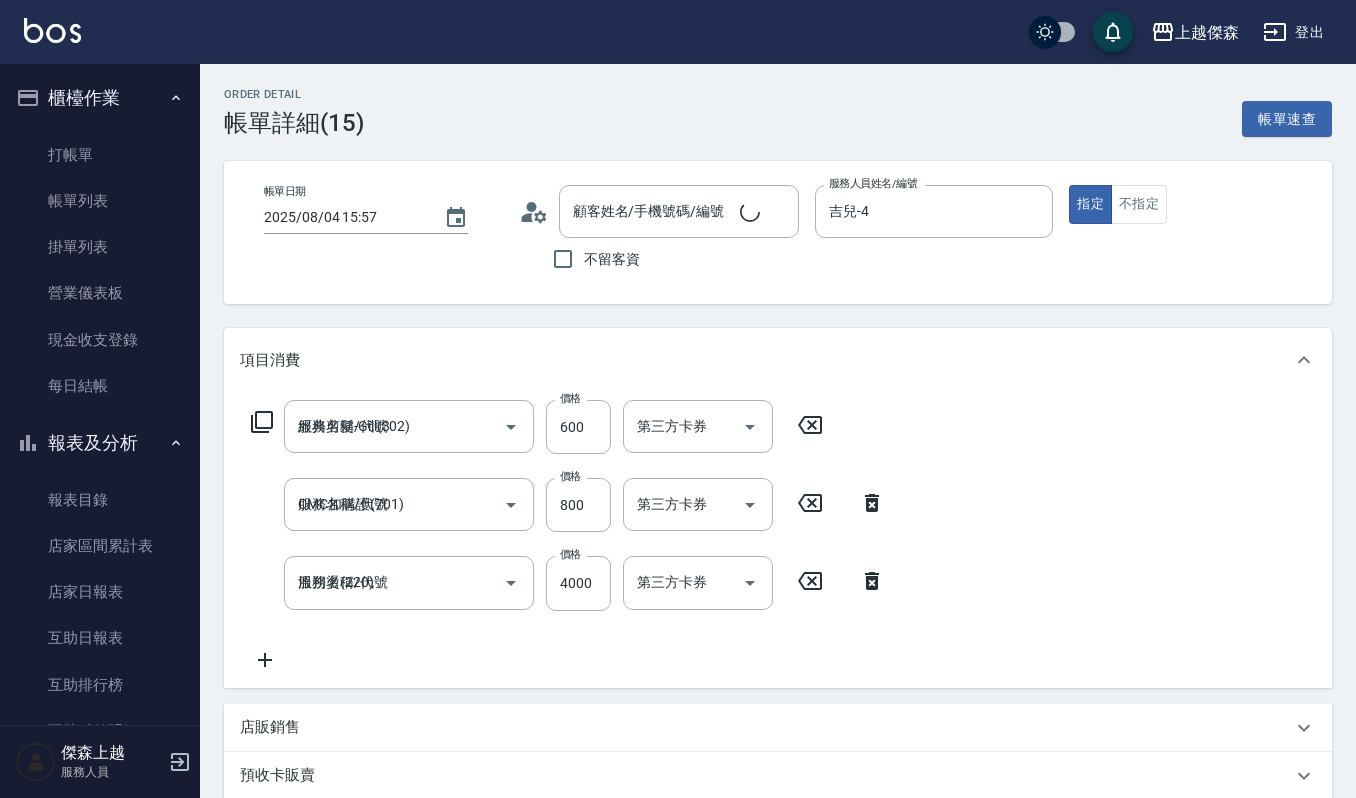 type on "陳可蓁/0938366655/690914" 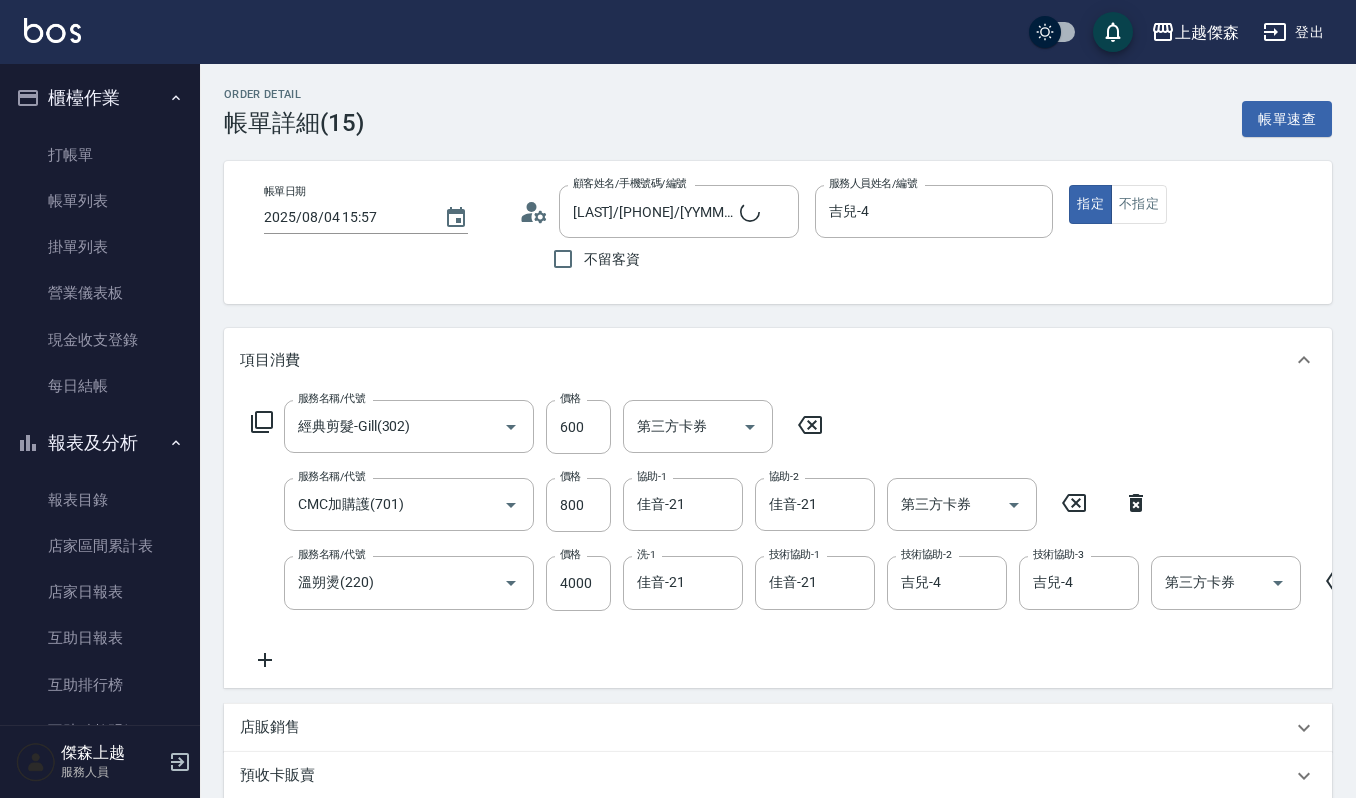scroll, scrollTop: 133, scrollLeft: 0, axis: vertical 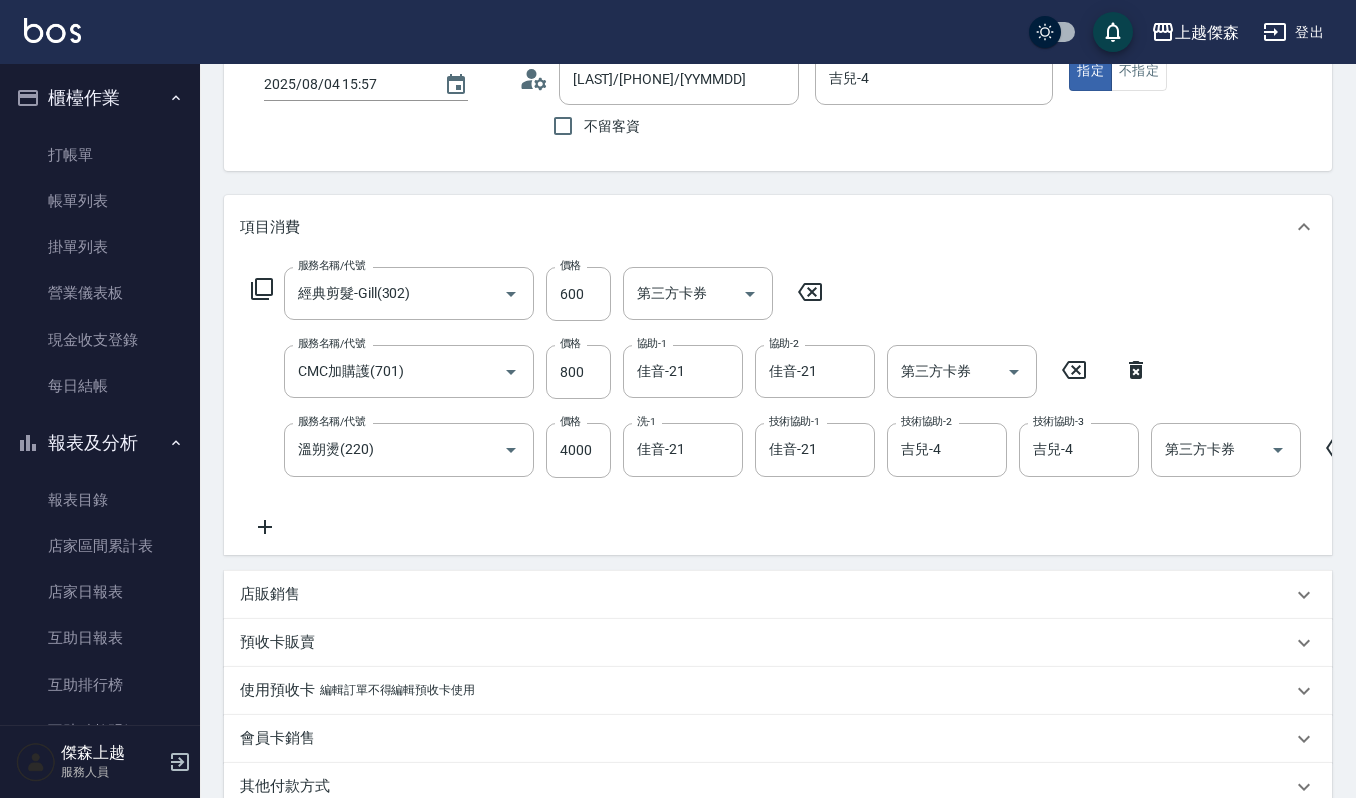 click on "店販銷售" at bounding box center [778, 595] 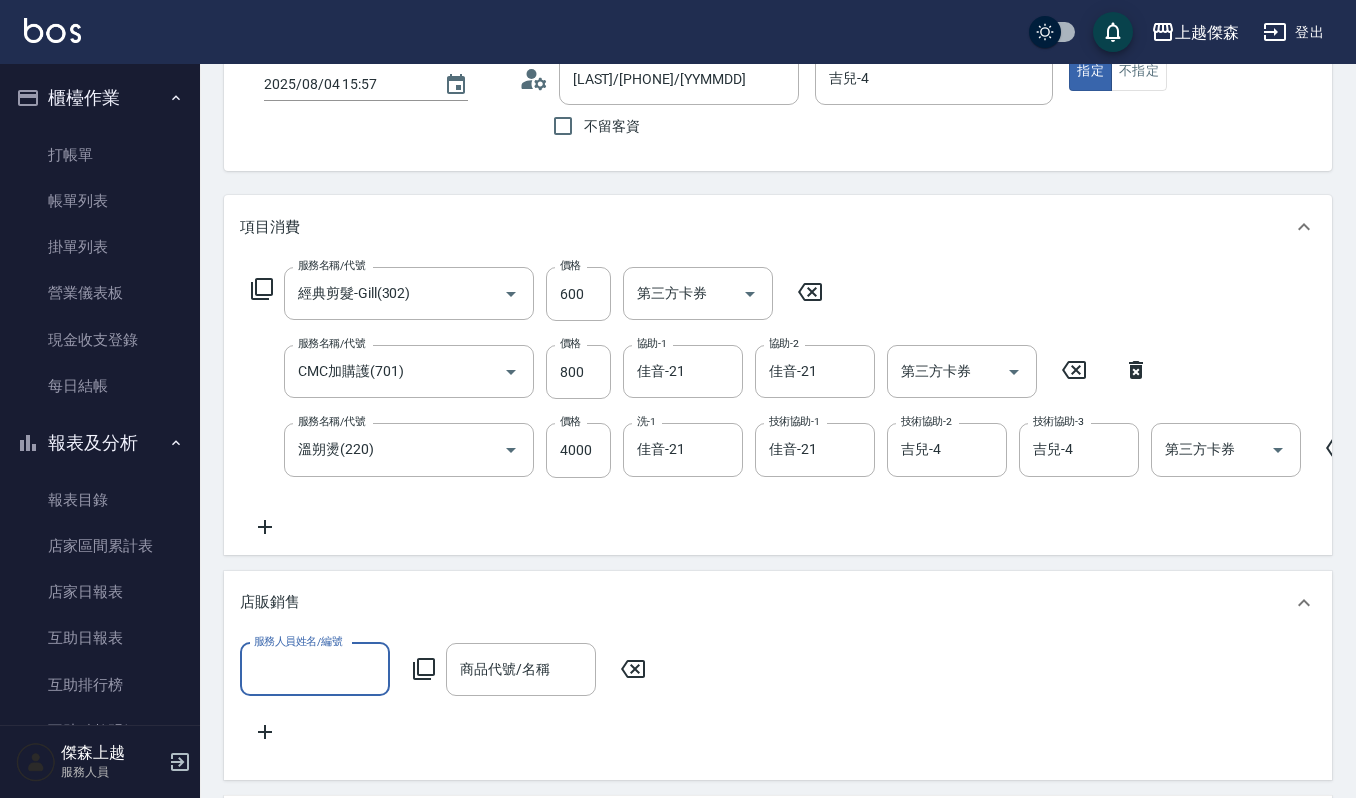 scroll, scrollTop: 0, scrollLeft: 0, axis: both 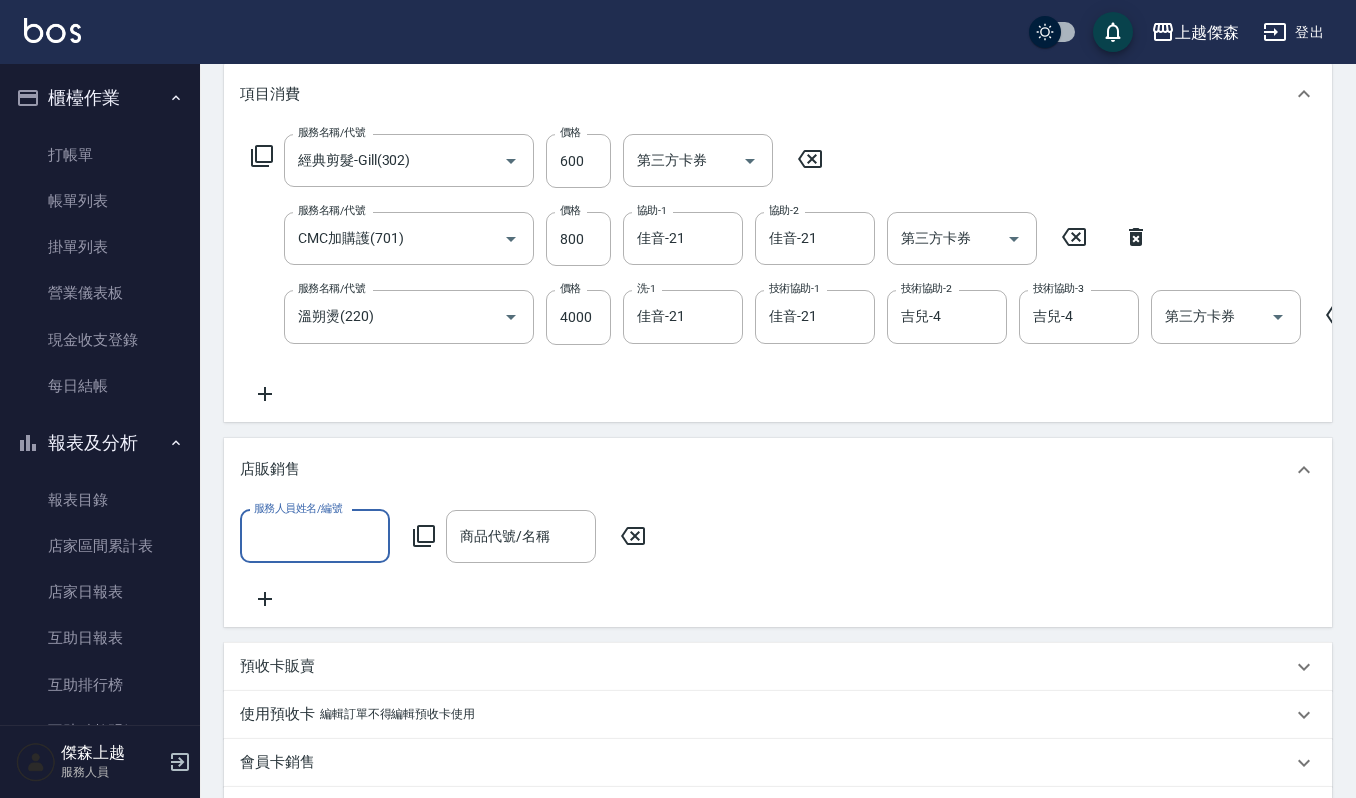 click on "服務人員姓名/編號" at bounding box center (315, 536) 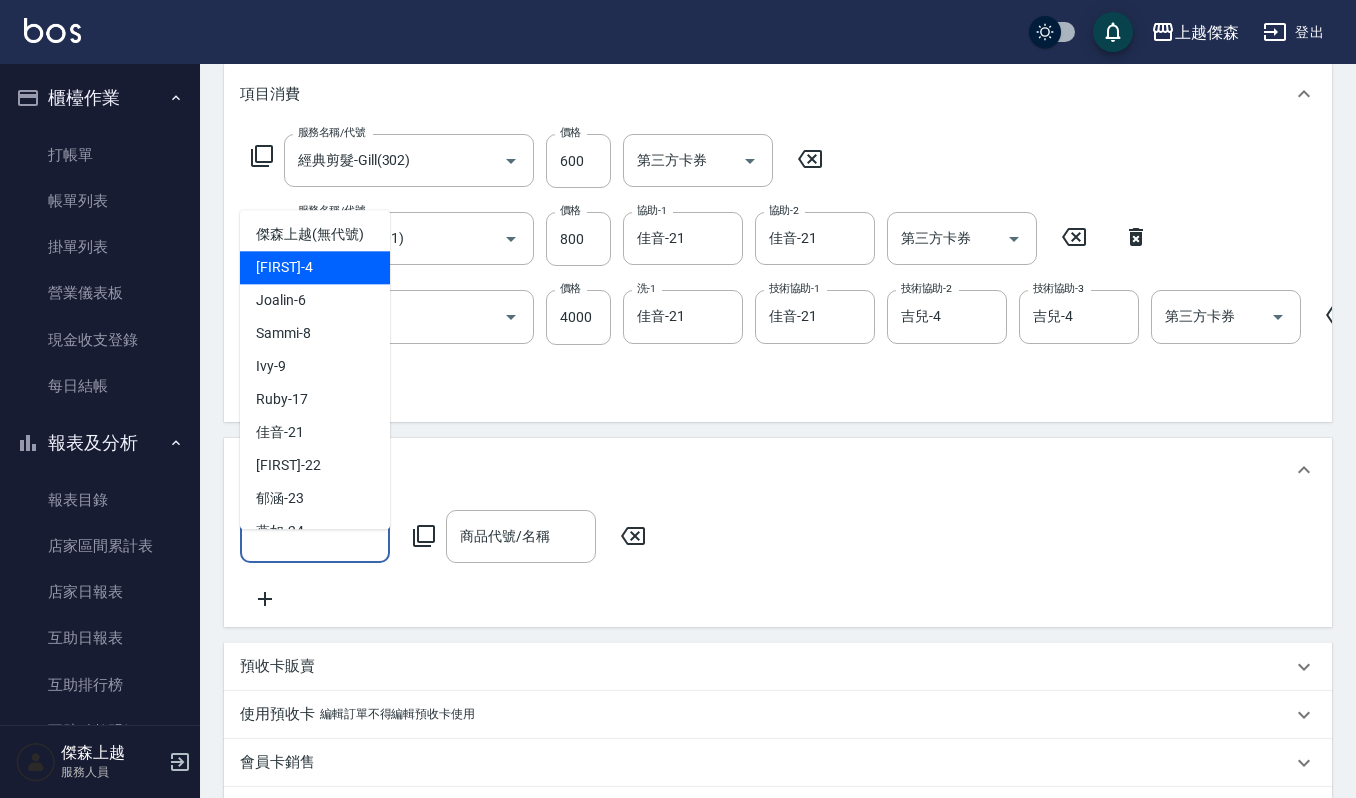 click on "[FIRST] -[NUMBER]" at bounding box center (315, 267) 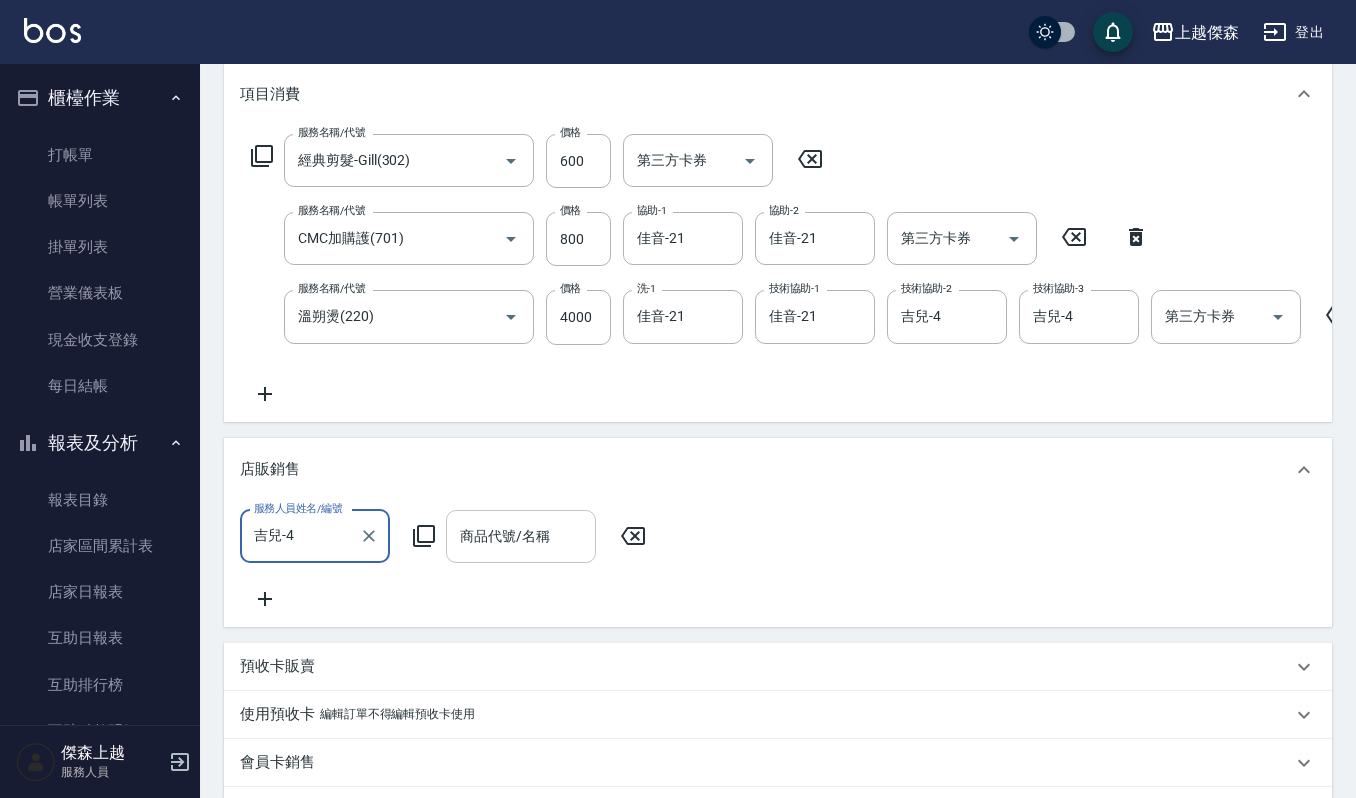 click on "商品代號/名稱" at bounding box center [521, 536] 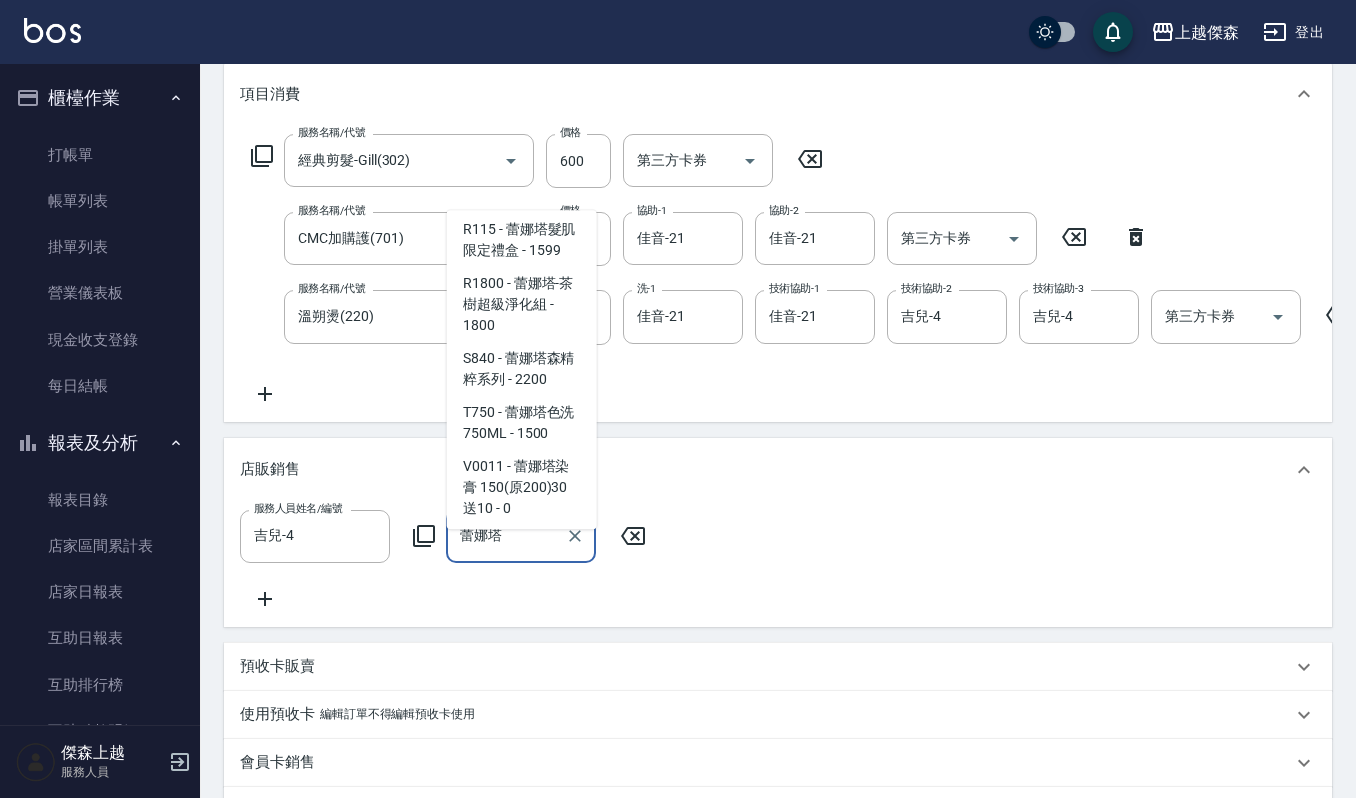 scroll, scrollTop: 666, scrollLeft: 0, axis: vertical 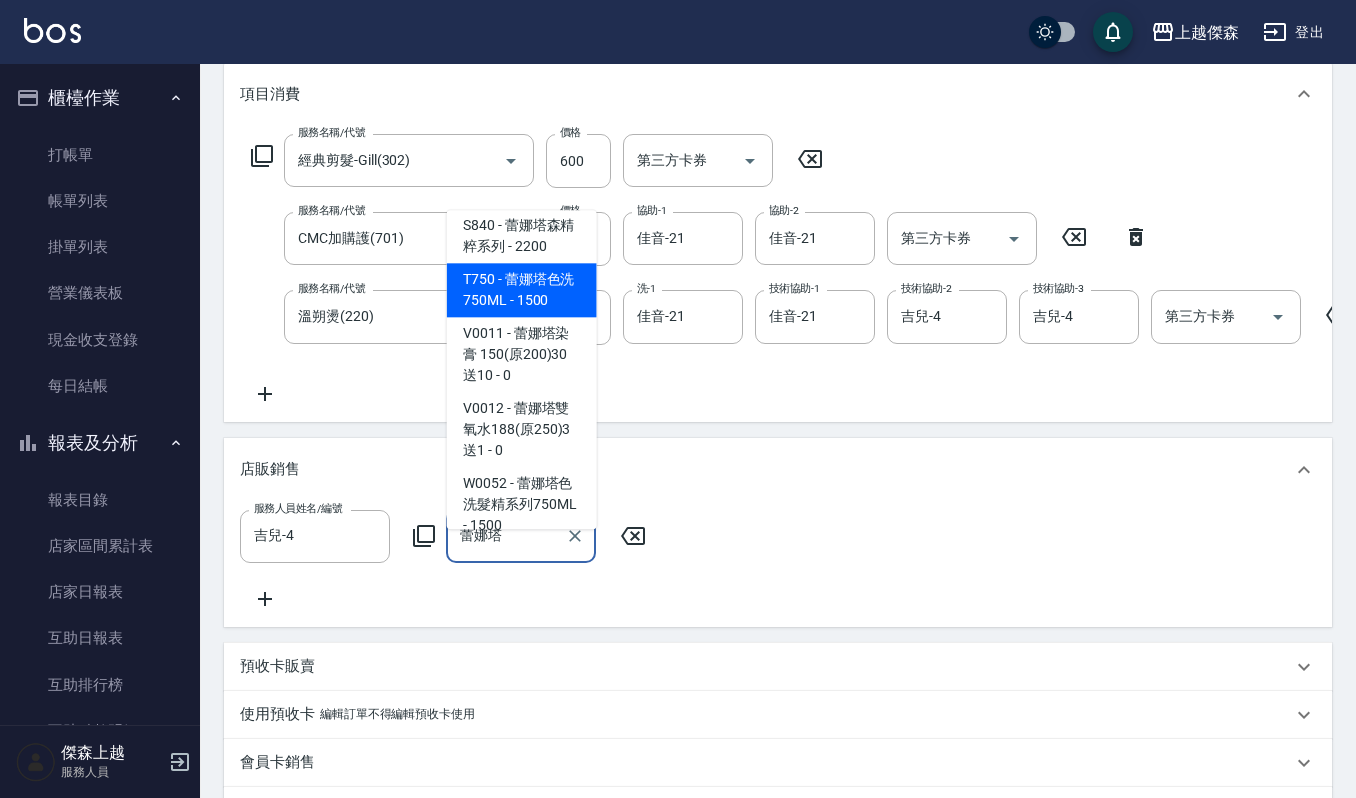click on "T750 - 蕾娜塔色洗750ML - 1500" at bounding box center (522, 290) 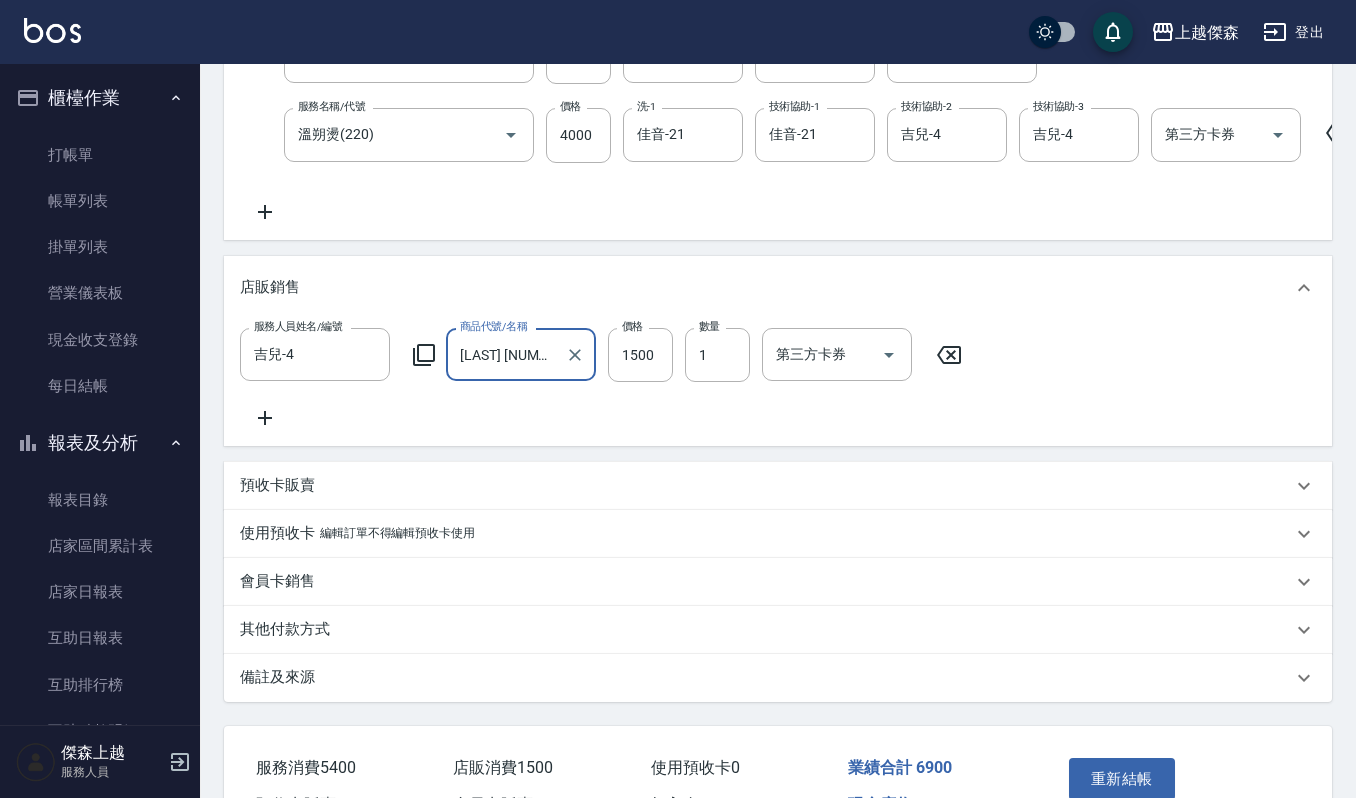 scroll, scrollTop: 602, scrollLeft: 0, axis: vertical 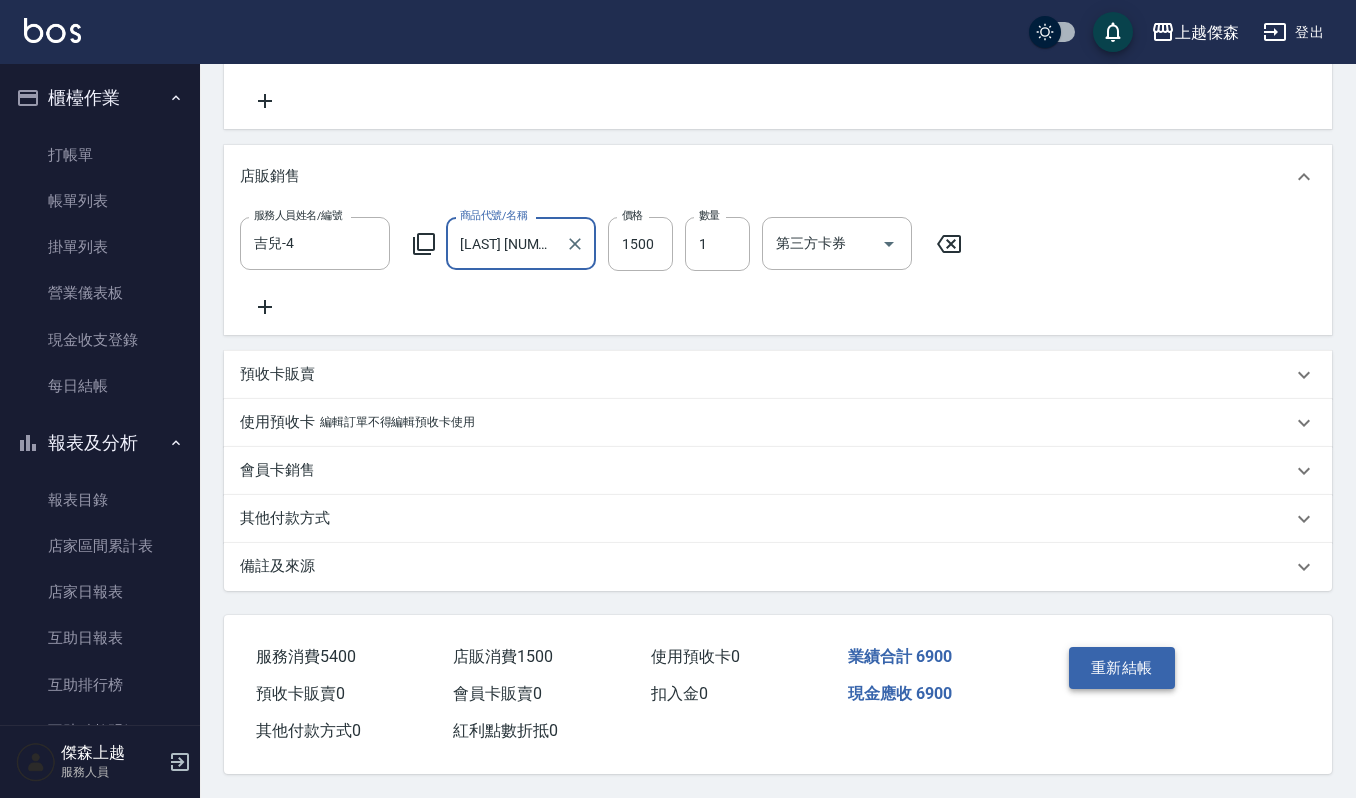 type on "蕾娜塔色洗750ML" 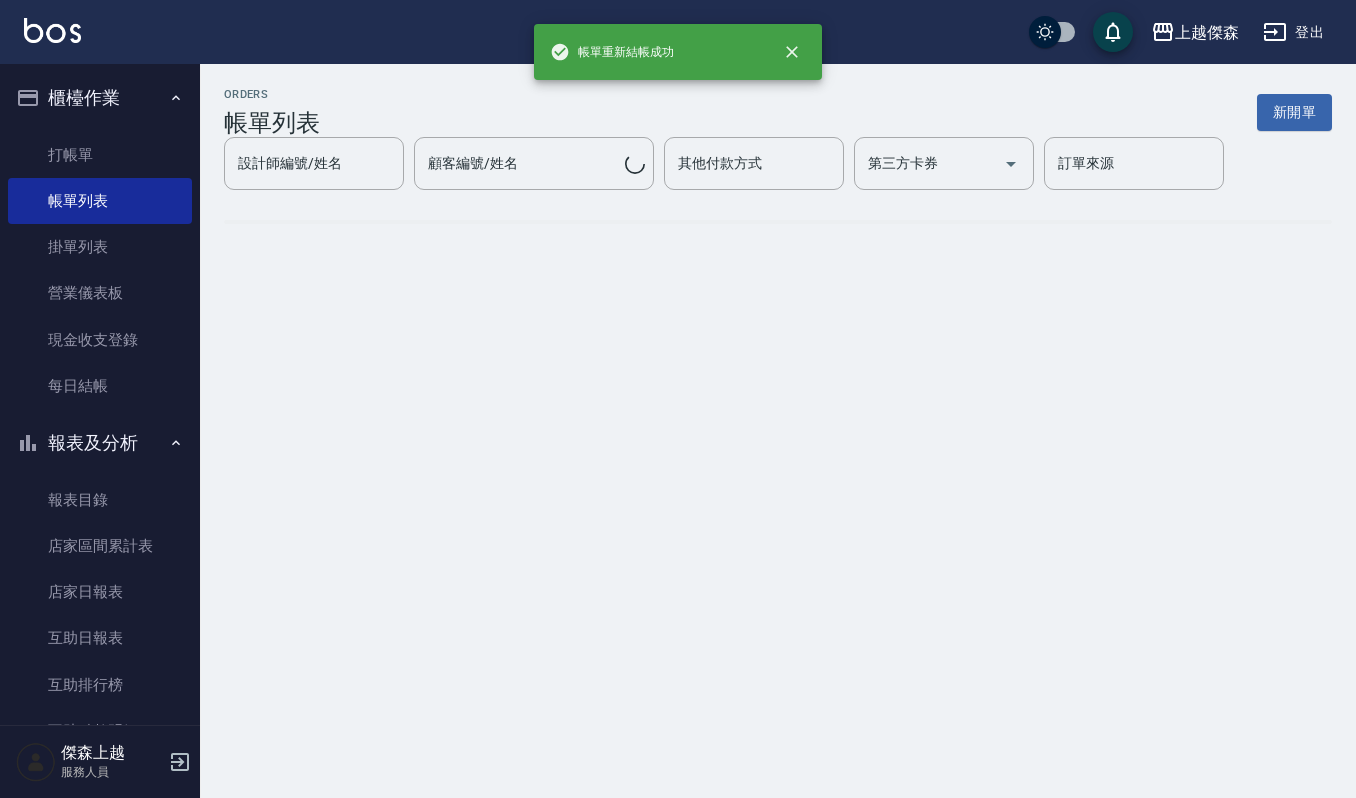 scroll, scrollTop: 0, scrollLeft: 0, axis: both 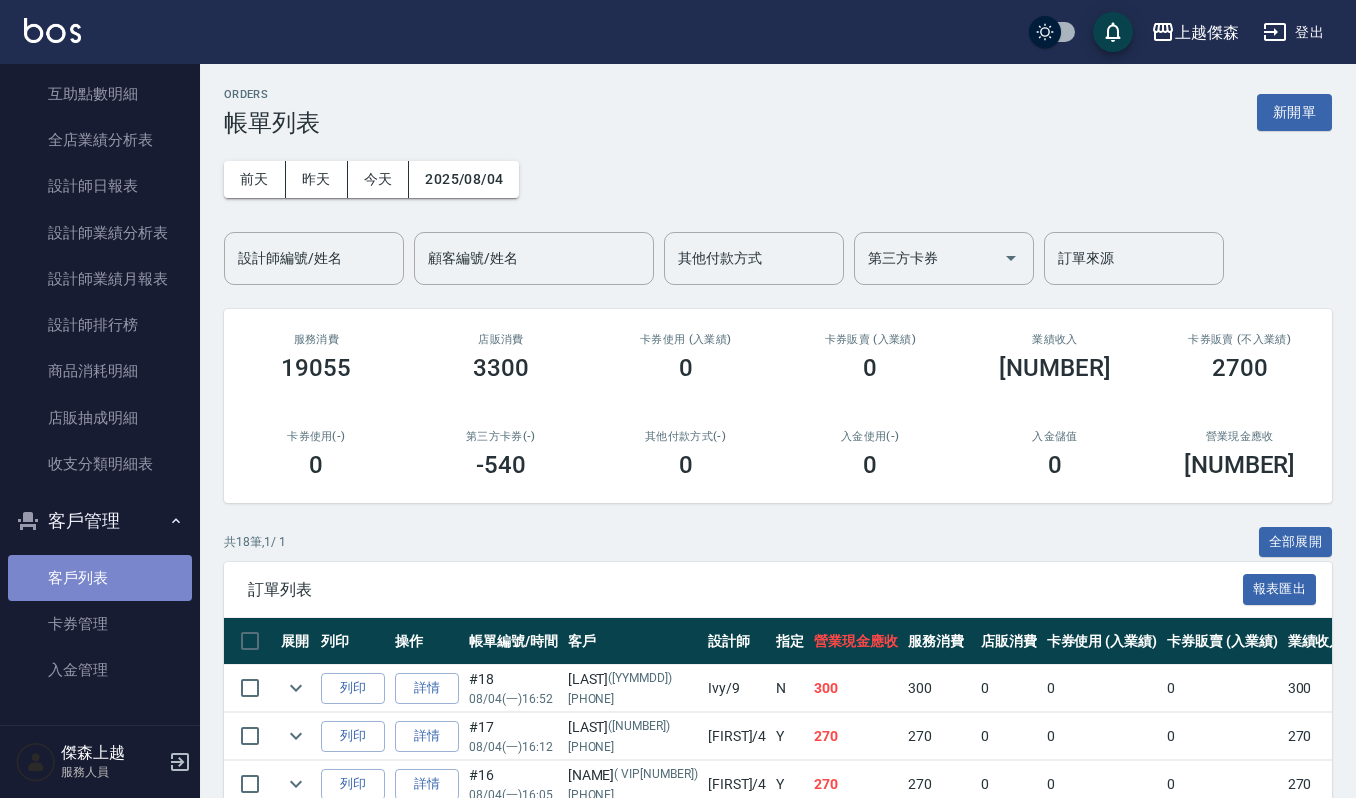 click on "客戶列表" at bounding box center (100, 578) 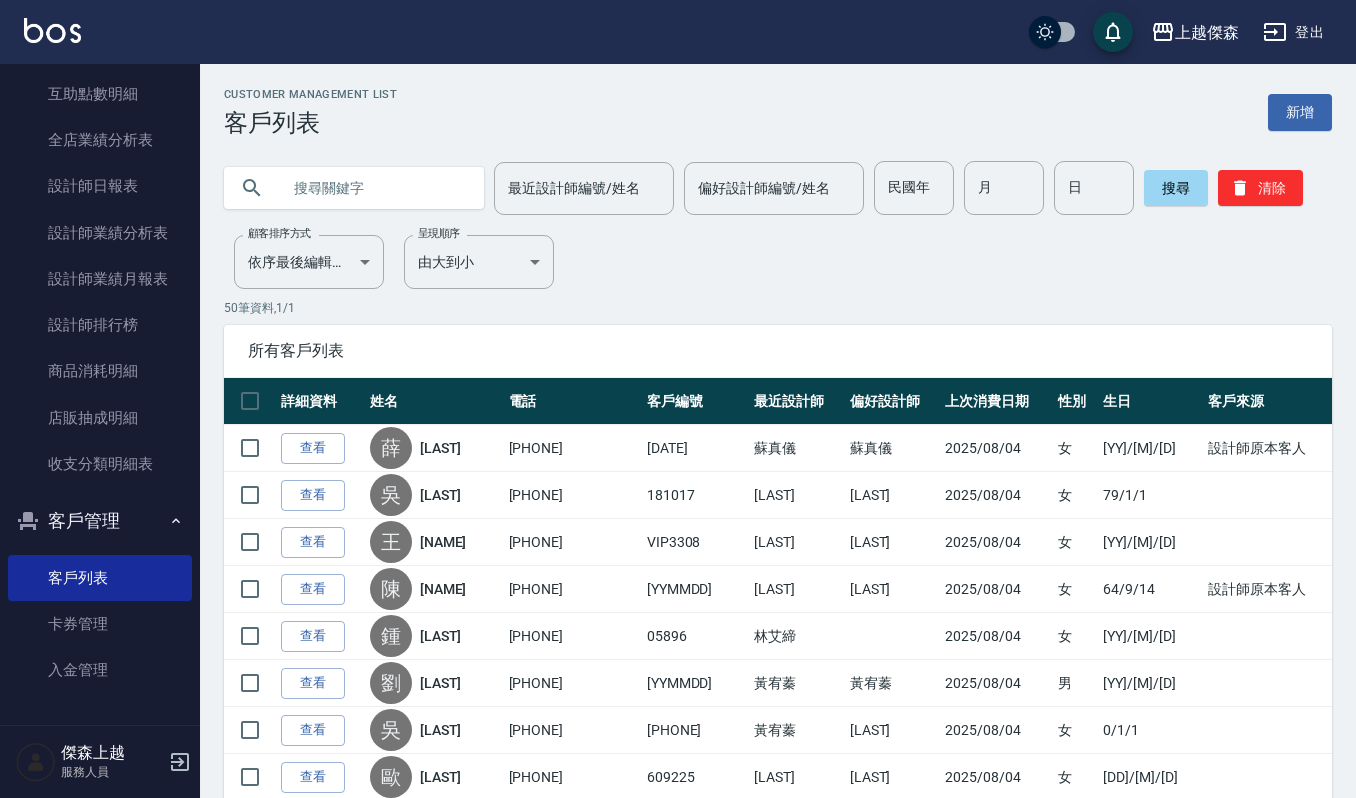 click at bounding box center [374, 188] 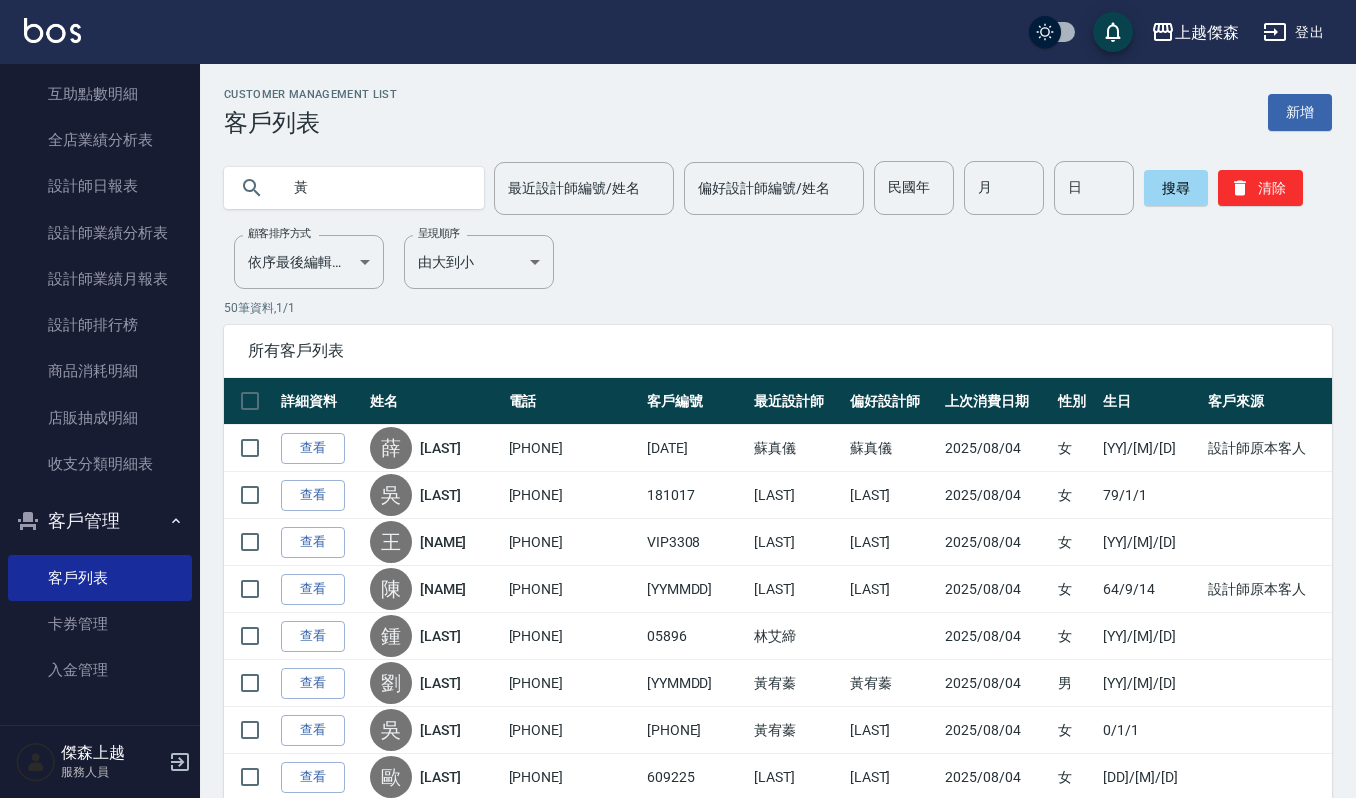type on "黃" 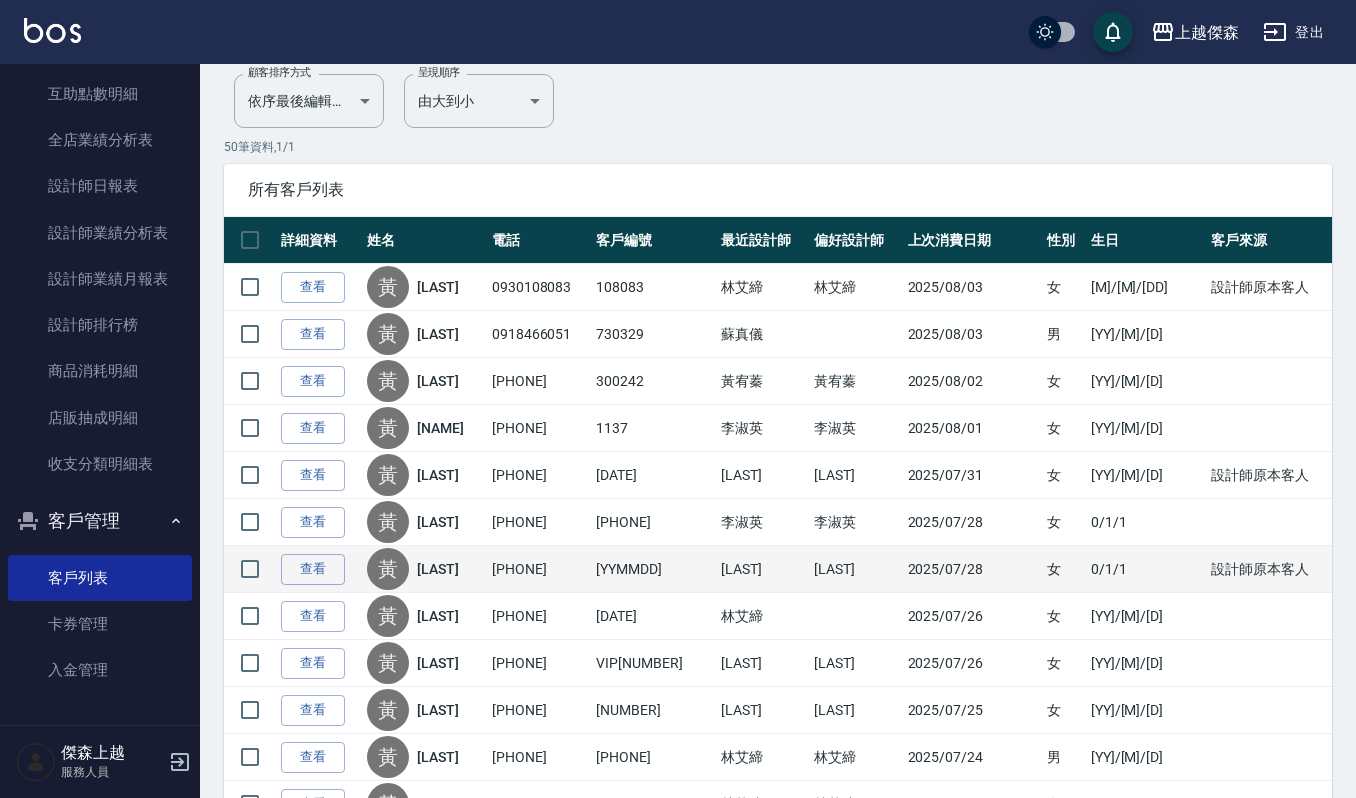 scroll, scrollTop: 0, scrollLeft: 0, axis: both 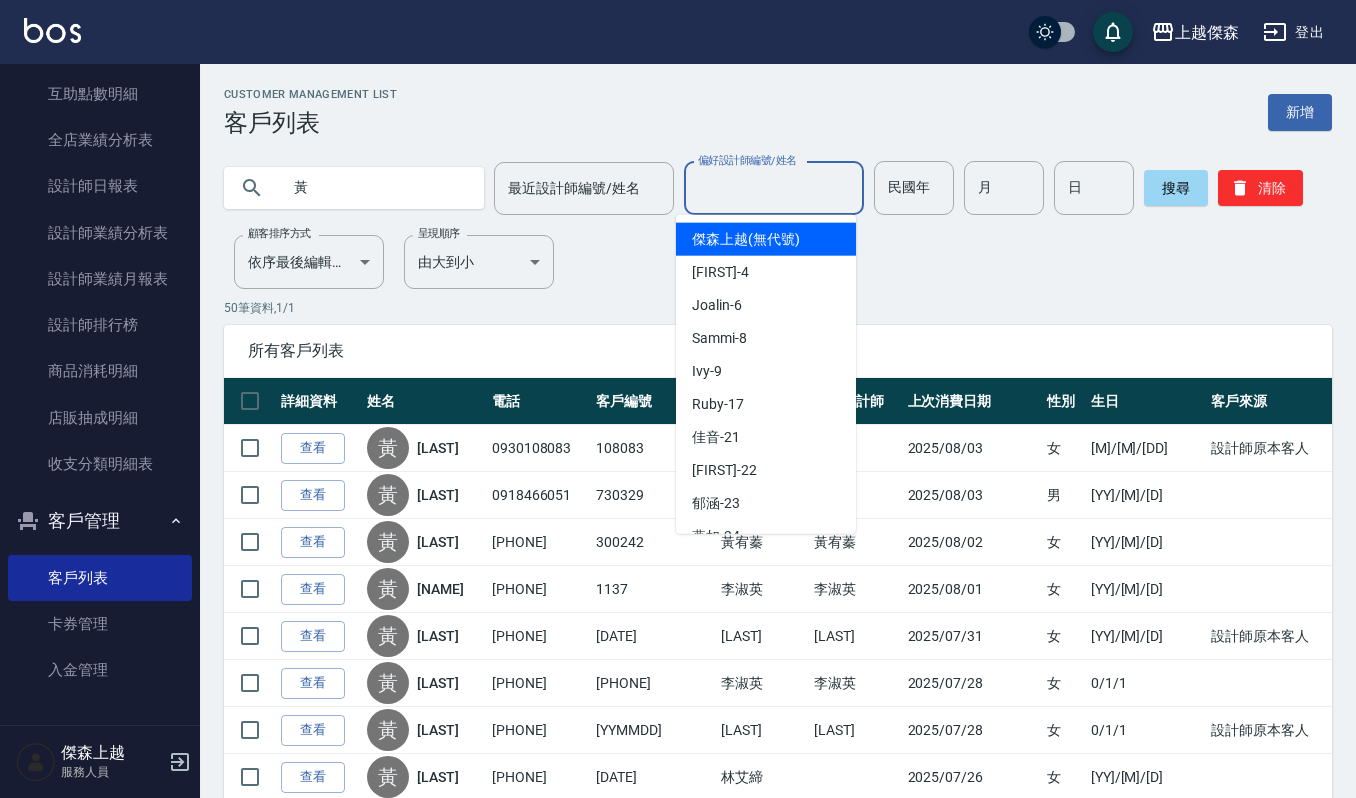 click on "偏好設計師編號/姓名 偏好設計師編號/姓名" at bounding box center [774, 188] 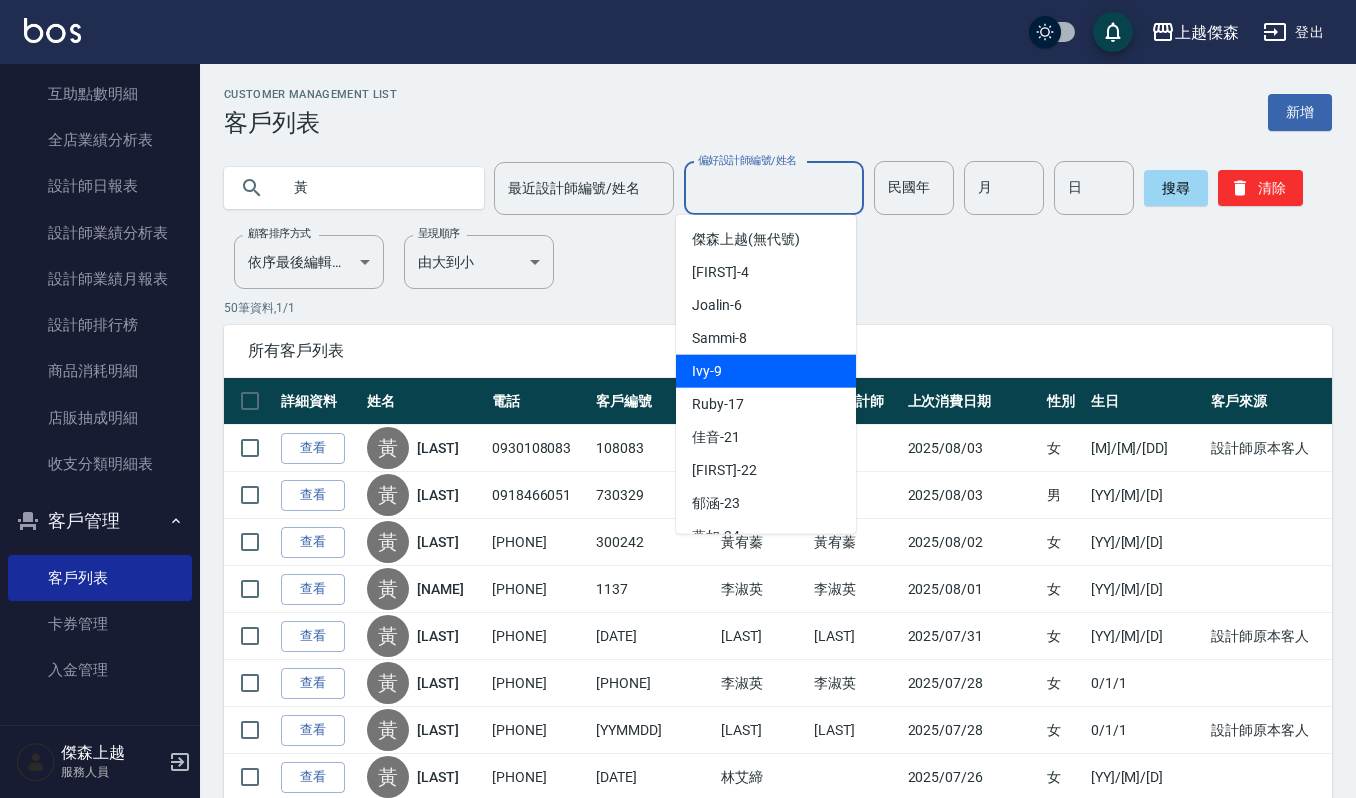 click on "Ivy -9" at bounding box center [766, 371] 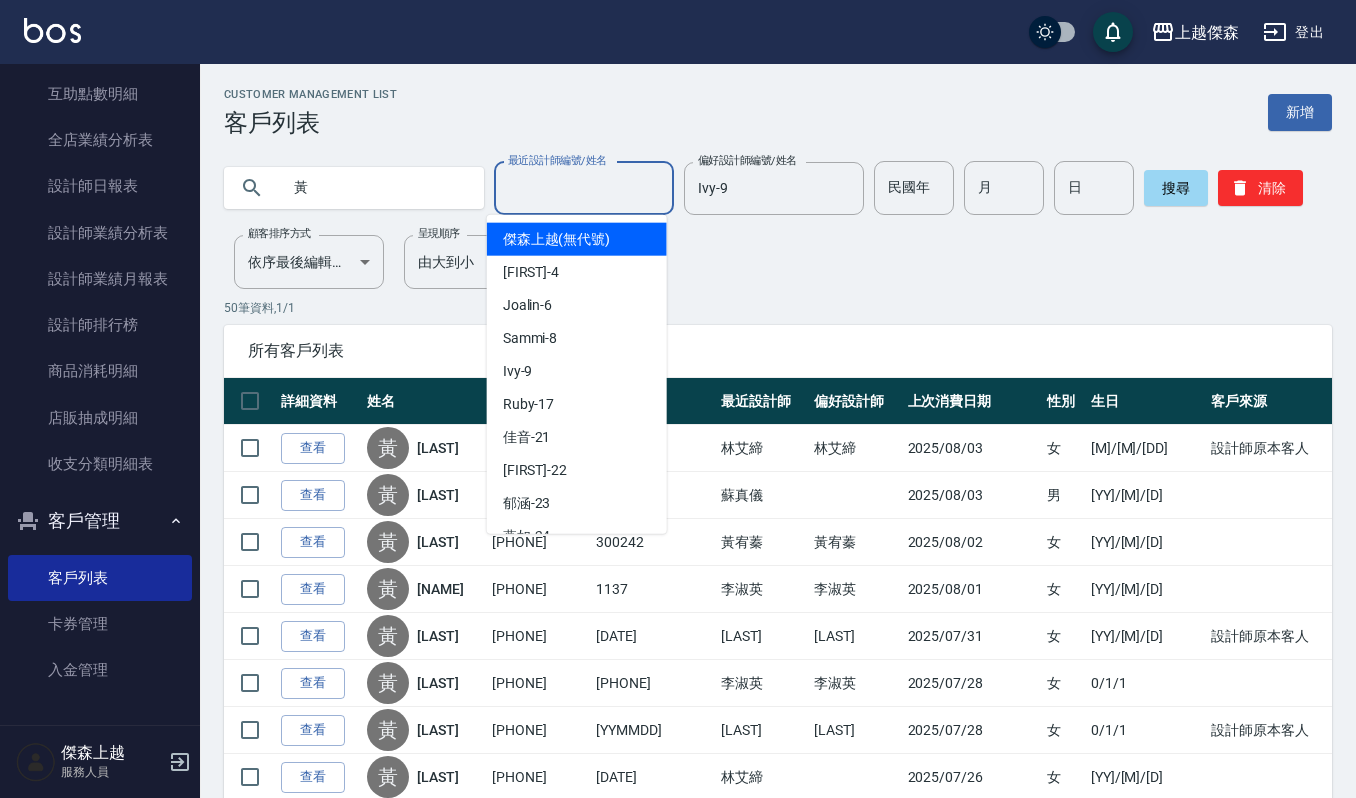 click on "最近設計師編號/姓名" at bounding box center [584, 188] 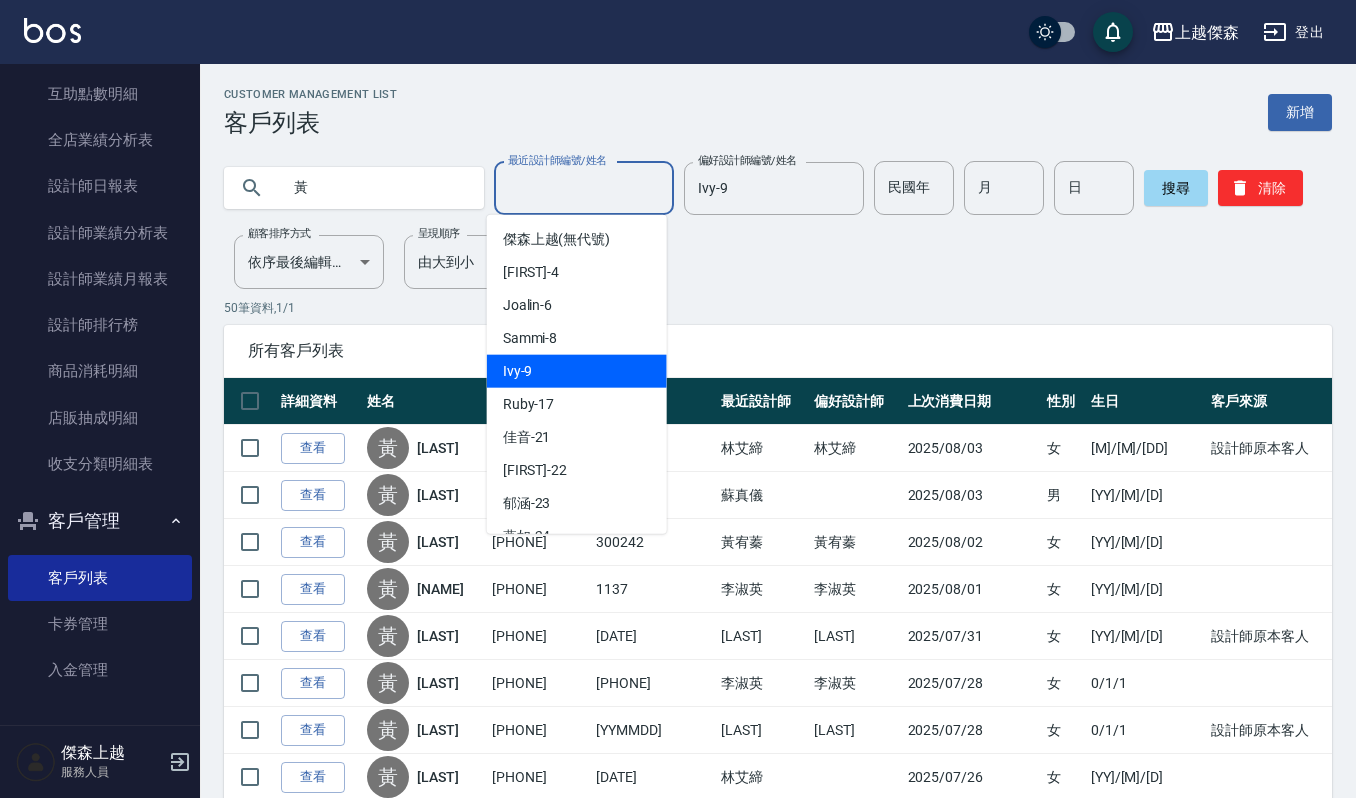click on "Ivy -9" at bounding box center [577, 371] 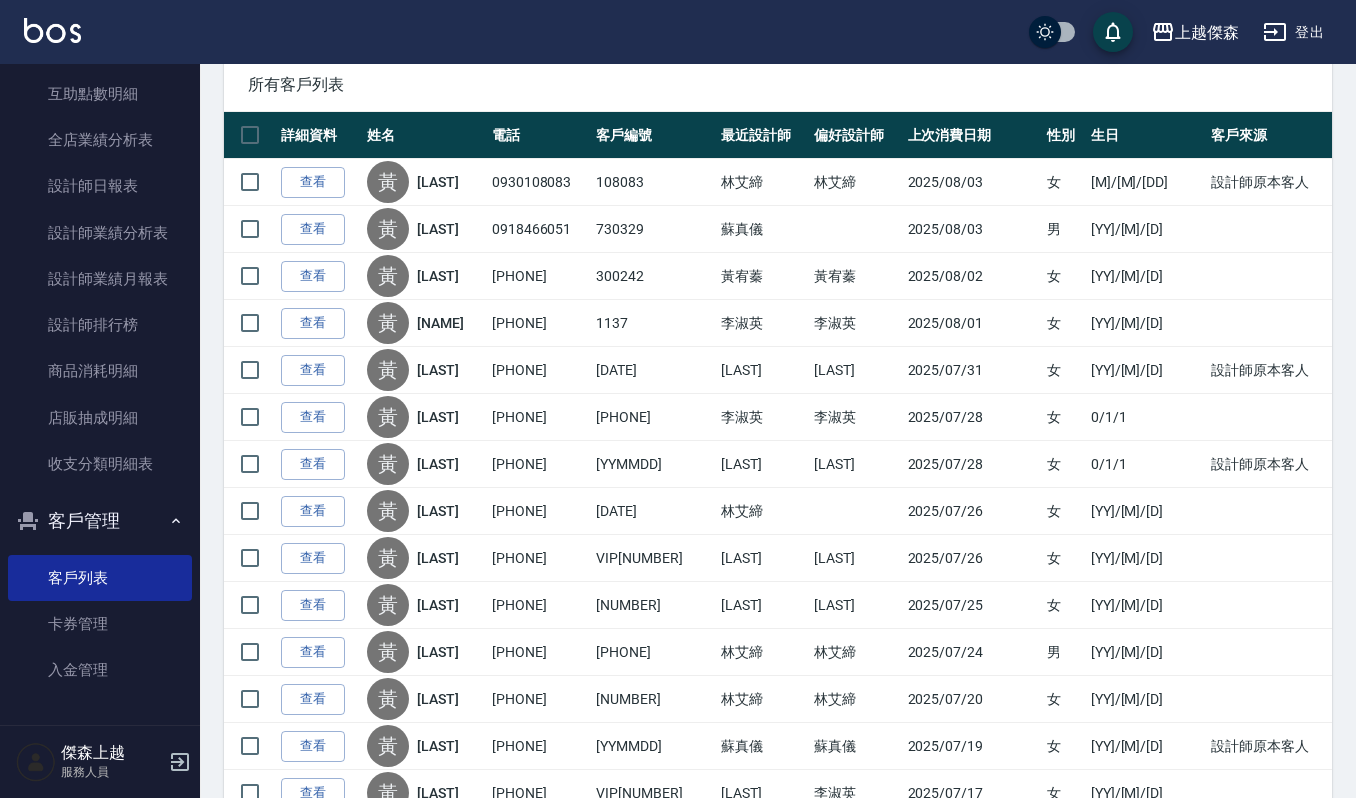 scroll, scrollTop: 0, scrollLeft: 0, axis: both 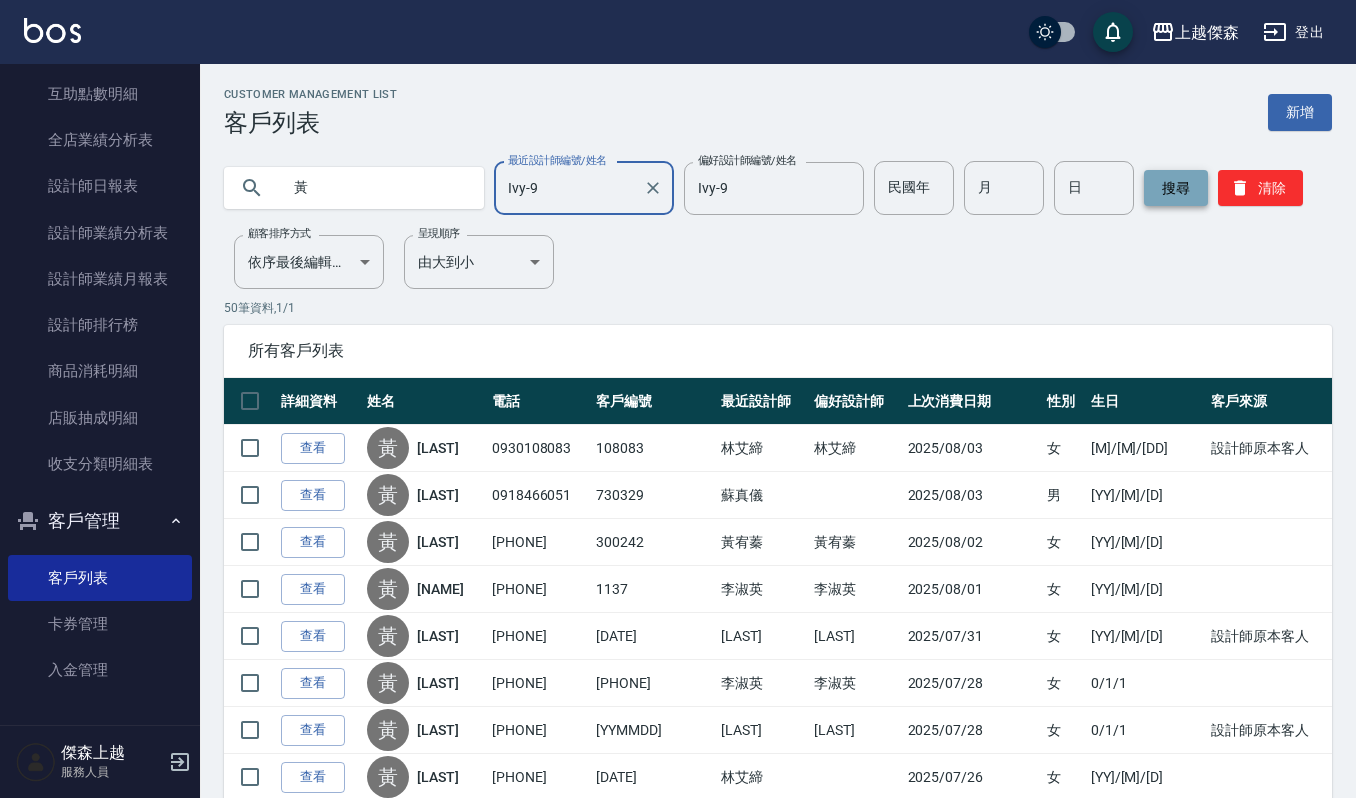 click on "搜尋" at bounding box center (1176, 188) 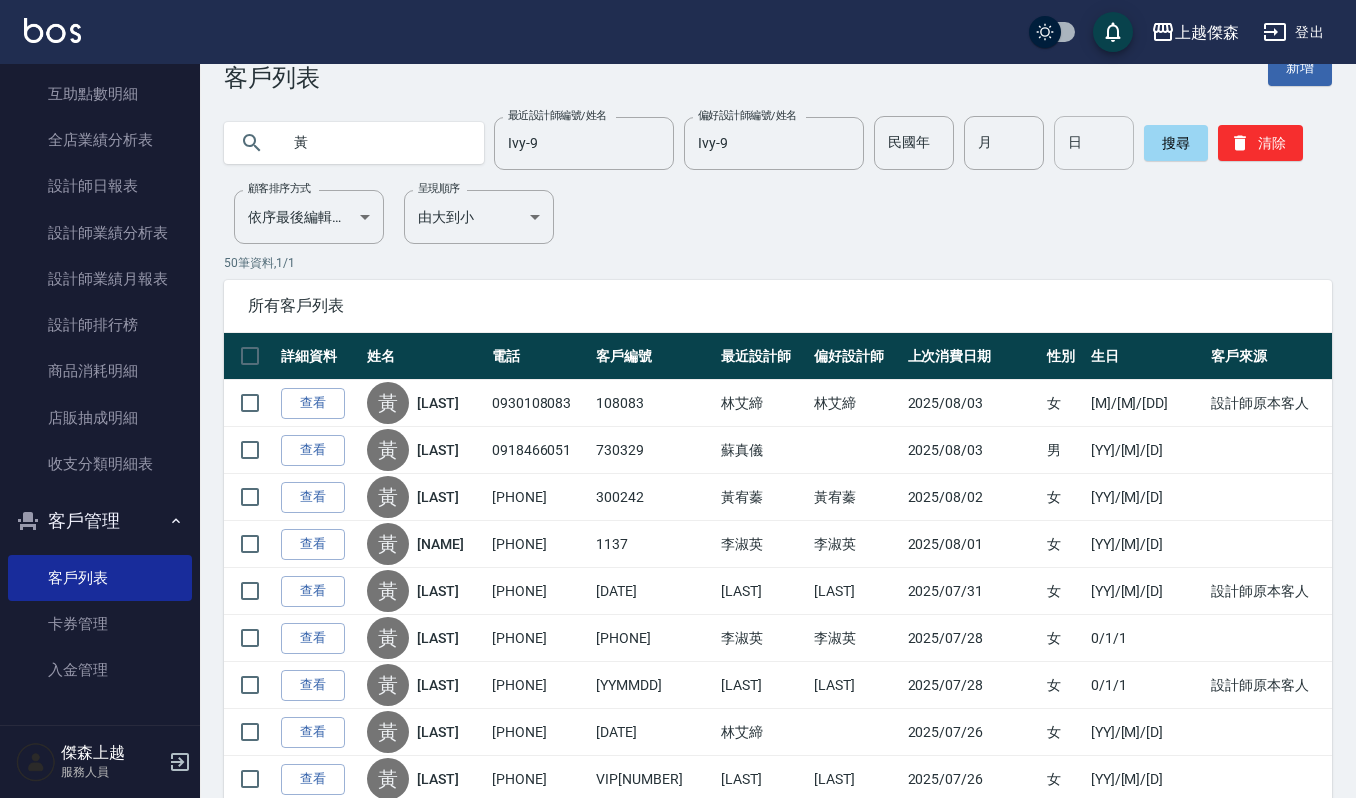 scroll, scrollTop: 0, scrollLeft: 0, axis: both 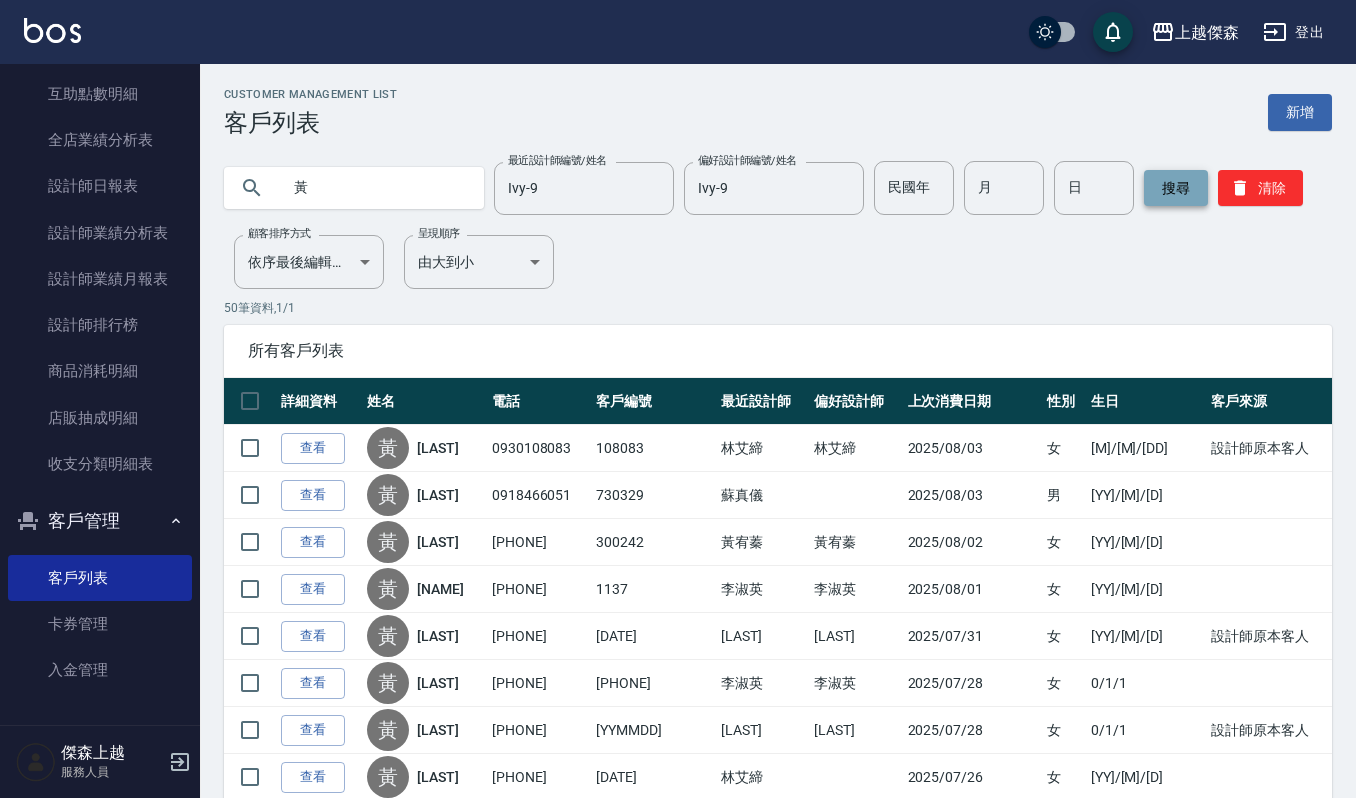 click on "搜尋" at bounding box center (1176, 188) 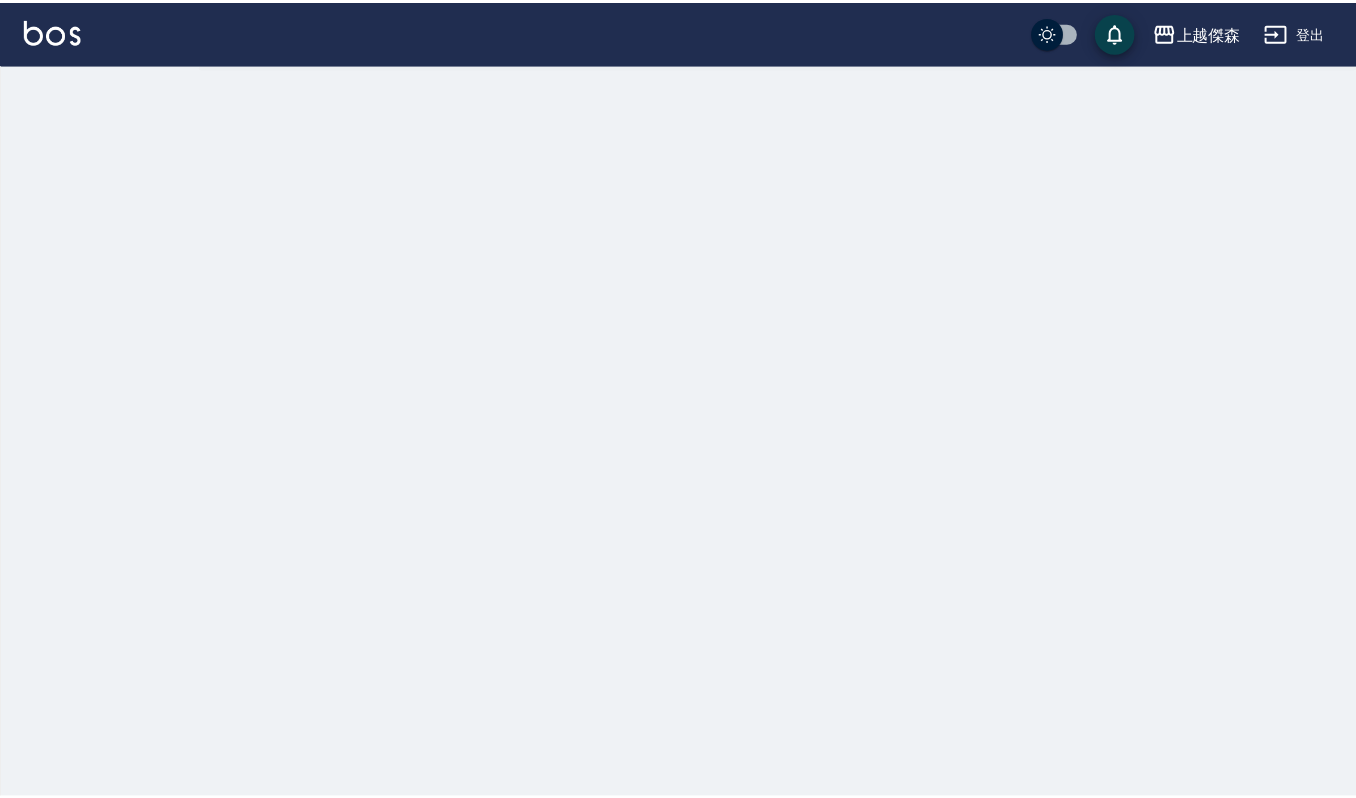 scroll, scrollTop: 0, scrollLeft: 0, axis: both 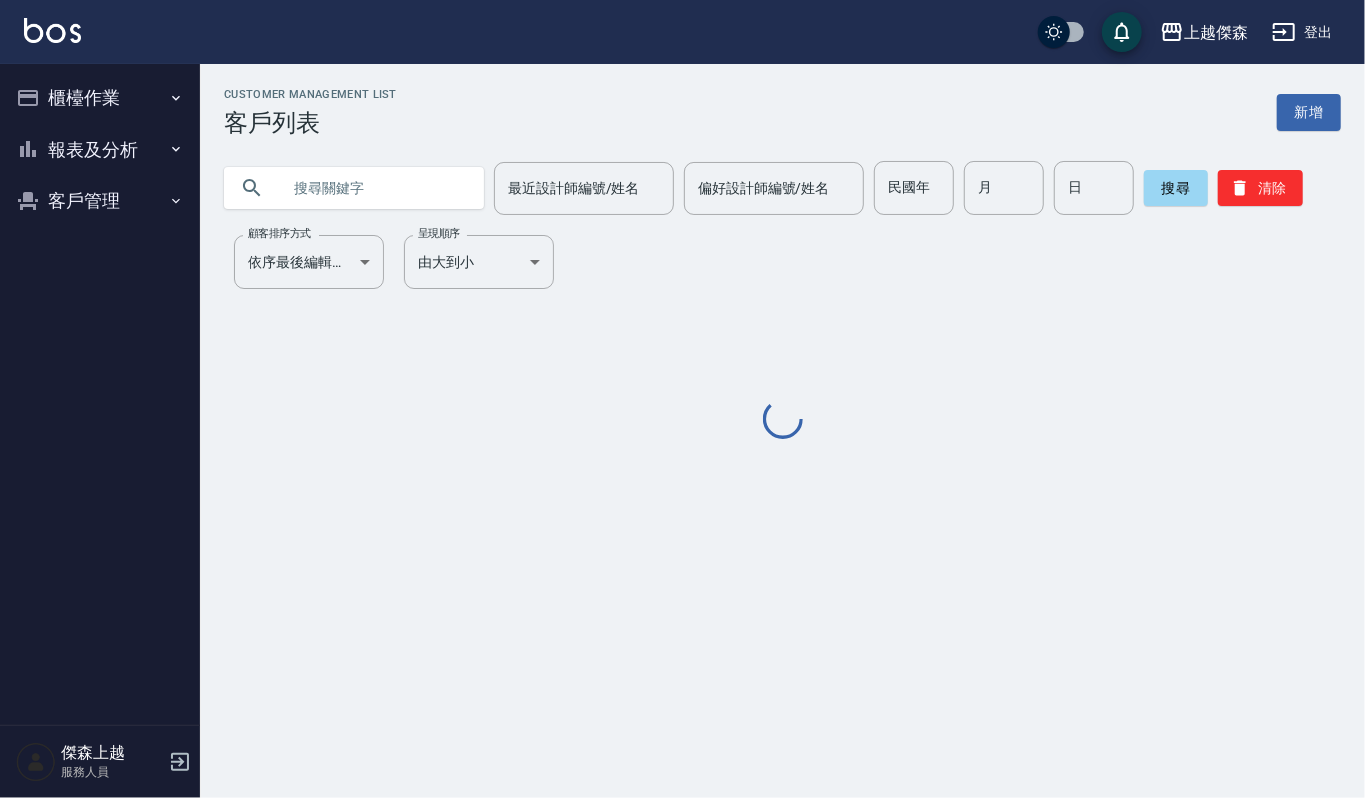click at bounding box center (374, 188) 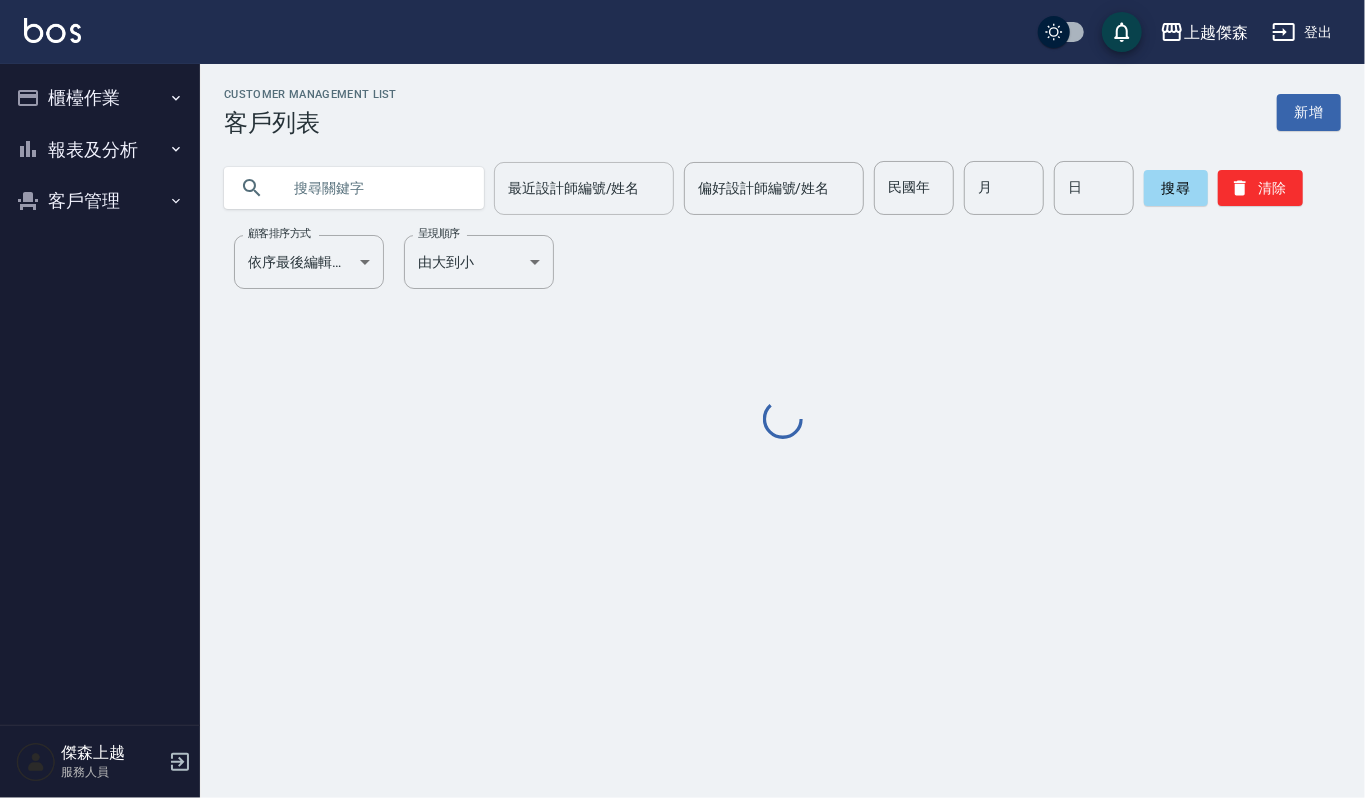 click on "最近設計師編號/姓名" at bounding box center (584, 188) 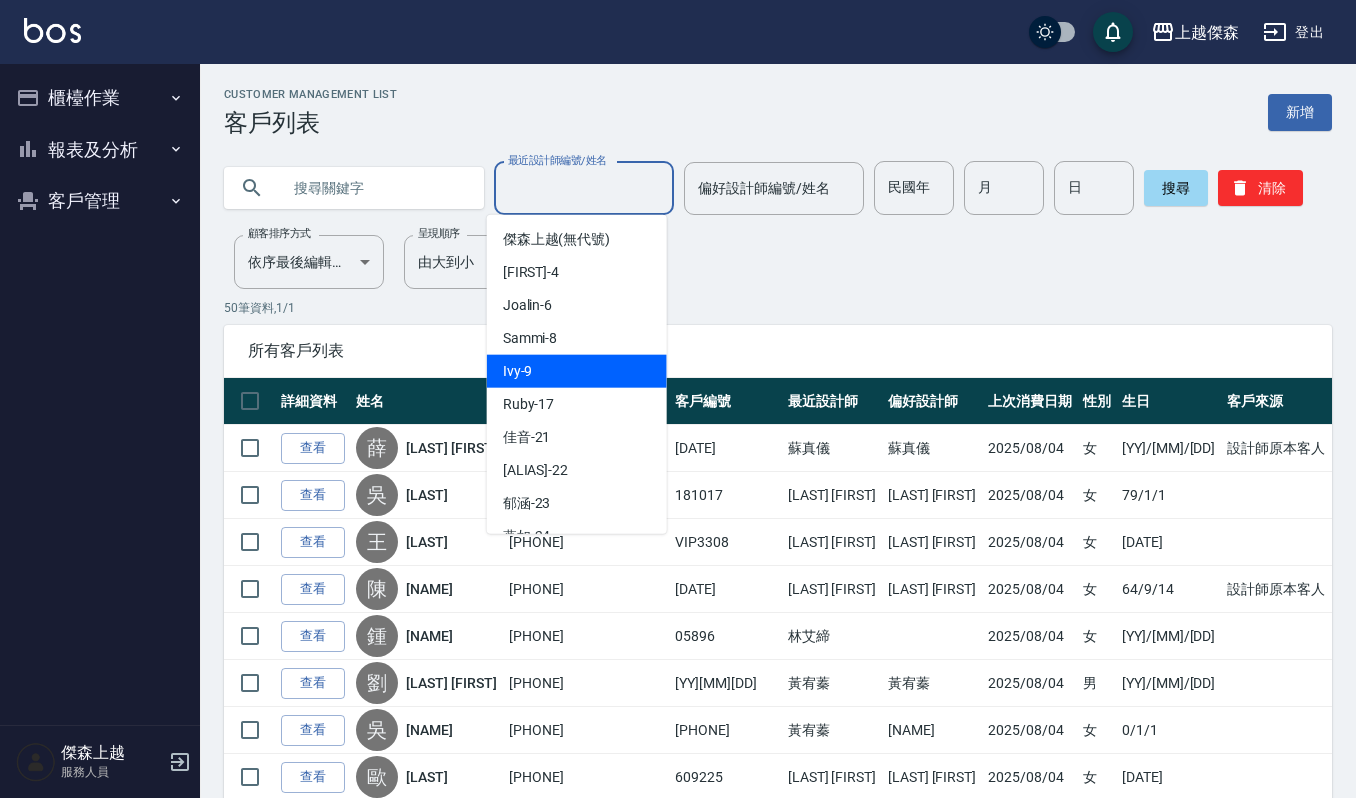 click on "[FIRST] - [PHONE]" at bounding box center (577, 371) 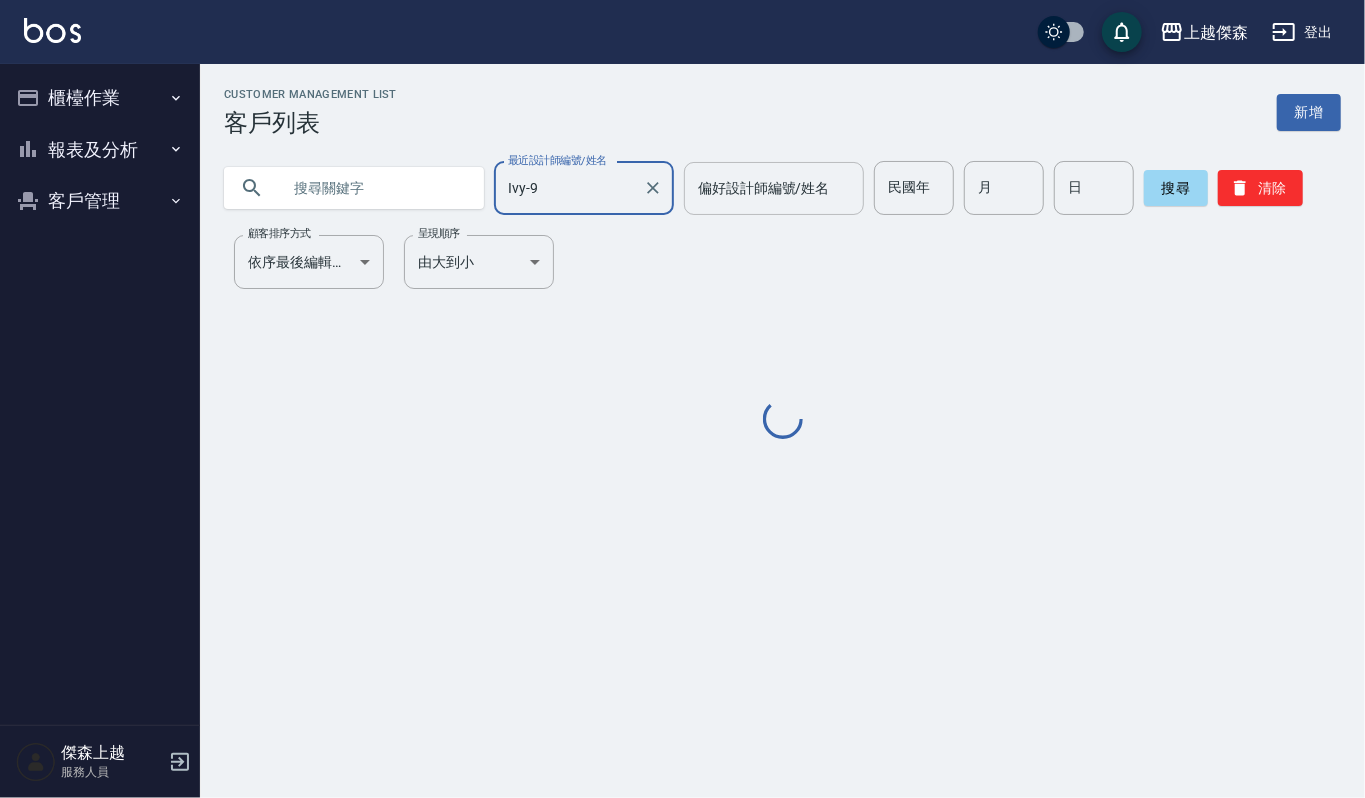 click on "偏好設計師編號/姓名 偏好設計師編號/姓名" at bounding box center [774, 188] 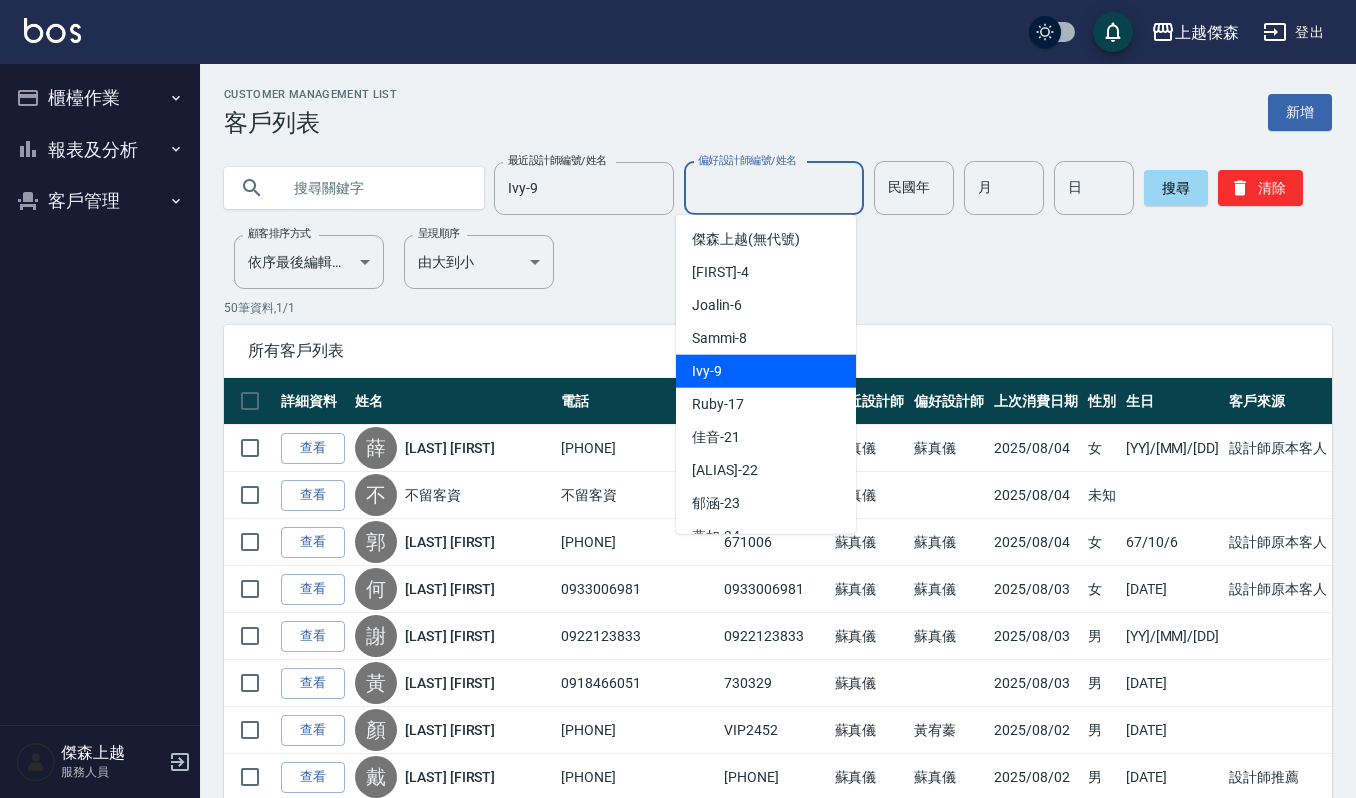 click on "[FIRST] - [PHONE]" at bounding box center (707, 371) 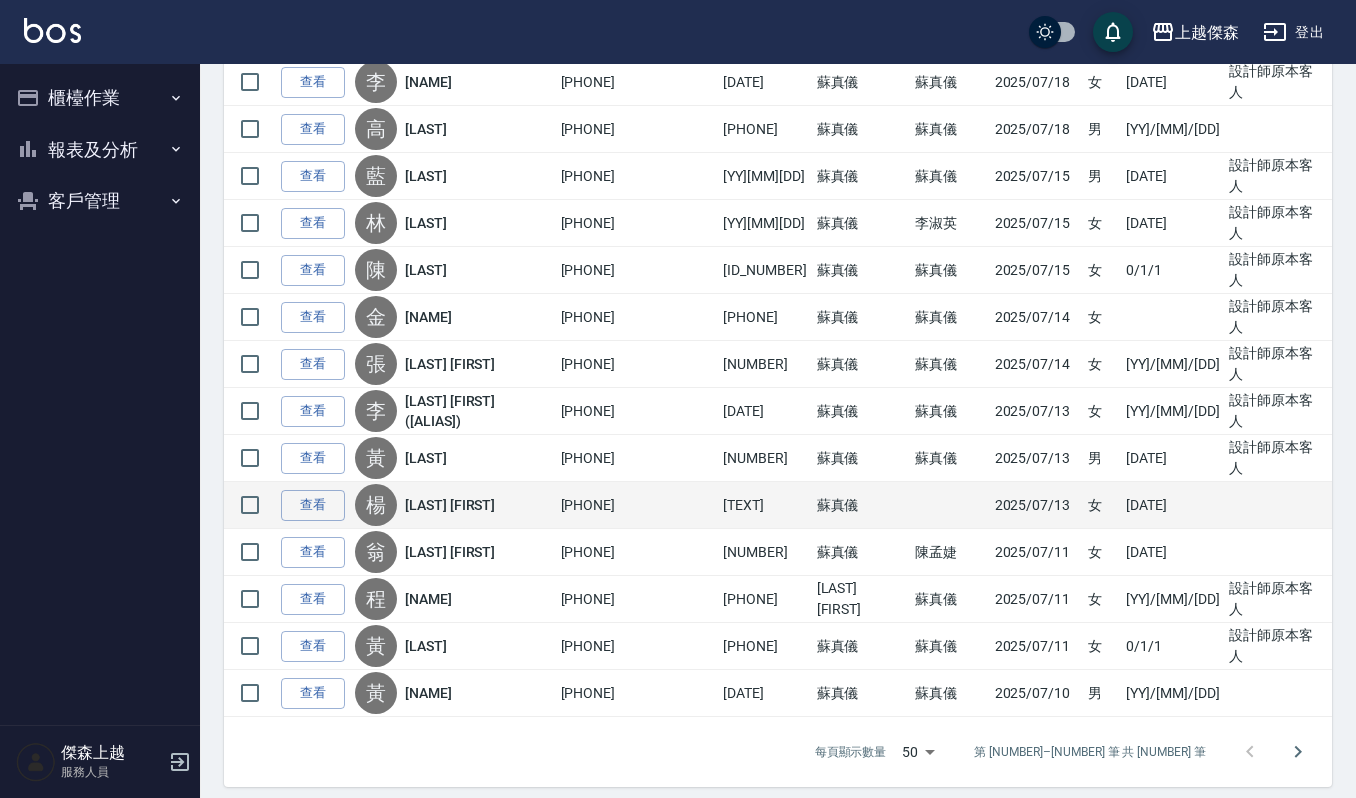 scroll, scrollTop: 2088, scrollLeft: 0, axis: vertical 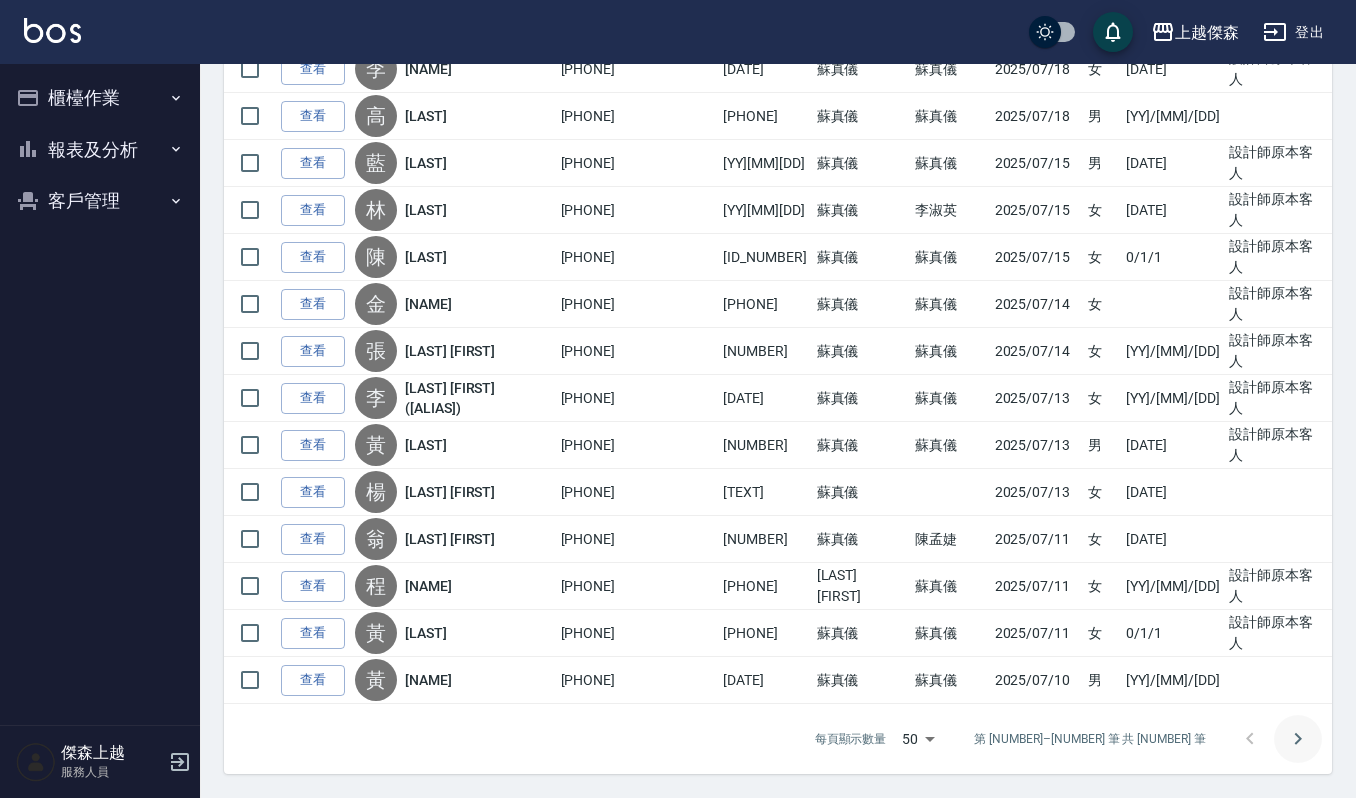 click 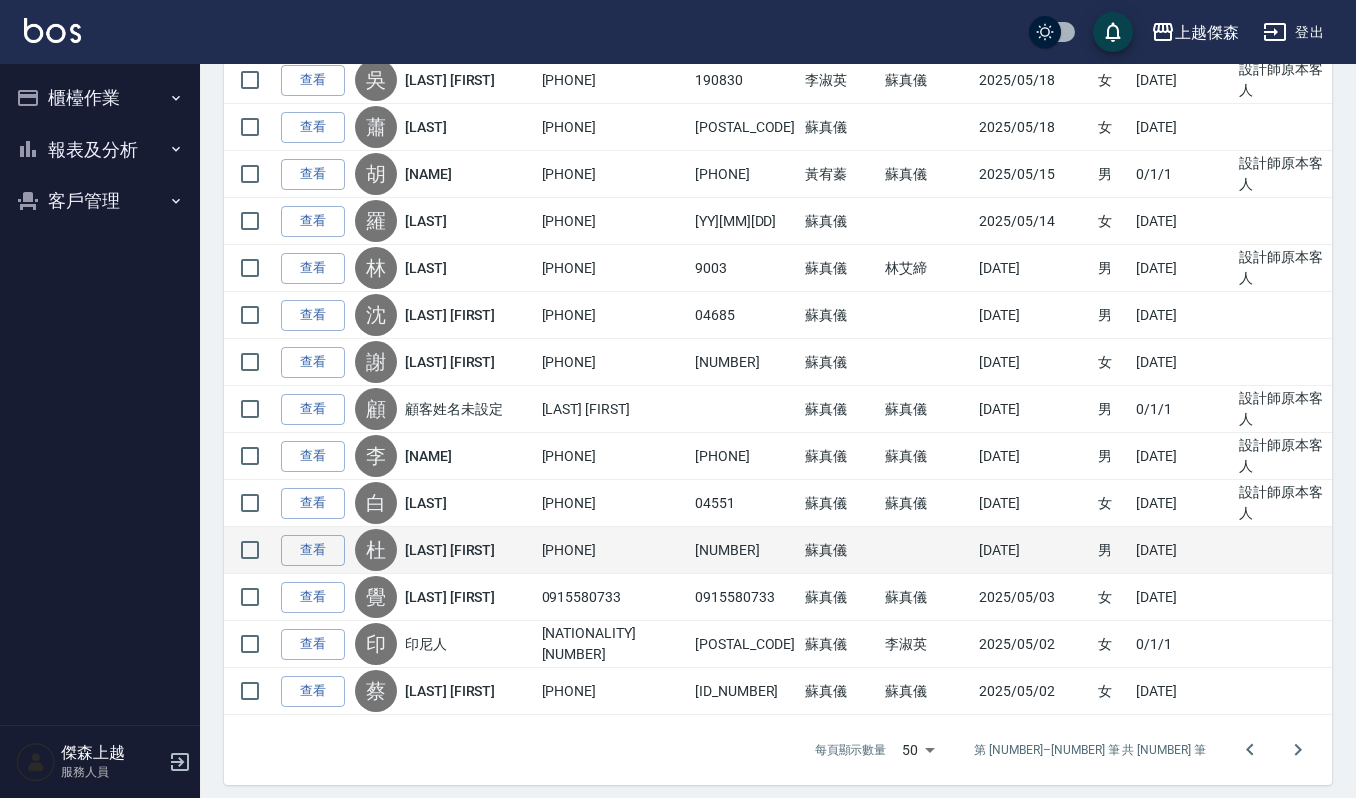 scroll, scrollTop: 2088, scrollLeft: 0, axis: vertical 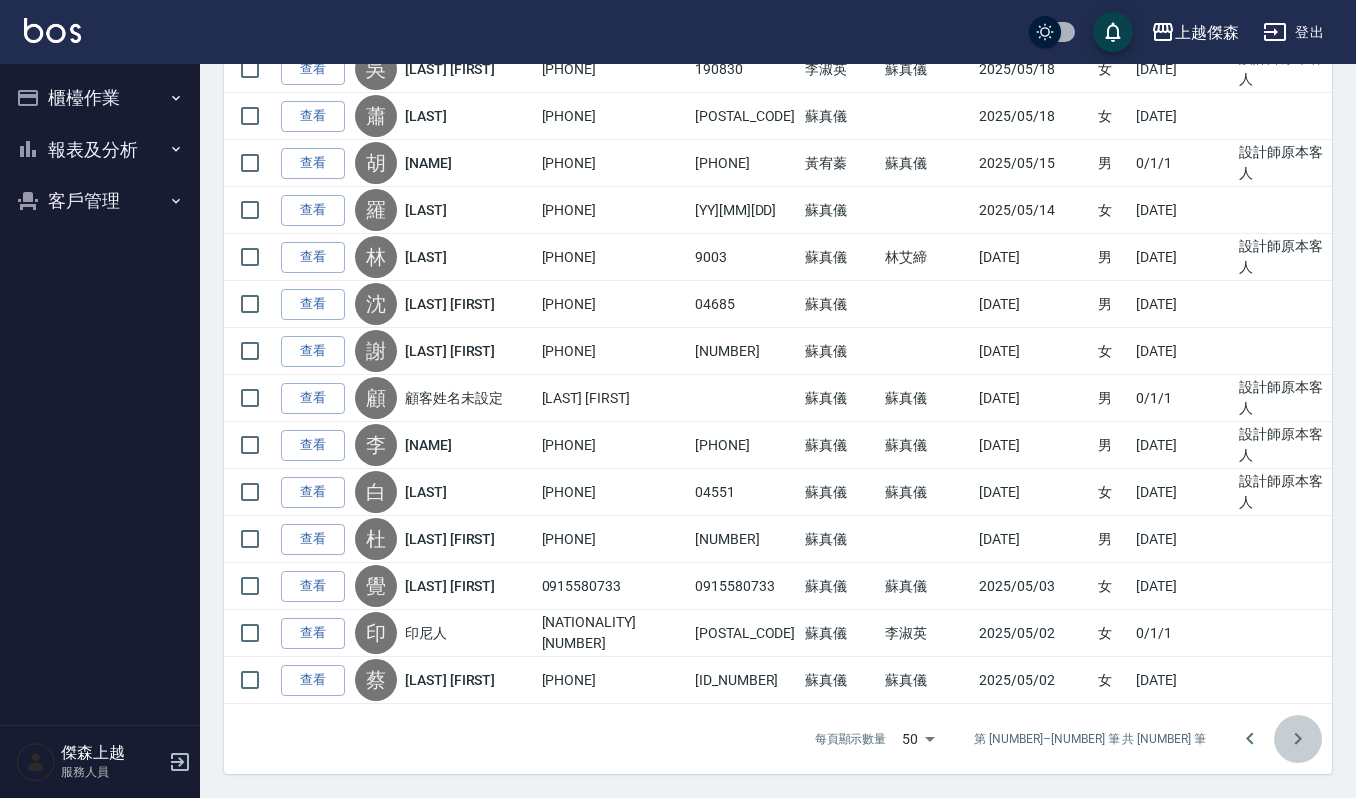 click 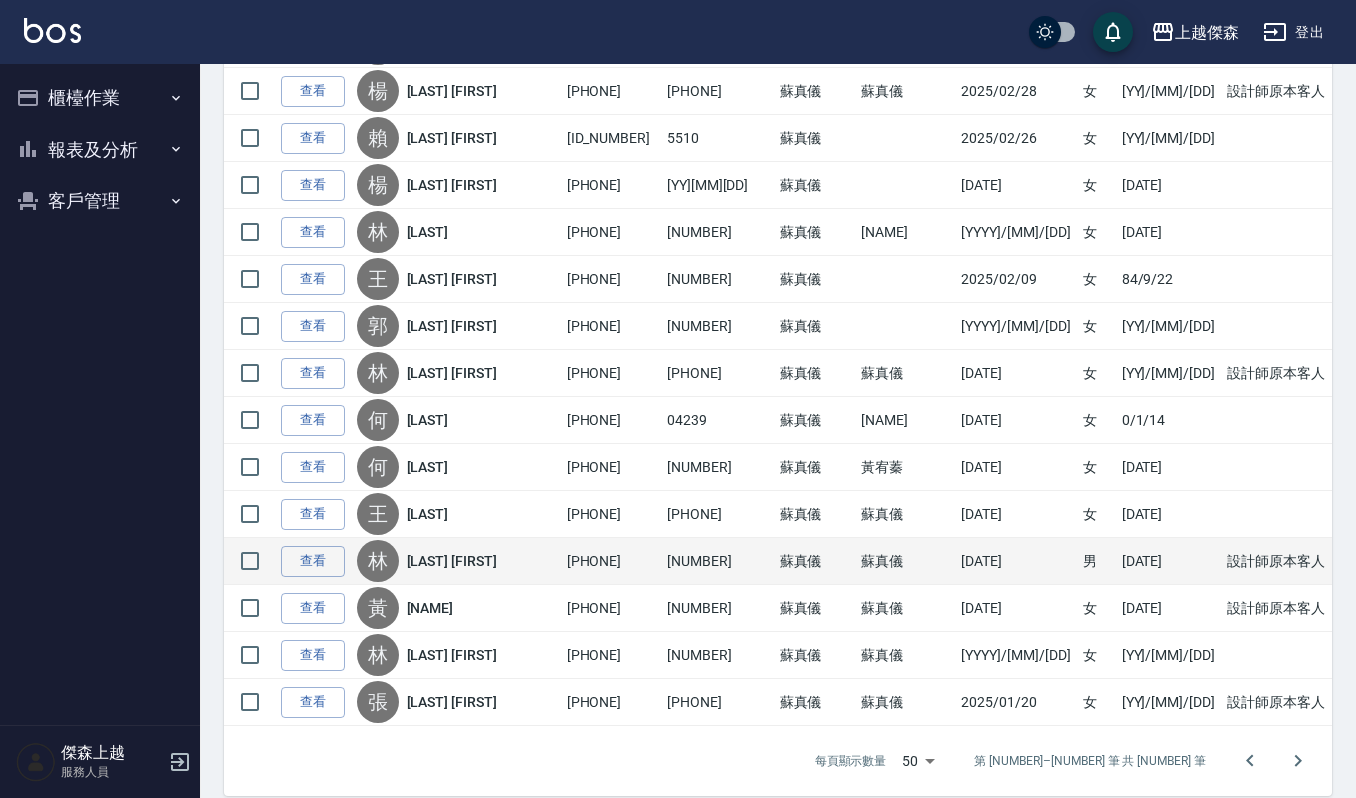 scroll, scrollTop: 2088, scrollLeft: 0, axis: vertical 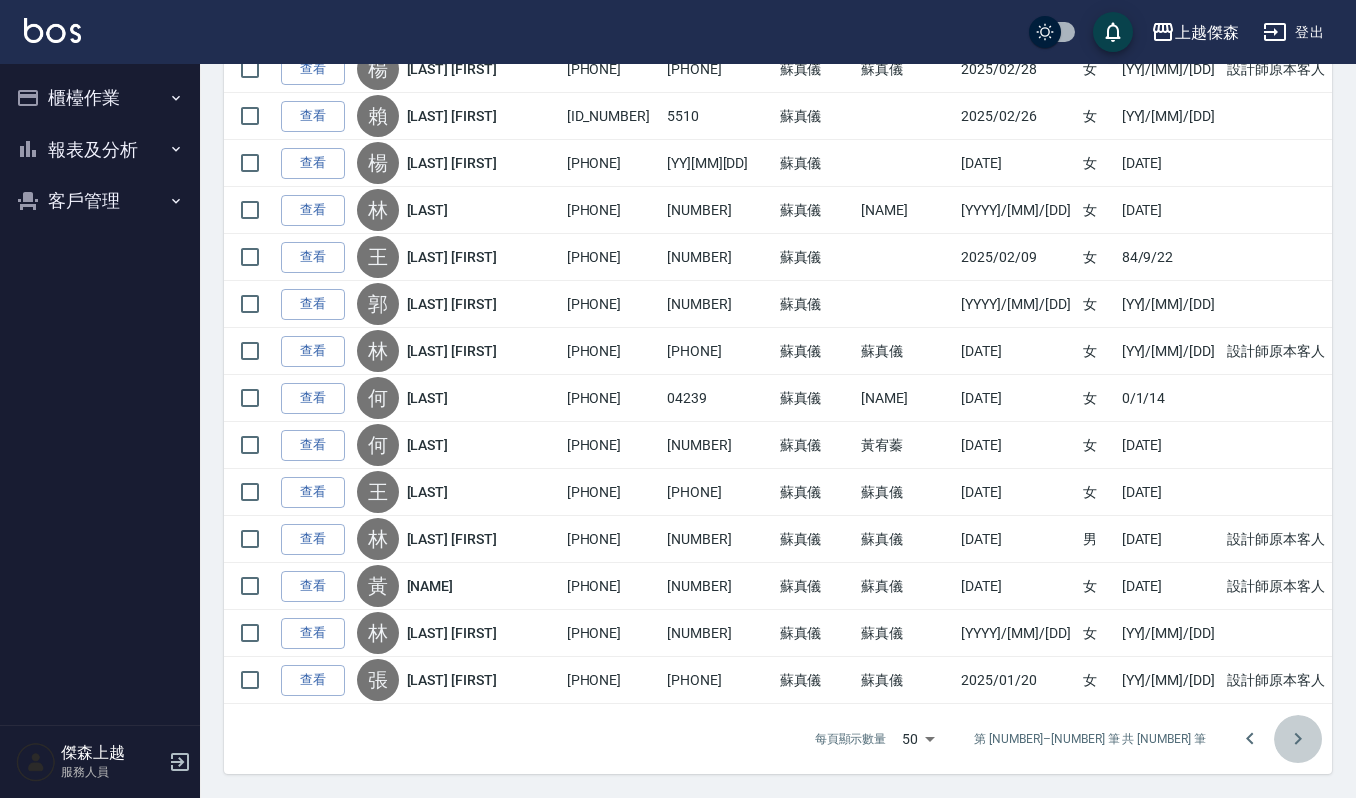 click 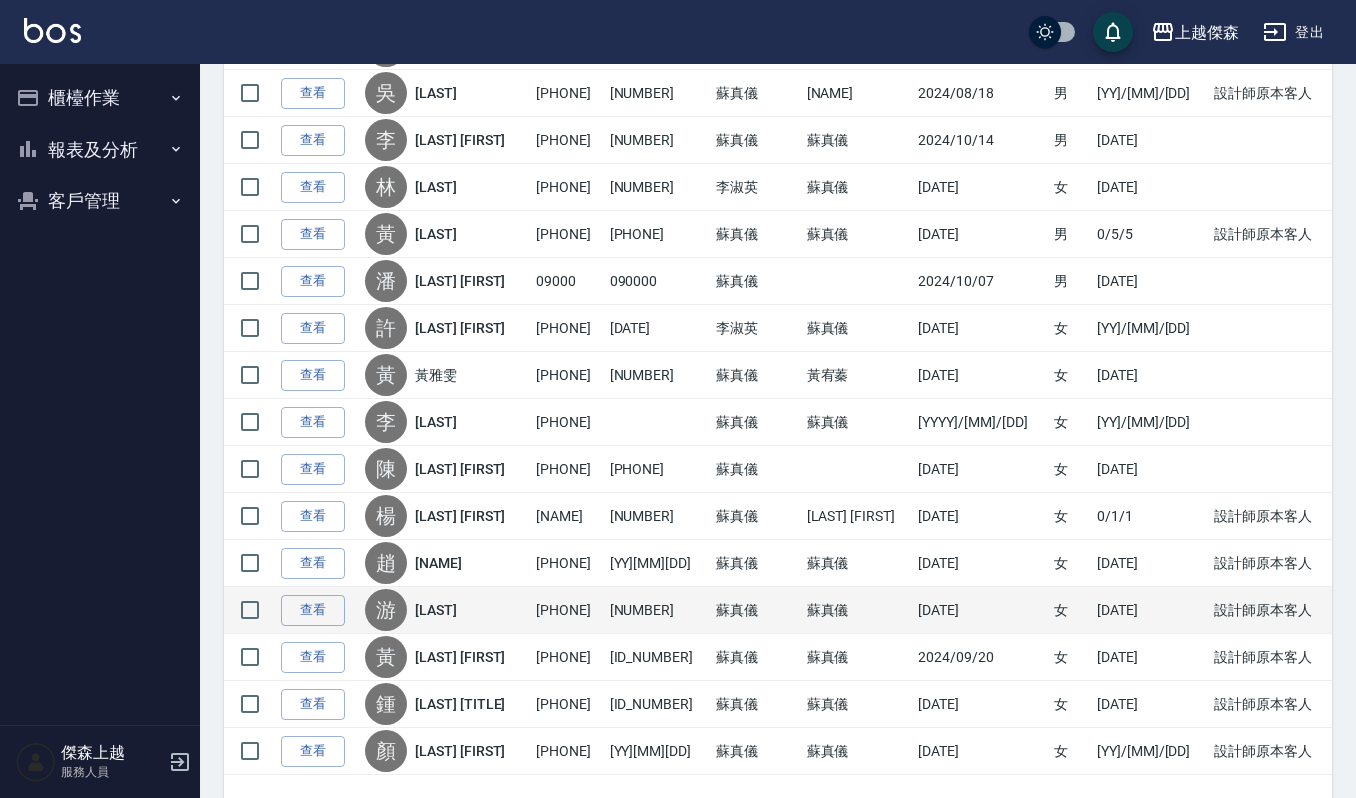 scroll, scrollTop: 2088, scrollLeft: 0, axis: vertical 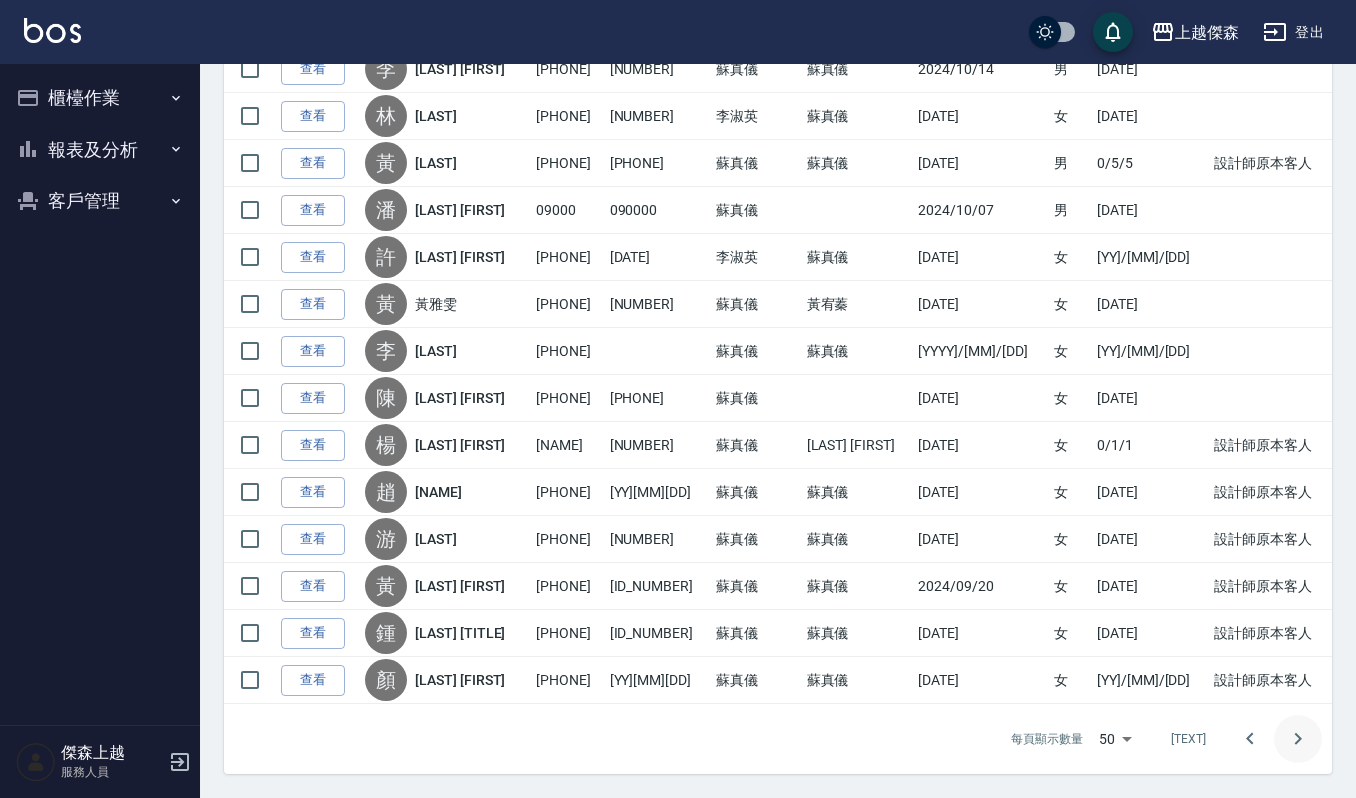 click 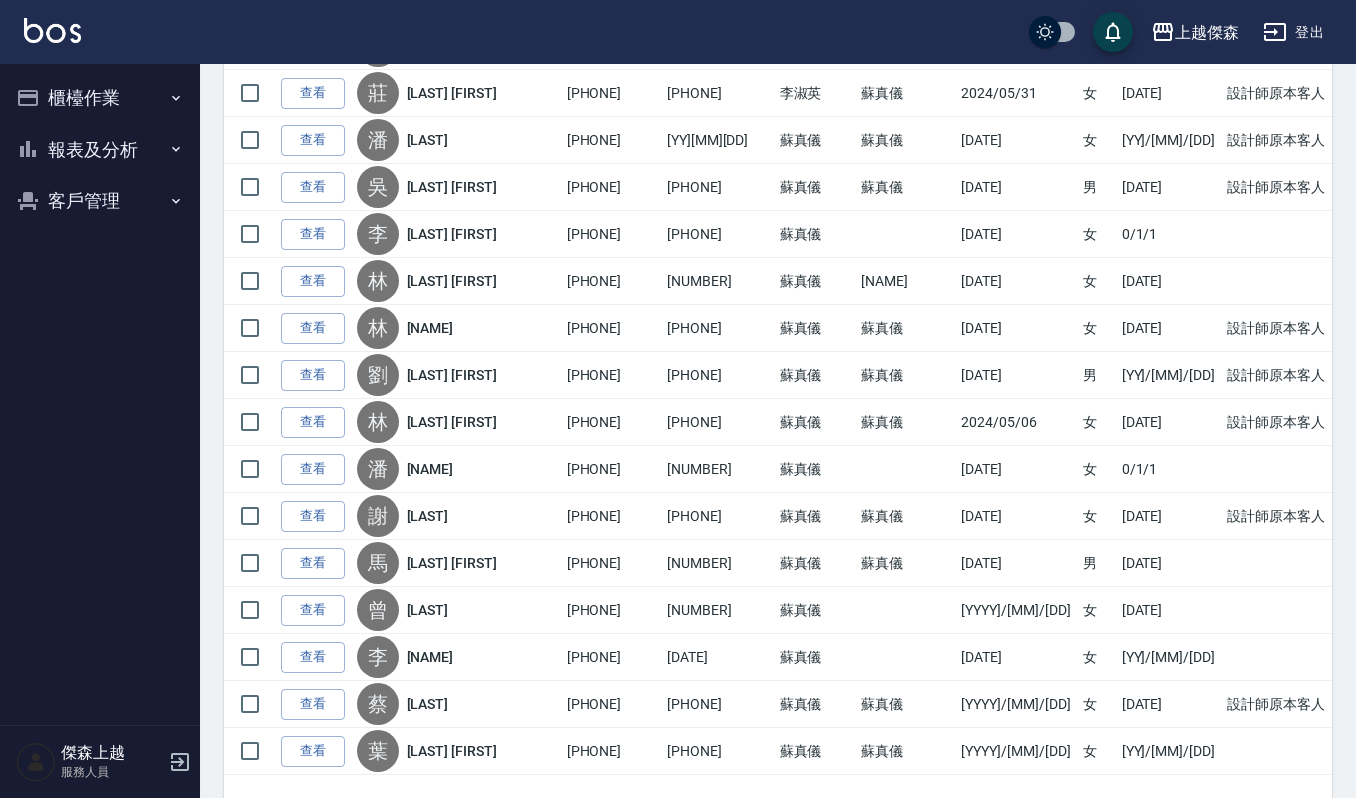 scroll, scrollTop: 2088, scrollLeft: 0, axis: vertical 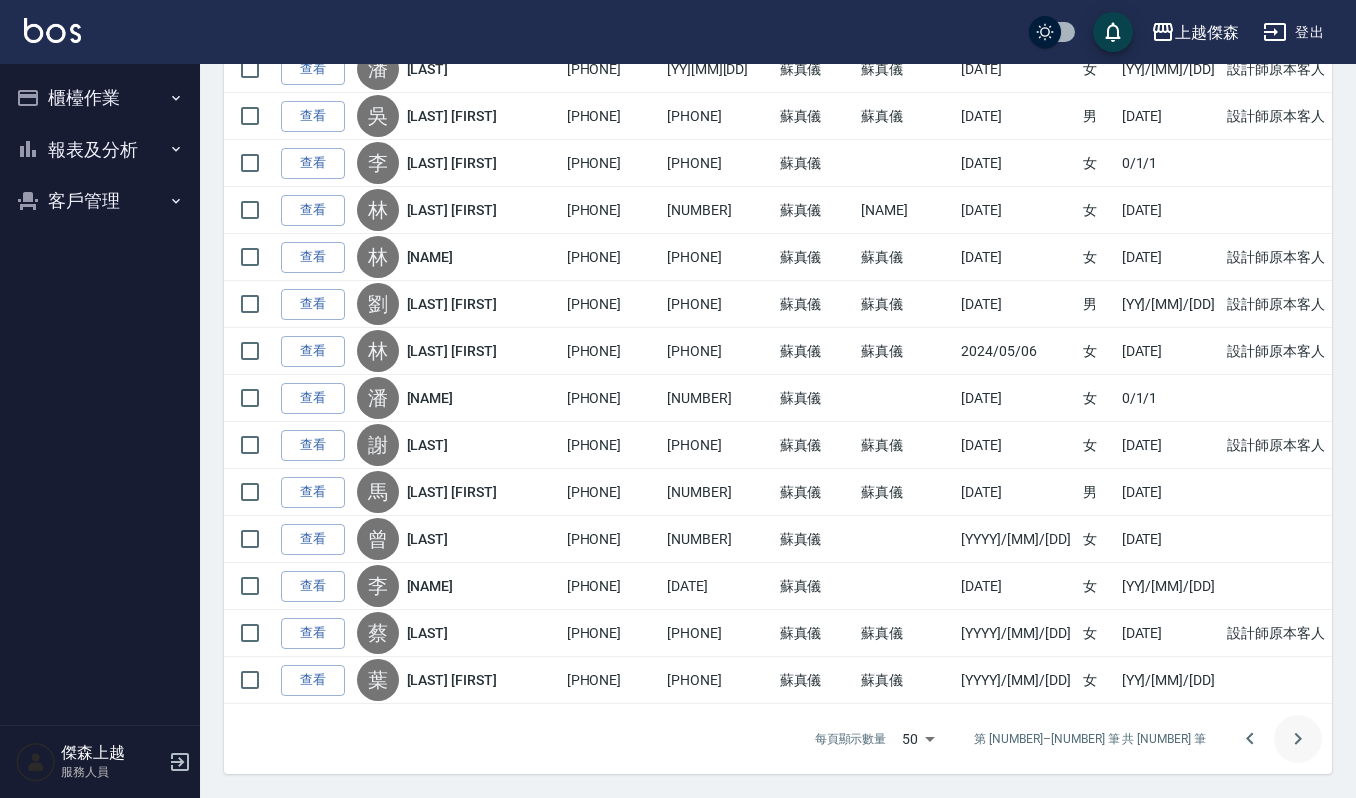 click 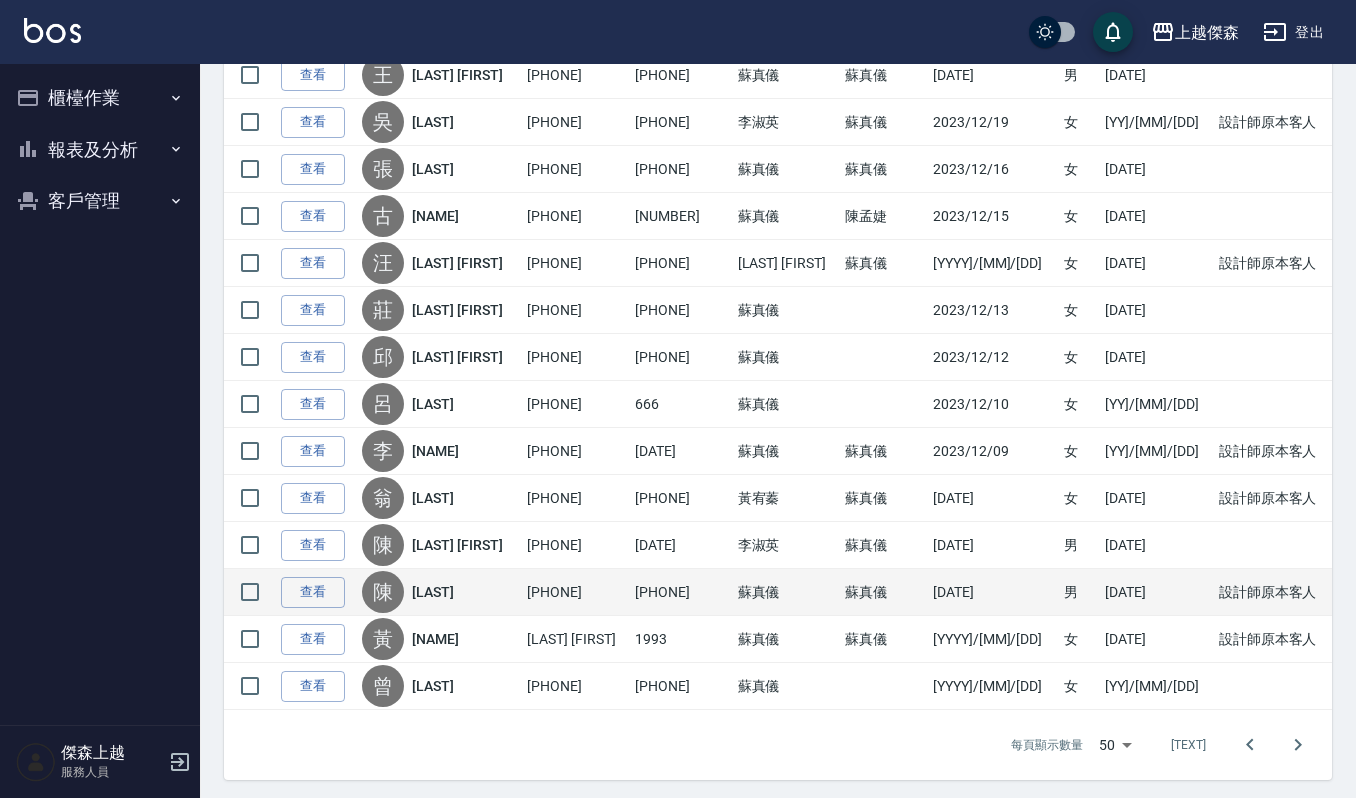 scroll, scrollTop: 2088, scrollLeft: 0, axis: vertical 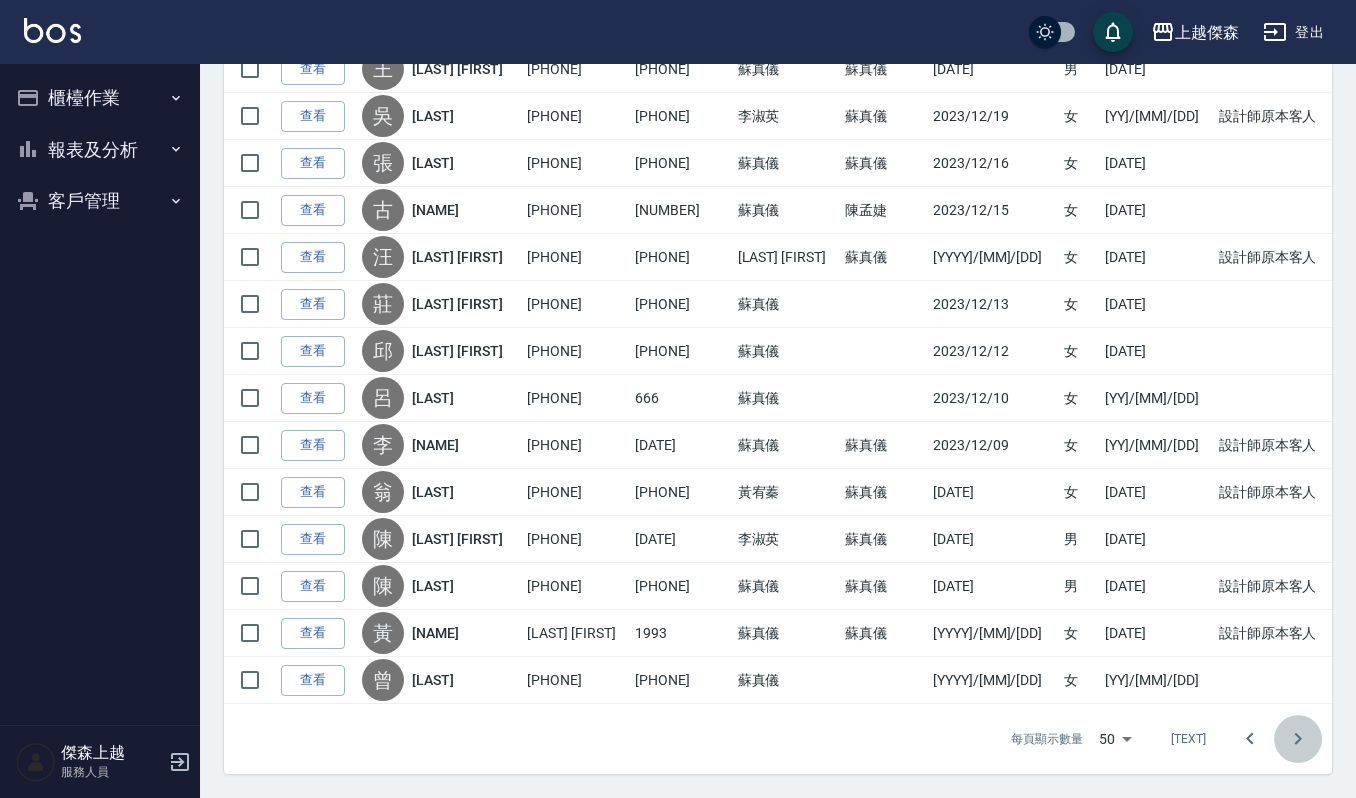 click 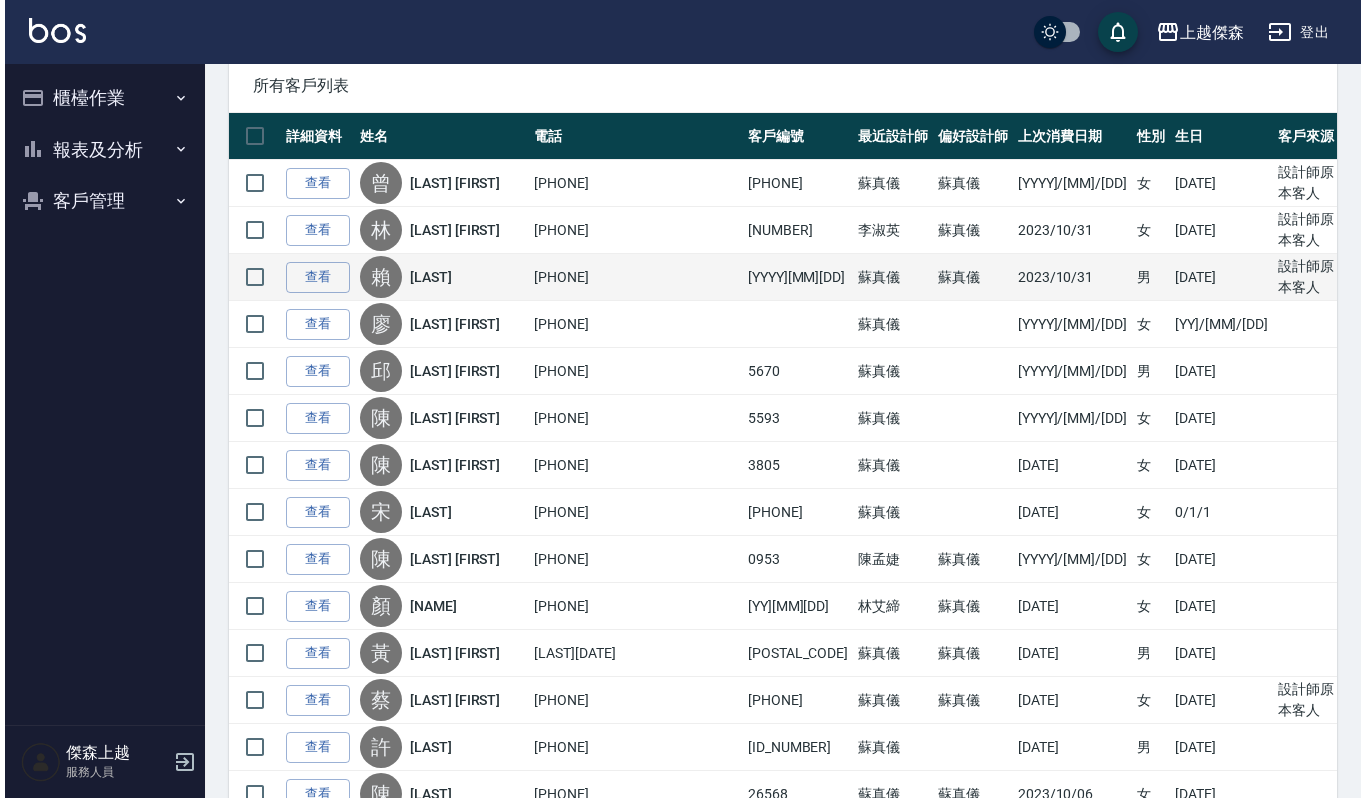 scroll, scrollTop: 0, scrollLeft: 0, axis: both 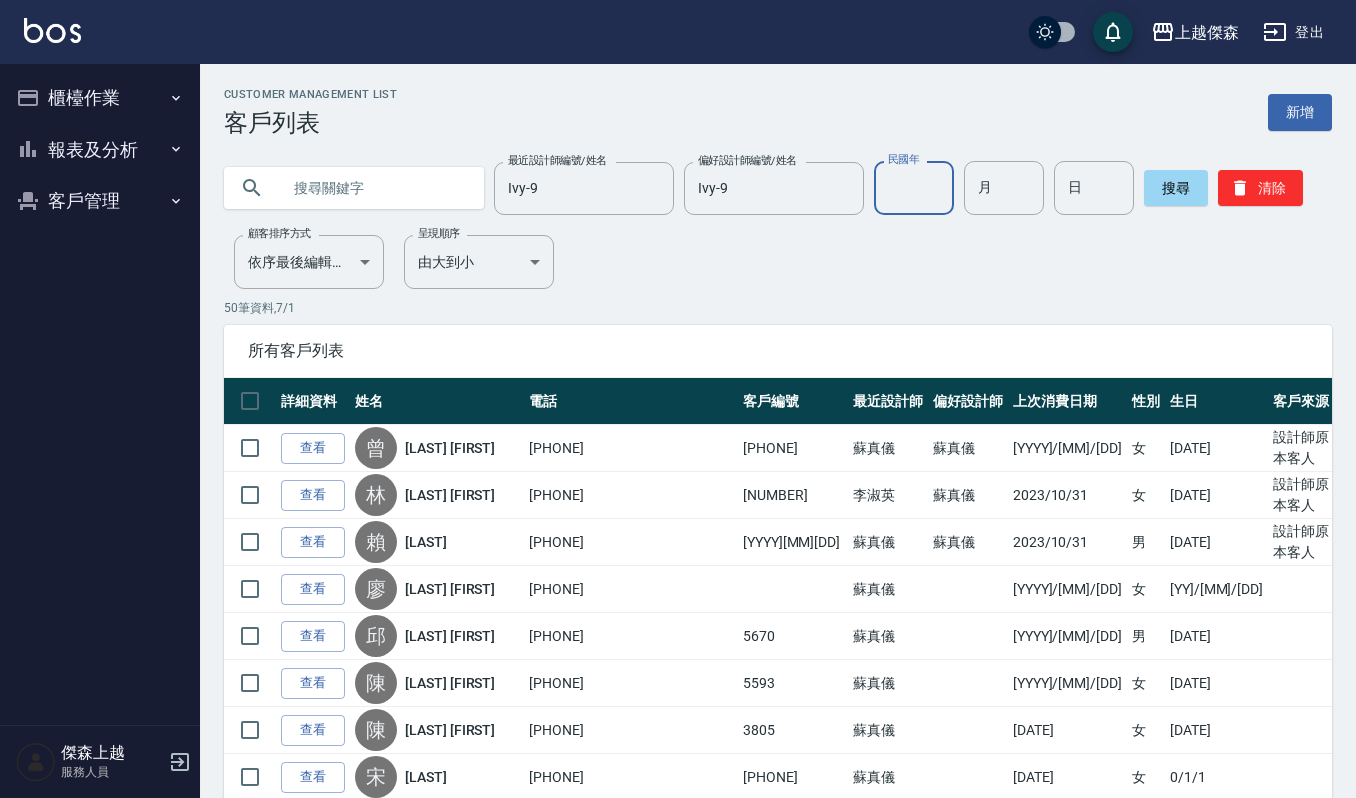 click on "民國年" at bounding box center [914, 188] 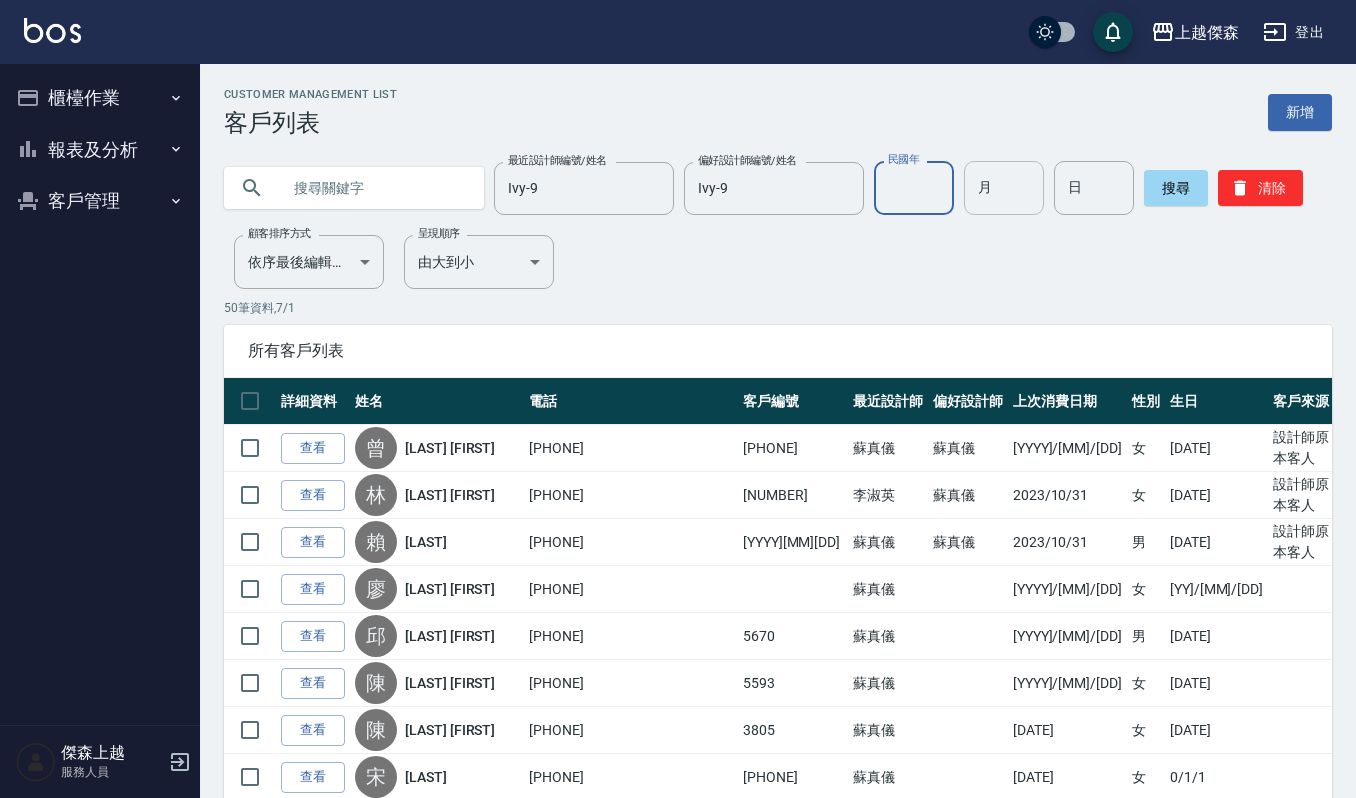 click on "月" at bounding box center [1004, 188] 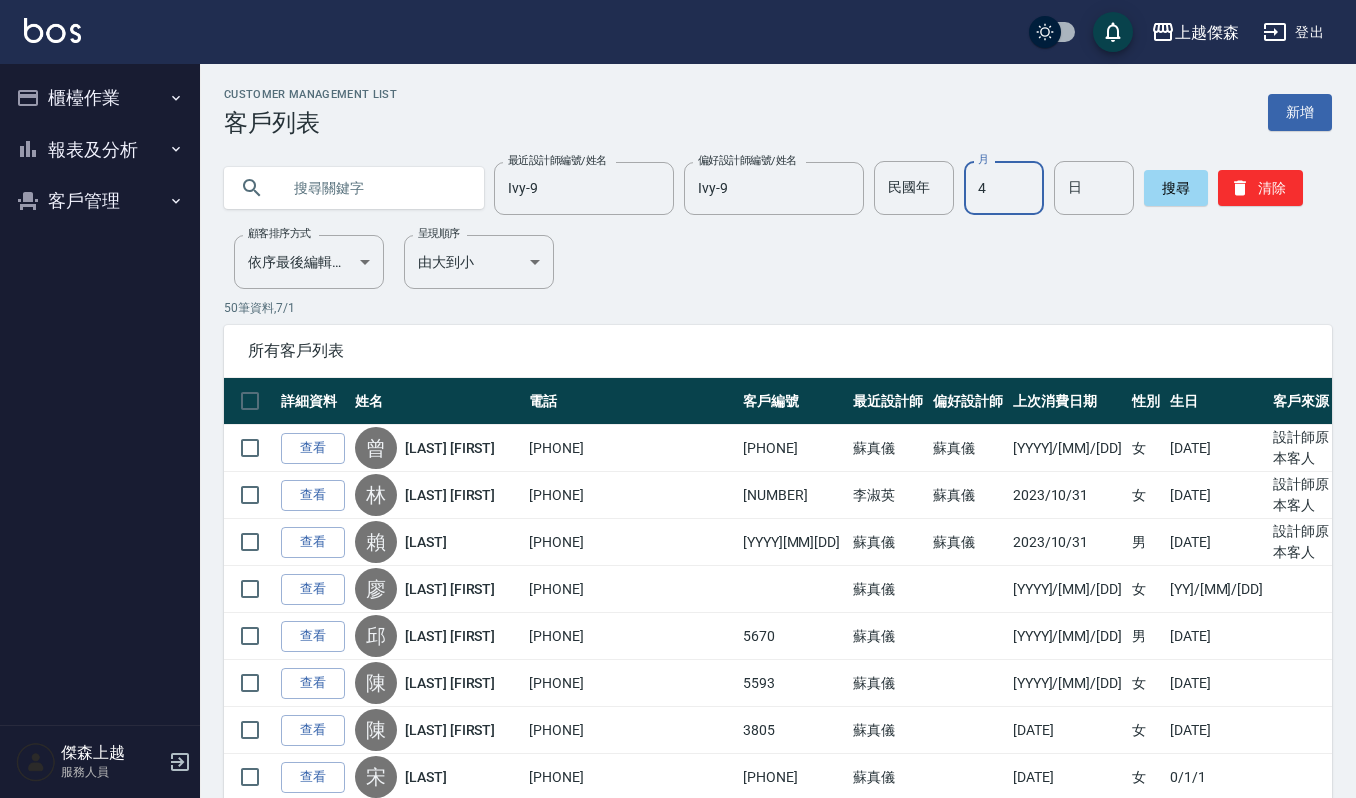 type on "4" 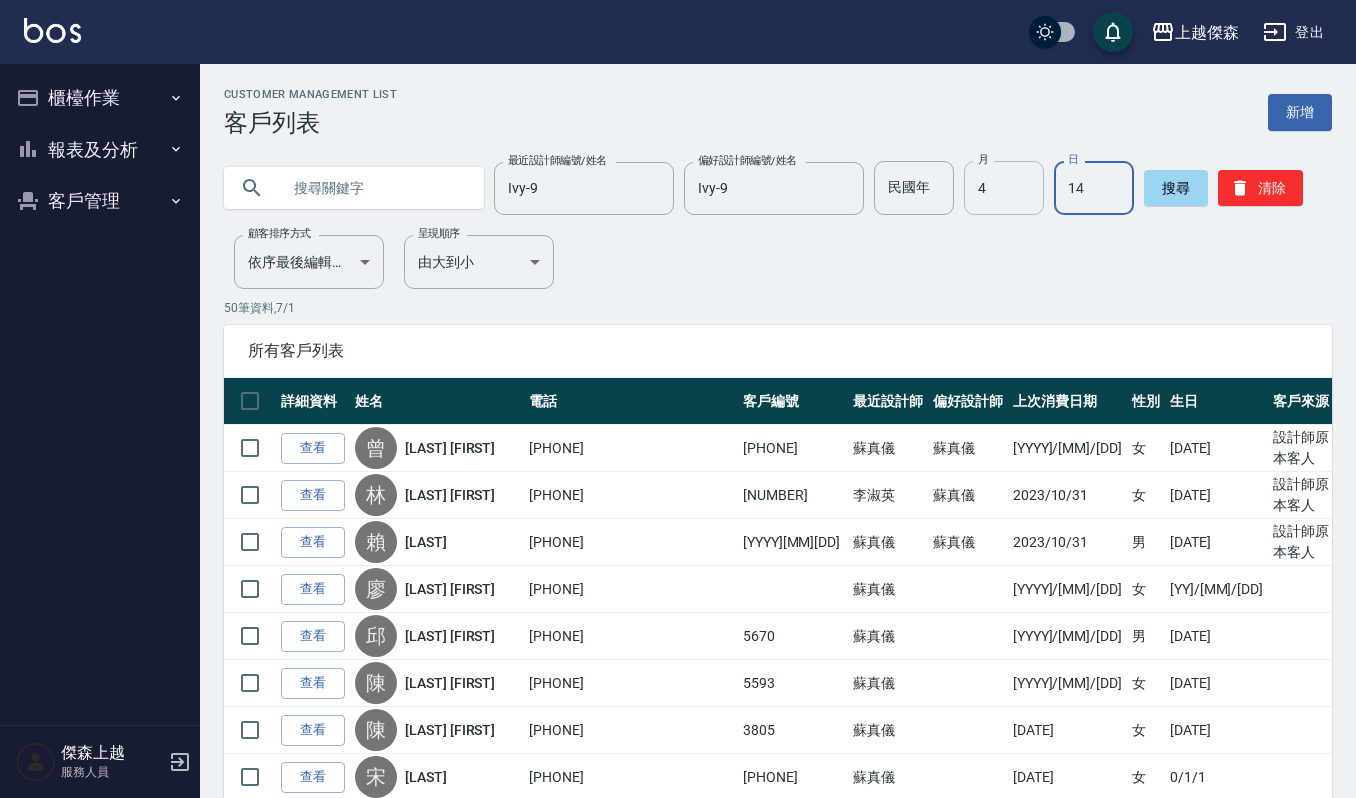 type on "14" 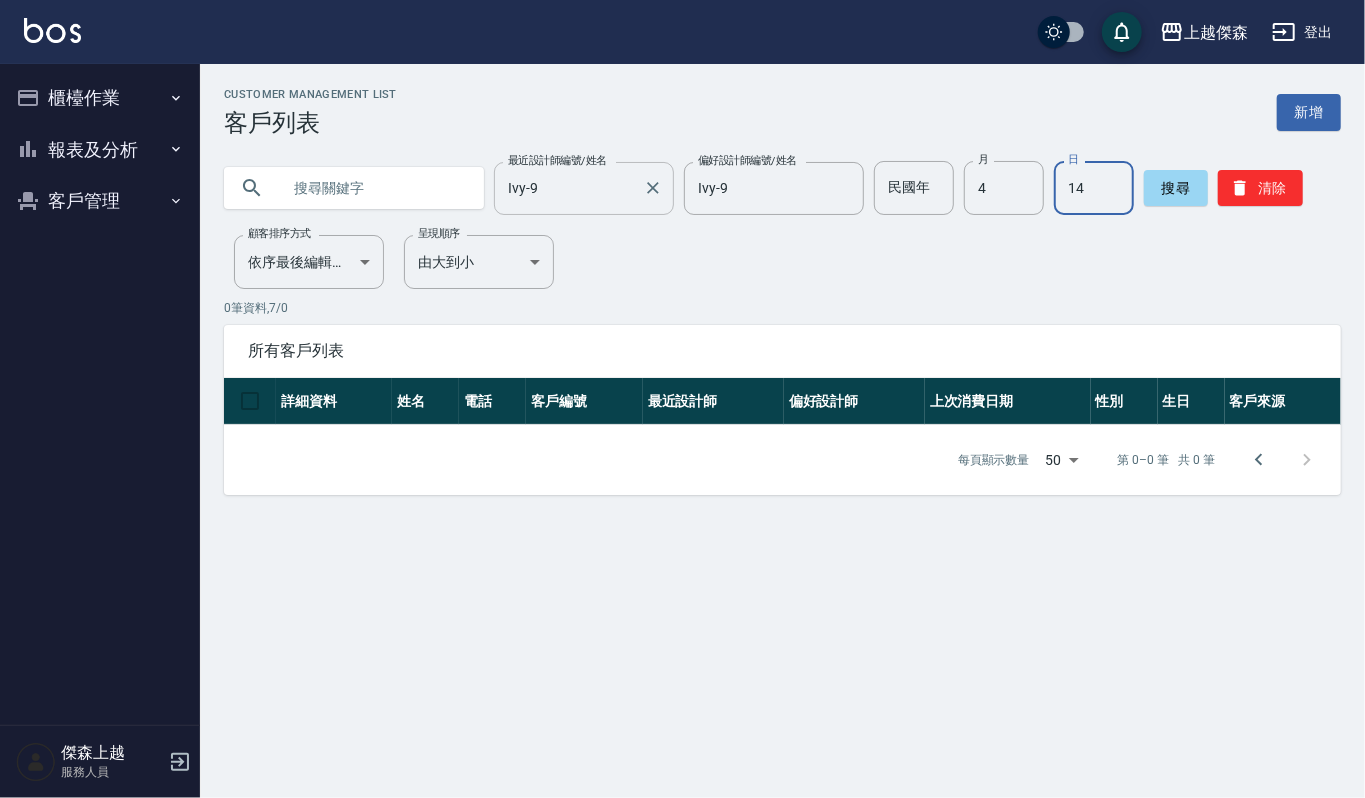 click on "Ivy-9" at bounding box center (569, 188) 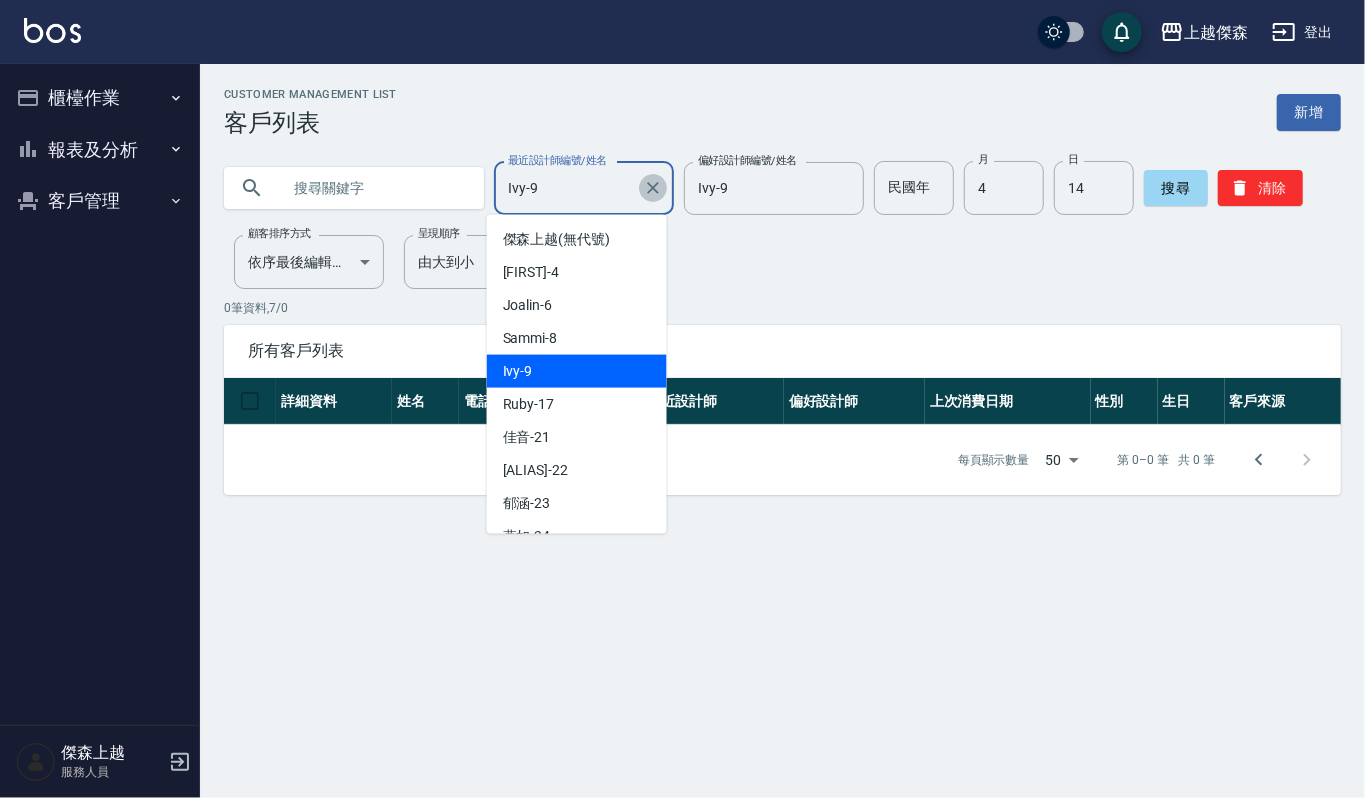 click 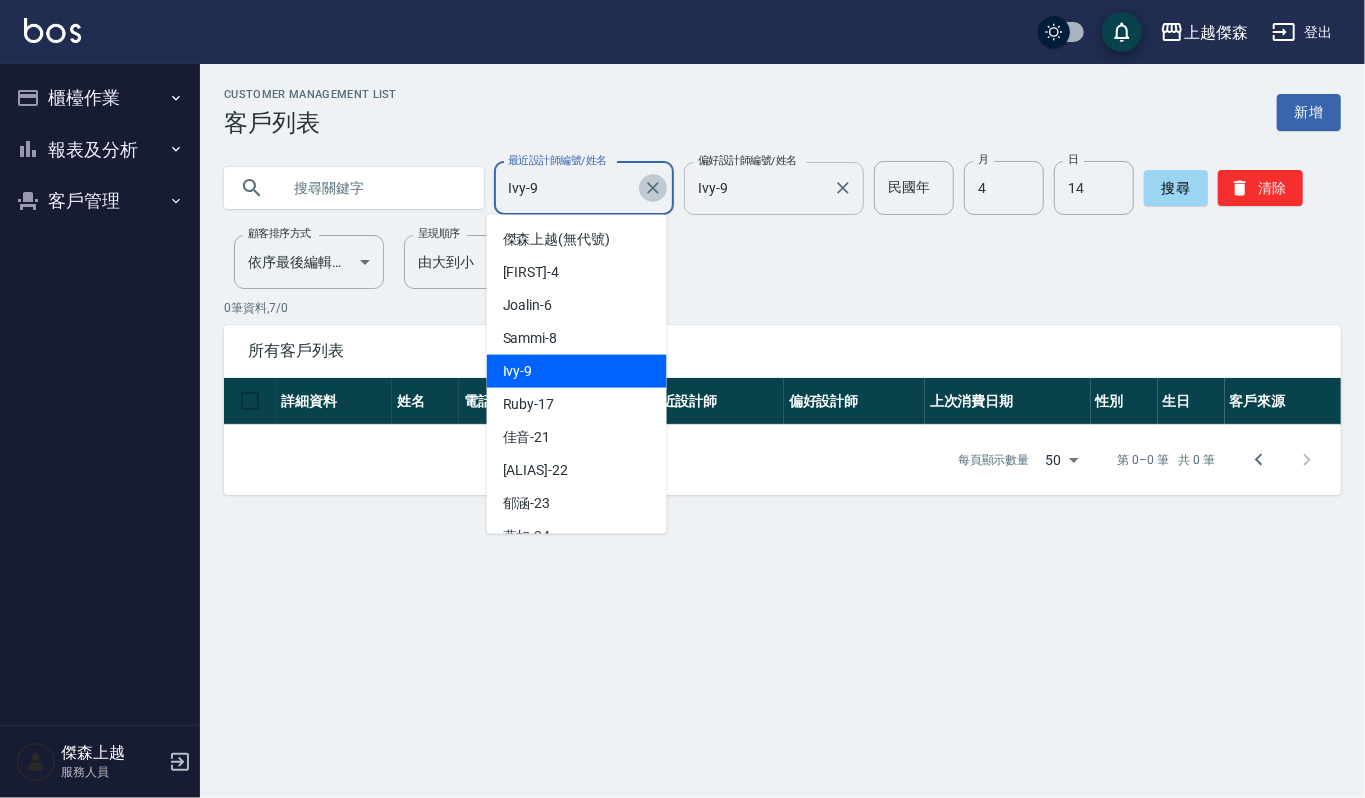 type 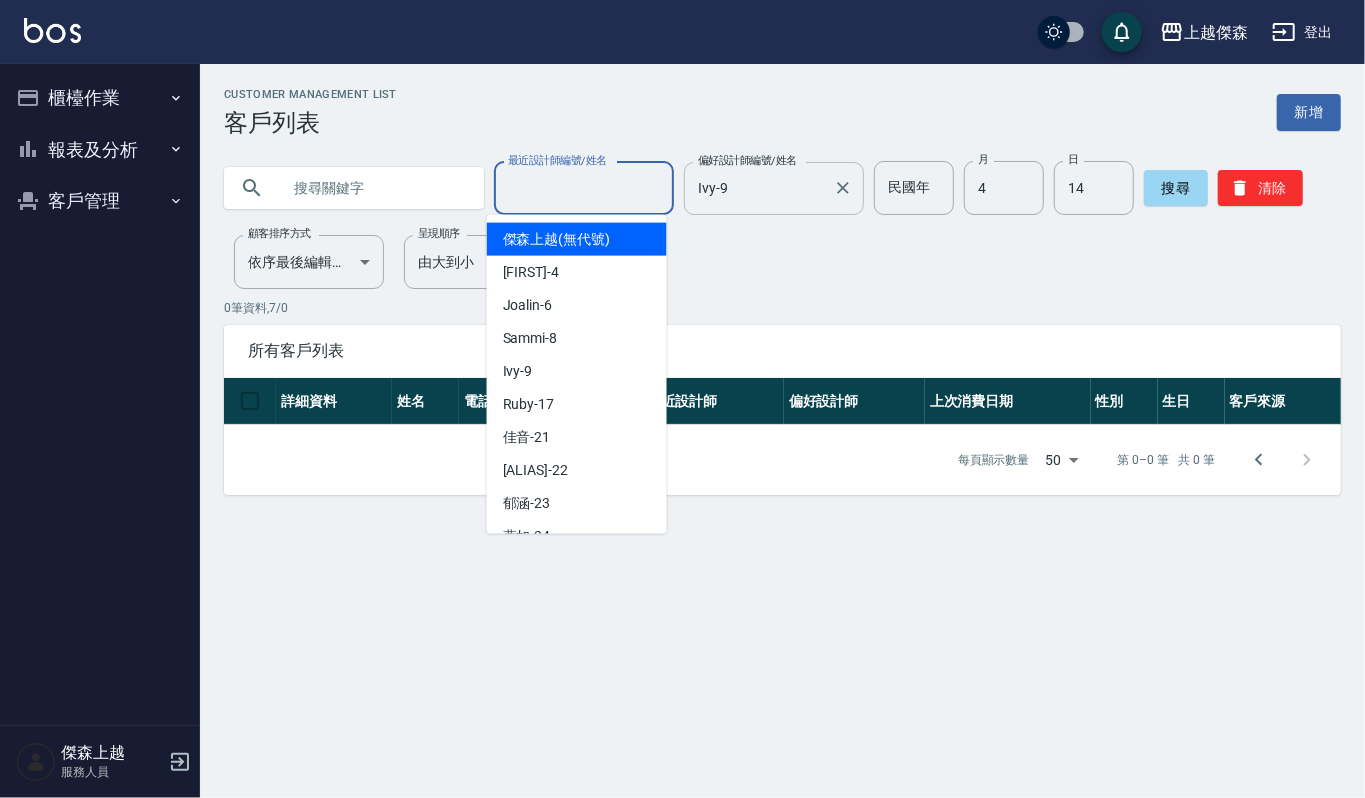 drag, startPoint x: 756, startPoint y: 190, endPoint x: 809, endPoint y: 188, distance: 53.037724 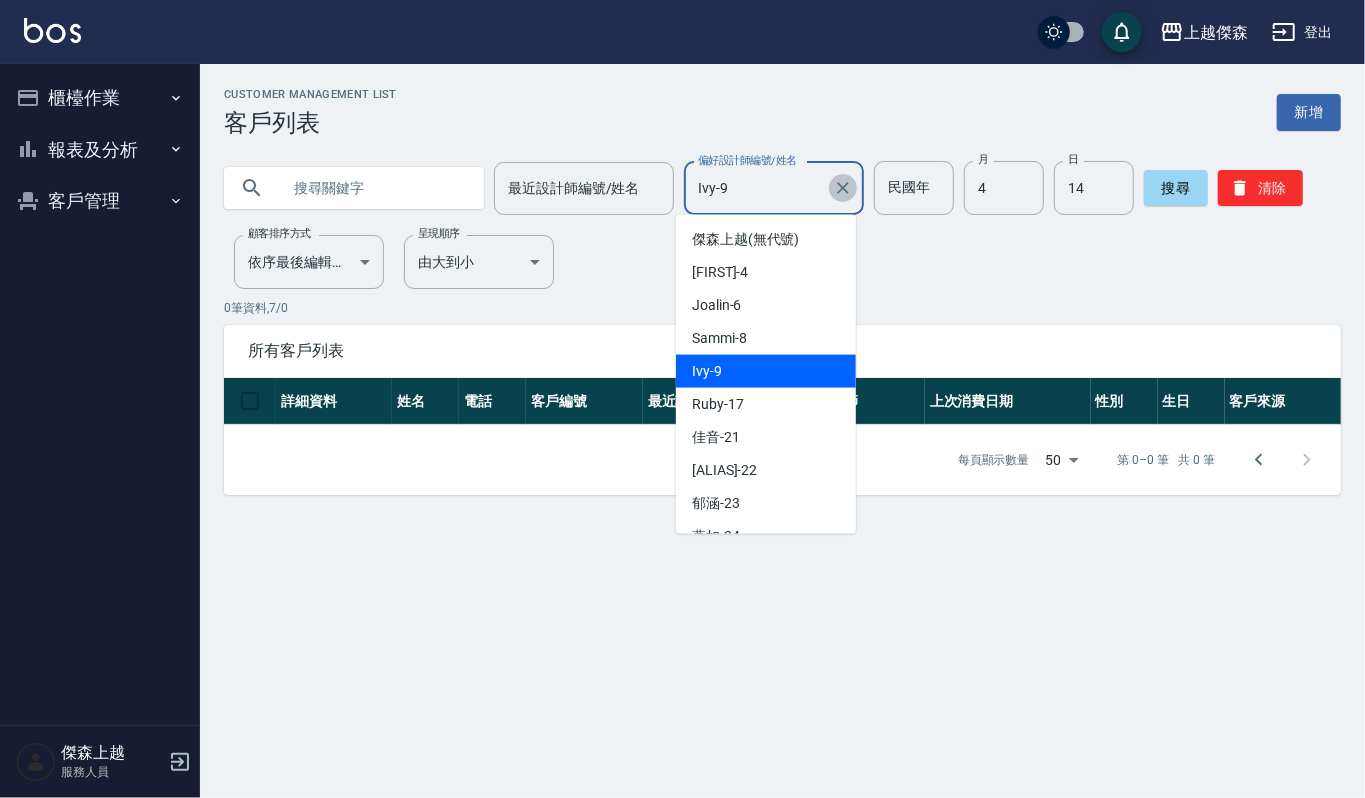 click 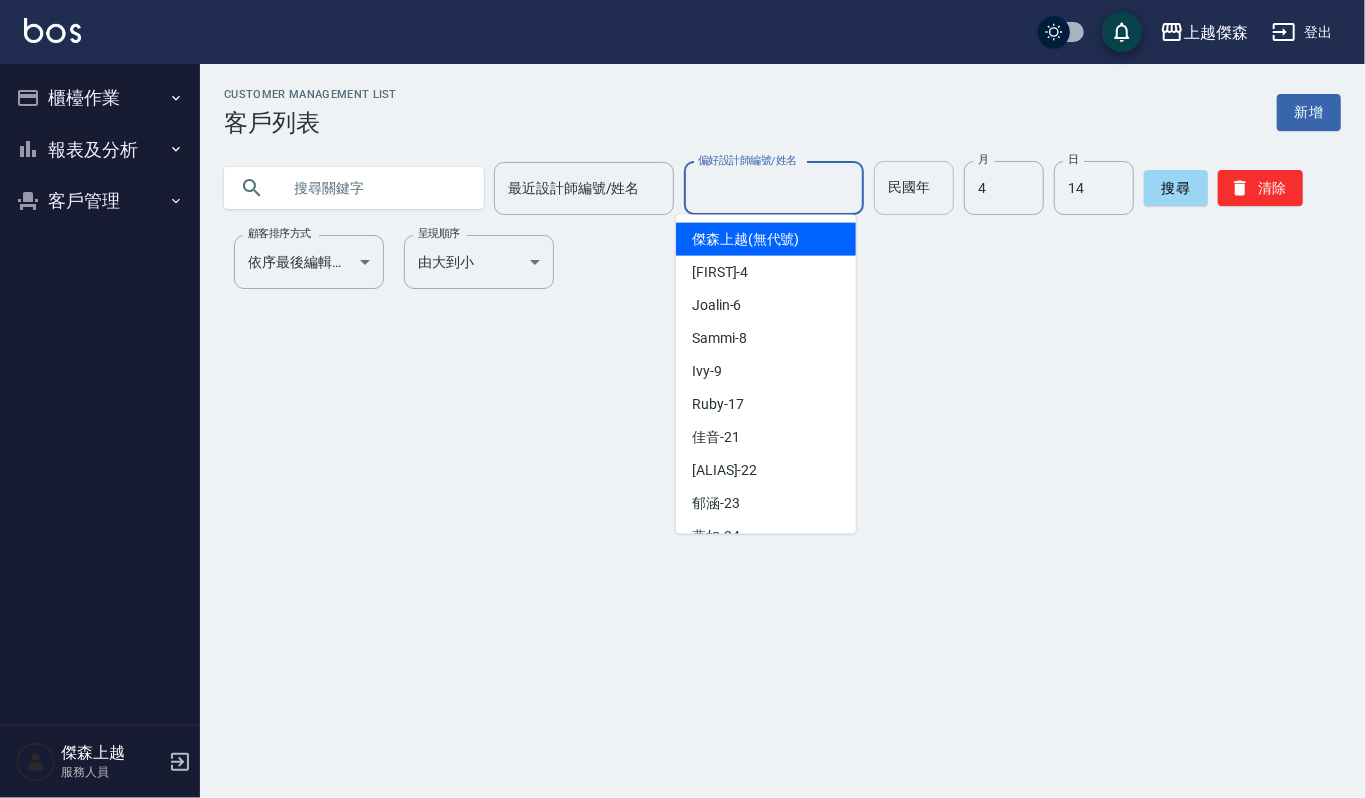 type on "傑森上越(無代號)" 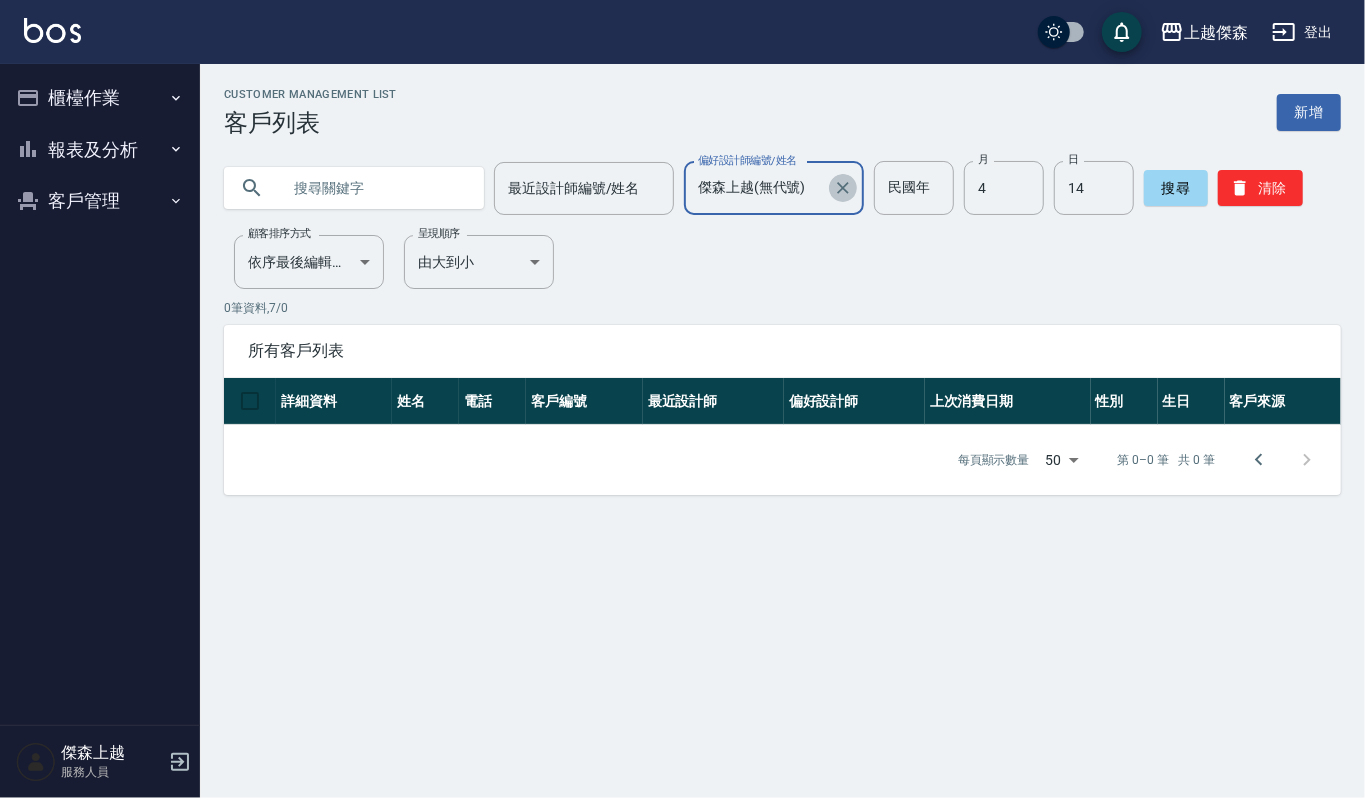 click at bounding box center (843, 188) 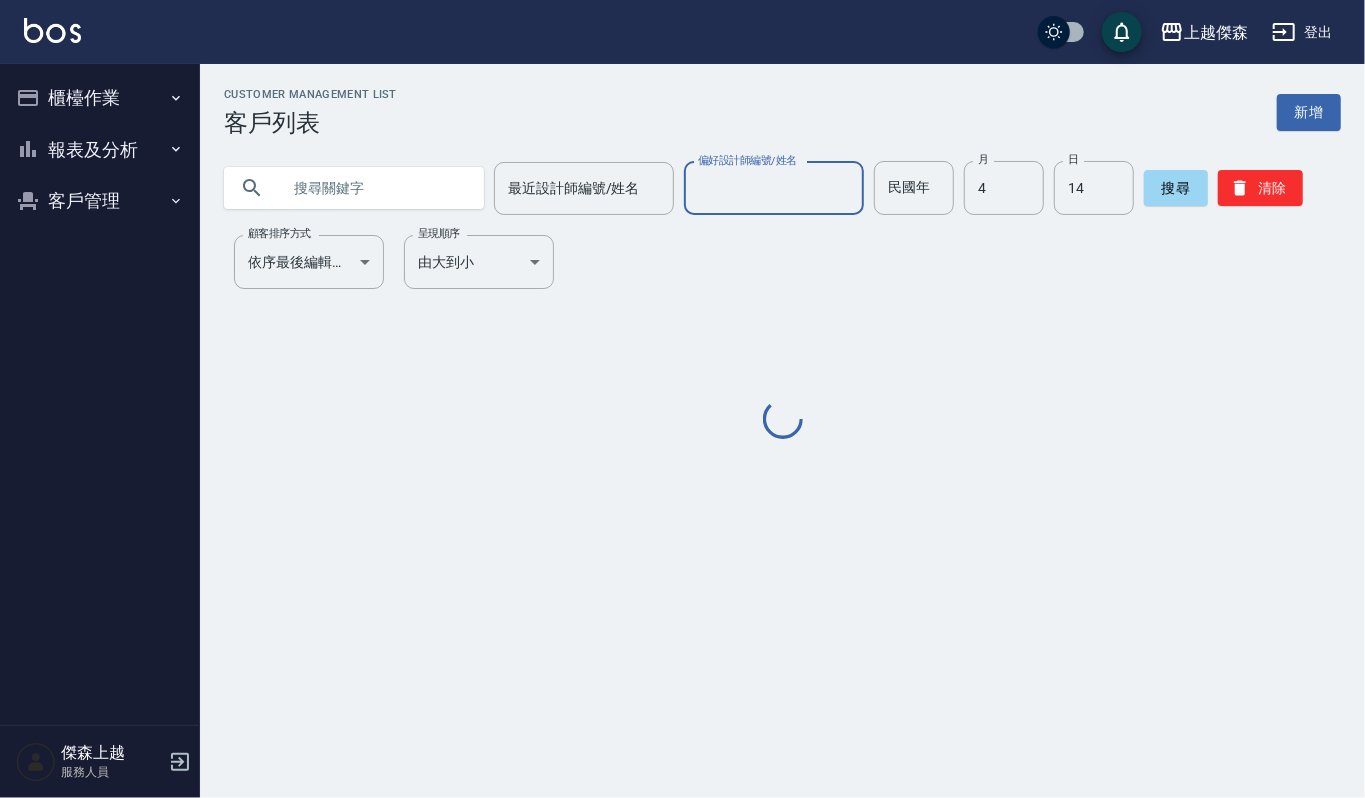click on "Customer Management List 客戶列表 新增 最近設計師編號/姓名 最近設計師編號/姓名 偏好設計師編號/姓名 偏好設計師編號/姓名 民國年 民國年 月 4 月 日 14 日 搜尋 清除 顧客排序方式 依序最後編輯時間 UPDATEDAT 顧客排序方式 呈現順序 由大到小 DESC 呈現順序" at bounding box center (782, 265) 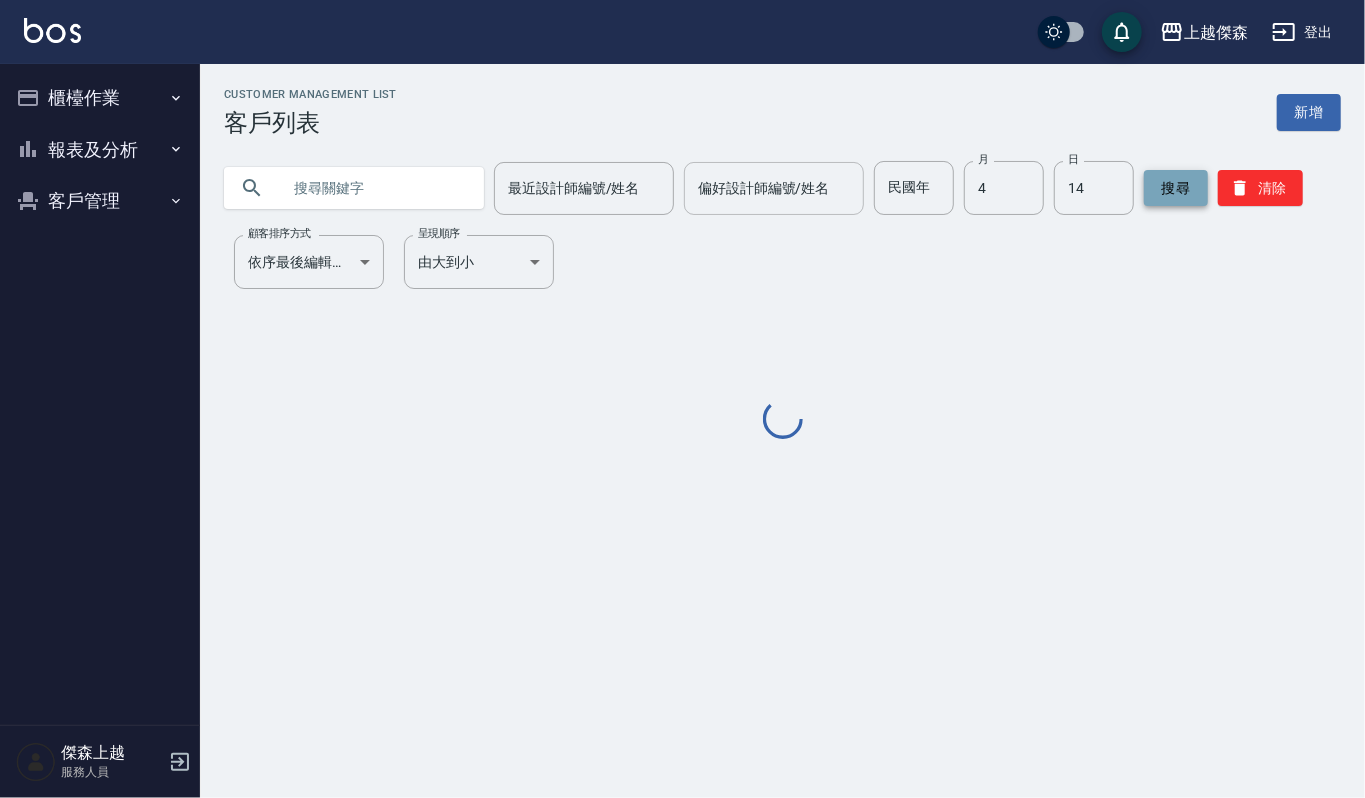 click on "搜尋" at bounding box center [1176, 188] 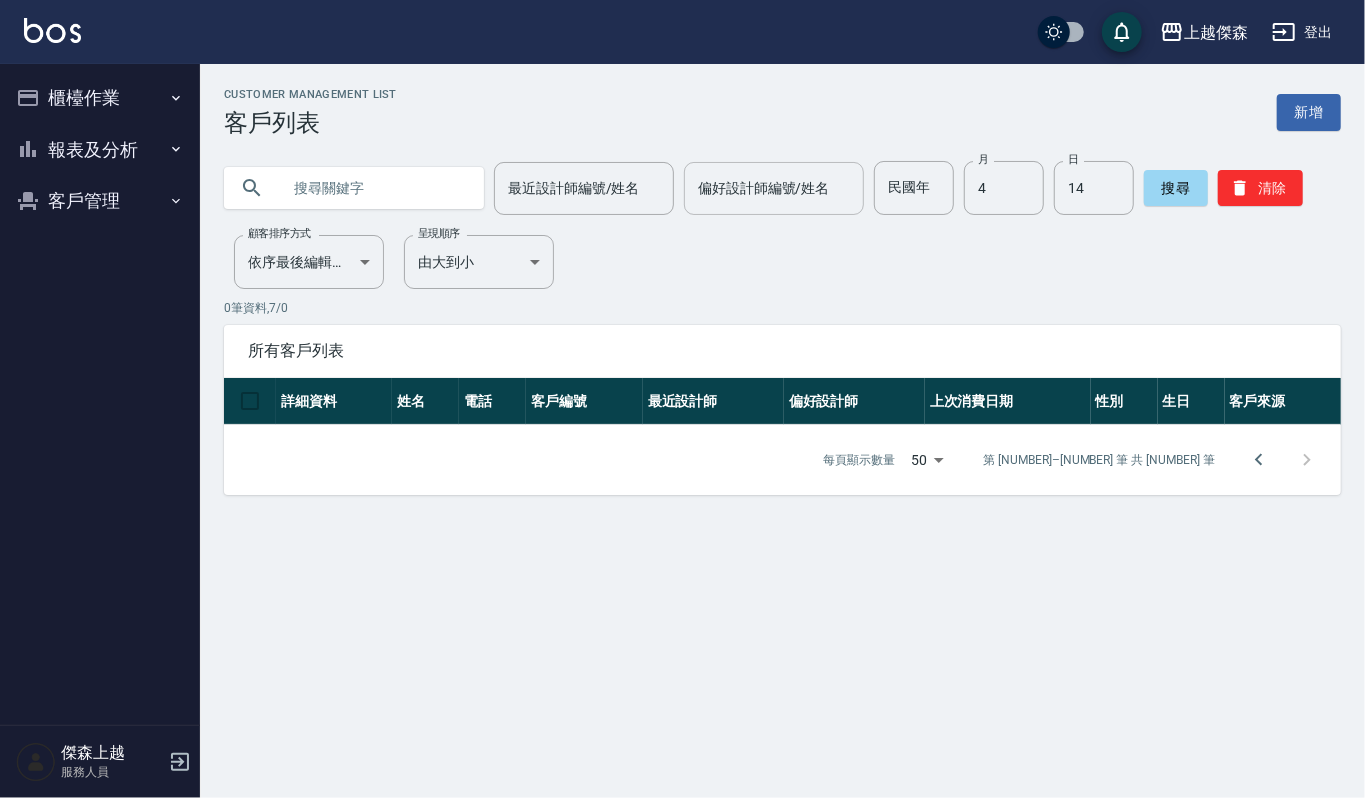 click on "[TEXT]" at bounding box center [782, 188] 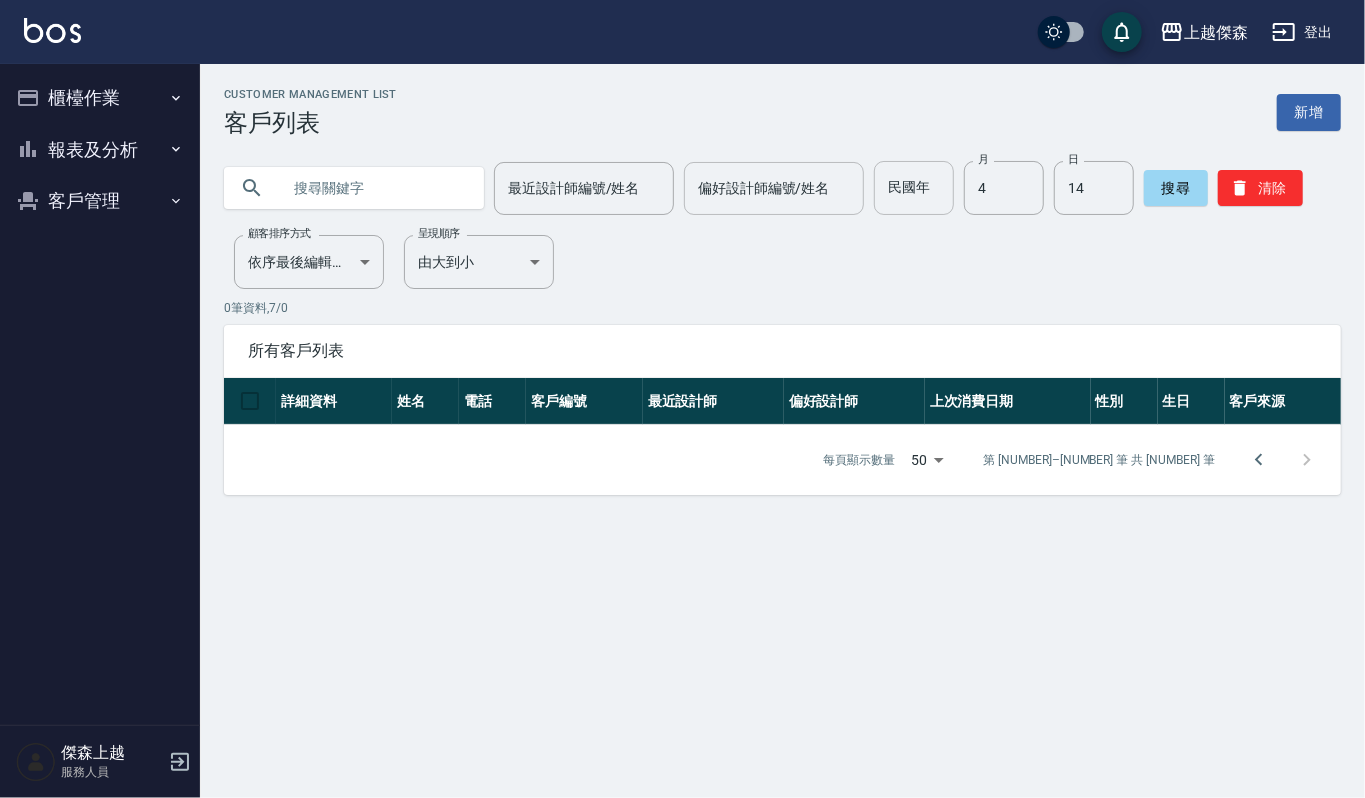 click on "民國年" at bounding box center [914, 188] 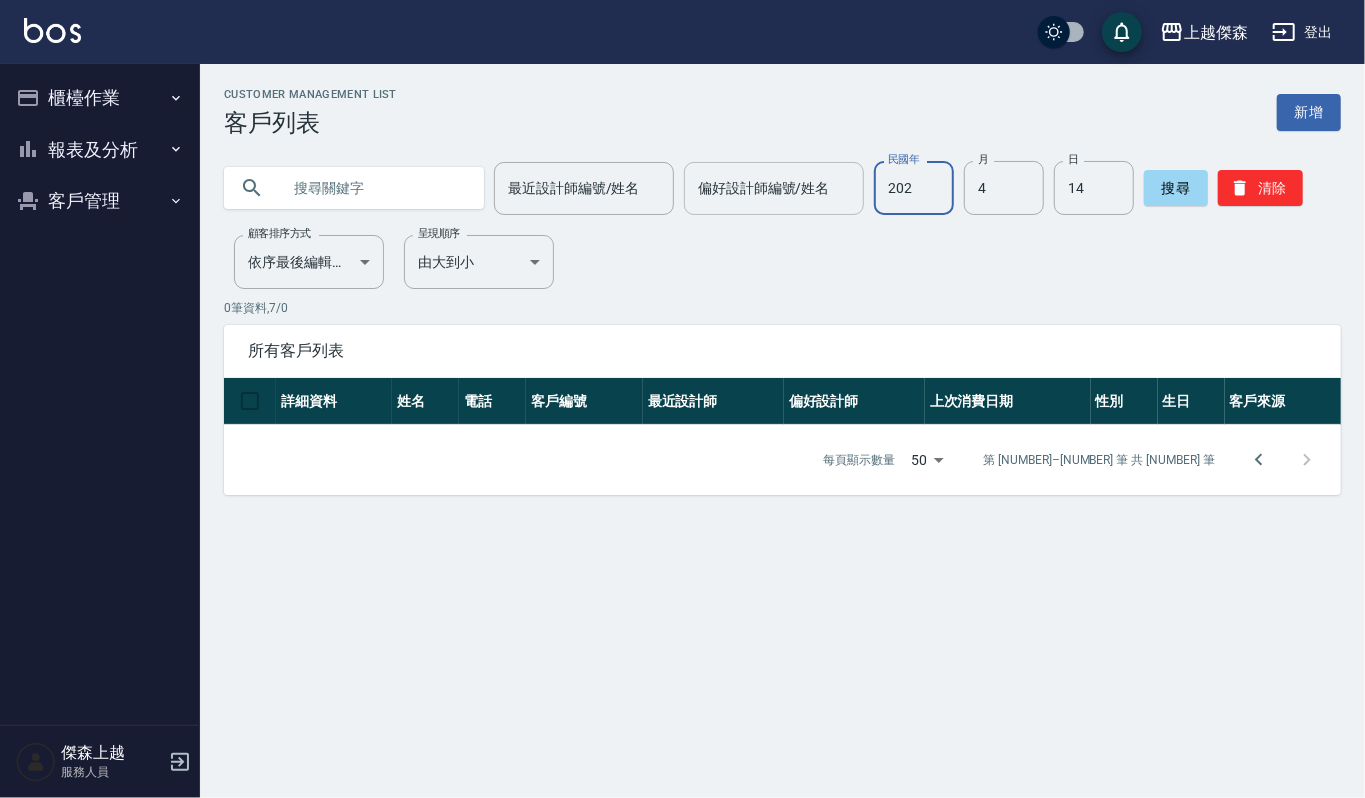 click on "202" at bounding box center [914, 188] 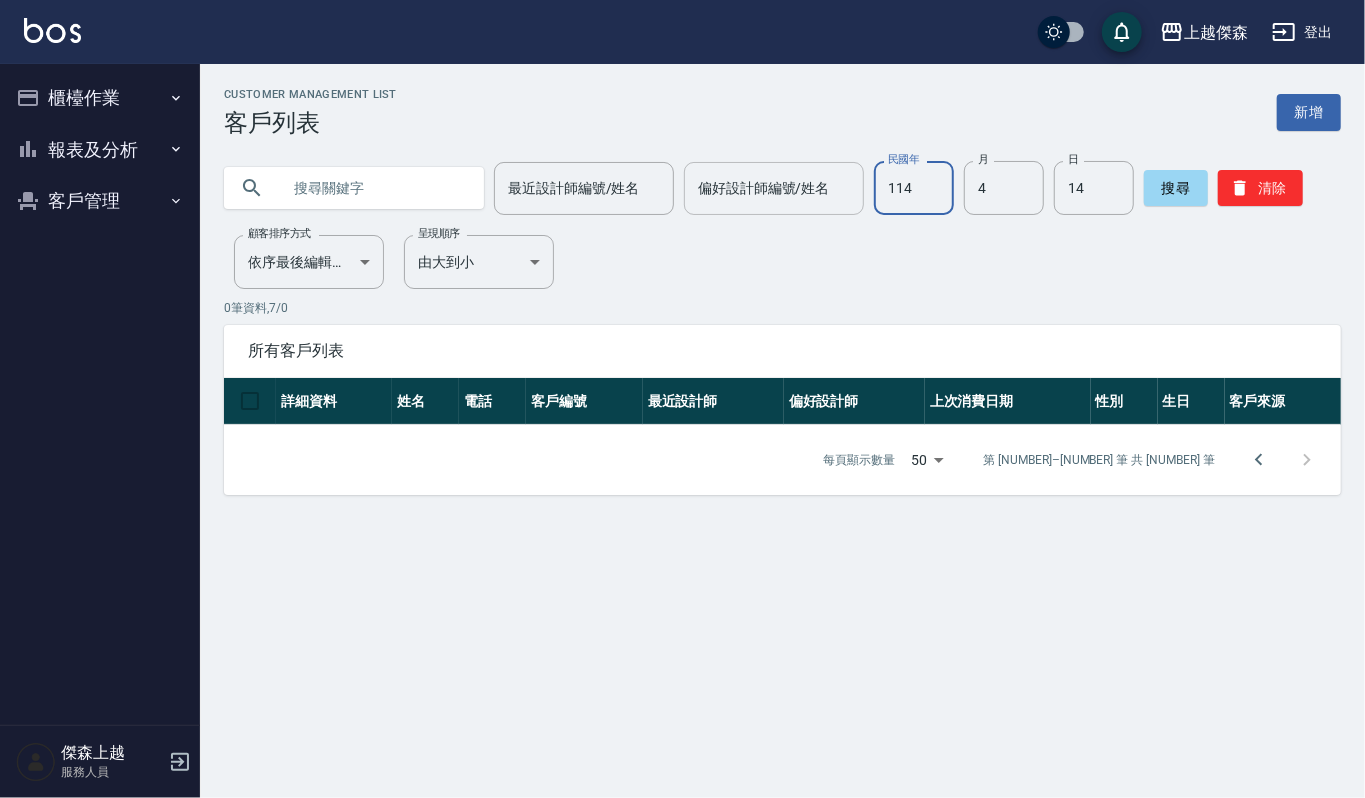type on "114" 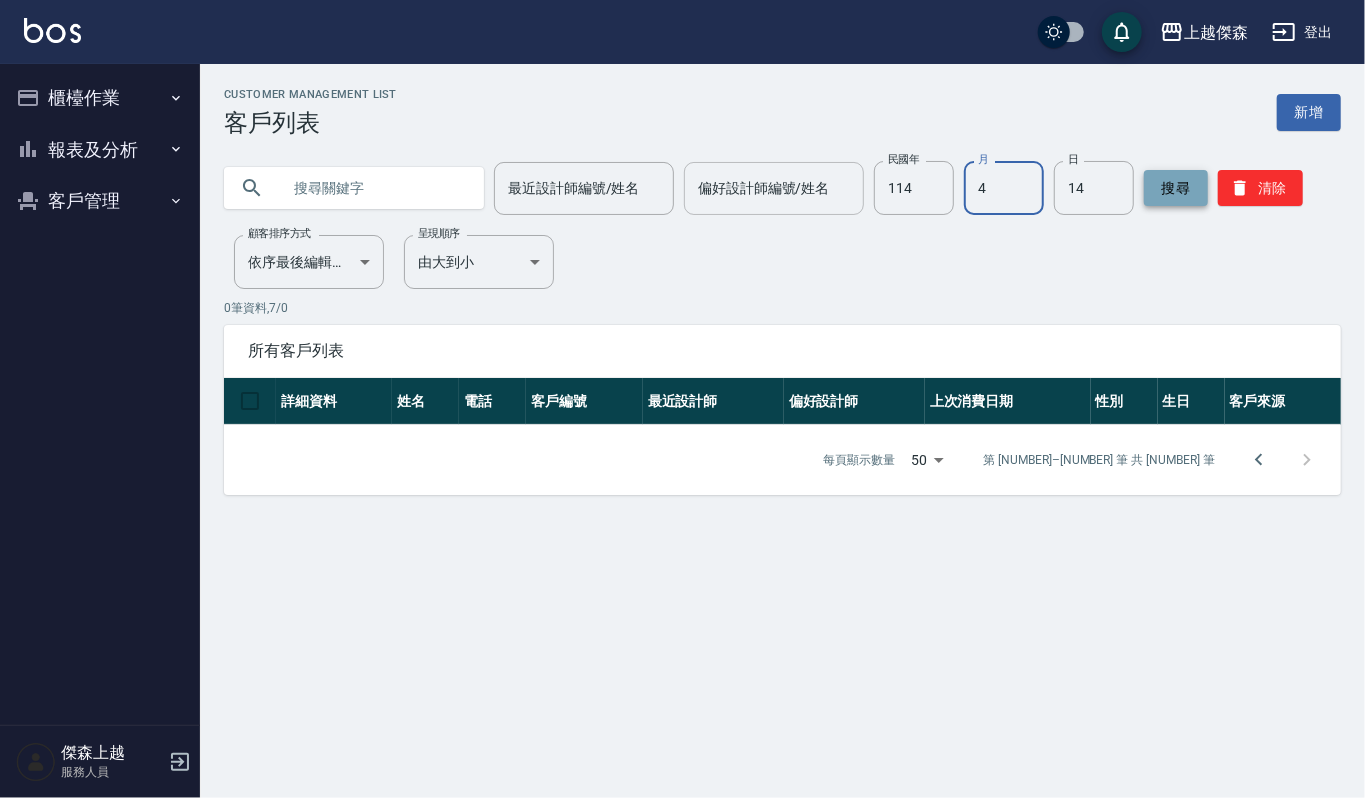 click on "搜尋" at bounding box center (1176, 188) 